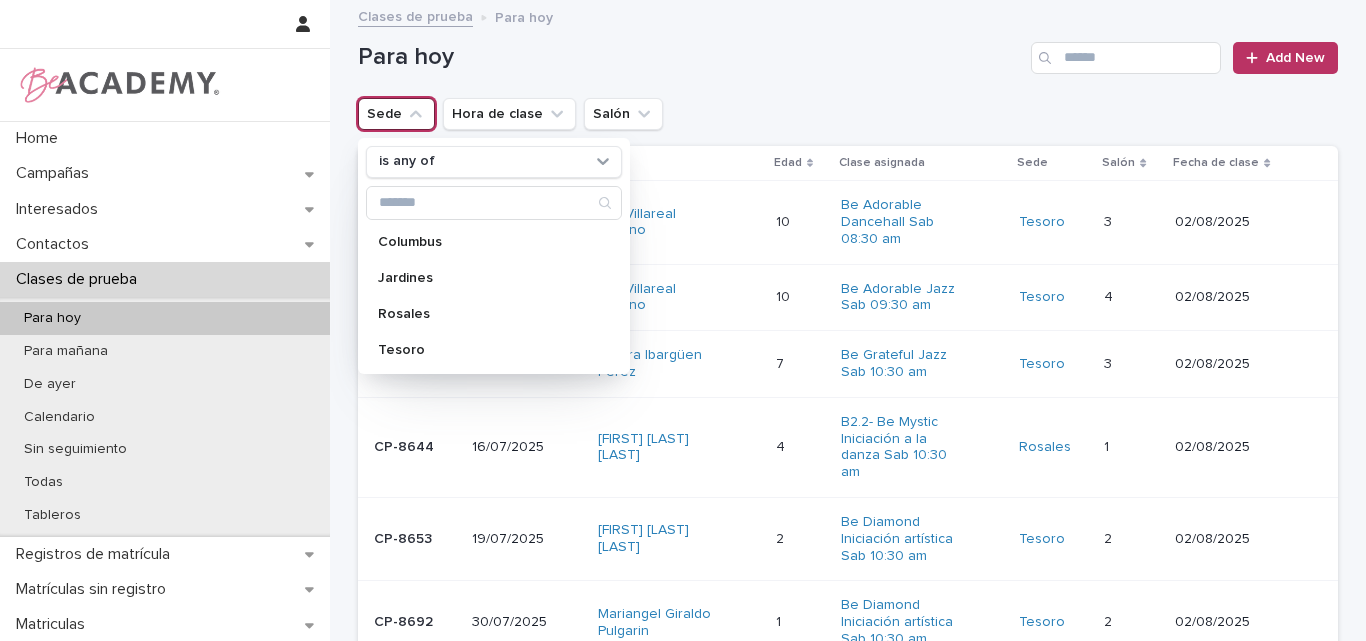 scroll, scrollTop: 0, scrollLeft: 0, axis: both 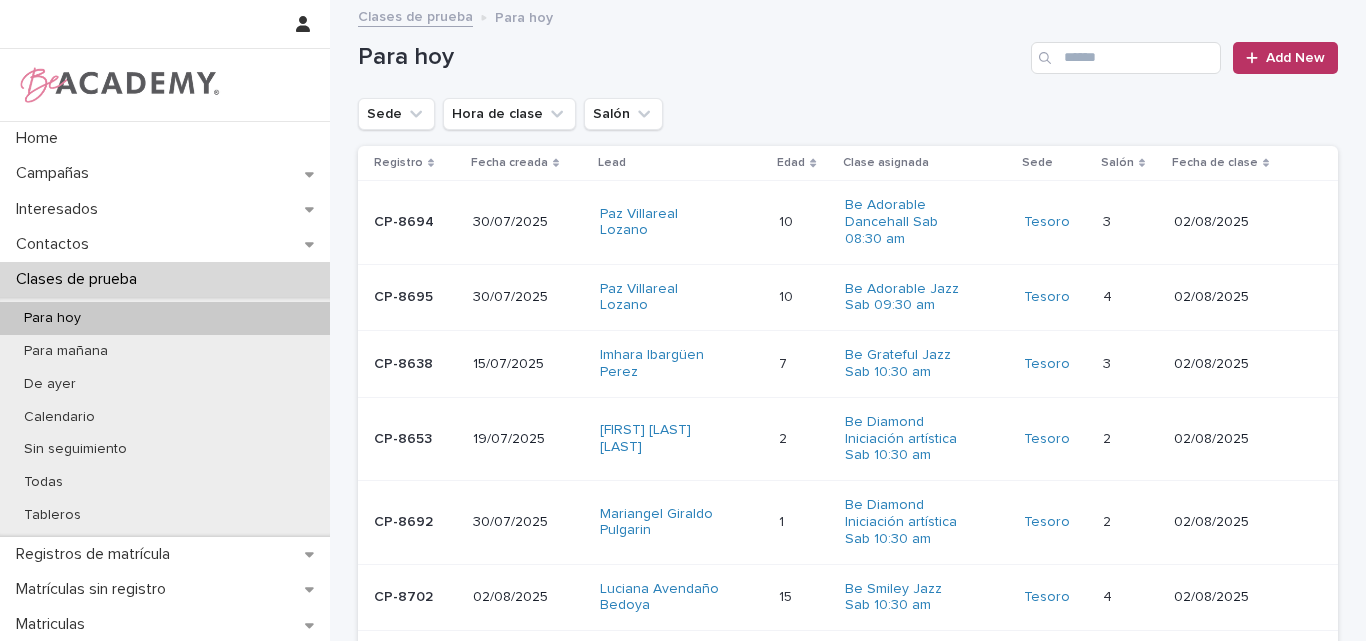 click on "CP-8694" at bounding box center [411, 222] 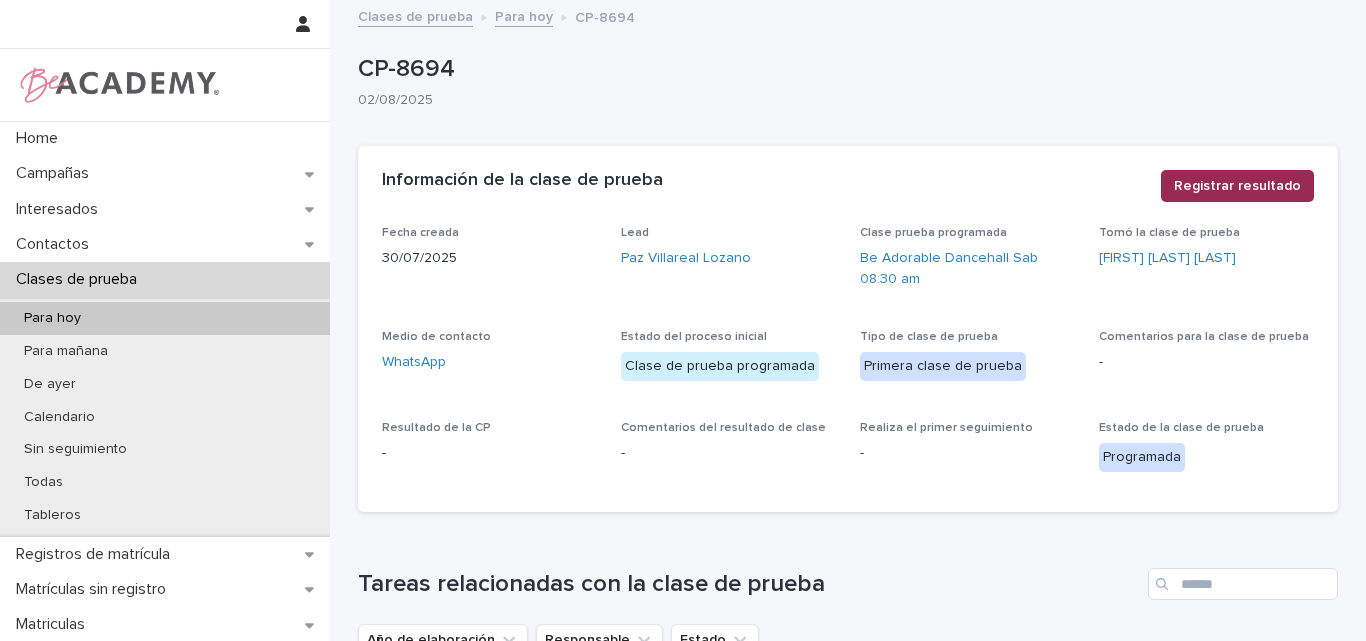 click on "Registrar resultado" at bounding box center [1237, 186] 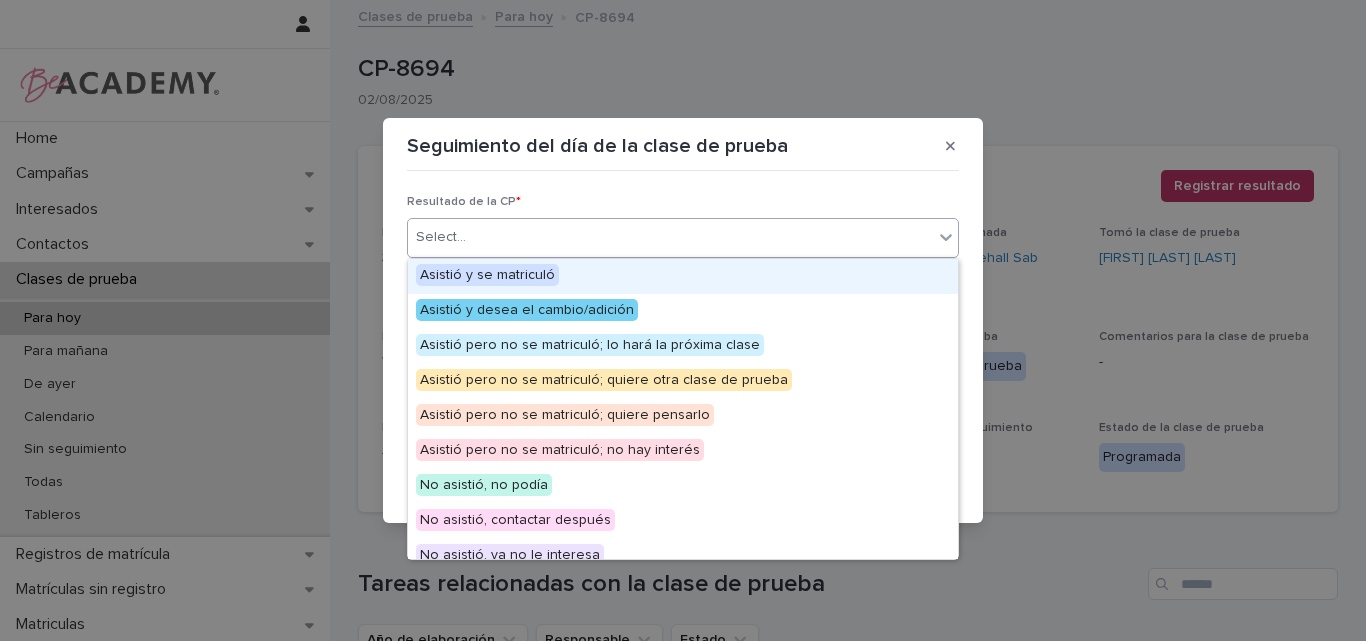click on "Select..." at bounding box center [670, 237] 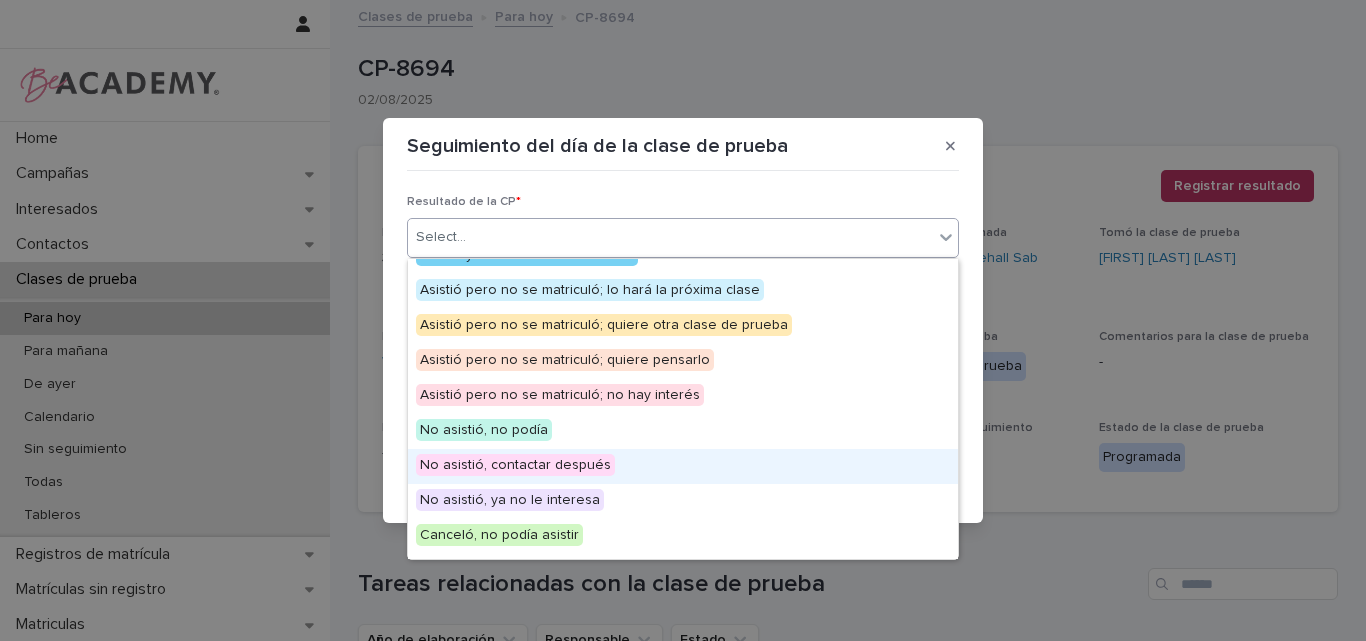 scroll, scrollTop: 0, scrollLeft: 0, axis: both 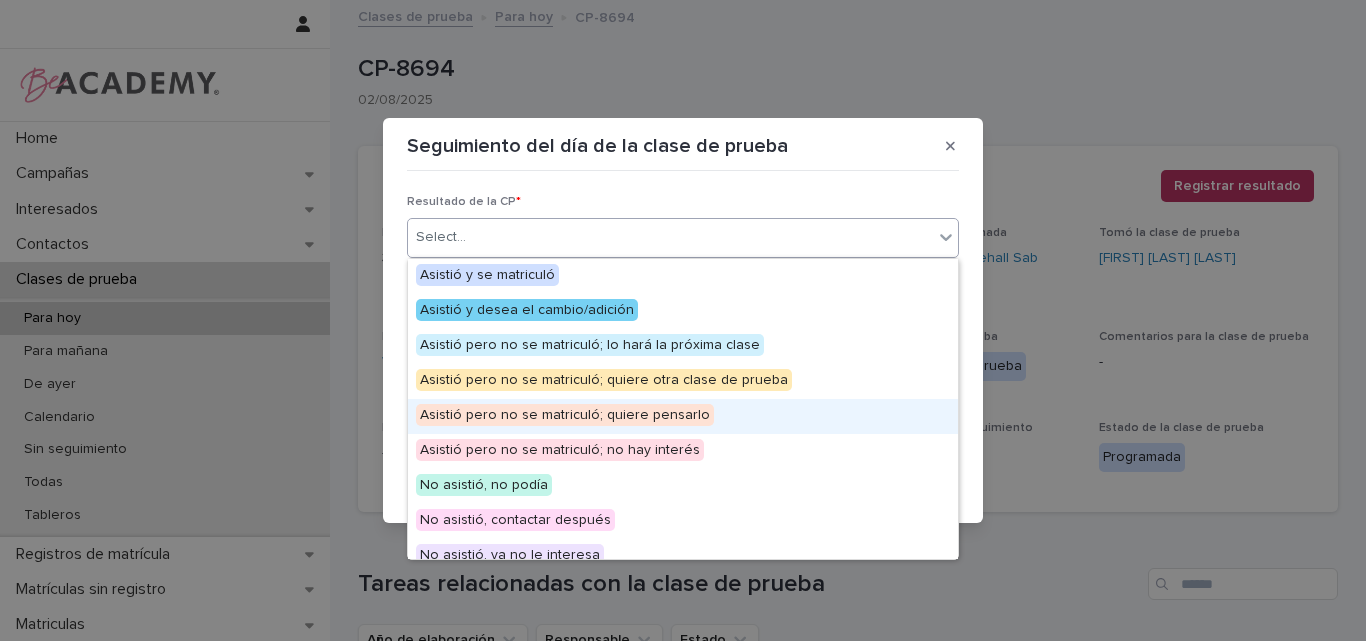 click on "Asistió pero no se matriculó; quiere pensarlo" at bounding box center [565, 415] 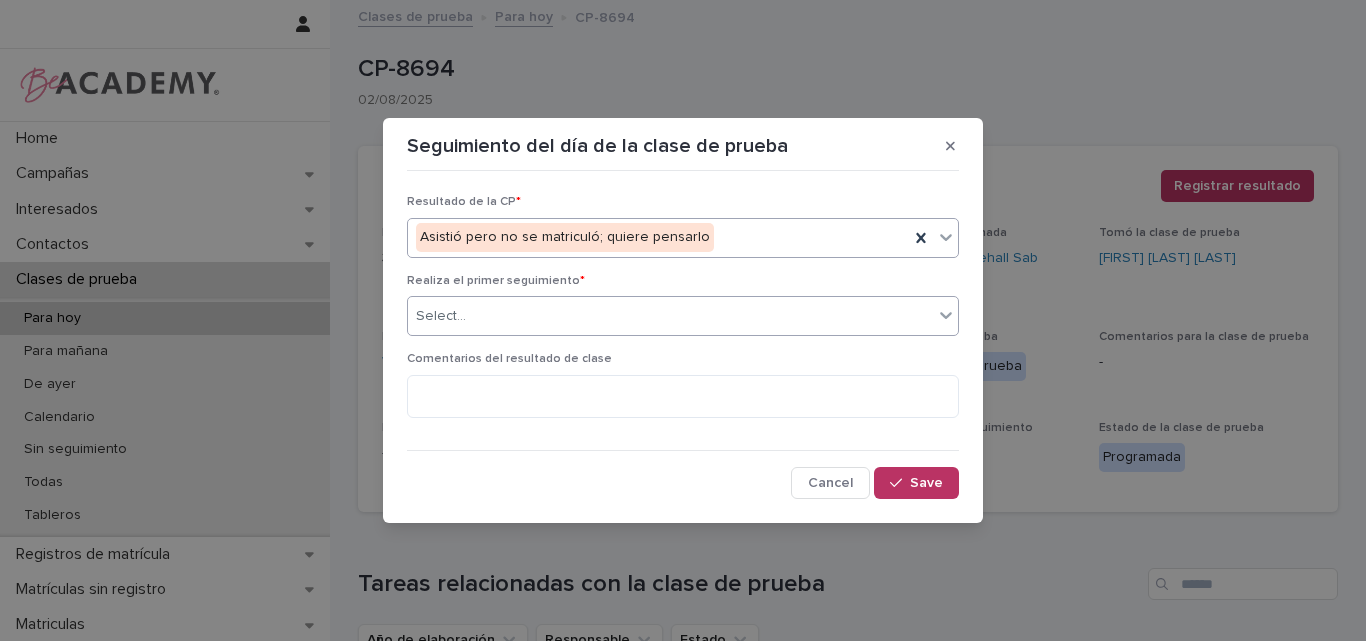 click on "Select..." at bounding box center (670, 316) 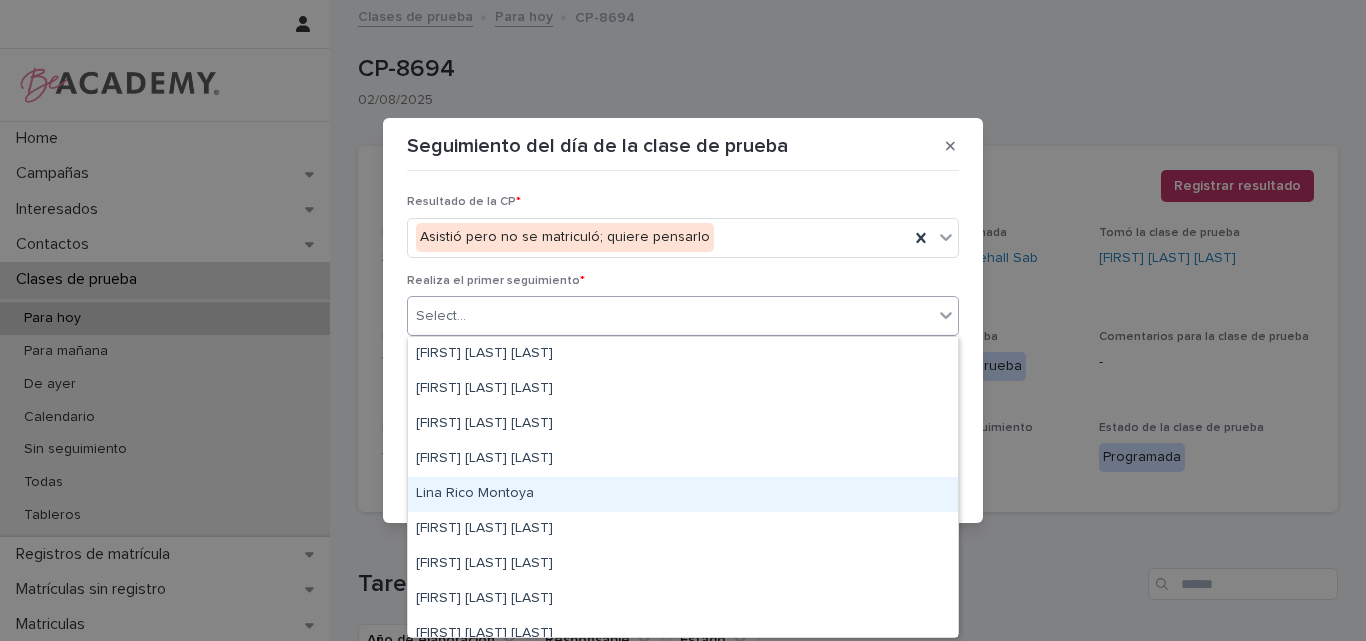 click on "Lina Rico Montoya" at bounding box center [683, 494] 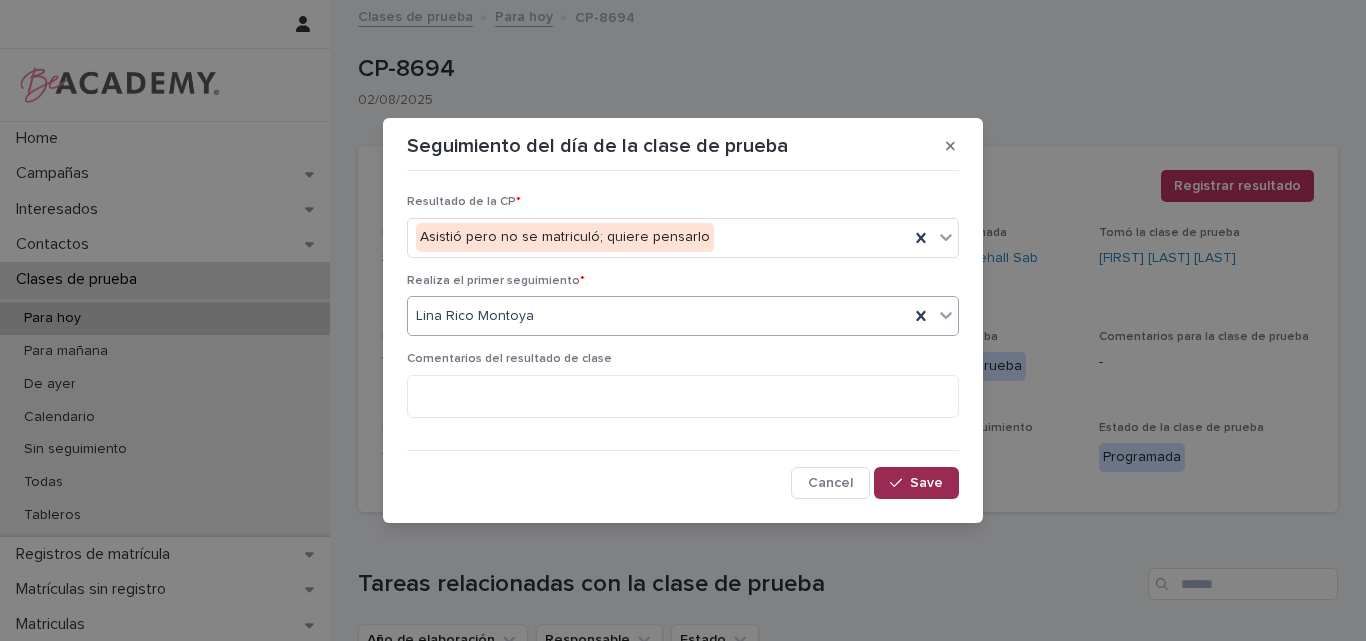 click 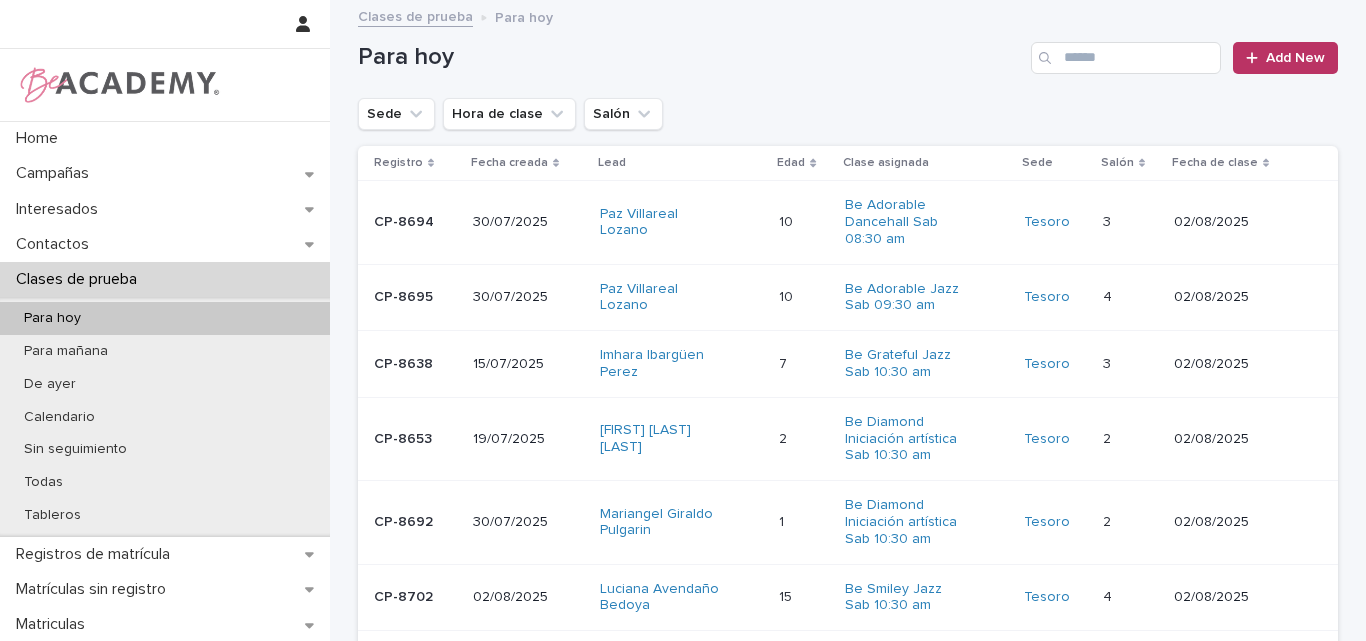 click on "CP-8695" at bounding box center (415, 297) 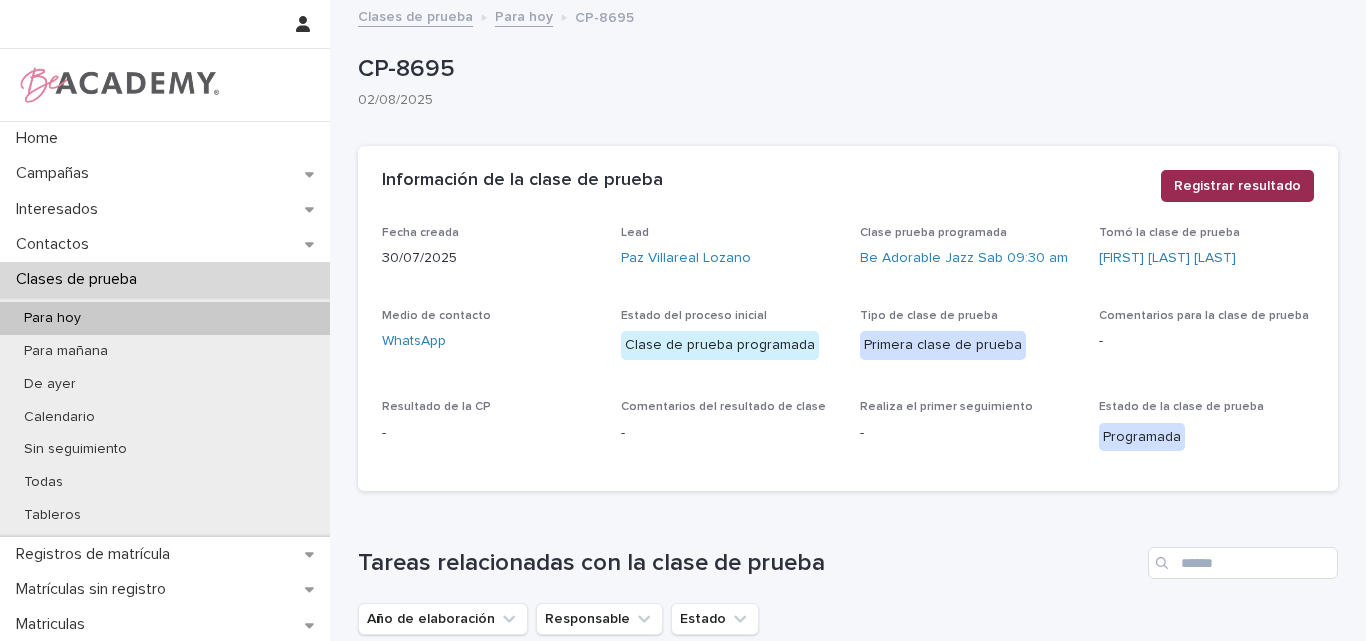 click on "Registrar resultado" at bounding box center (1237, 186) 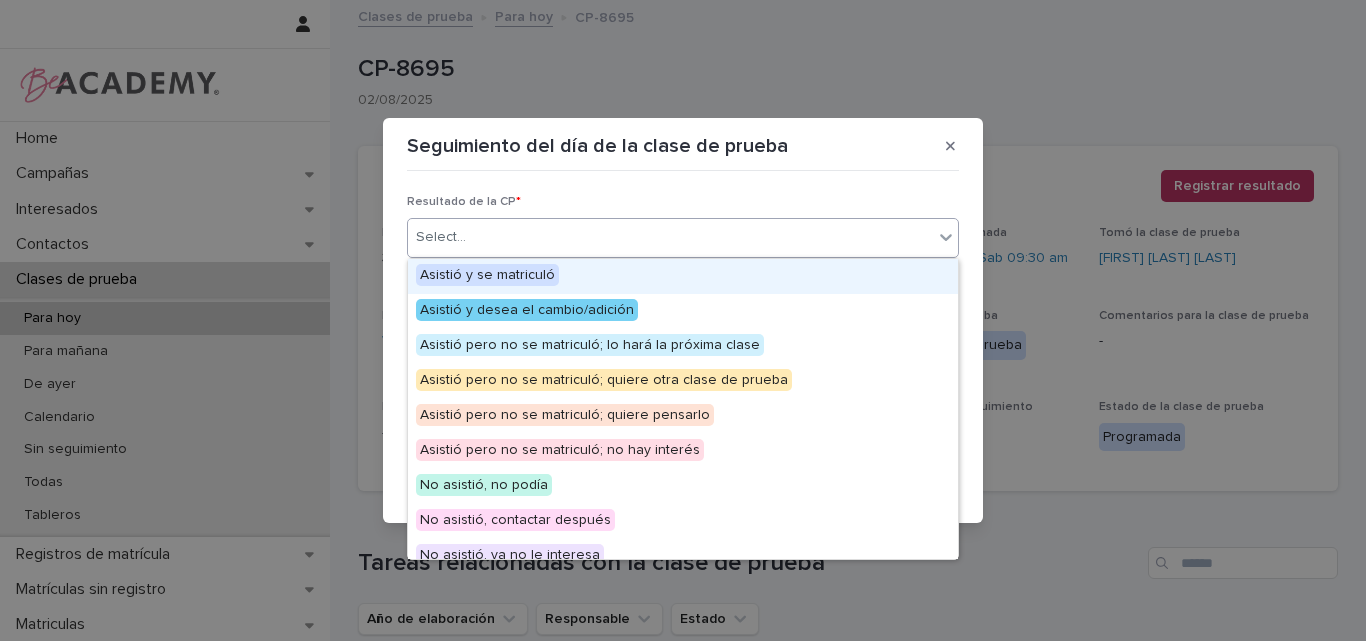 click on "Select..." at bounding box center (670, 237) 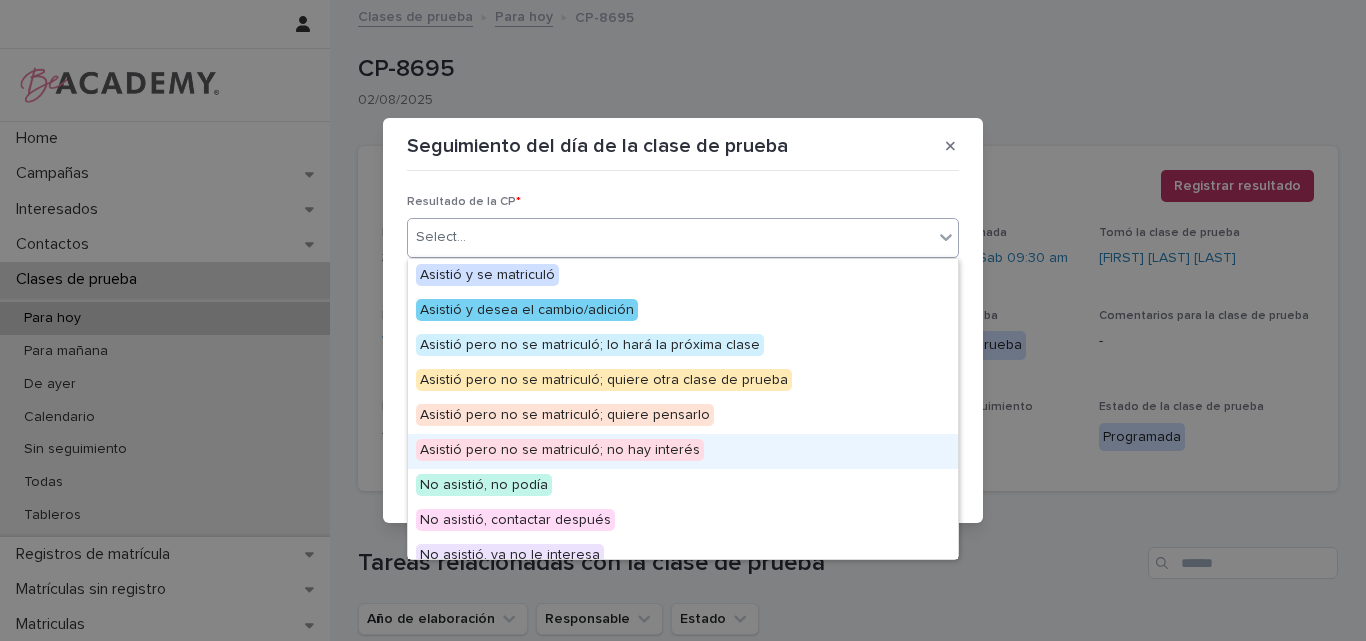 click on "Asistió pero no se matriculó; no hay interés" at bounding box center (560, 450) 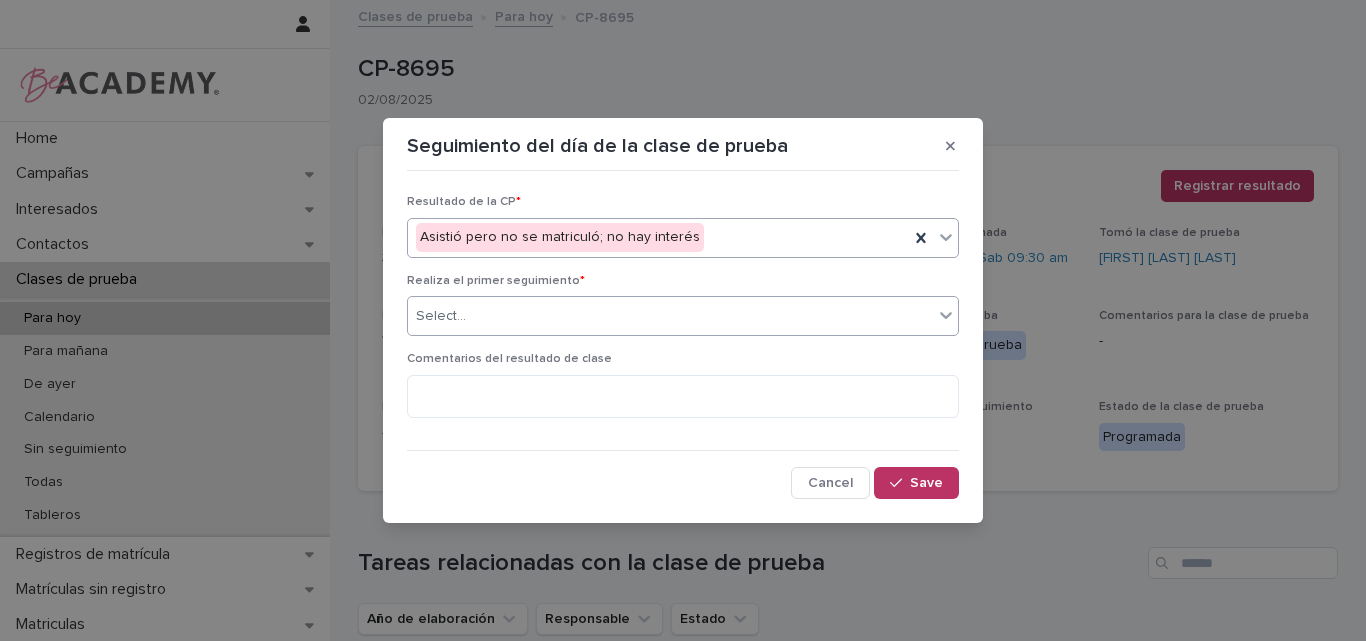 click on "Select..." at bounding box center (670, 316) 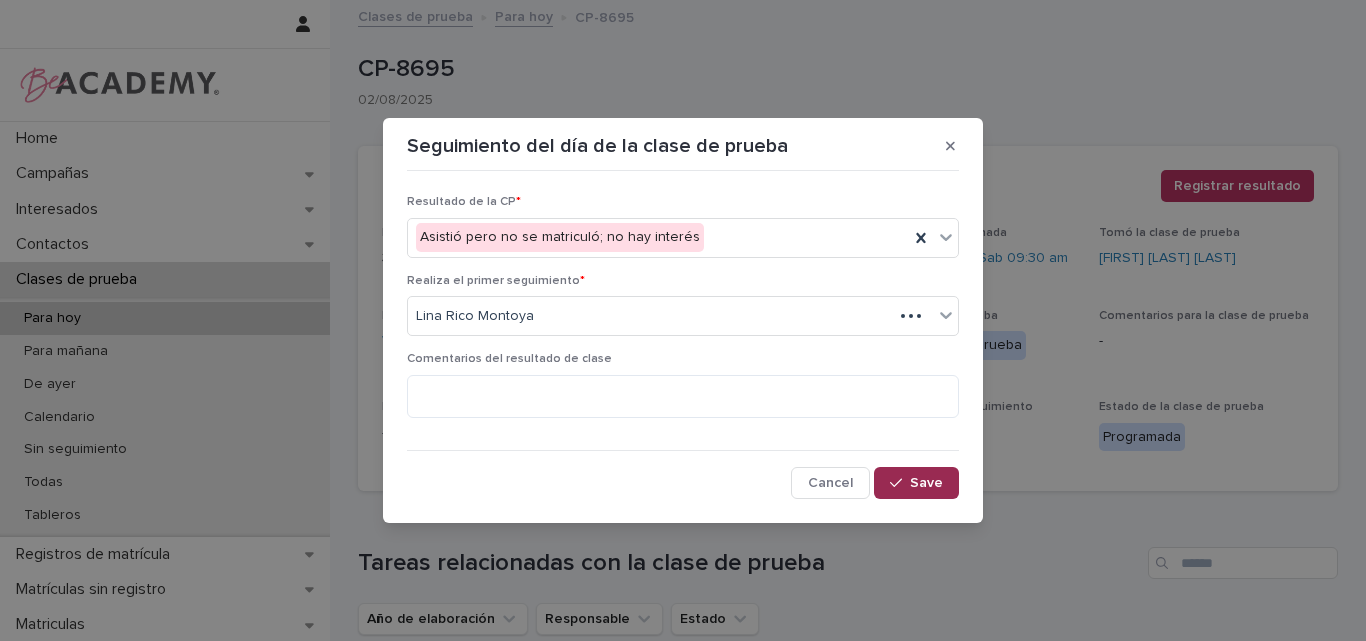 click on "Save" at bounding box center (926, 483) 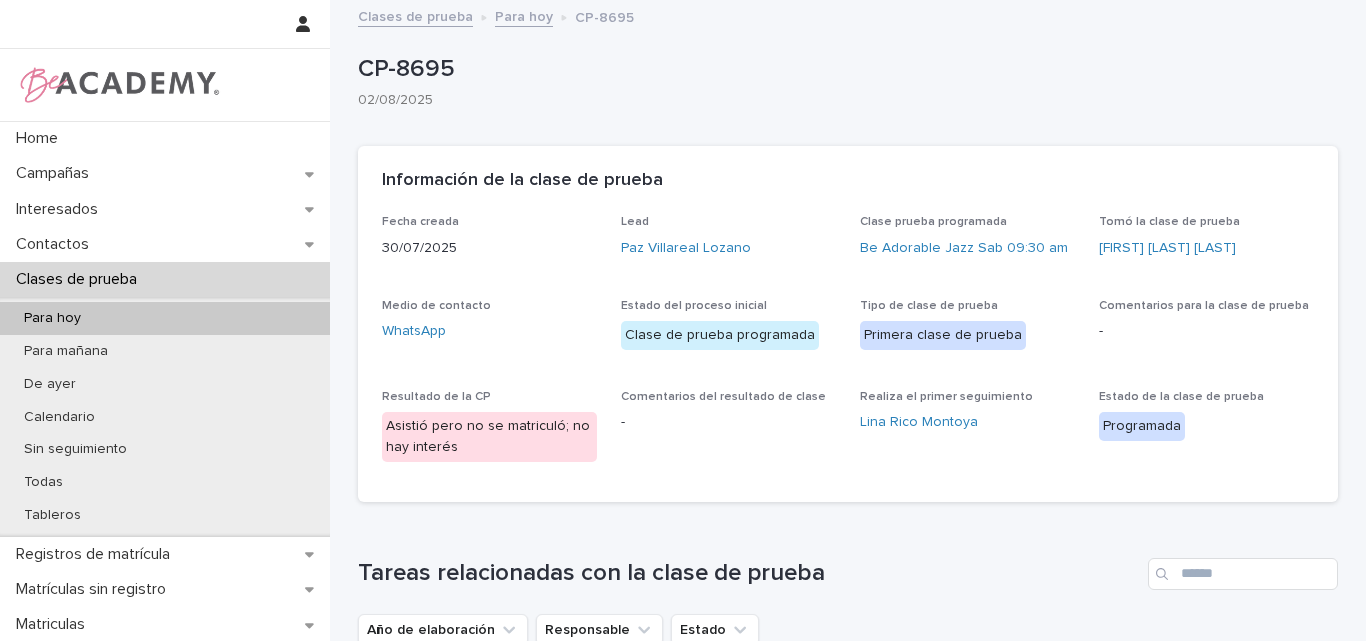 click on "Para hoy" at bounding box center (524, 15) 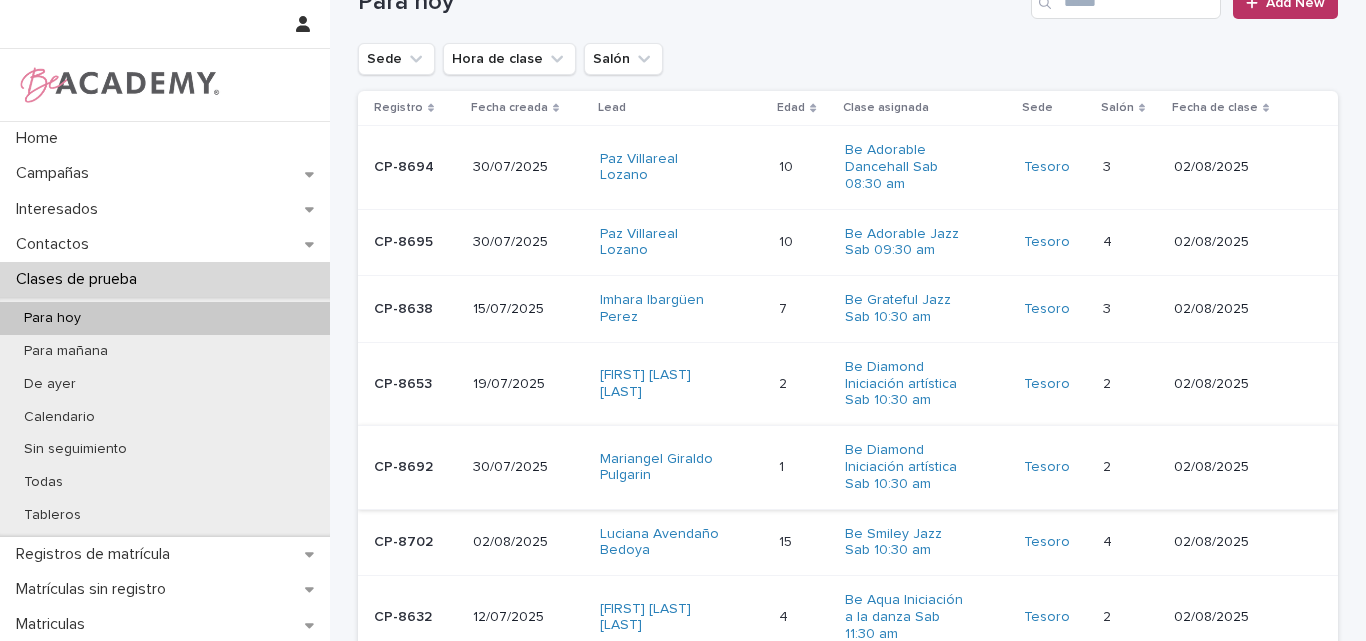 scroll, scrollTop: 100, scrollLeft: 0, axis: vertical 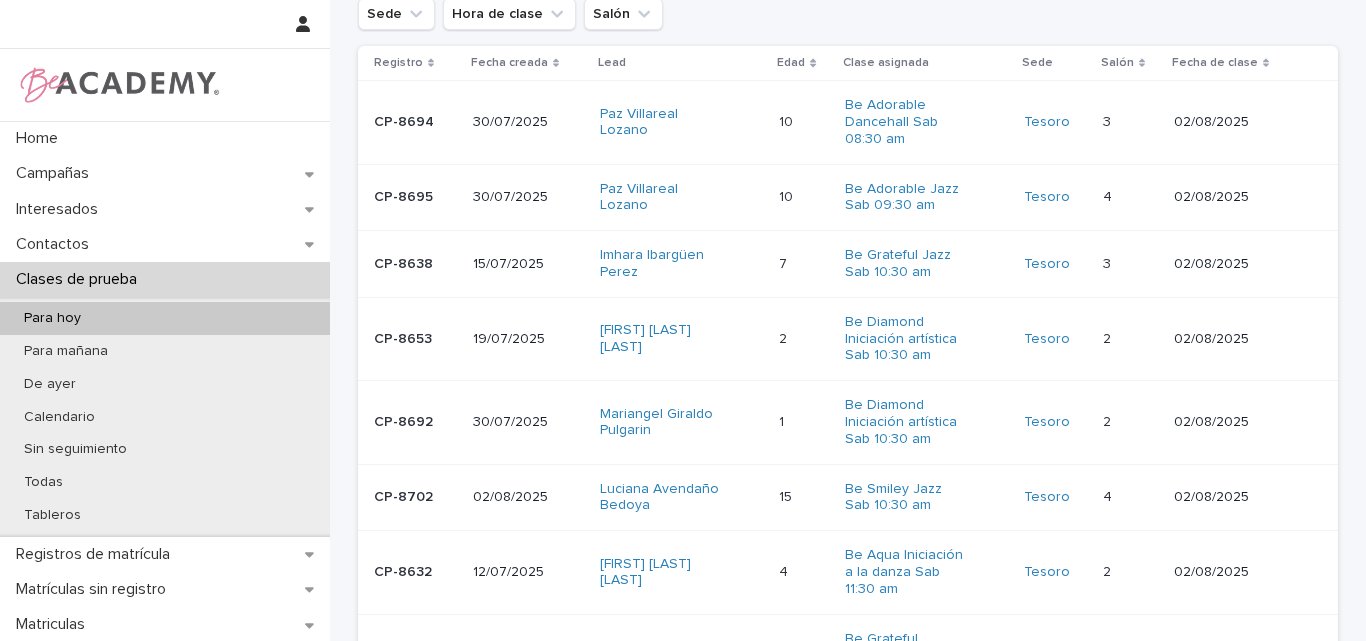 click on "CP-8692" at bounding box center [415, 422] 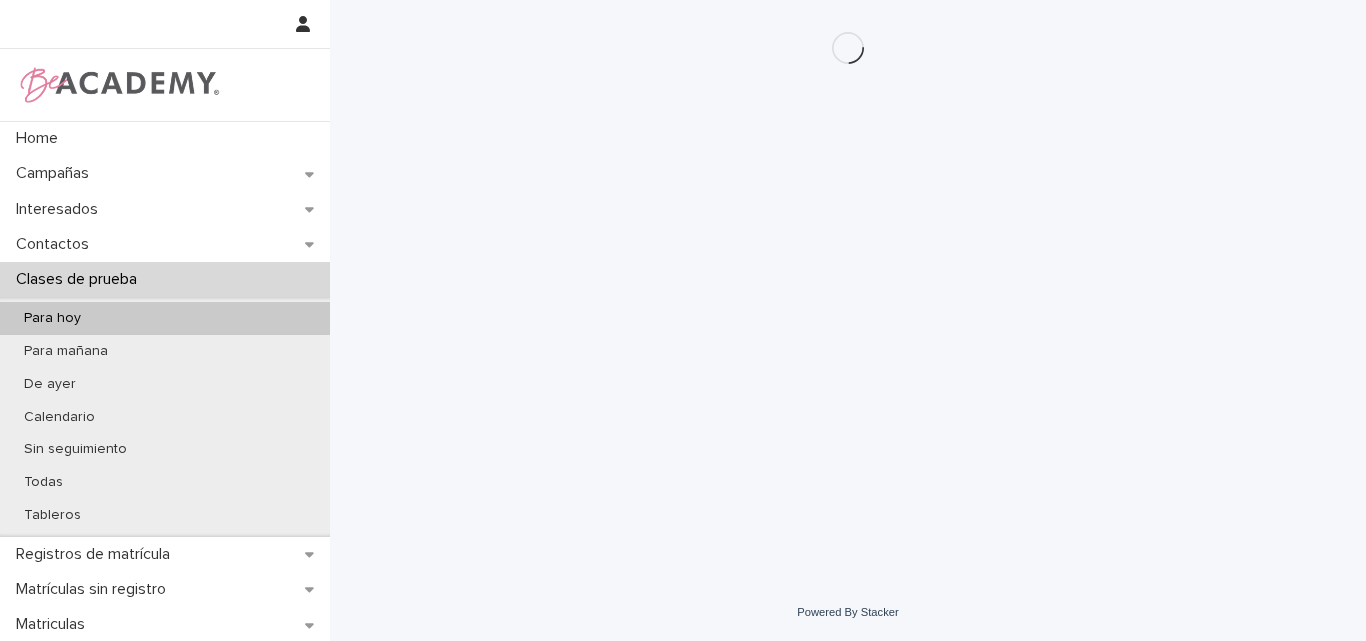 scroll, scrollTop: 0, scrollLeft: 0, axis: both 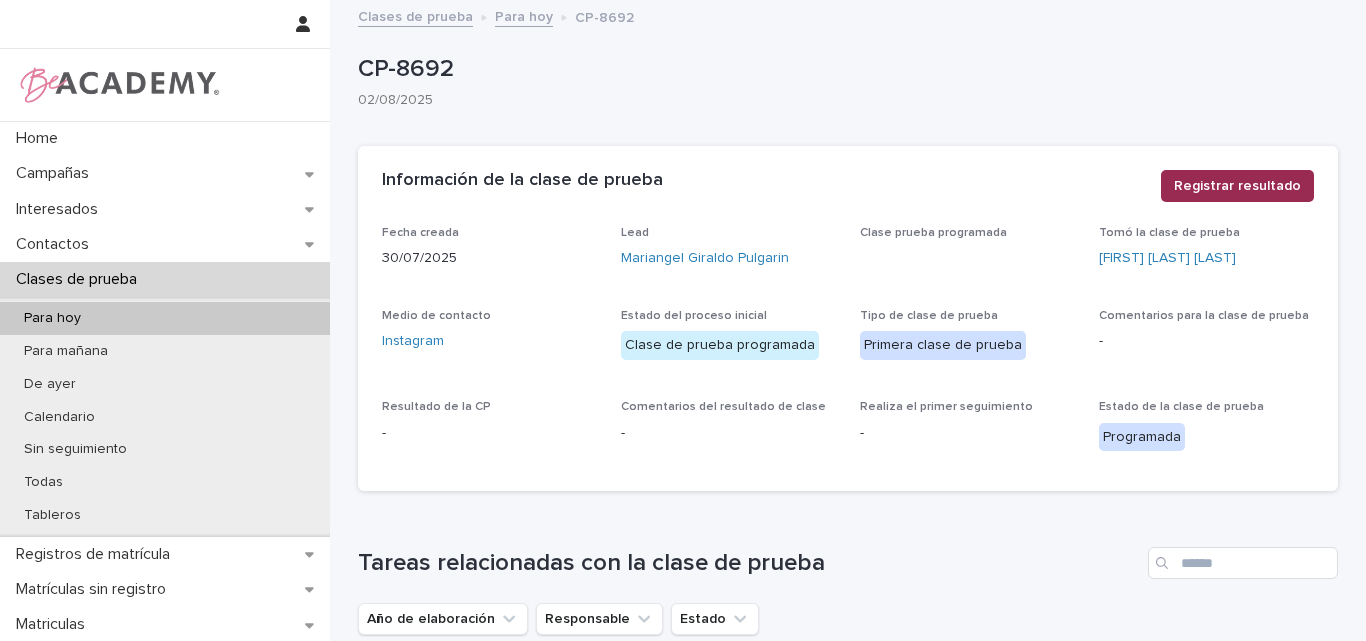 click on "Registrar resultado" at bounding box center [1237, 186] 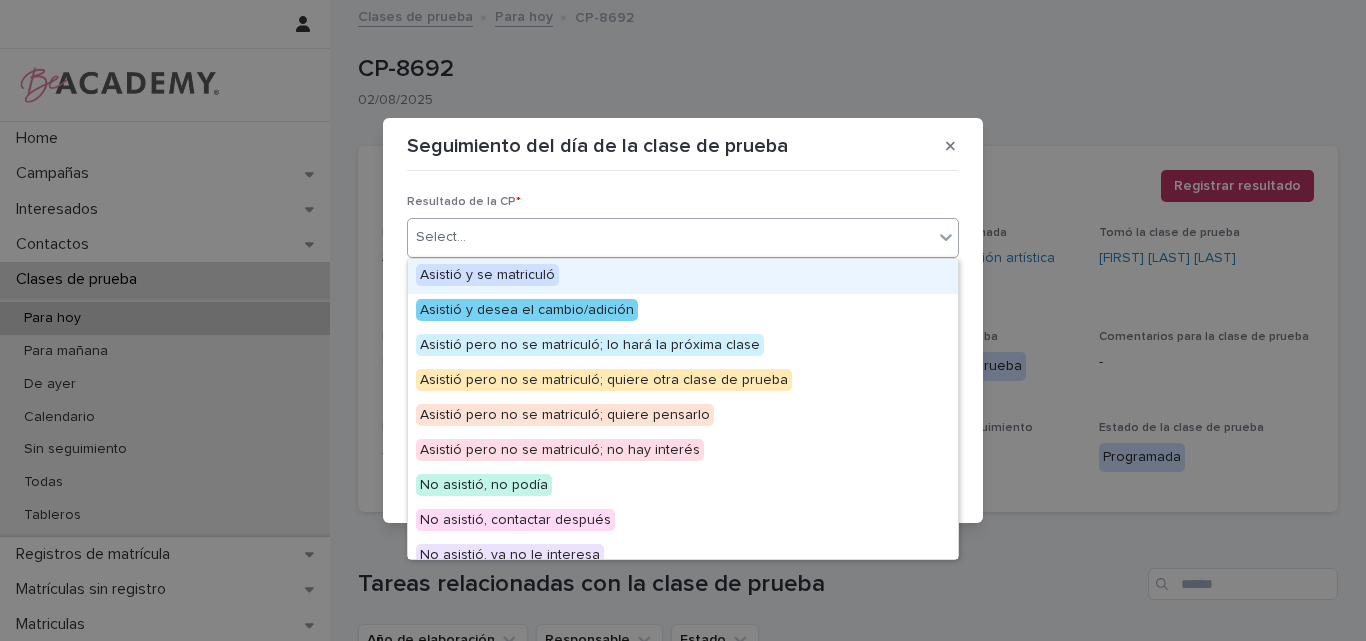 click on "Select..." at bounding box center (670, 237) 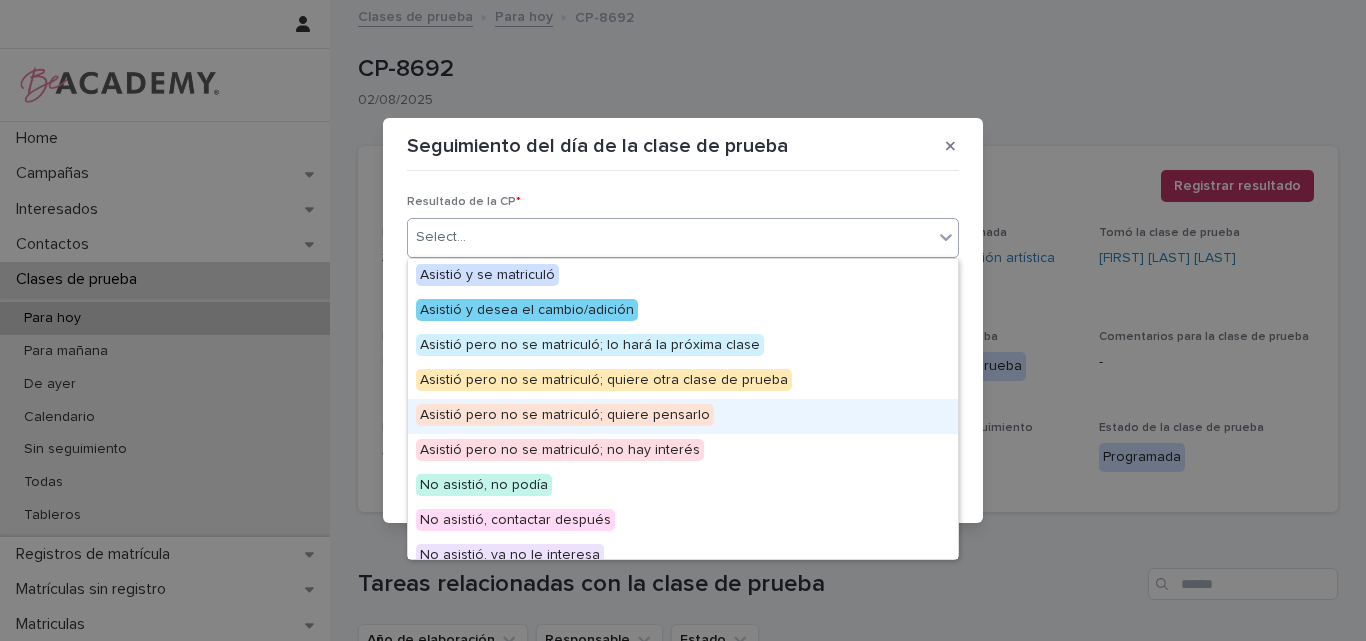 click on "Asistió pero no se matriculó; quiere pensarlo" at bounding box center (565, 415) 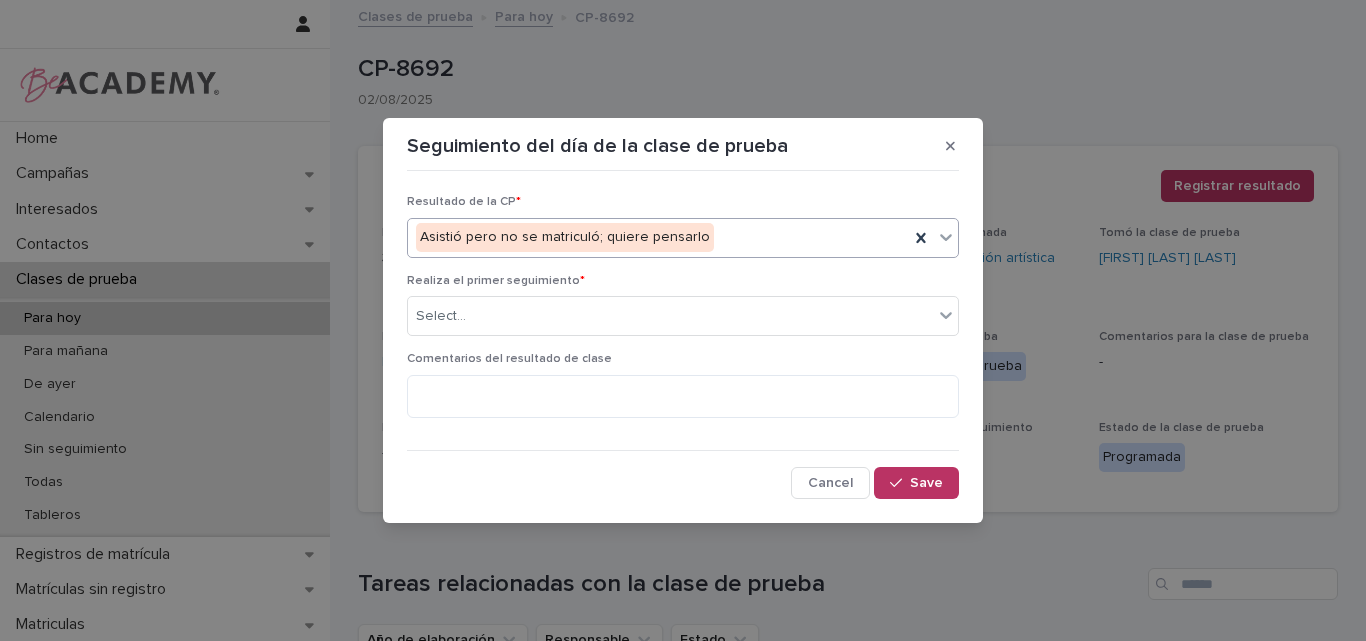 click on "Asistió pero no se matriculó; quiere pensarlo" at bounding box center [658, 237] 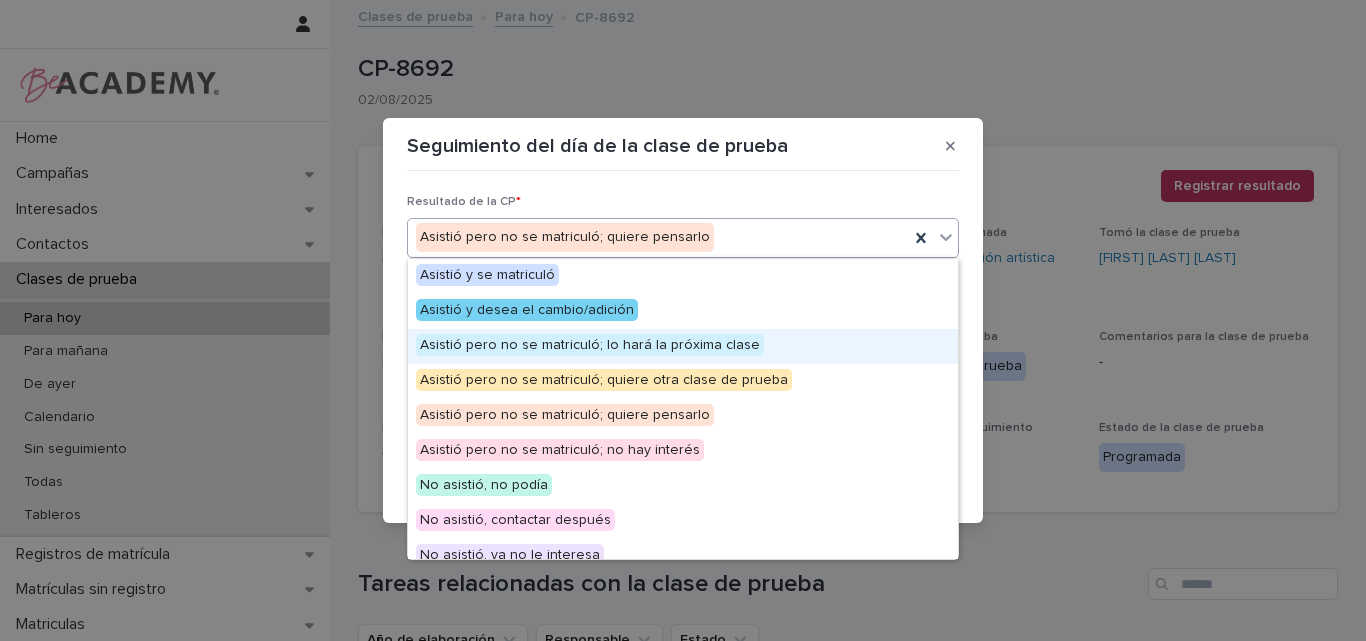 click on "Asistió pero no se matriculó; lo hará la próxima clase" at bounding box center (590, 345) 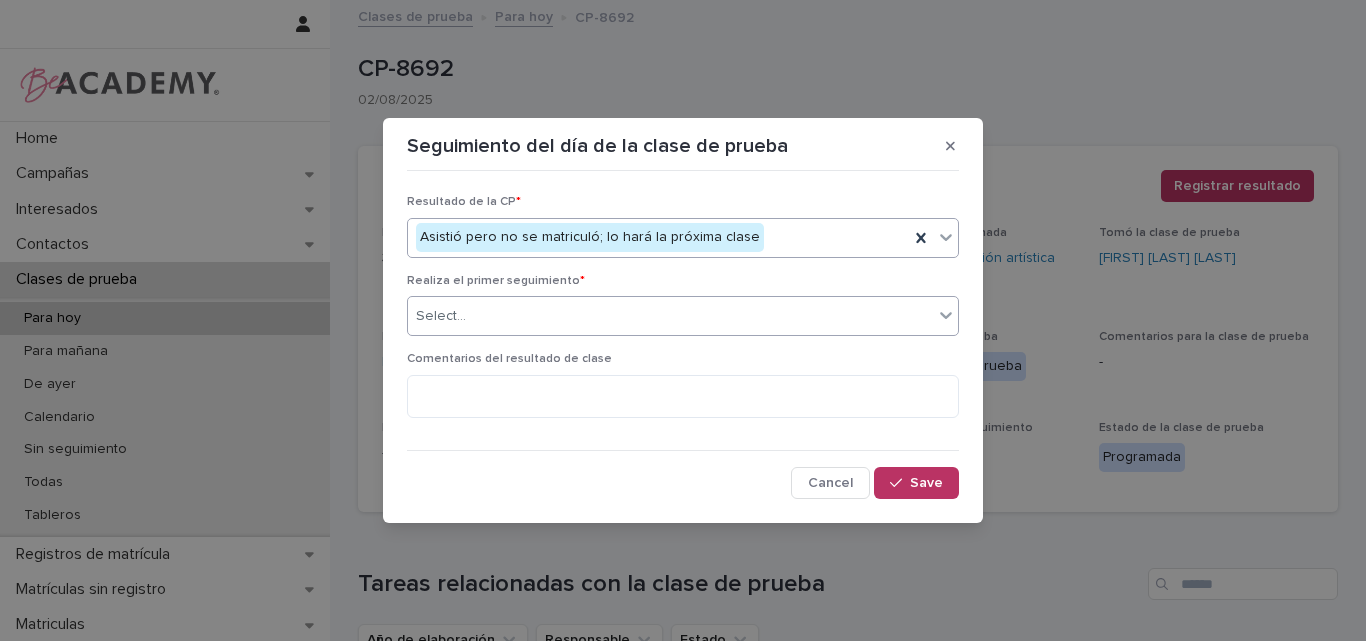click on "Select..." at bounding box center (670, 316) 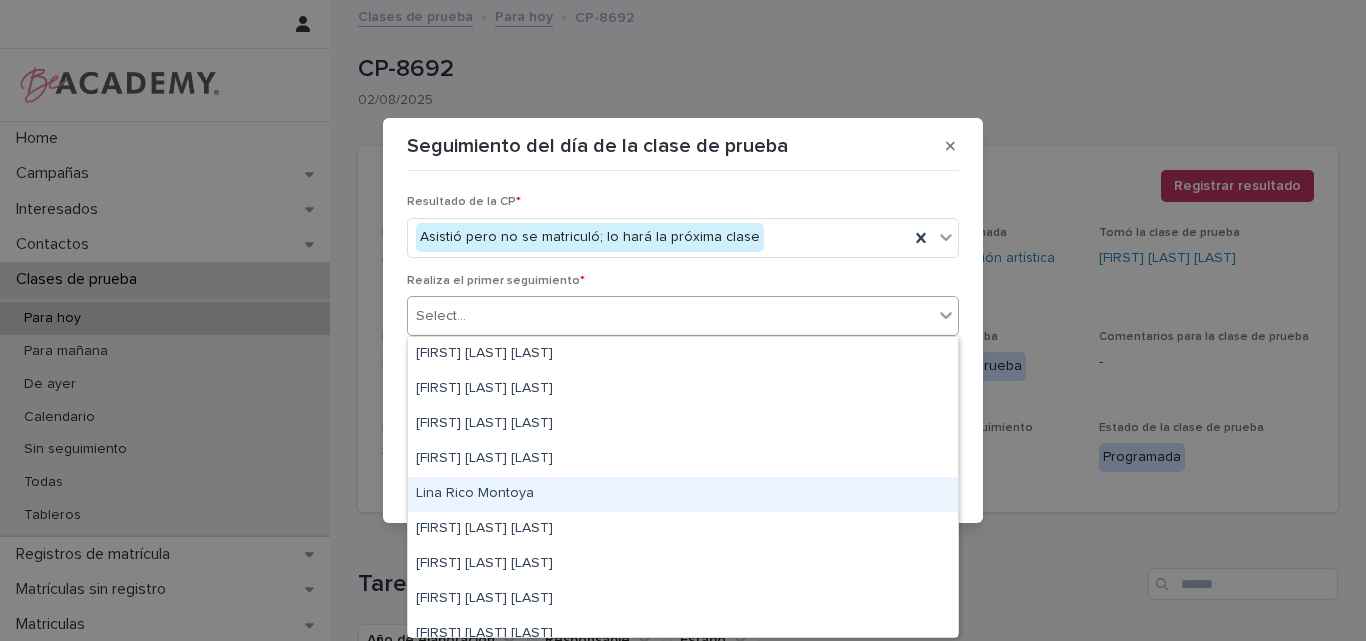 click on "Lina Rico Montoya" at bounding box center [683, 494] 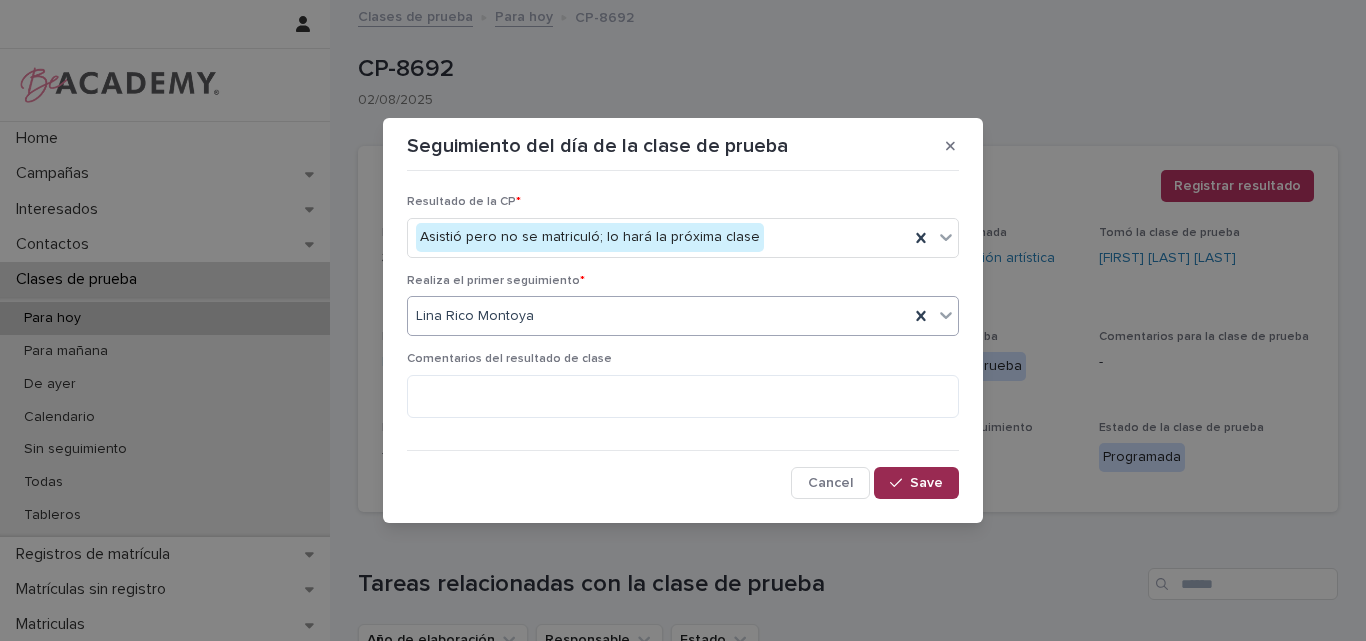 click on "Save" at bounding box center [926, 483] 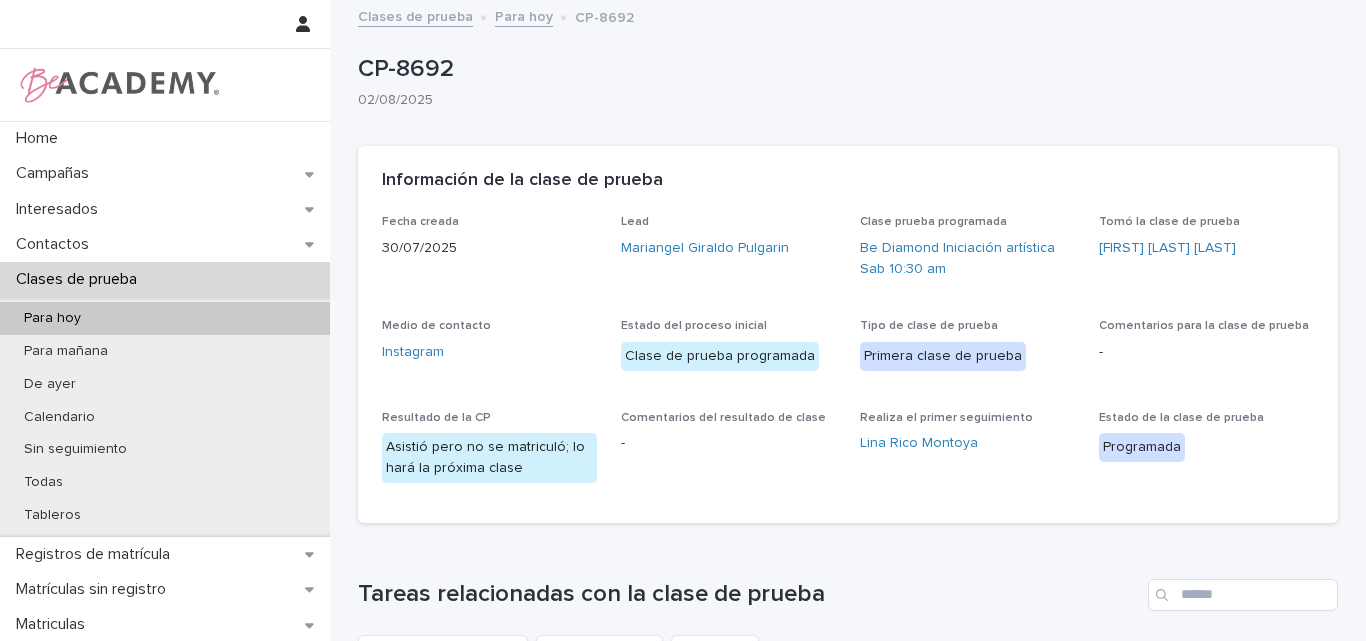 click on "Para hoy" at bounding box center [524, 15] 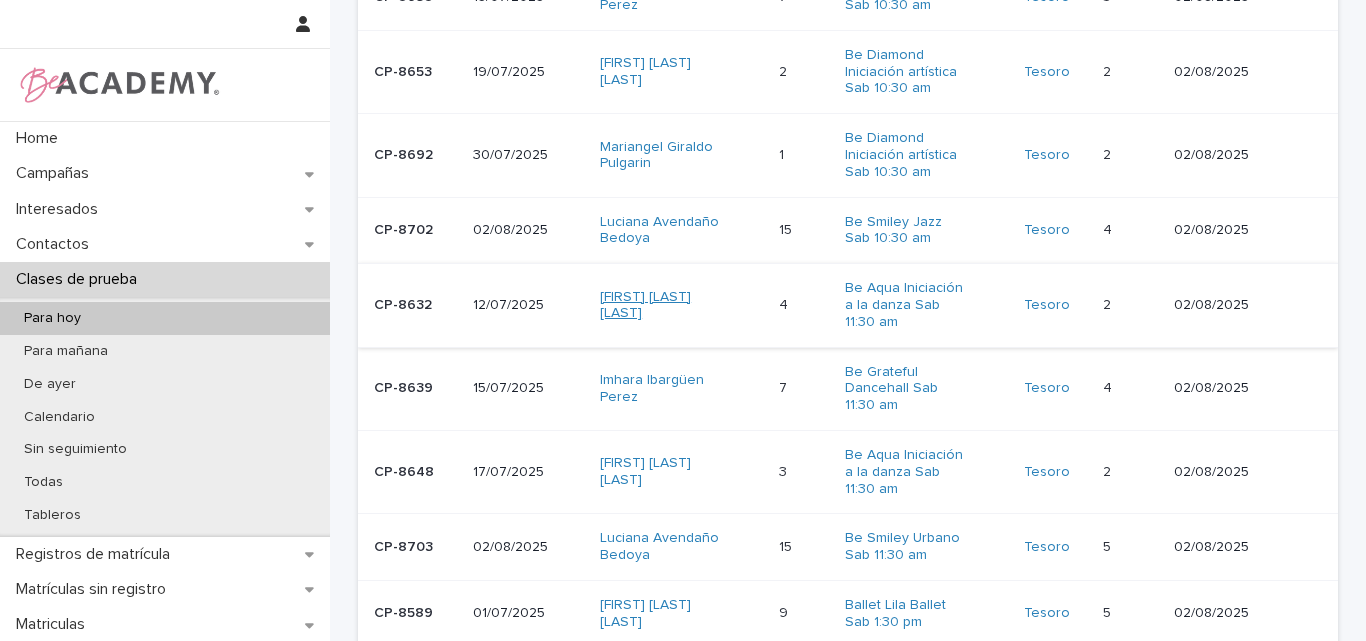 scroll, scrollTop: 400, scrollLeft: 0, axis: vertical 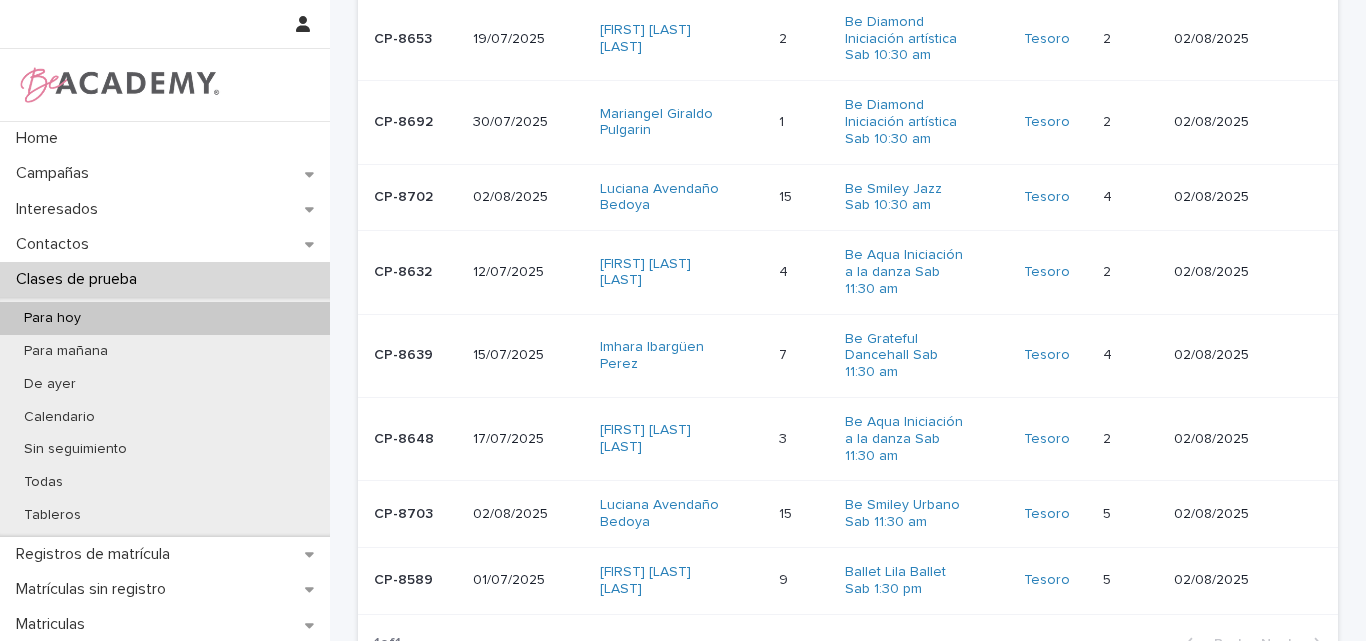 click on "CP-8648" at bounding box center (415, 439) 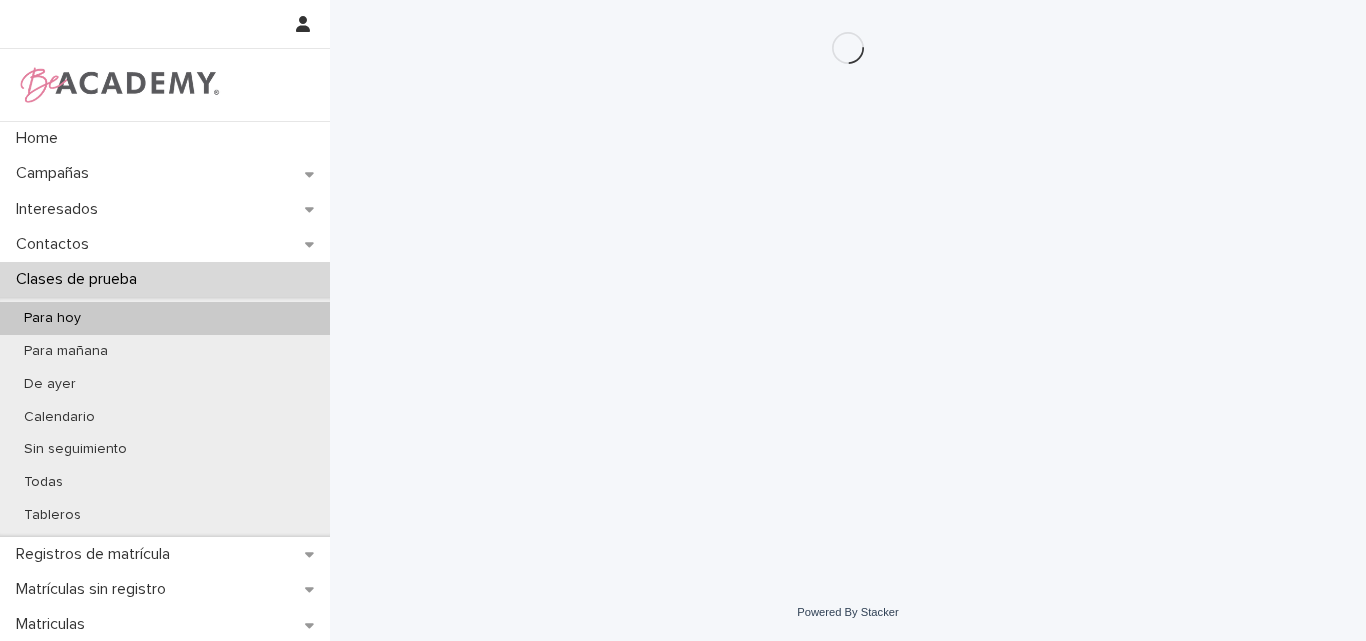 scroll, scrollTop: 0, scrollLeft: 0, axis: both 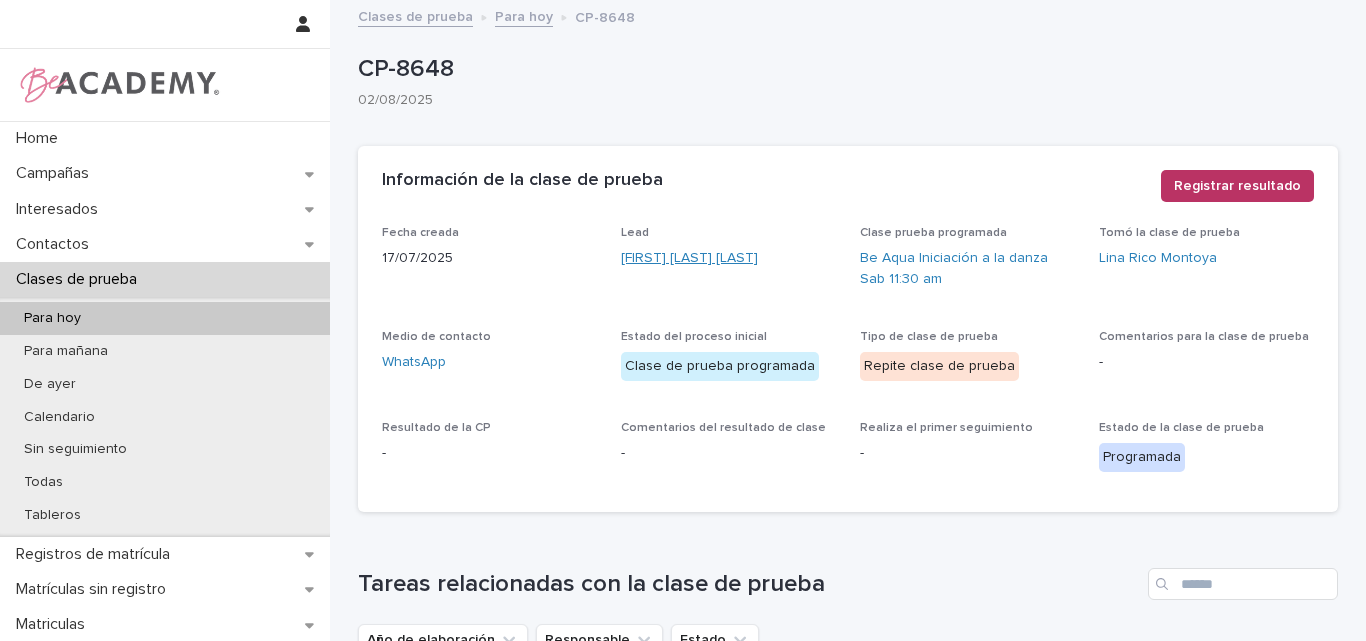 click on "Emmanuella De La Ruah Perez Montoya" at bounding box center (689, 258) 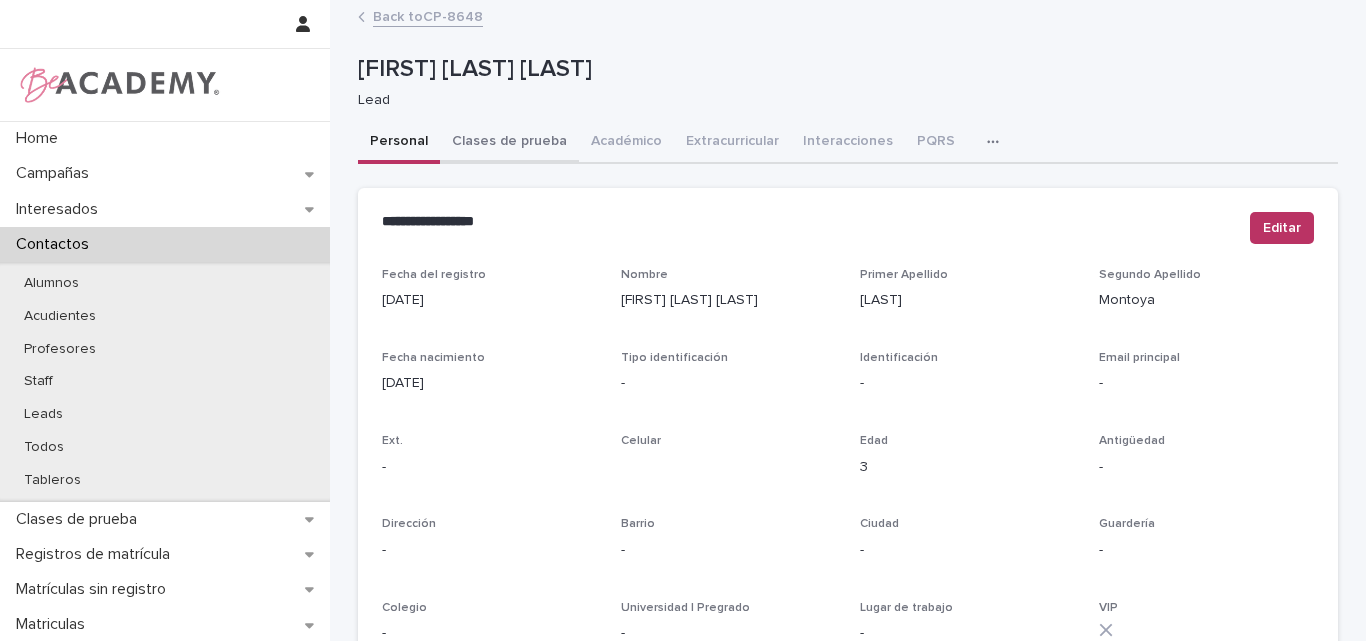 click on "Clases de prueba" at bounding box center (509, 143) 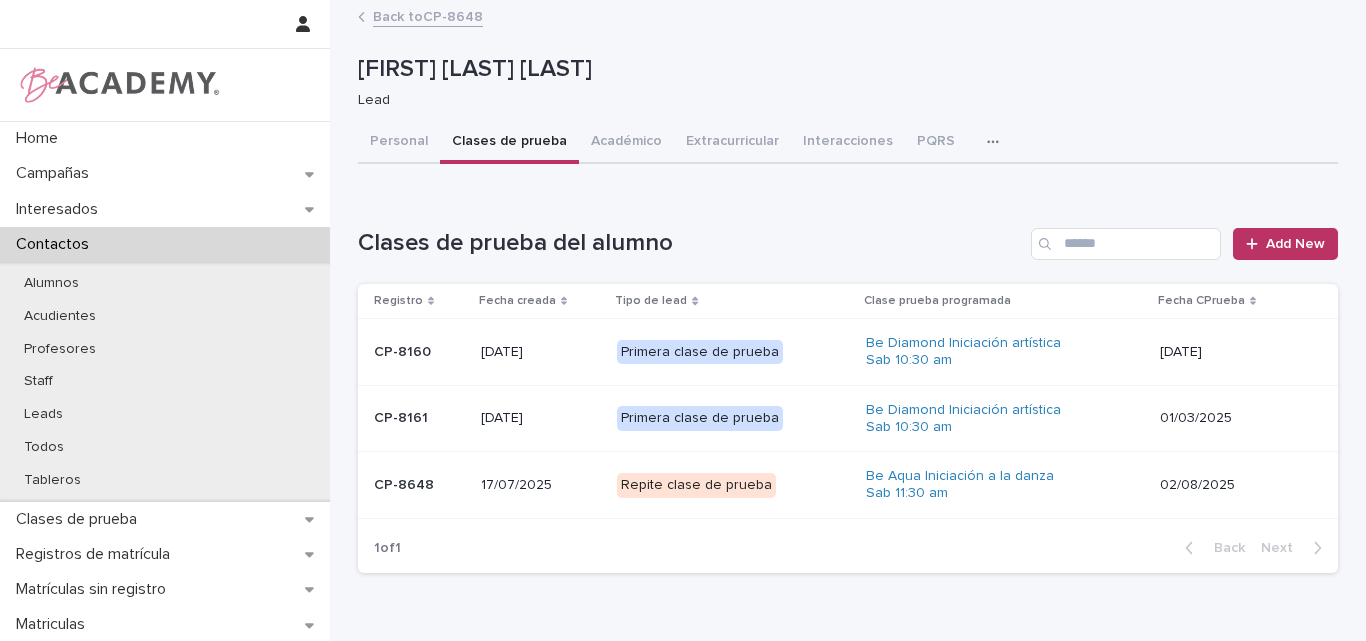 click on "CP-8160" at bounding box center (419, 352) 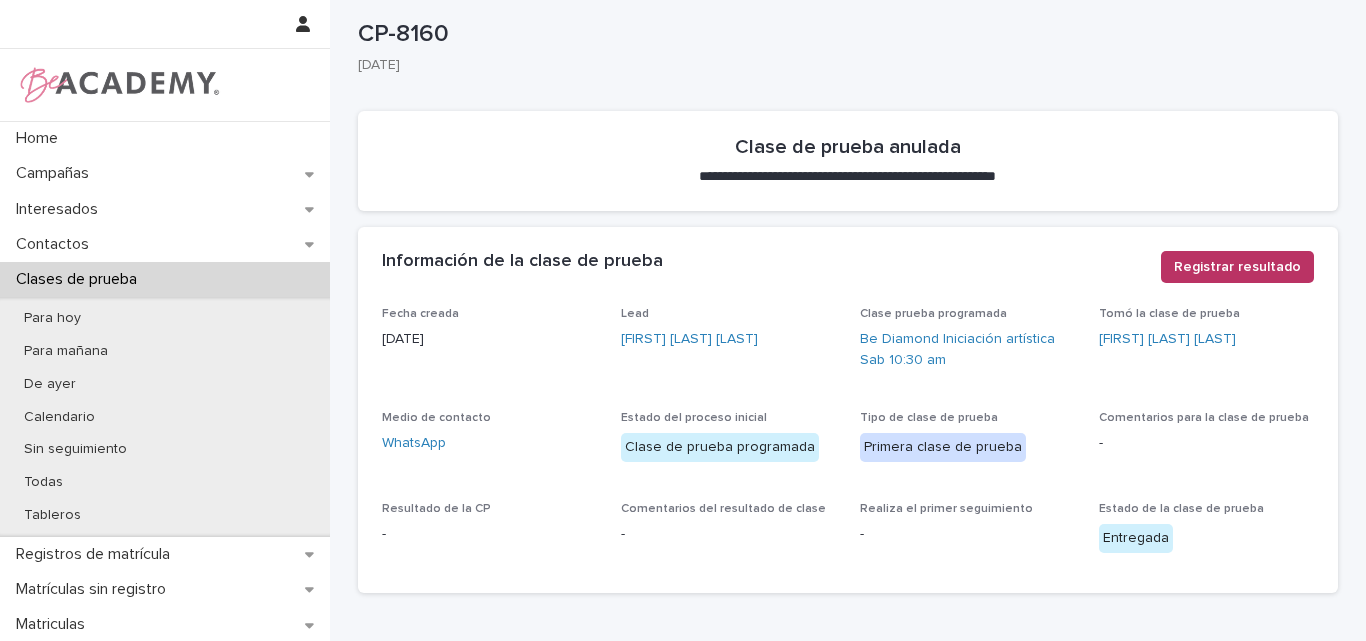scroll, scrollTop: 0, scrollLeft: 0, axis: both 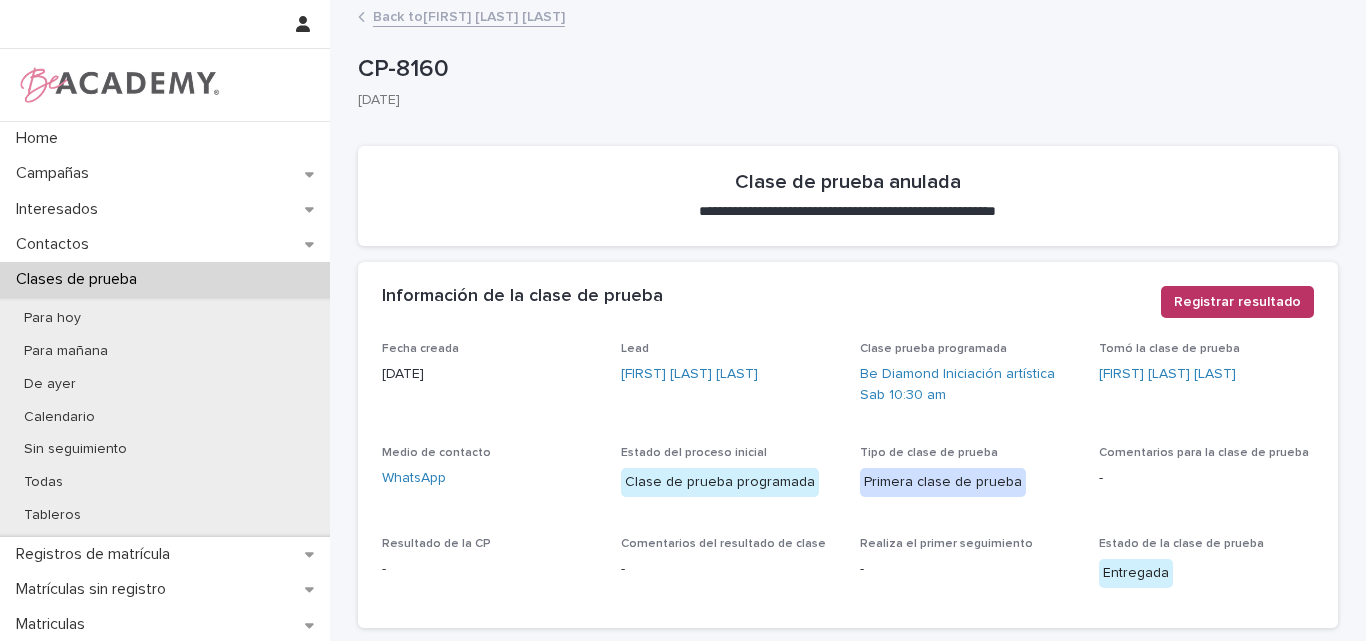 click on "Back to  Emmanuella De La Ruah Perez Montoya" at bounding box center (469, 15) 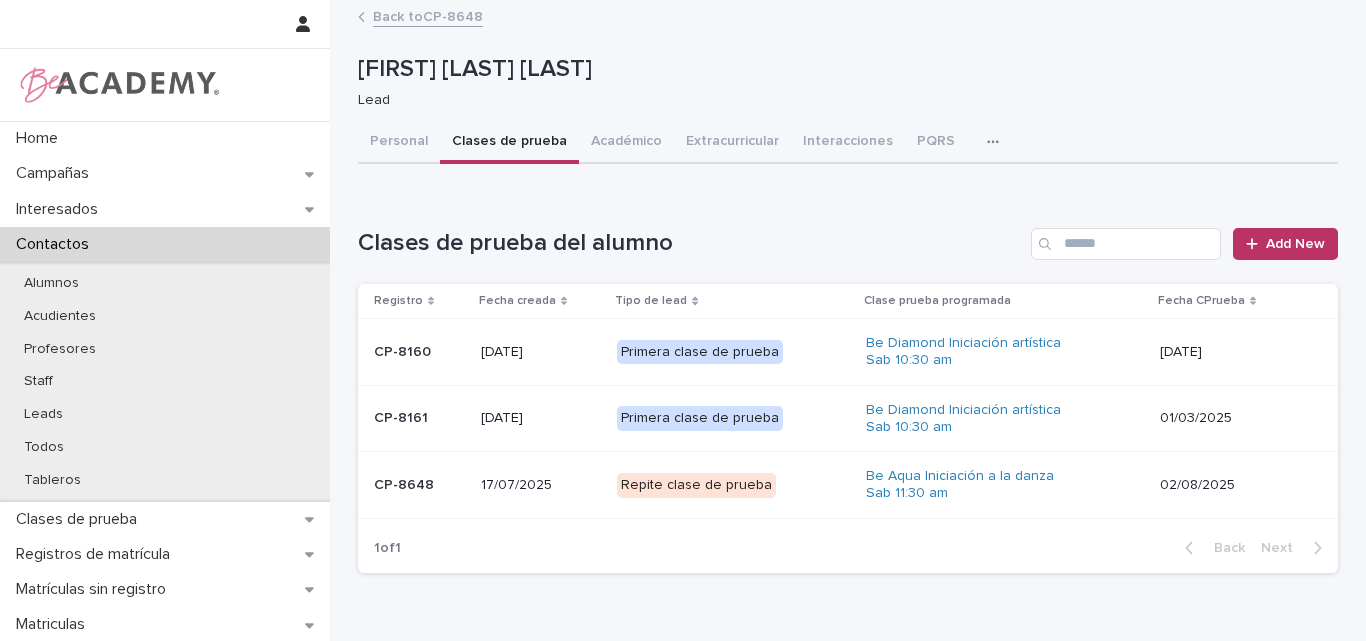 click on "CP-8161" at bounding box center (419, 418) 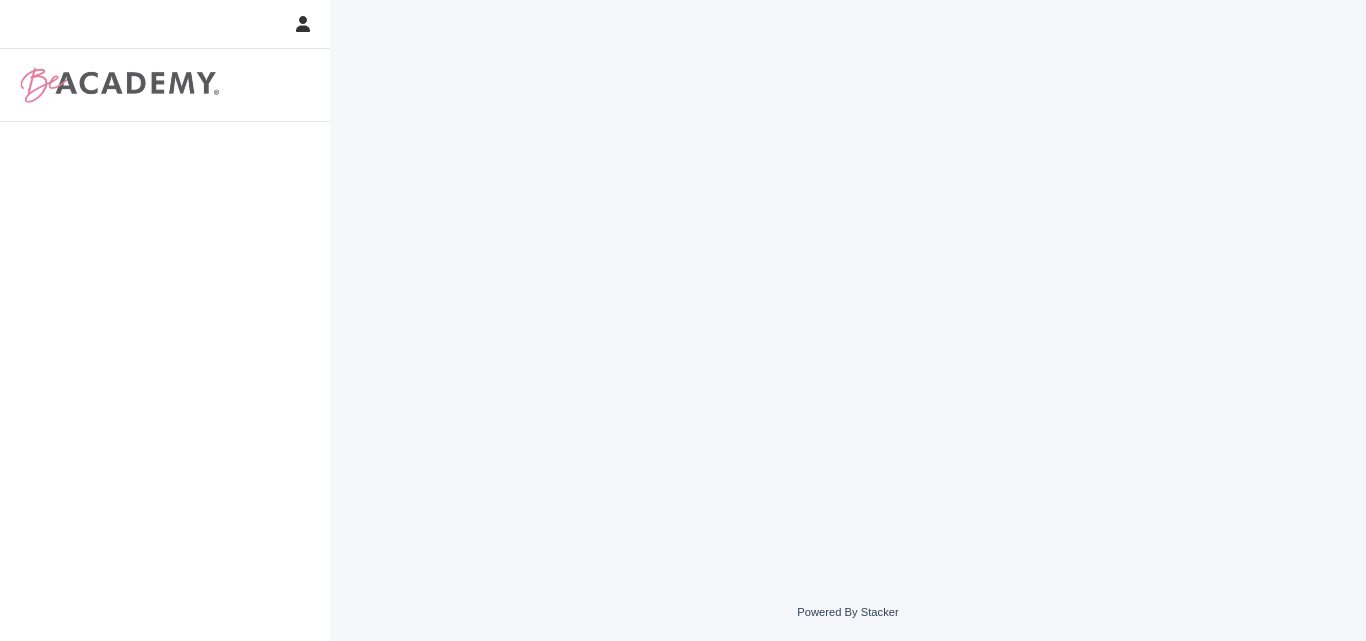 scroll, scrollTop: 0, scrollLeft: 0, axis: both 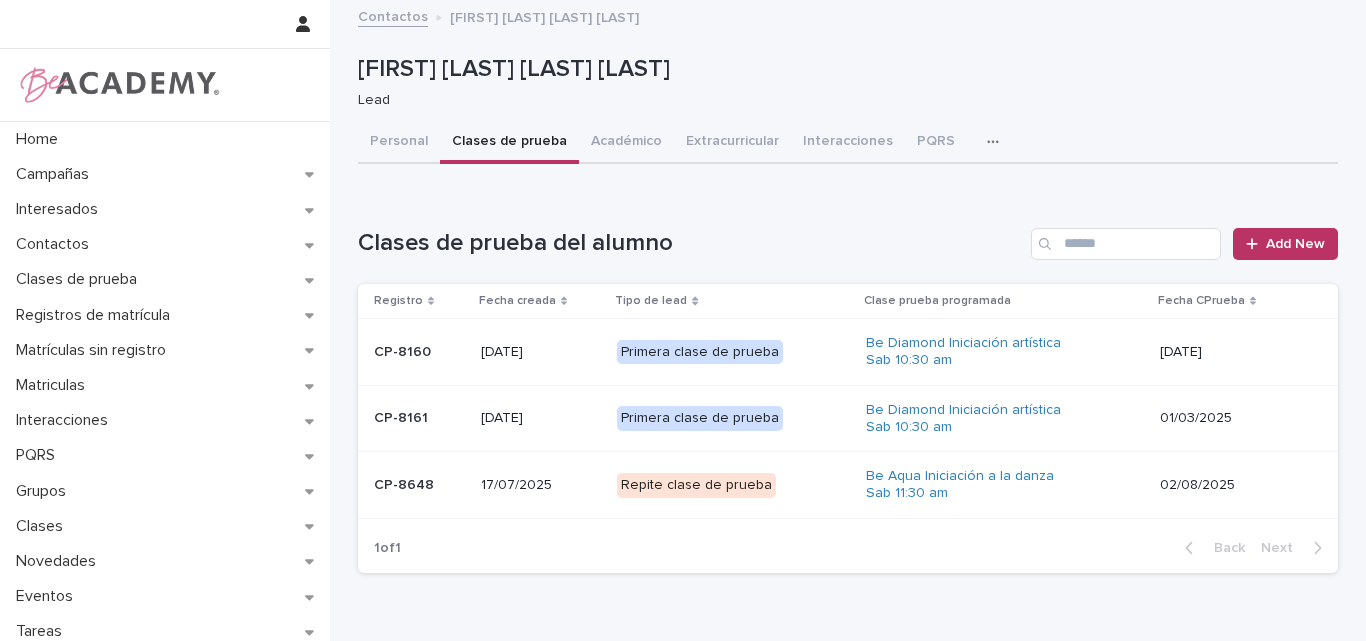 click on "CP-8648" at bounding box center [419, 485] 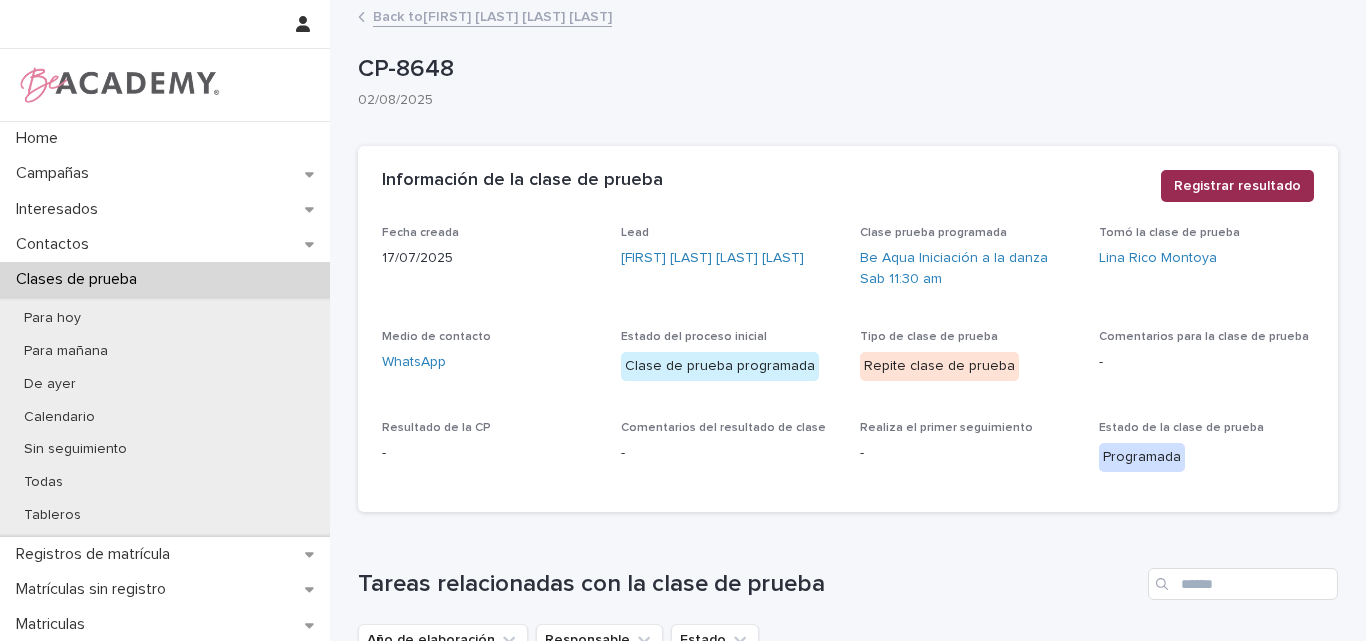 click on "Registrar resultado" at bounding box center (1237, 186) 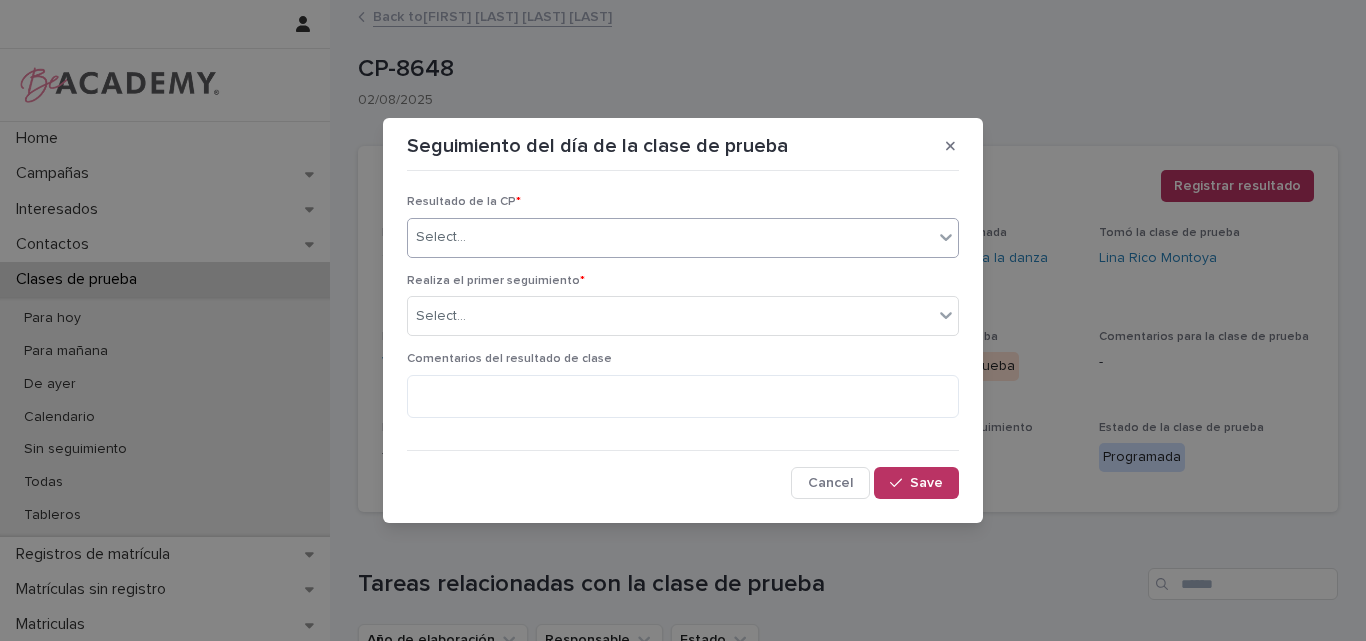 click 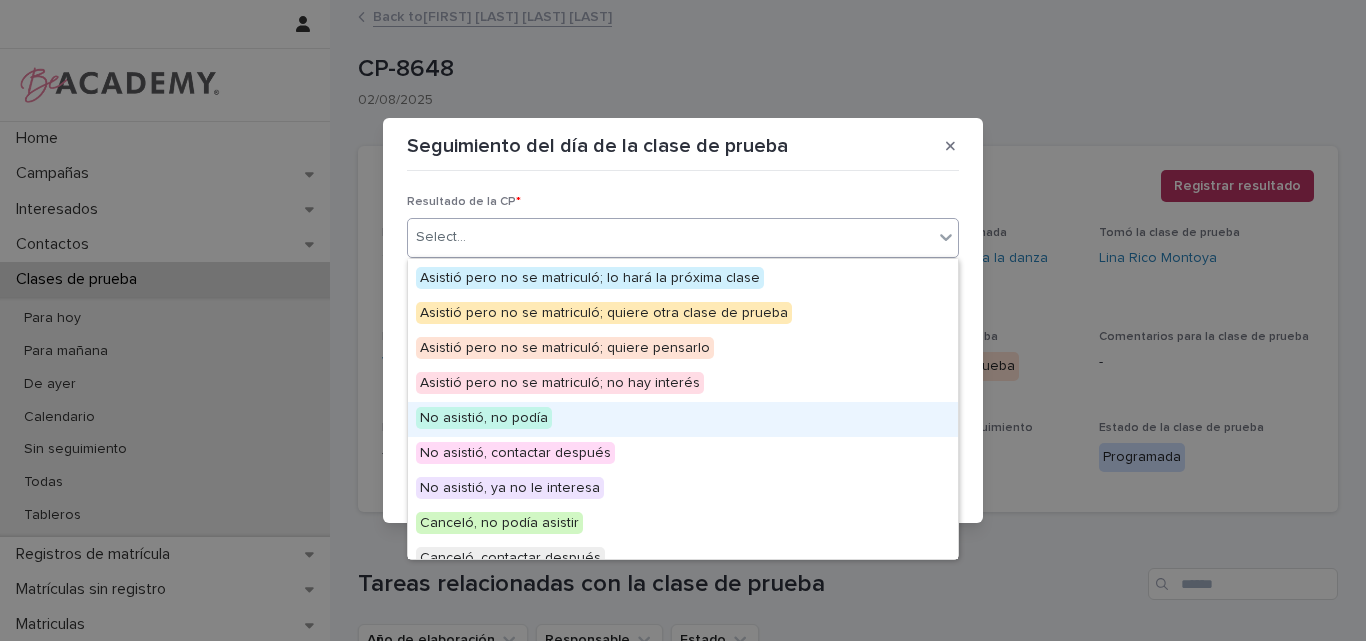 scroll, scrollTop: 100, scrollLeft: 0, axis: vertical 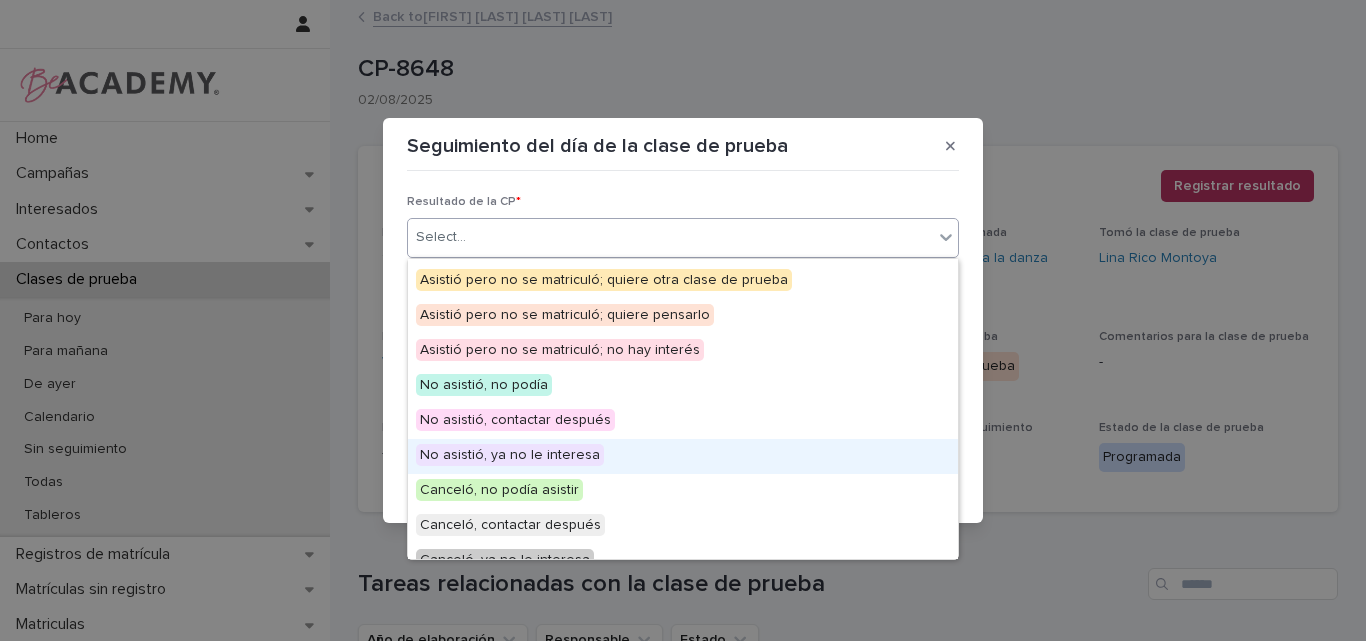 click on "No asistió, ya no le interesa" at bounding box center (510, 455) 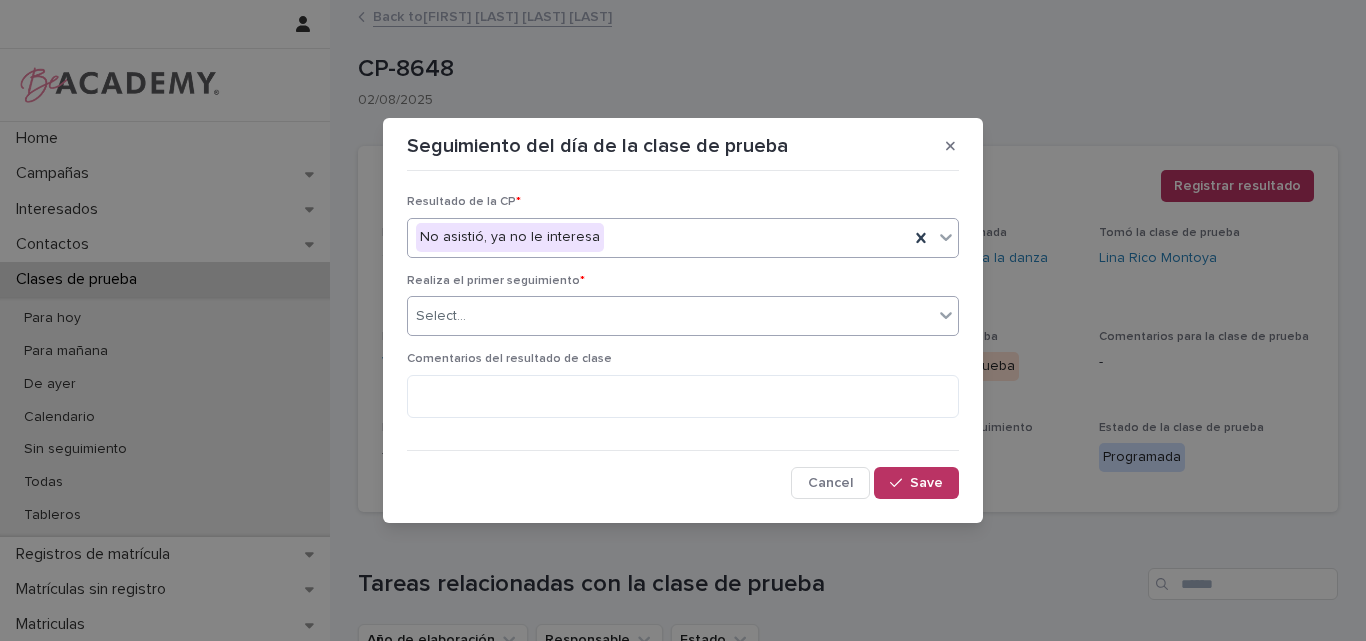 click on "Select..." at bounding box center (670, 316) 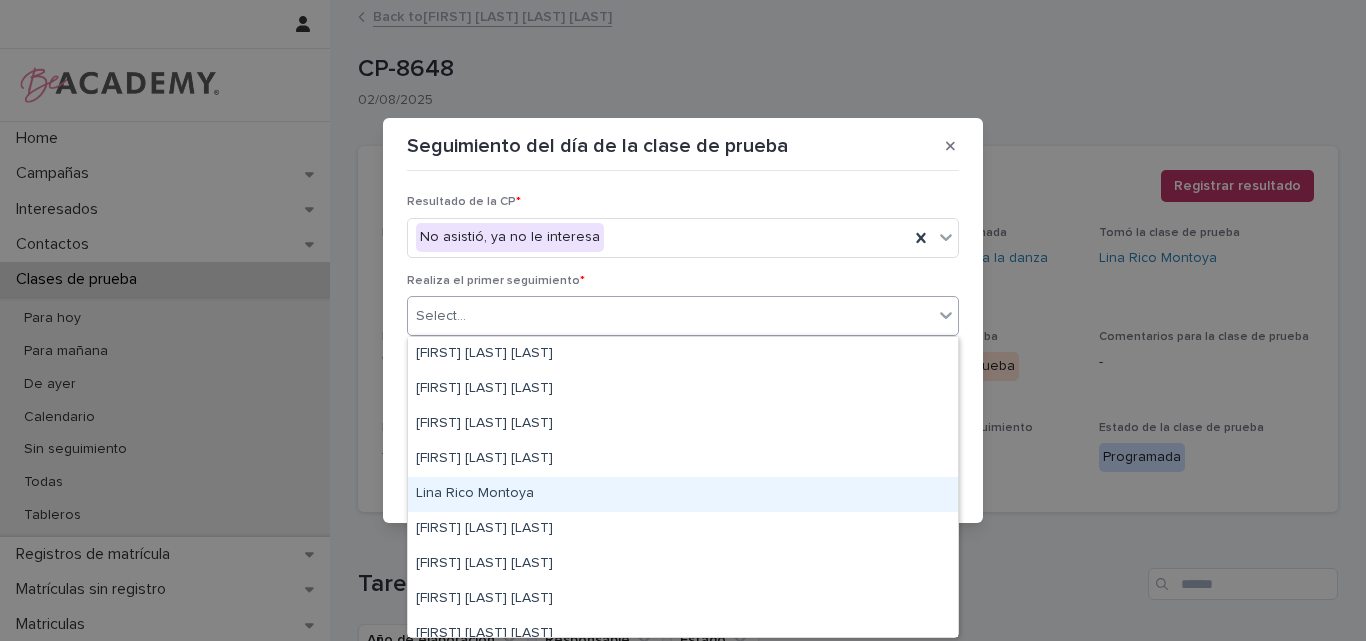 click on "Lina Rico Montoya" at bounding box center [683, 494] 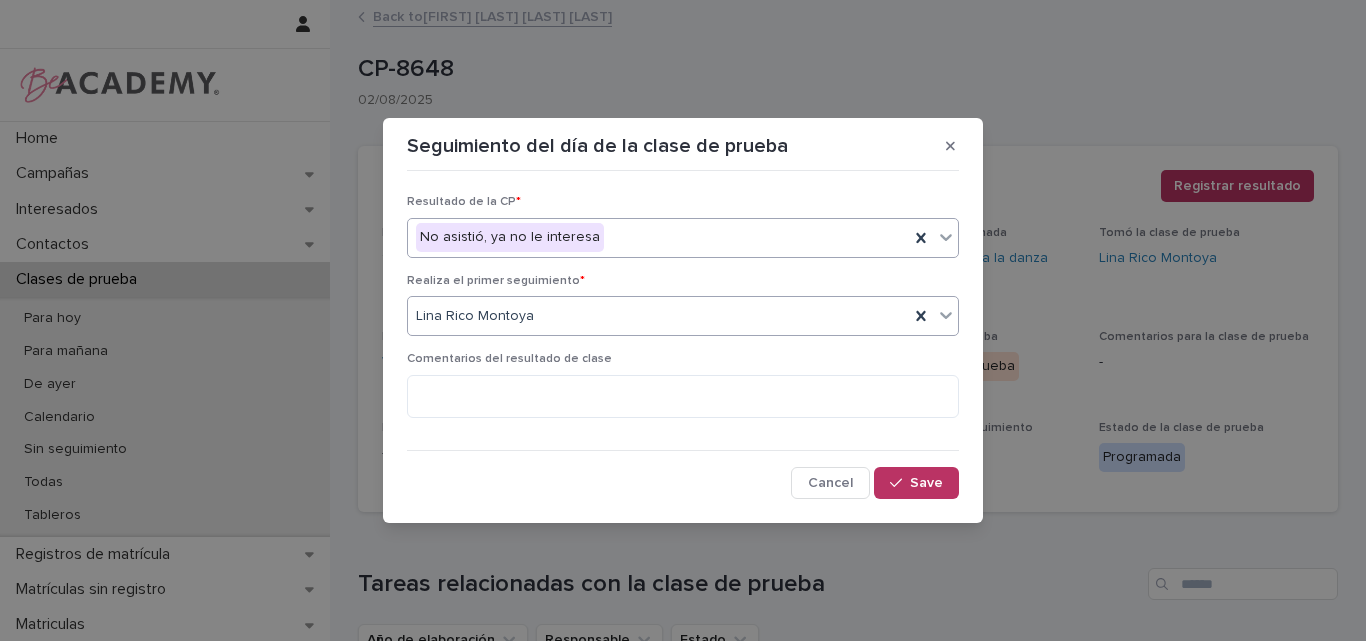 click on "No asistió, ya no le interesa" at bounding box center (658, 237) 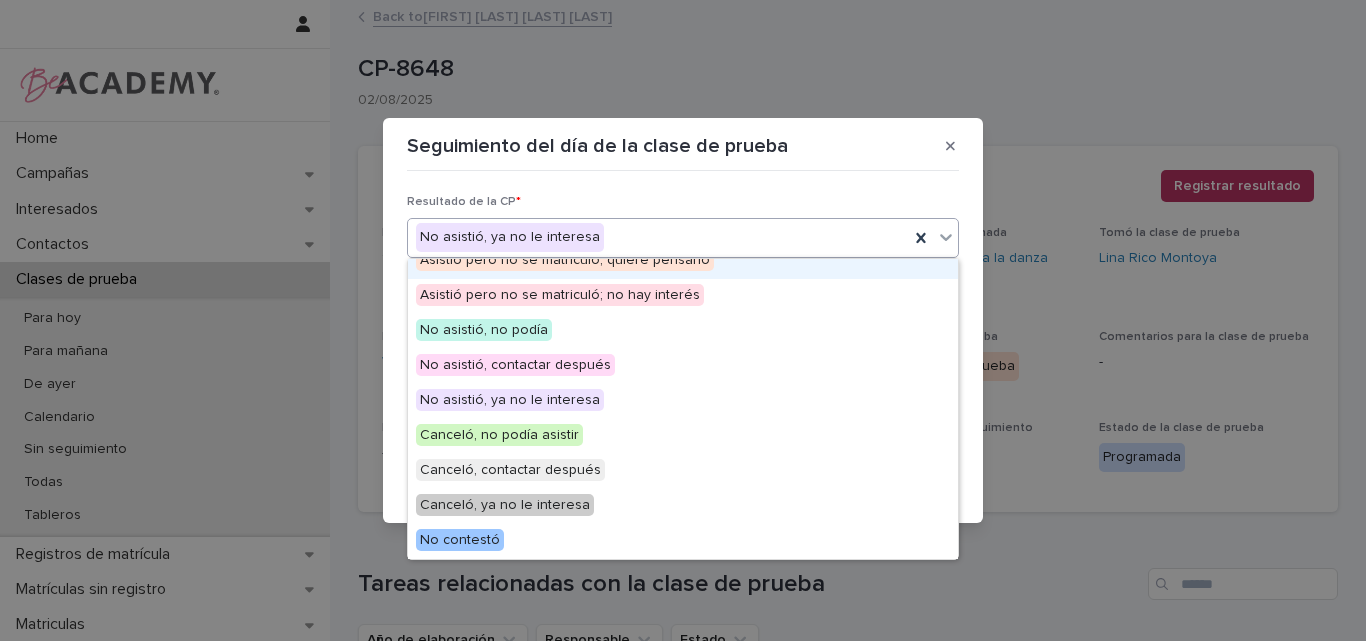 scroll, scrollTop: 155, scrollLeft: 0, axis: vertical 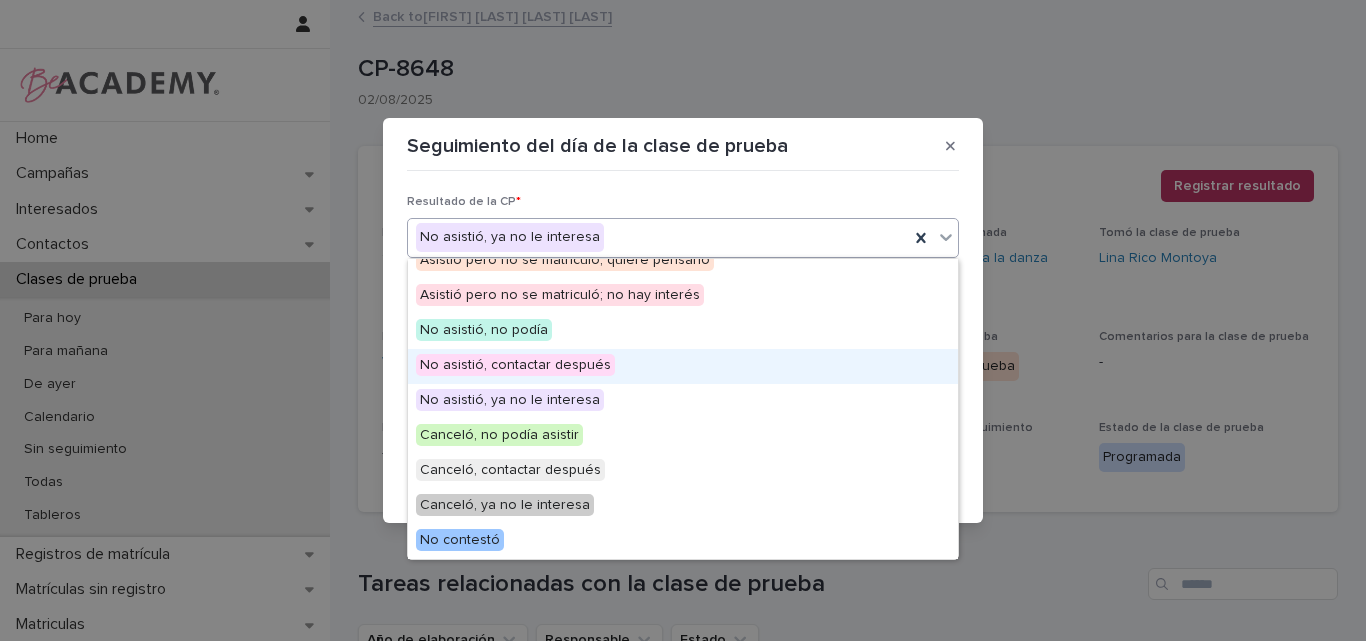 click on "No asistió, contactar después" at bounding box center [683, 366] 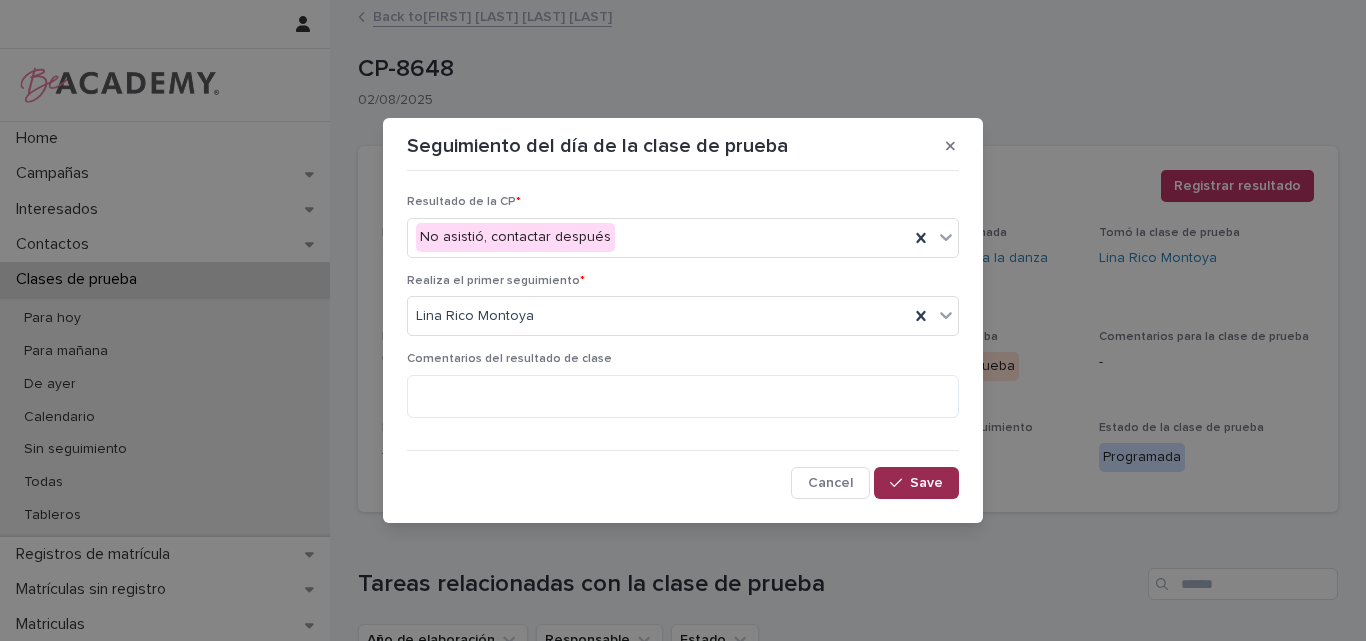 click on "Save" at bounding box center [926, 483] 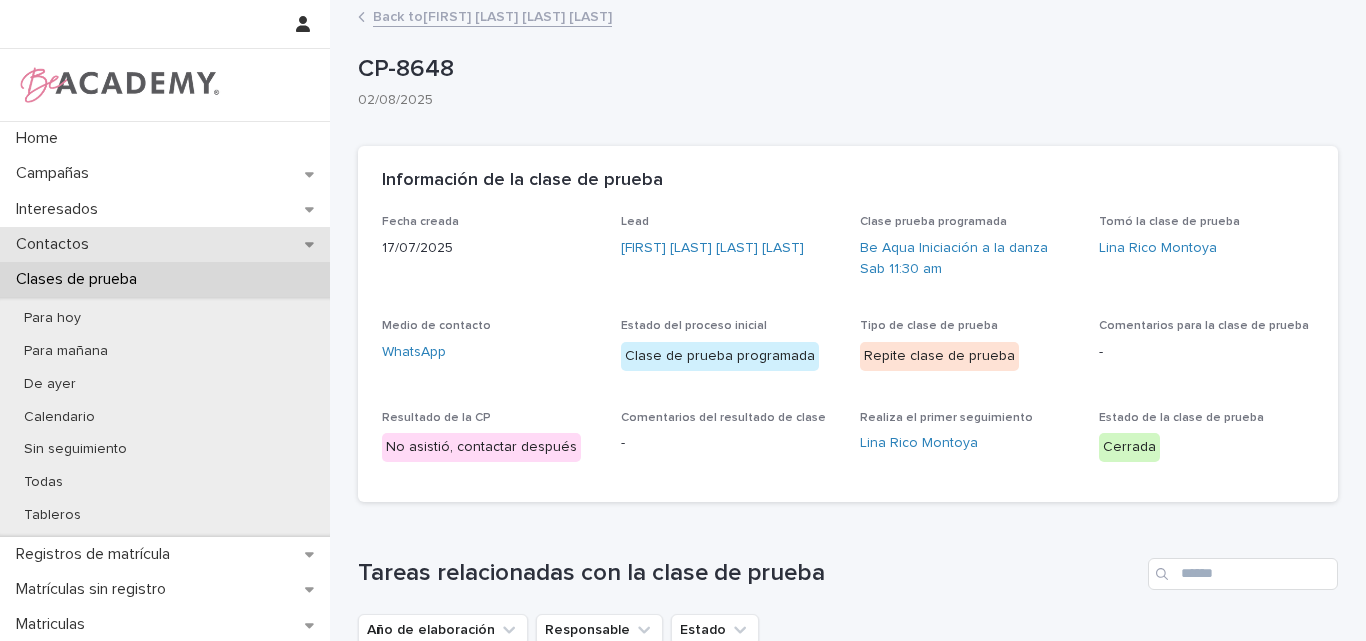 click on "Contactos" at bounding box center [56, 244] 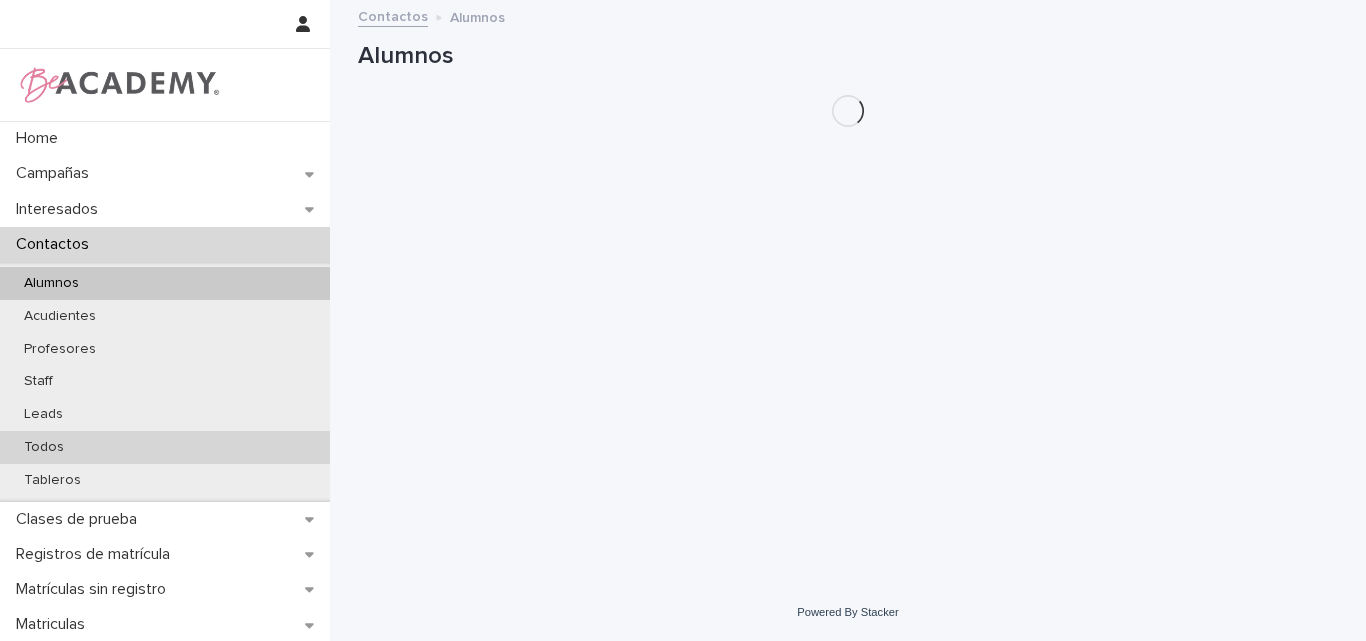 click on "Todos" at bounding box center [44, 447] 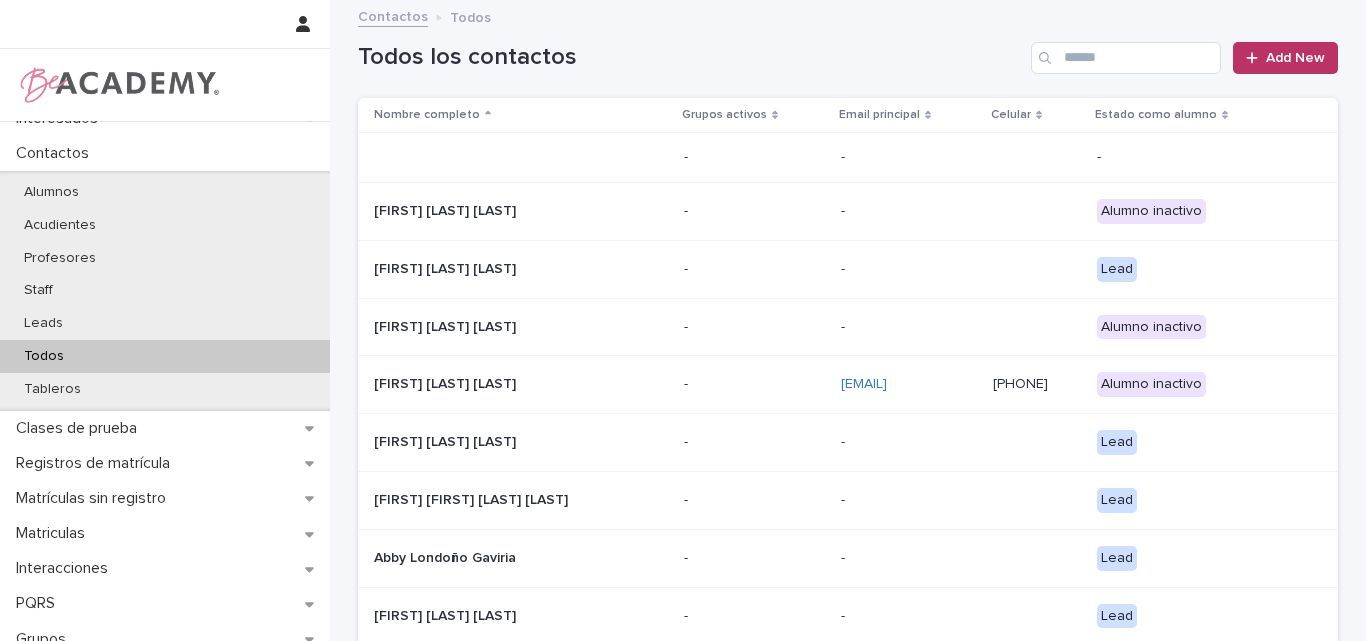 scroll, scrollTop: 200, scrollLeft: 0, axis: vertical 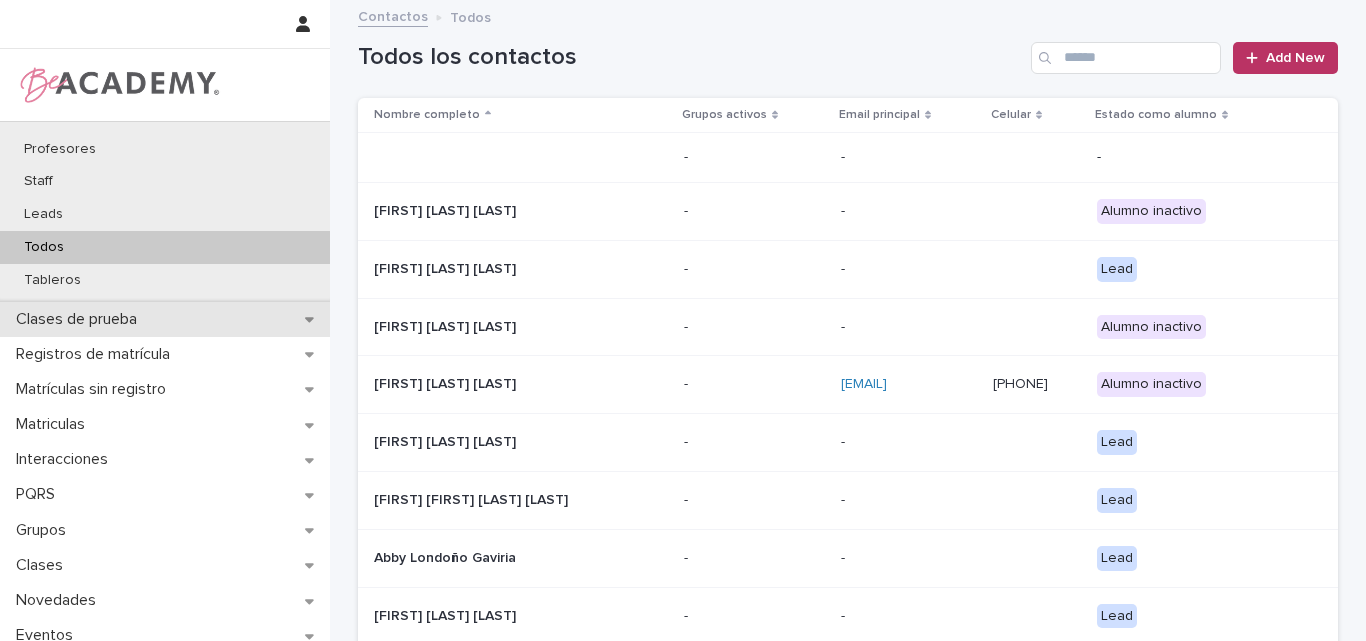 click on "Clases de prueba" at bounding box center [80, 319] 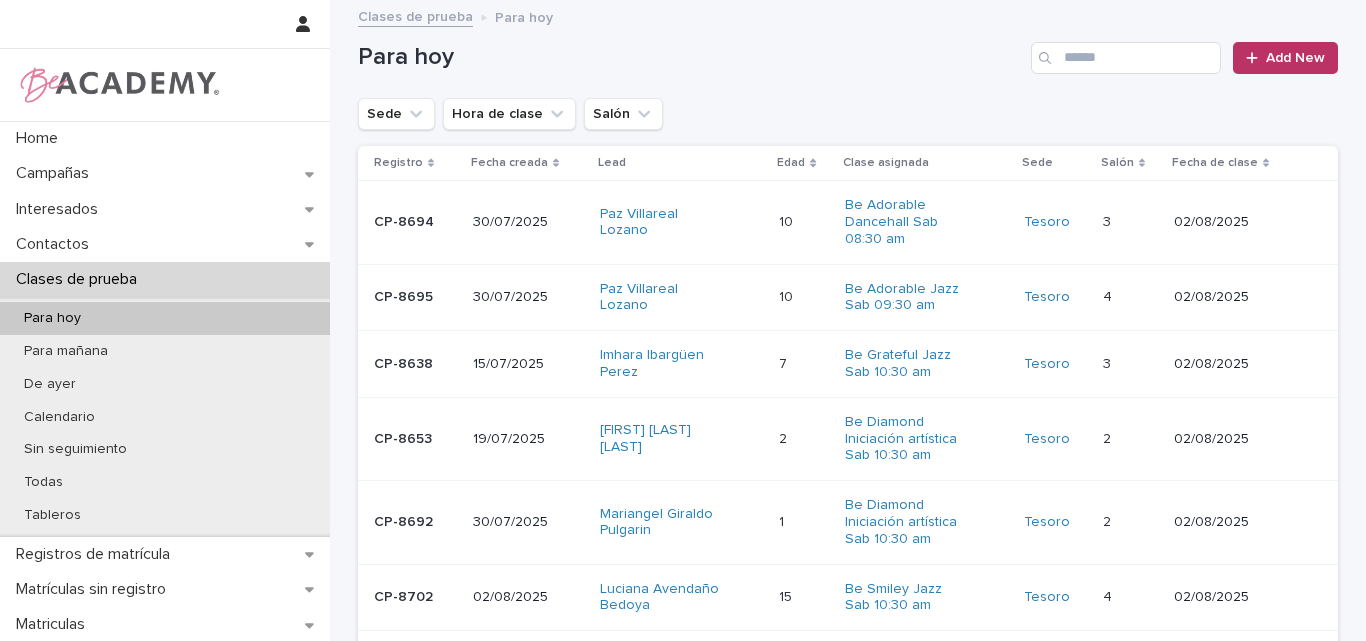 click on "Para hoy" at bounding box center (165, 318) 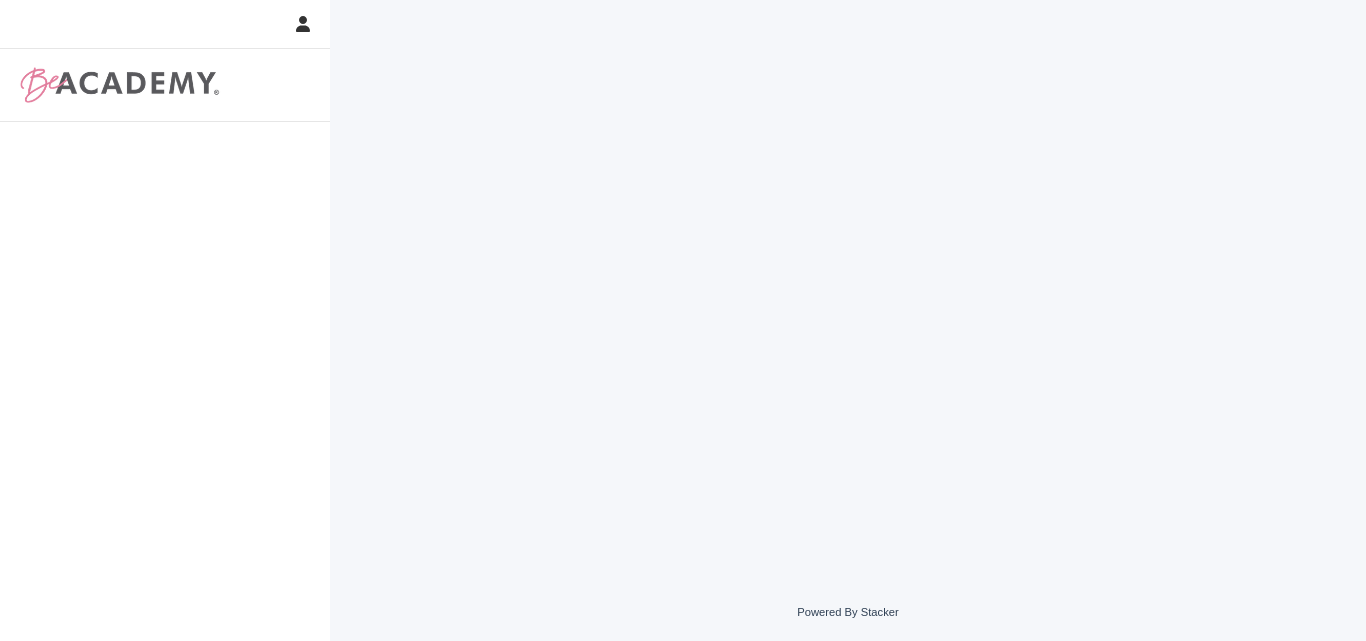 scroll, scrollTop: 0, scrollLeft: 0, axis: both 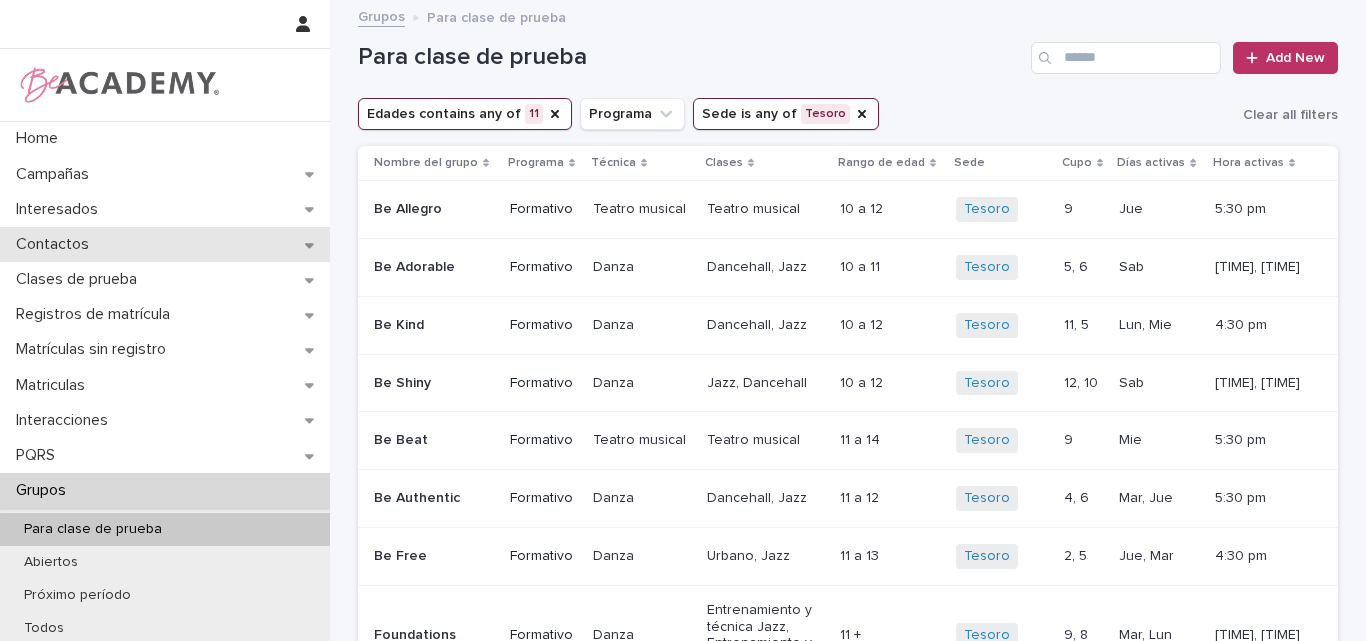click on "Contactos" at bounding box center [165, 244] 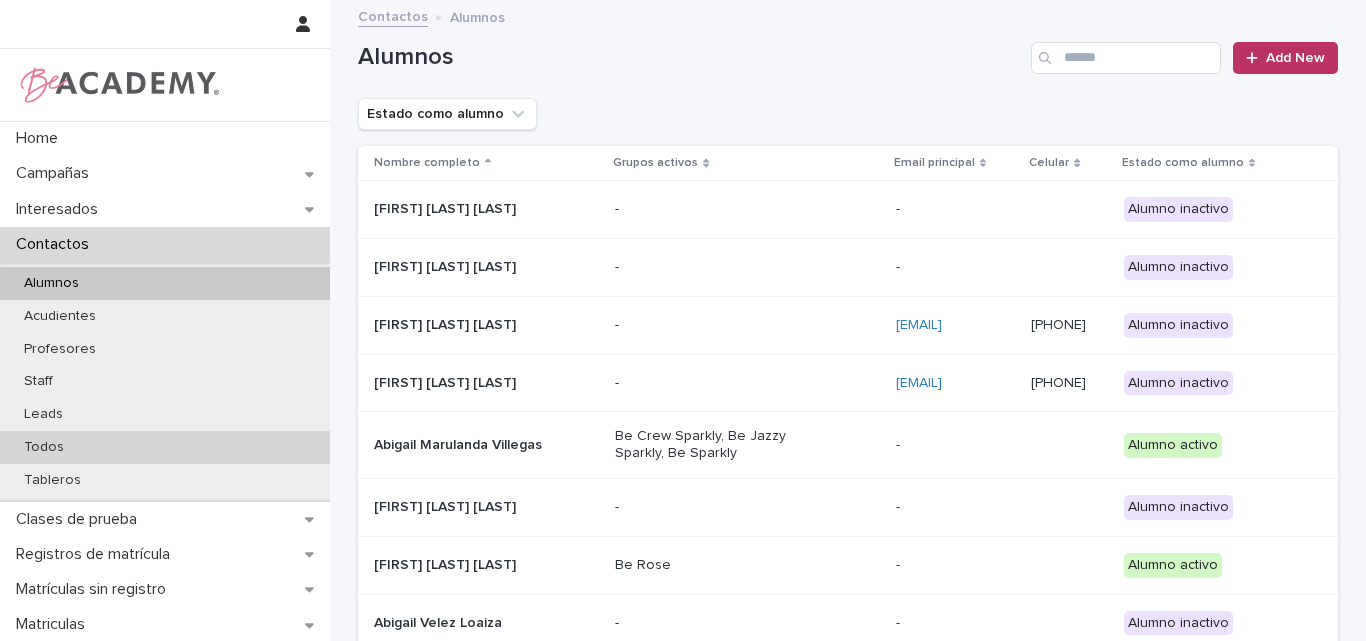 click on "Todos" at bounding box center (44, 447) 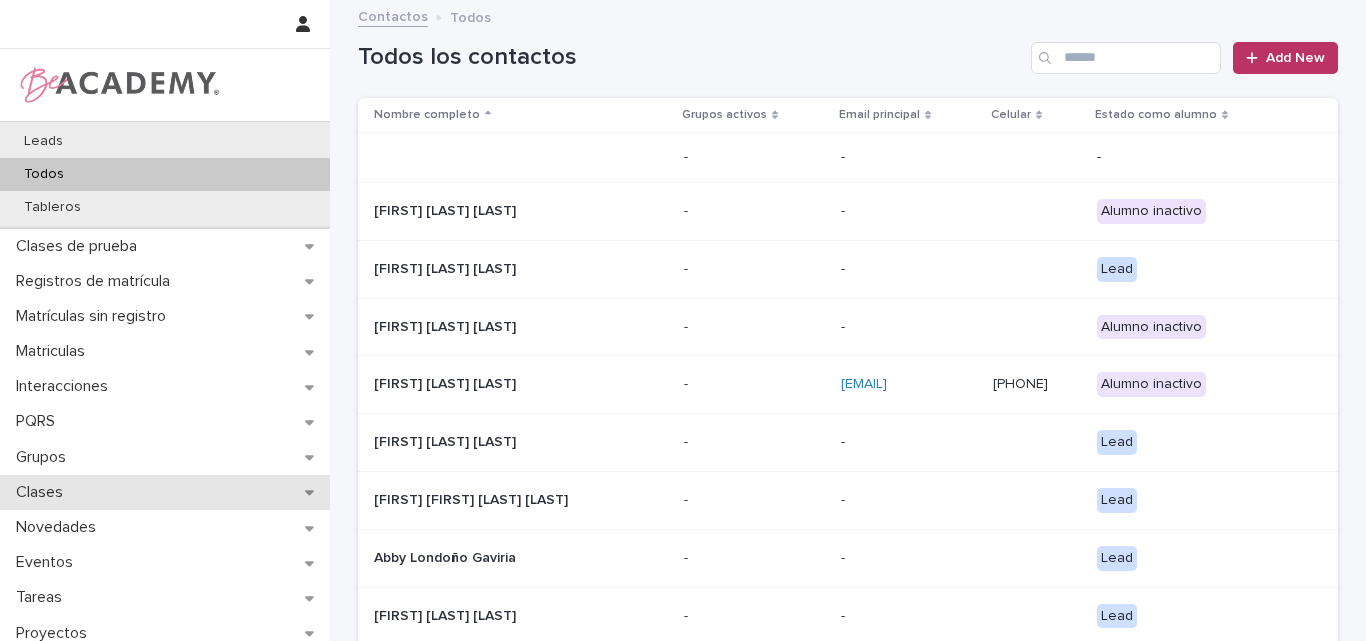 scroll, scrollTop: 300, scrollLeft: 0, axis: vertical 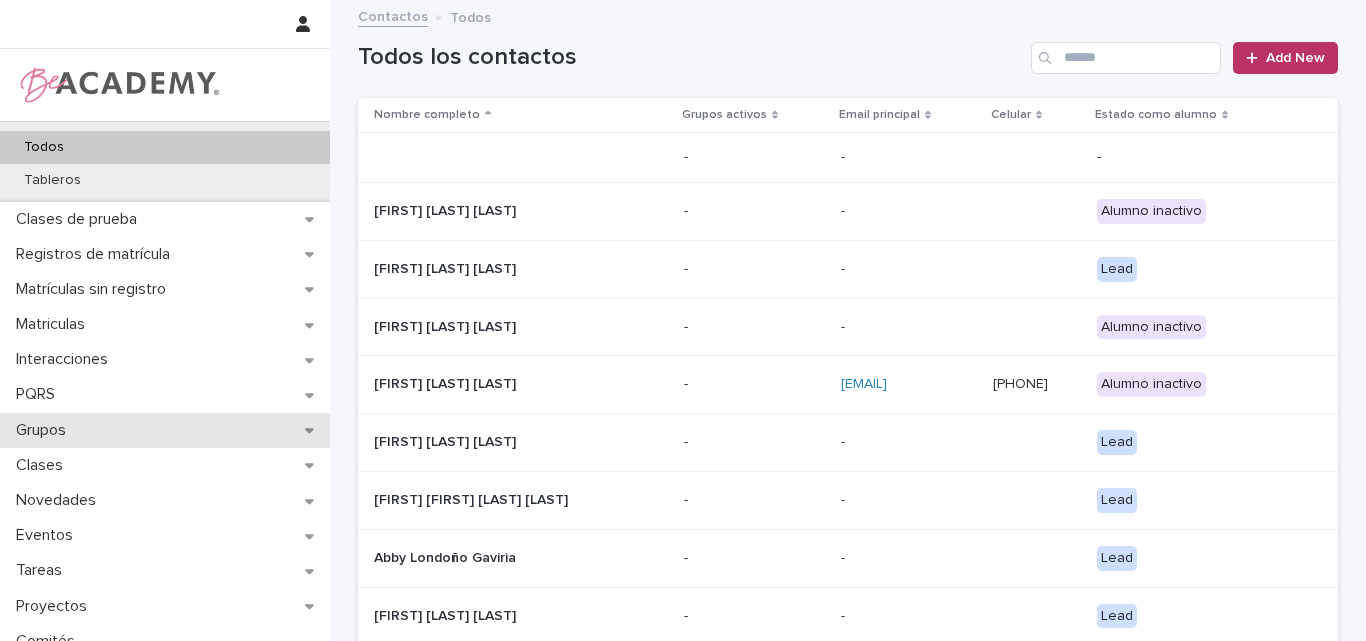 click on "Grupos" at bounding box center [165, 430] 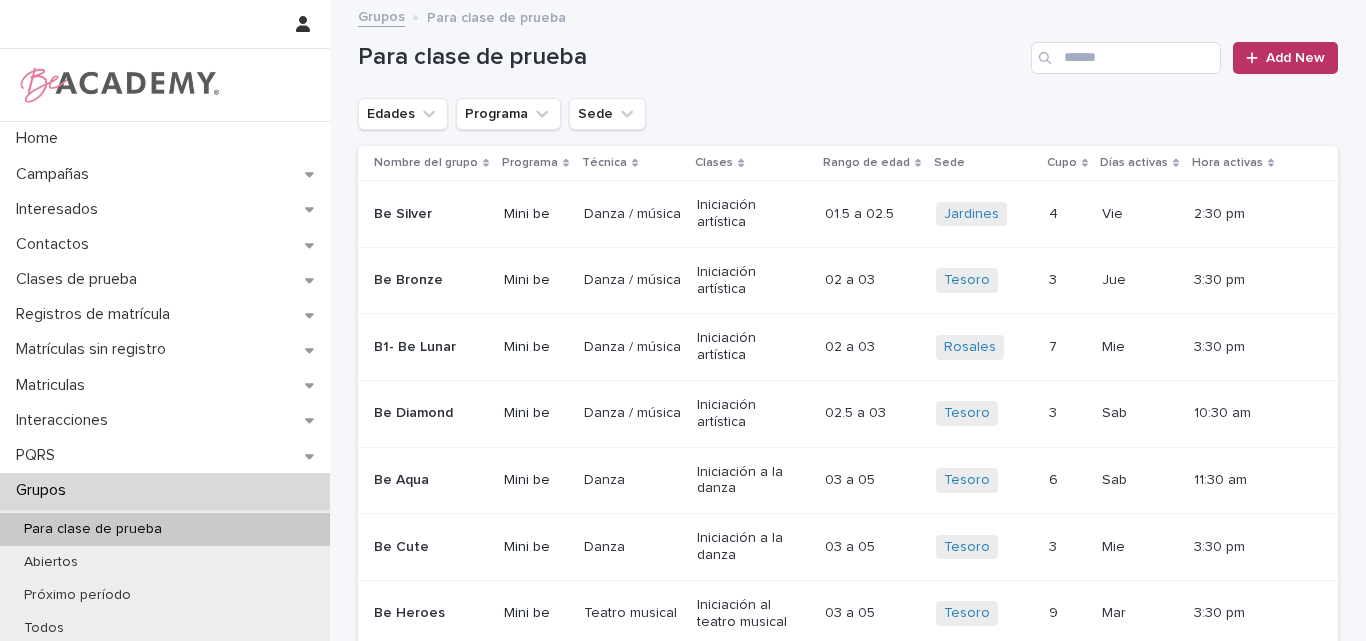 click on "Para clase de prueba" at bounding box center [93, 529] 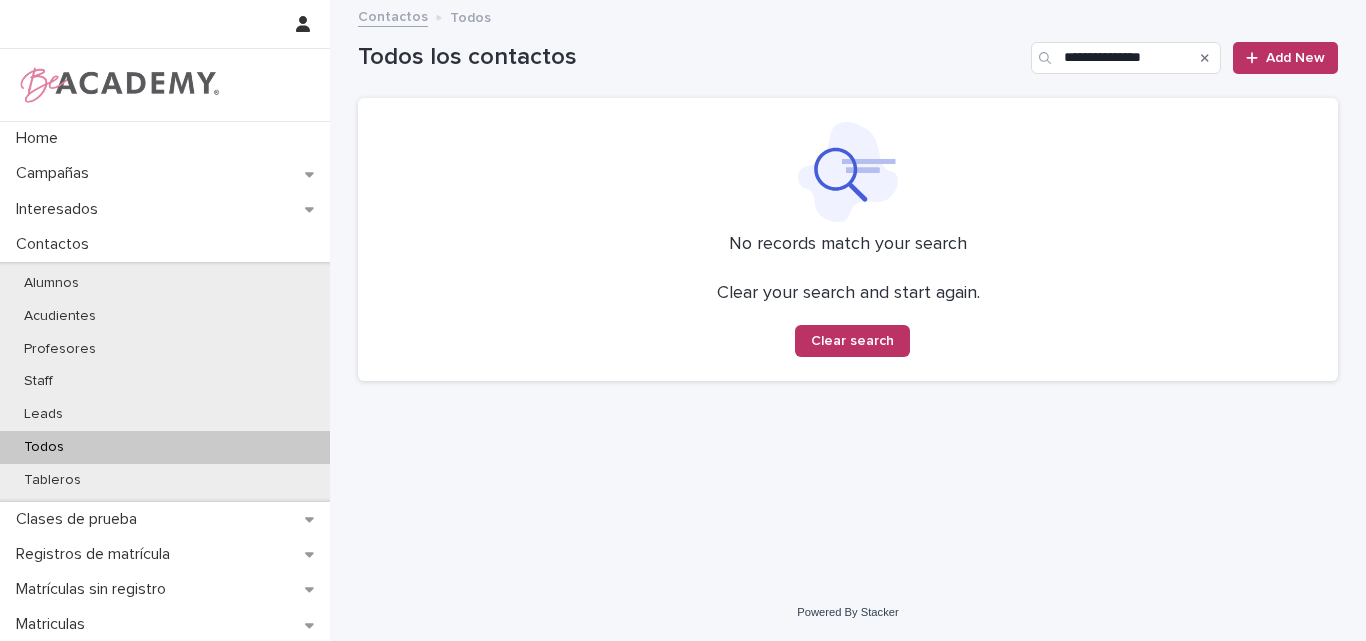 scroll, scrollTop: 0, scrollLeft: 0, axis: both 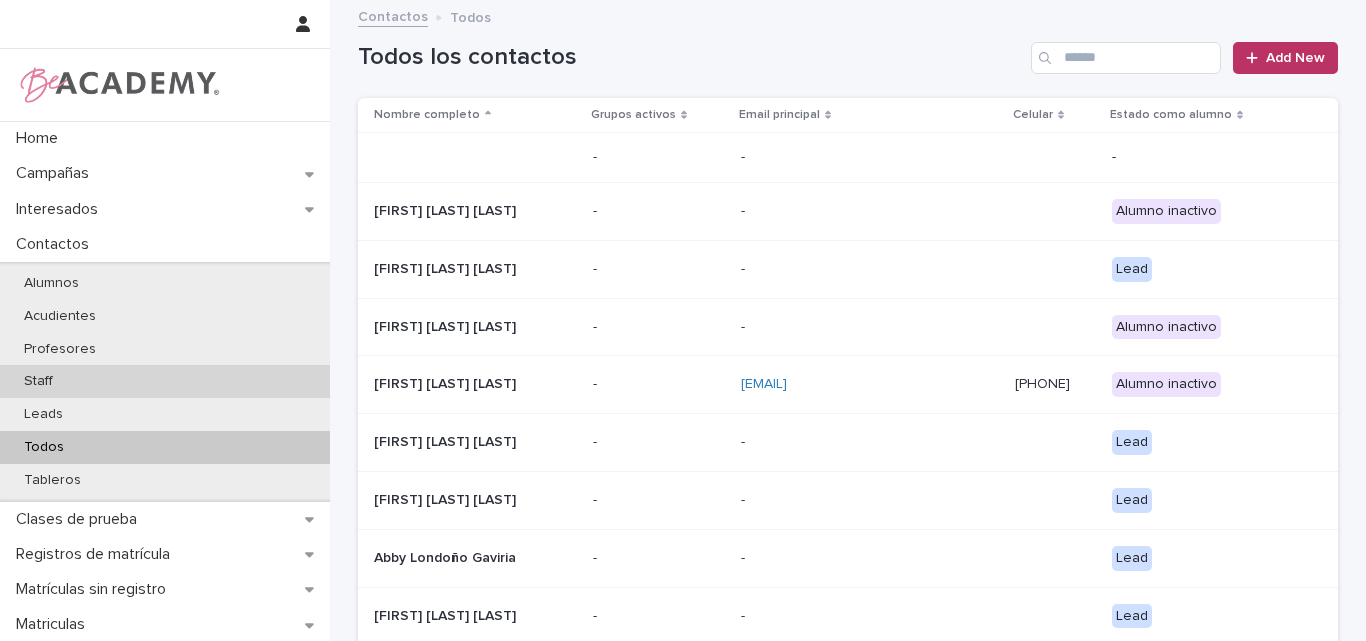 click on "Staff" at bounding box center [165, 381] 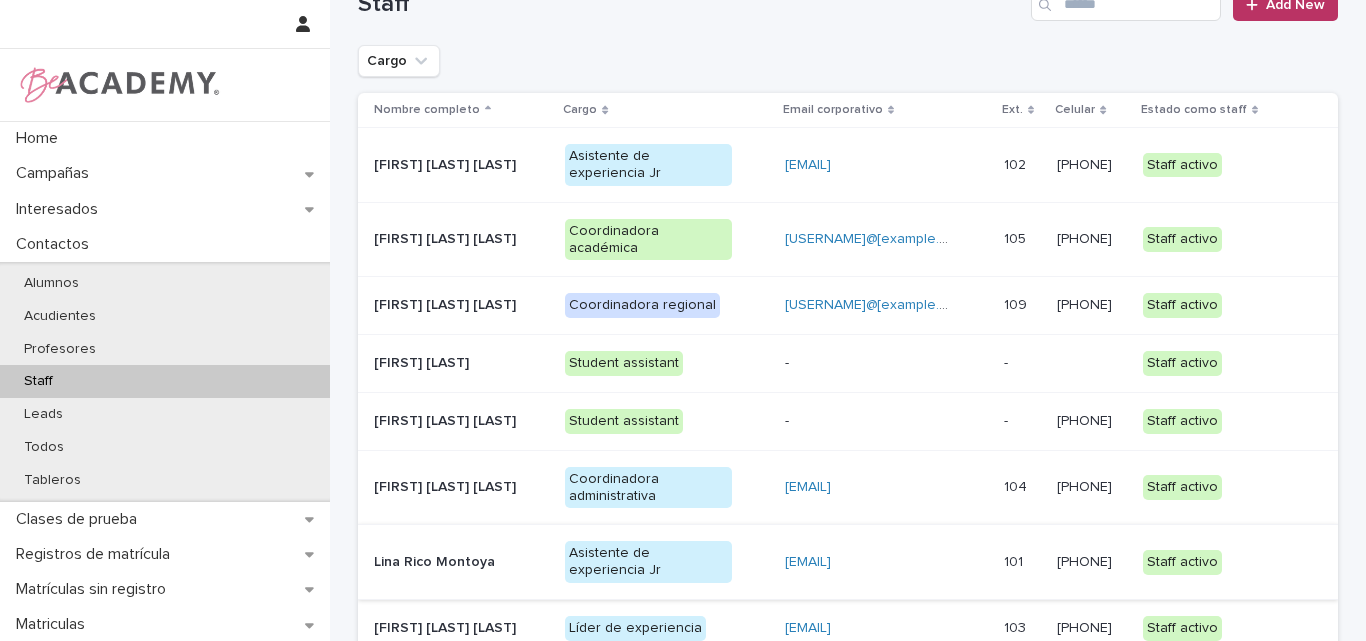 scroll, scrollTop: 100, scrollLeft: 0, axis: vertical 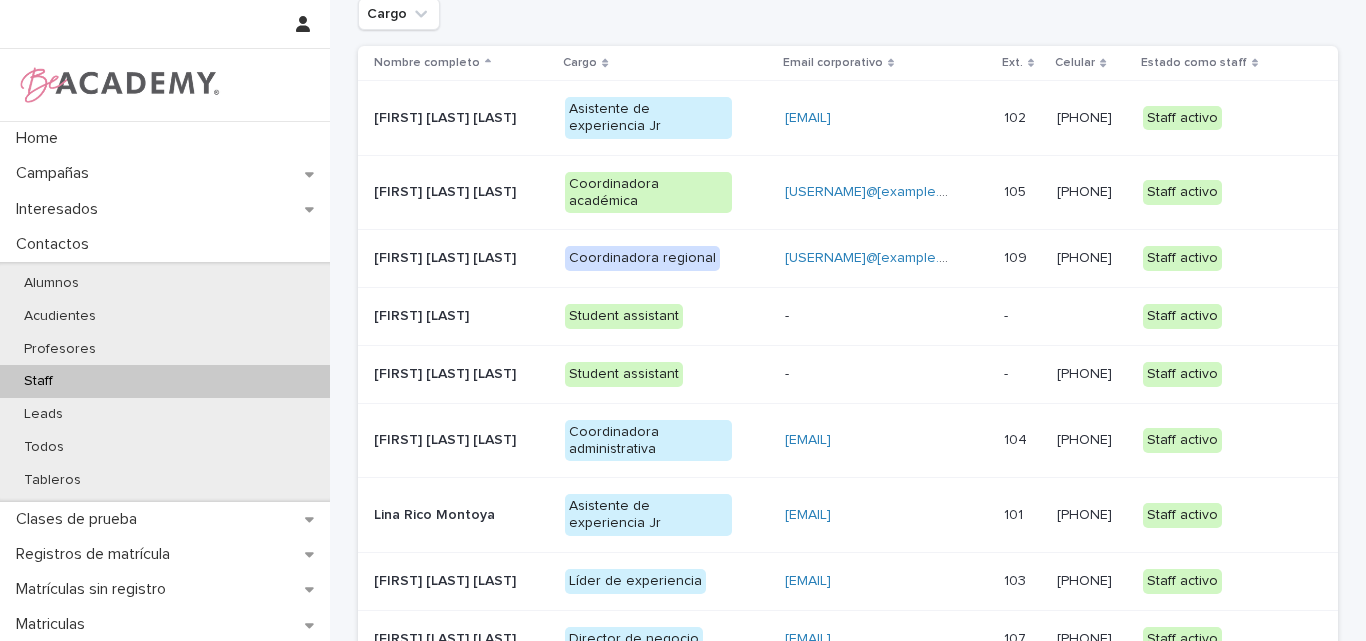 click on "Lina Rico Montoya" at bounding box center [457, 515] 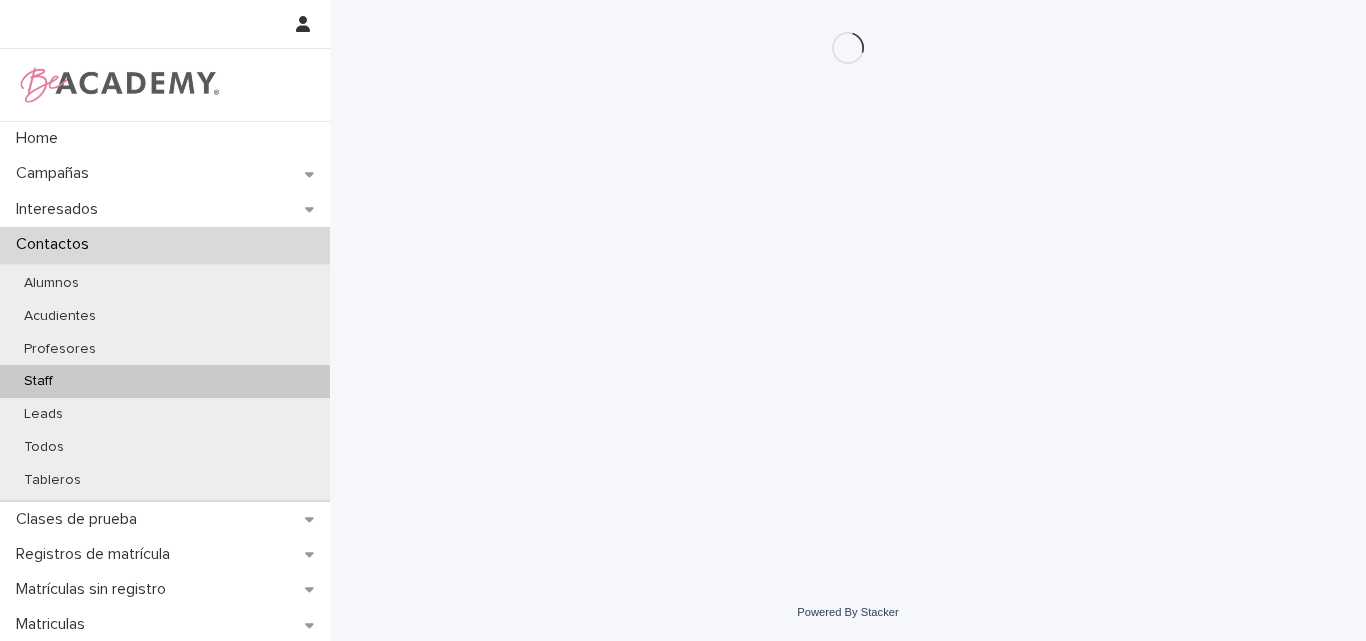 scroll, scrollTop: 0, scrollLeft: 0, axis: both 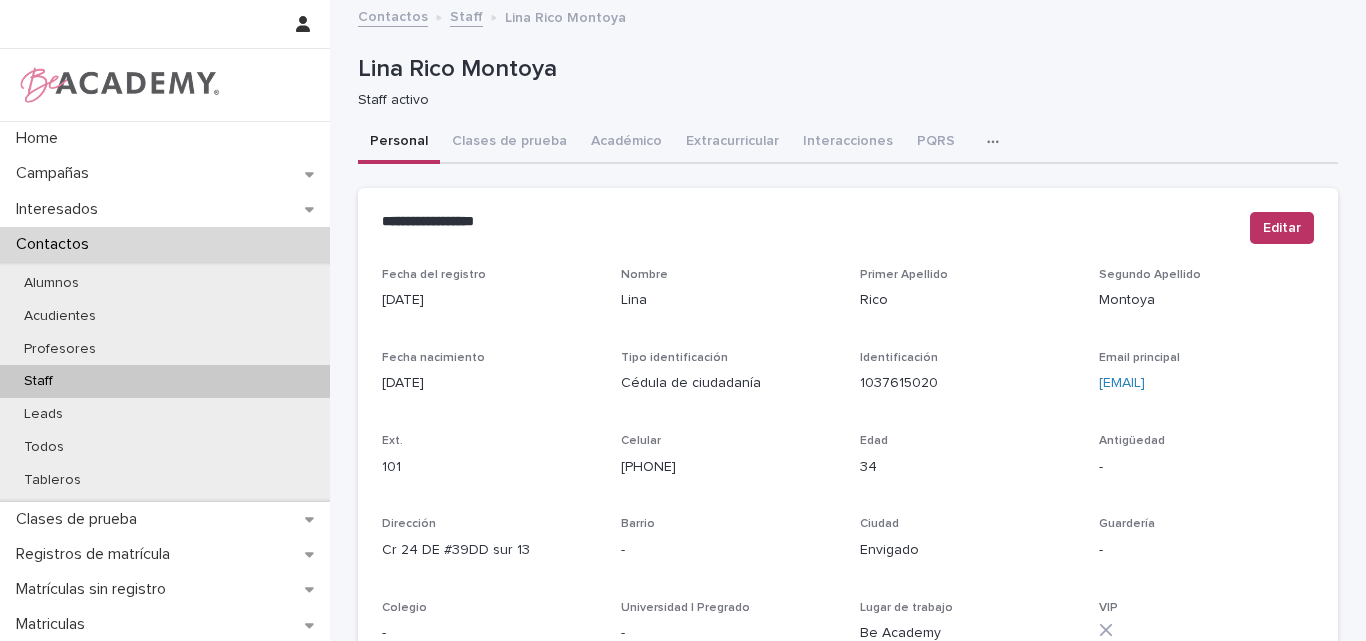 click at bounding box center (997, 142) 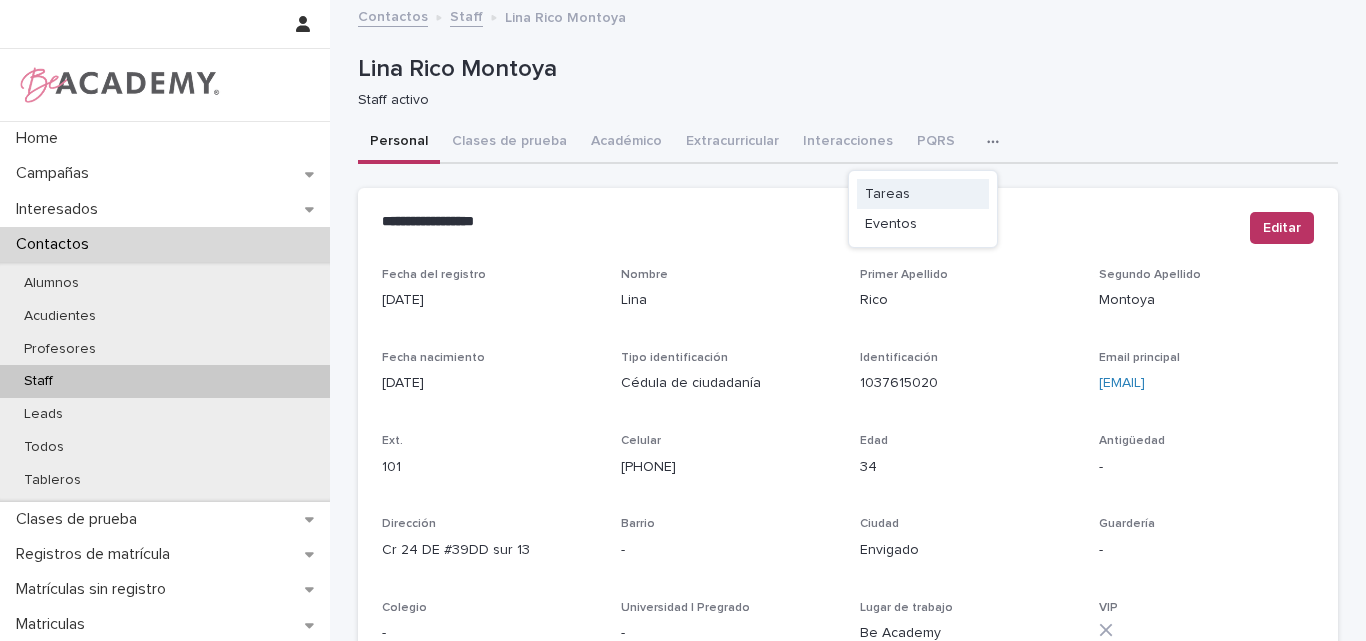 click on "Tareas" at bounding box center (923, 194) 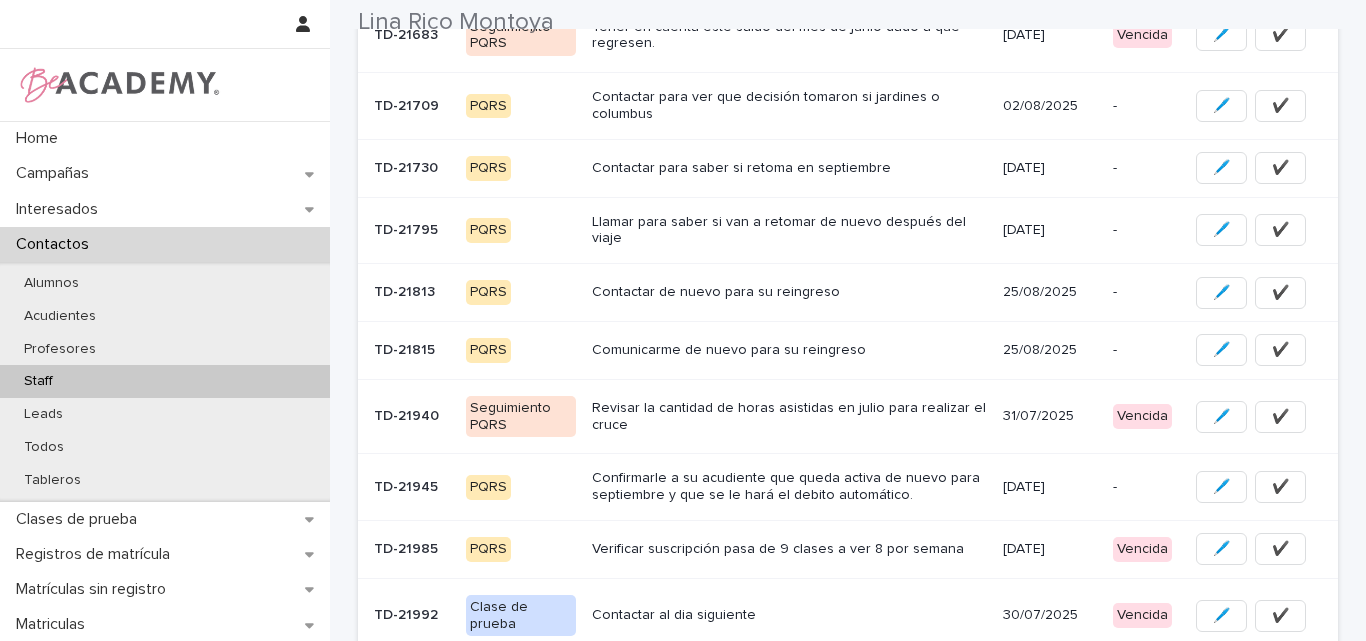 scroll, scrollTop: 605, scrollLeft: 0, axis: vertical 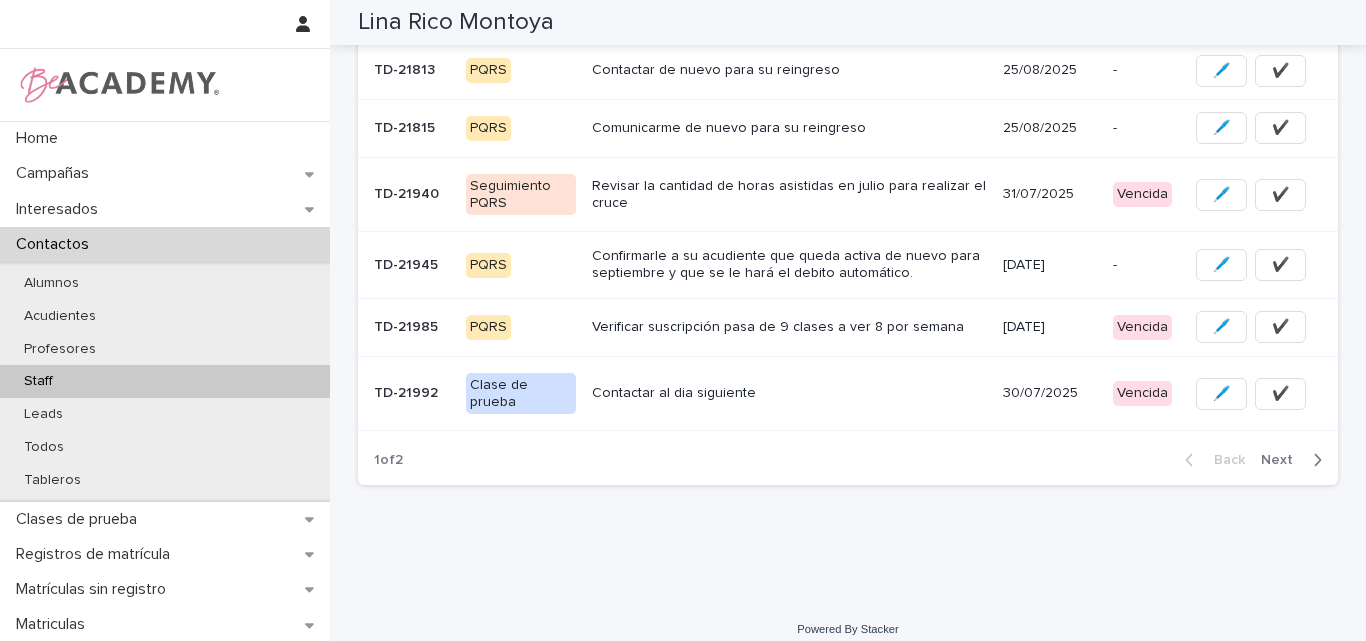 click on "Next" at bounding box center (1283, 460) 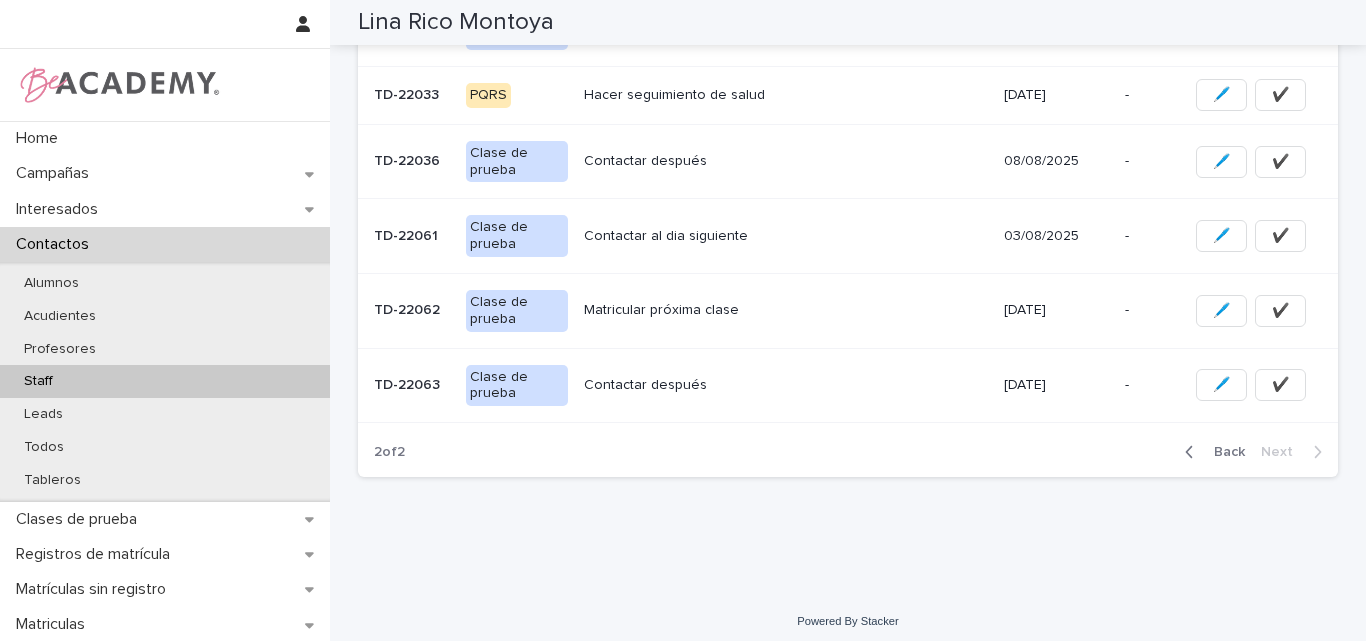 click on "Back" at bounding box center [1223, 452] 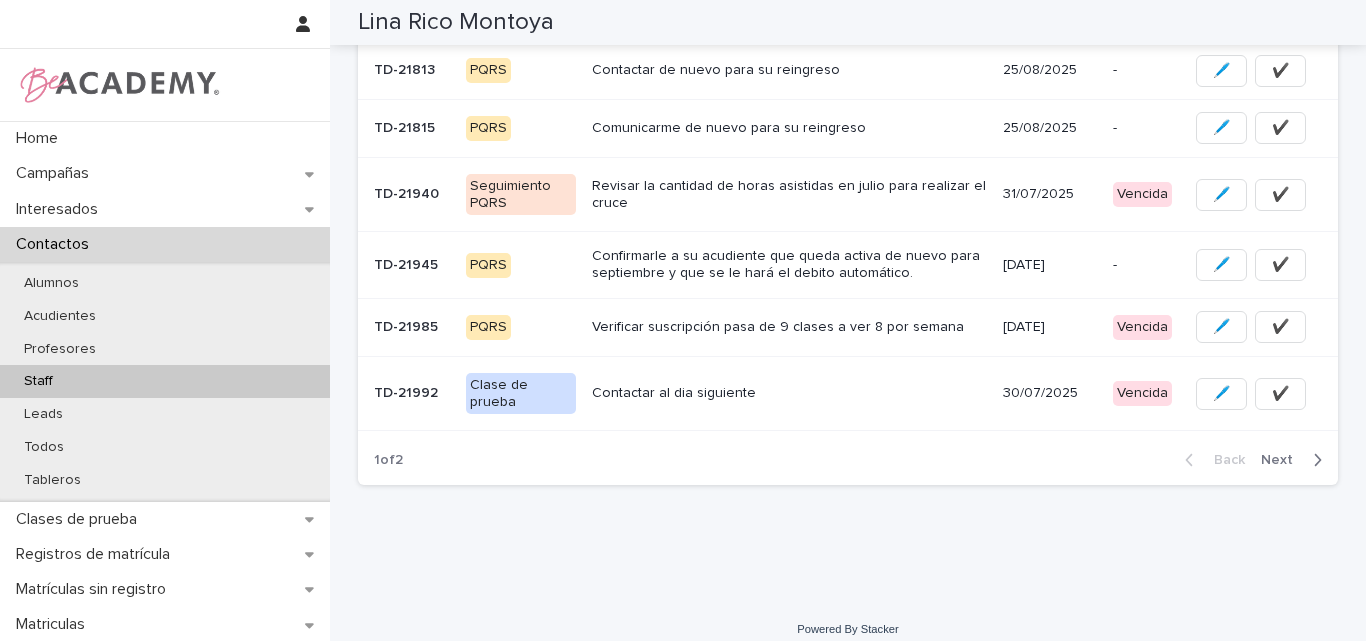 scroll, scrollTop: 600, scrollLeft: 0, axis: vertical 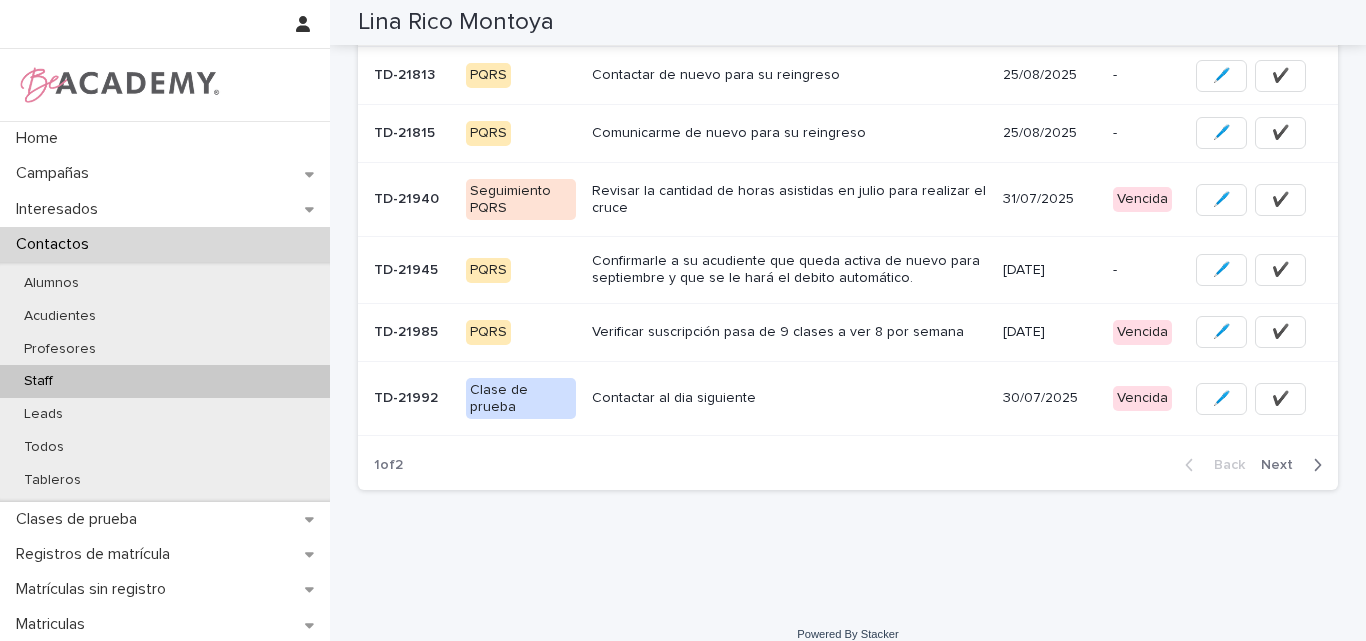 click on "Contactar al dia siguiente" at bounding box center (790, 398) 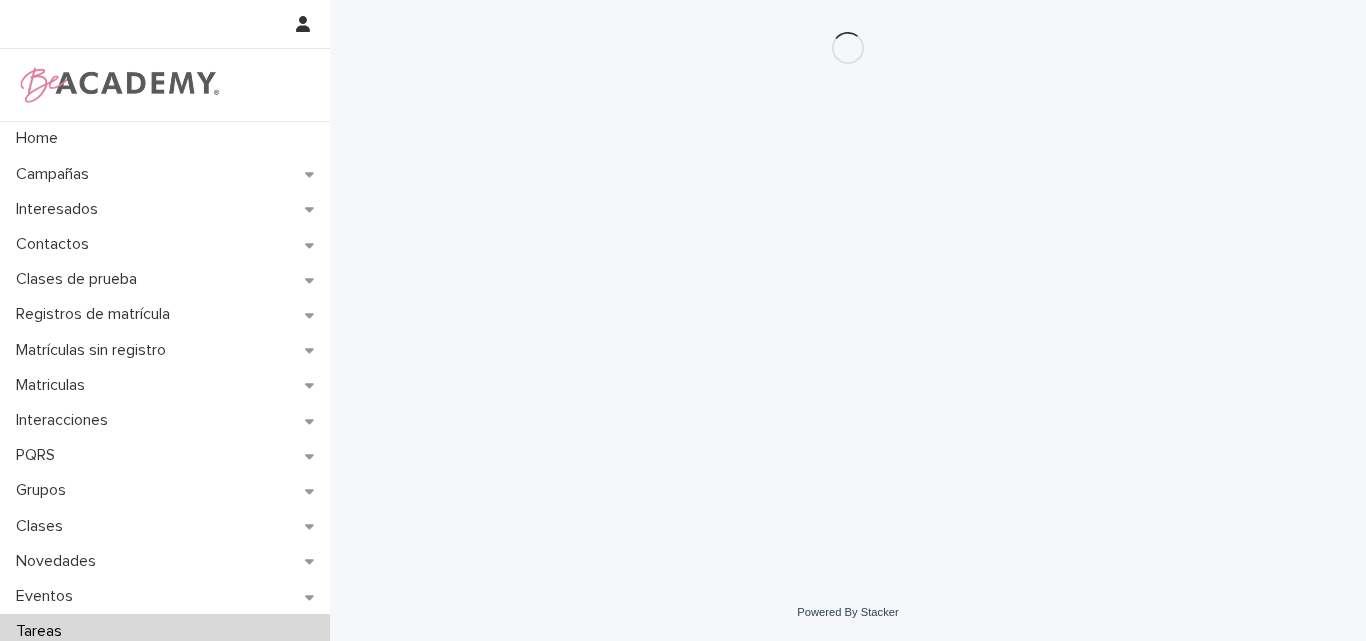scroll, scrollTop: 0, scrollLeft: 0, axis: both 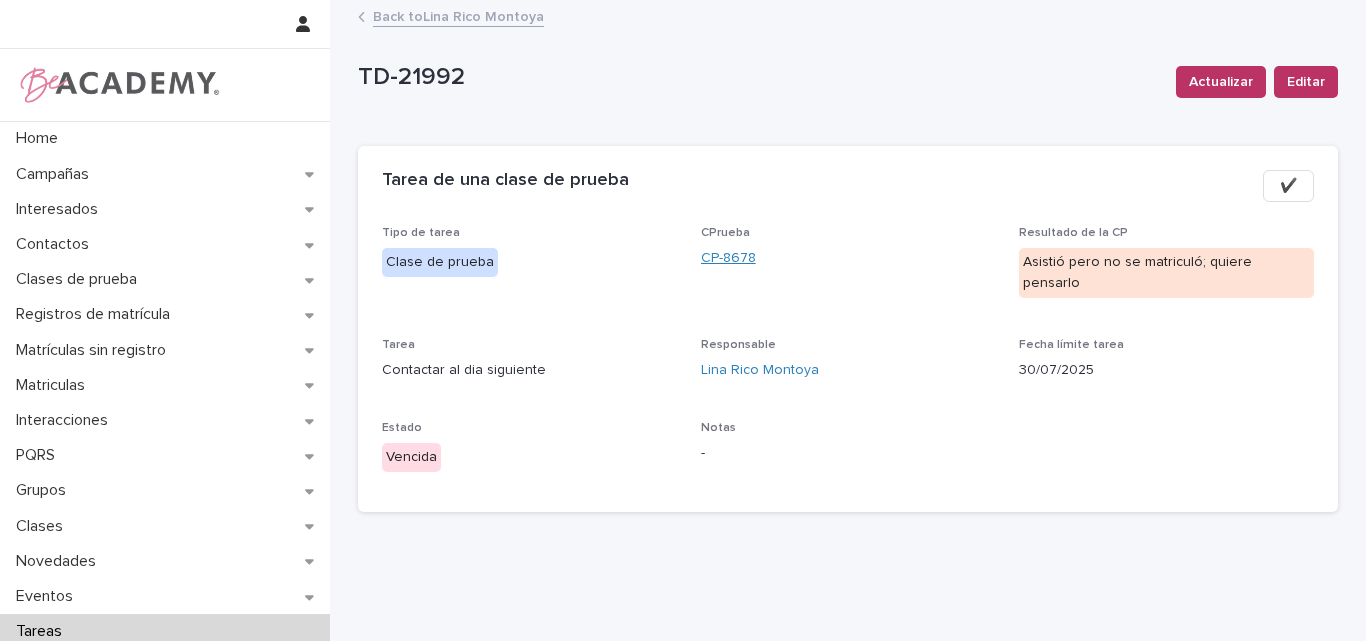 click on "CP-8678" at bounding box center (728, 258) 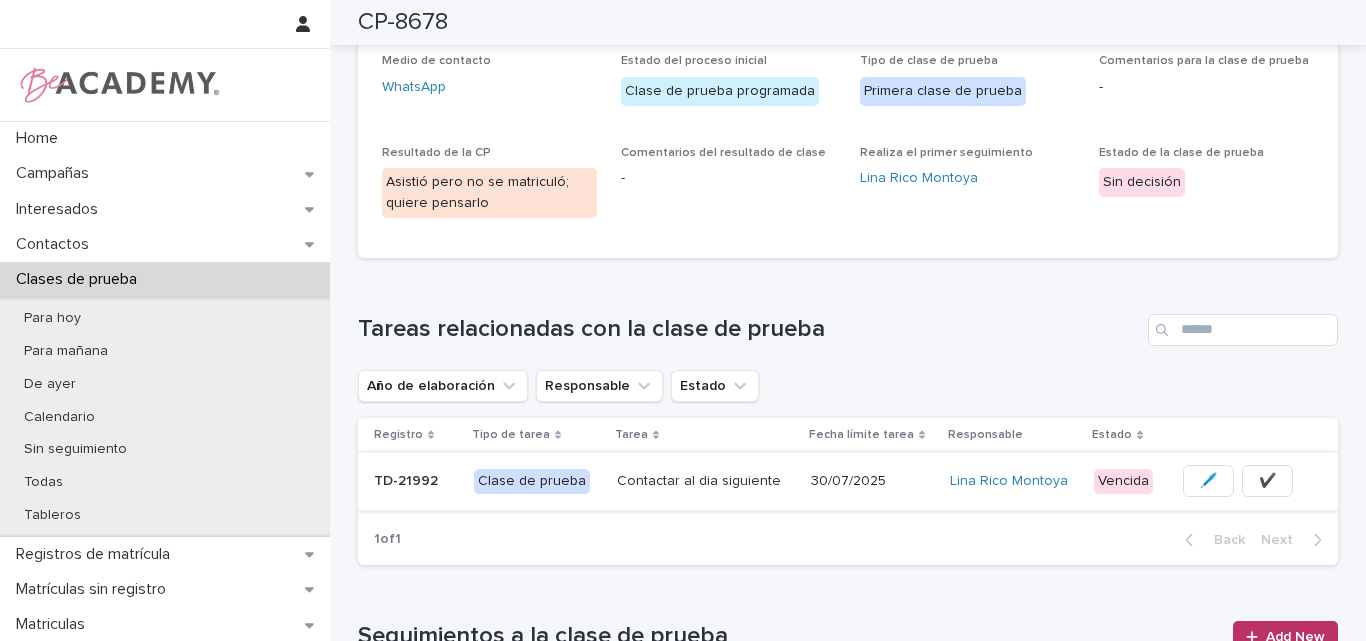 scroll, scrollTop: 300, scrollLeft: 0, axis: vertical 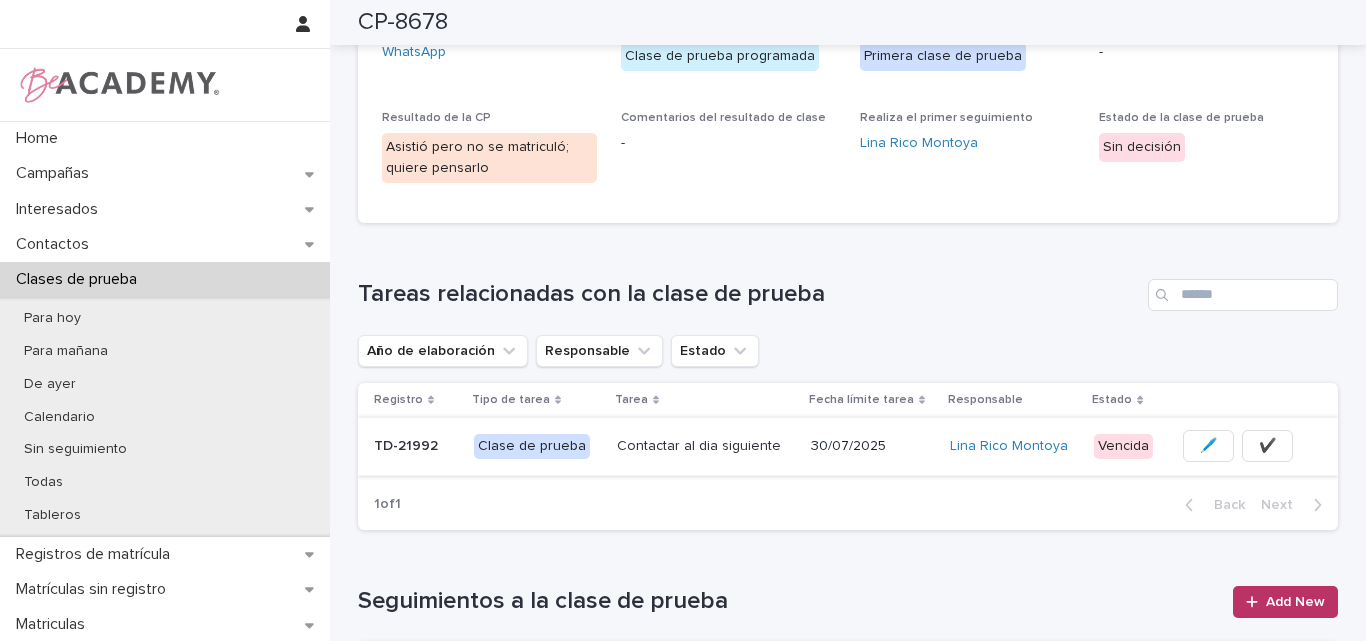 click on "✔️" at bounding box center [1267, 446] 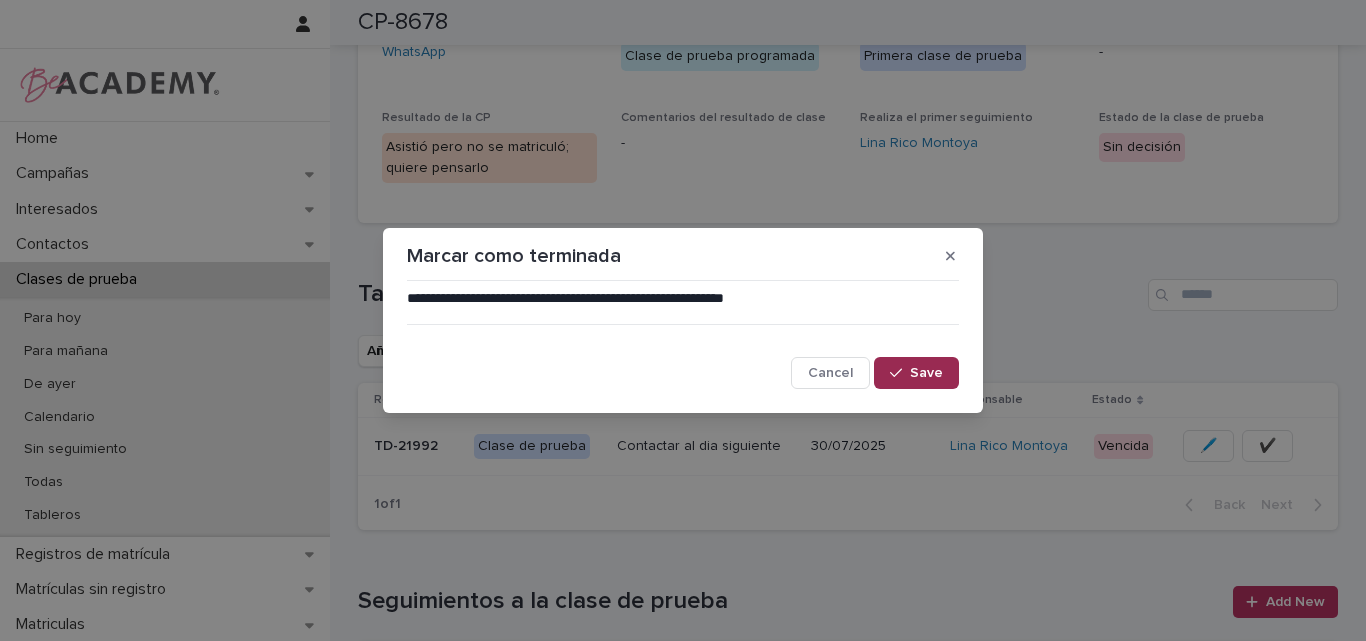click on "Save" at bounding box center [926, 373] 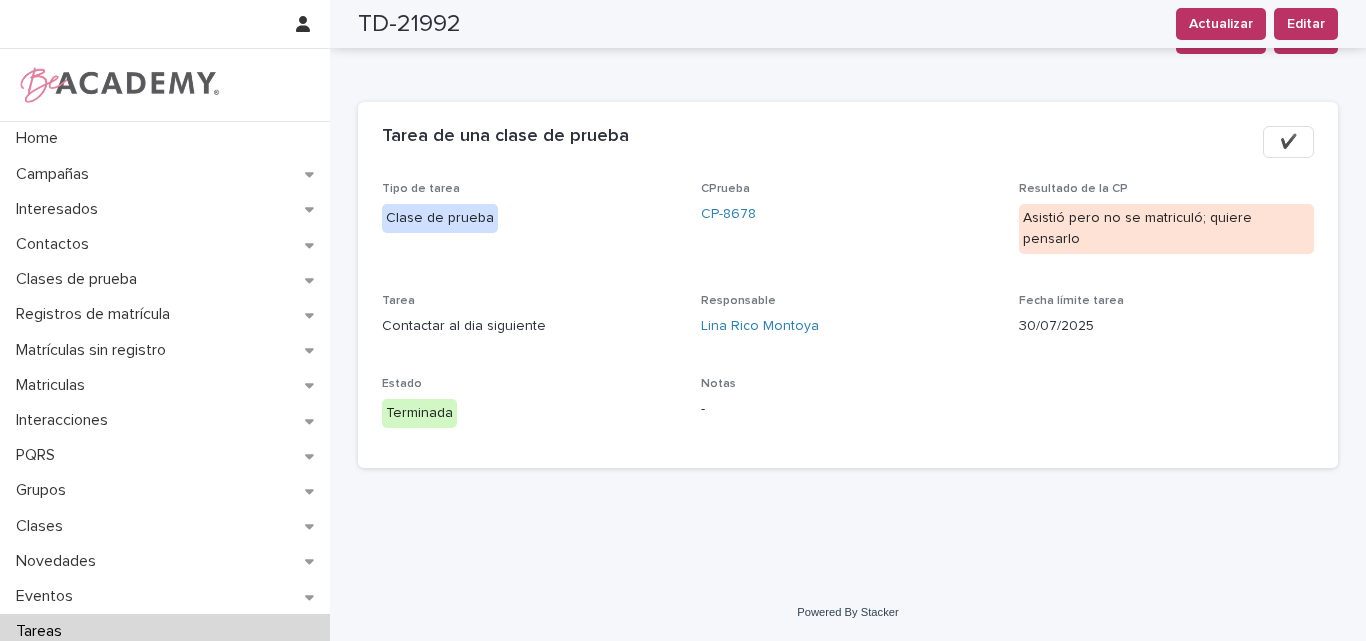 scroll, scrollTop: 23, scrollLeft: 0, axis: vertical 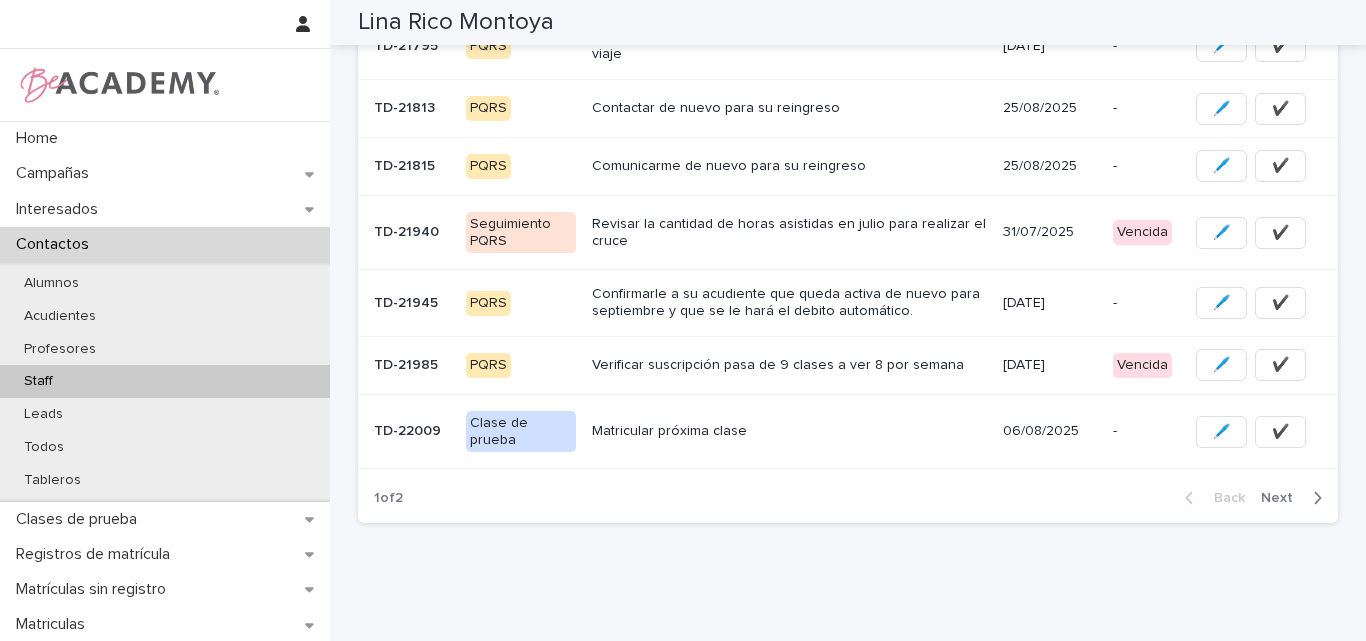 click on "Matricular próxima clase" at bounding box center (789, 431) 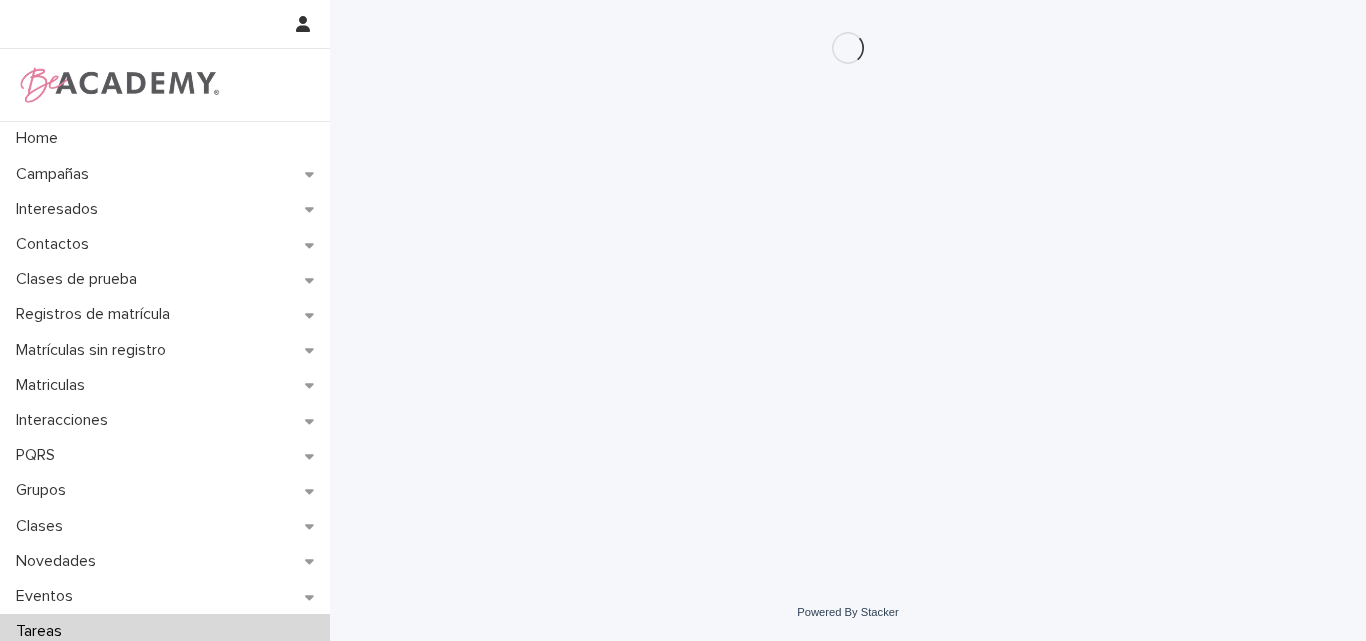 scroll, scrollTop: 0, scrollLeft: 0, axis: both 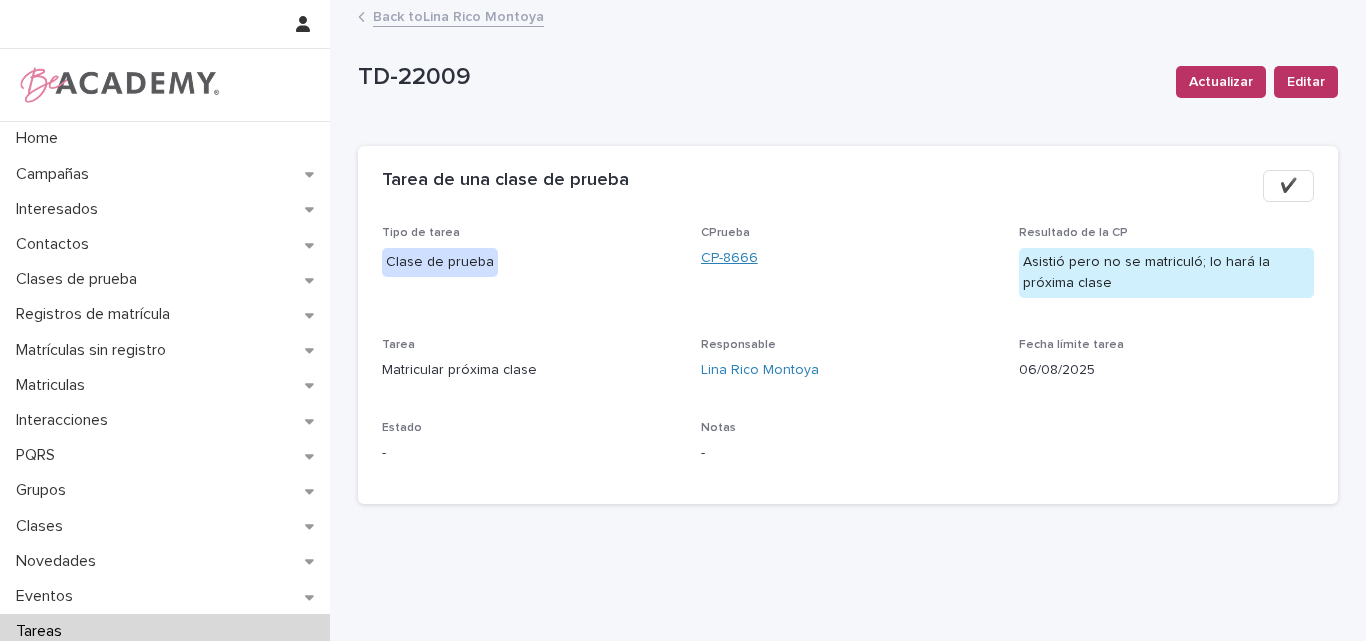click on "CP-8666" at bounding box center [729, 258] 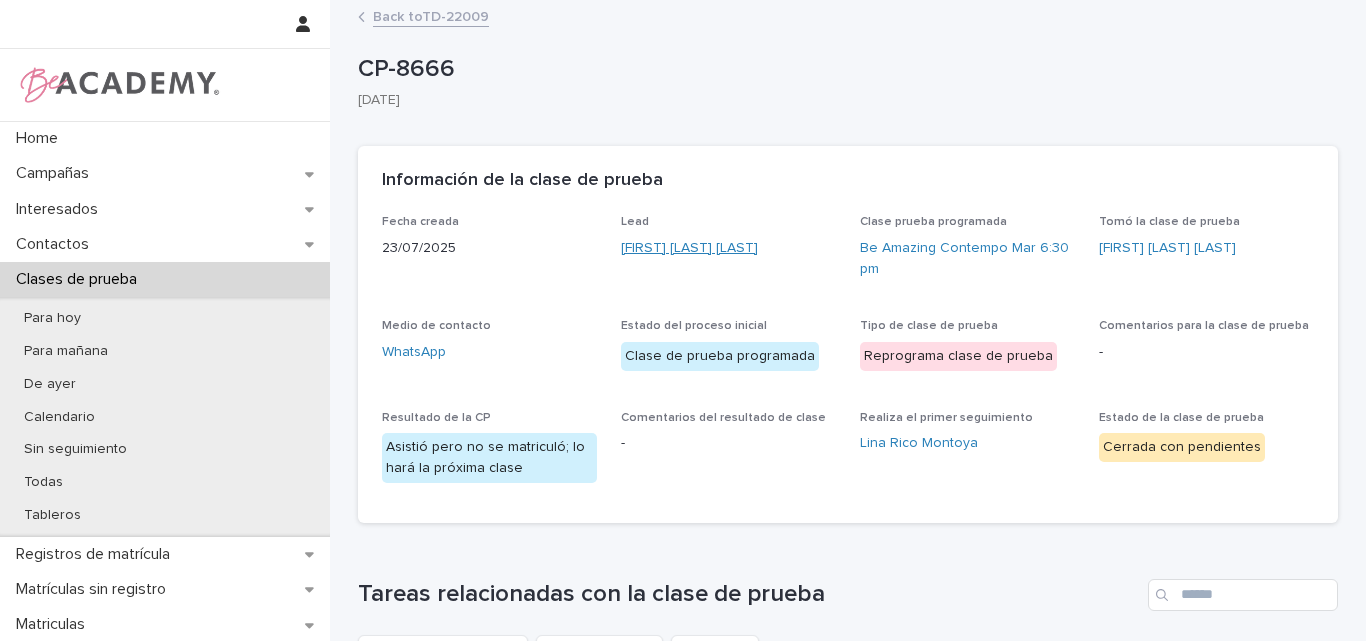 click on "Carol Lisseth Botero Afanador" at bounding box center [689, 248] 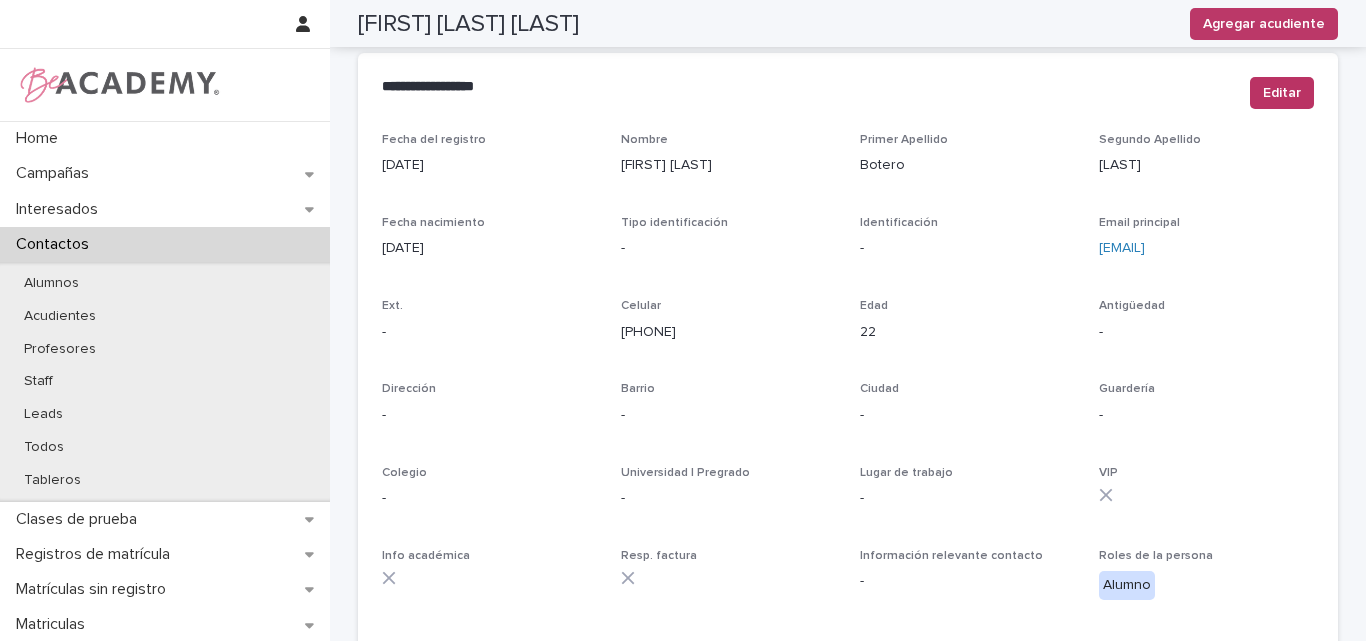 scroll, scrollTop: 100, scrollLeft: 0, axis: vertical 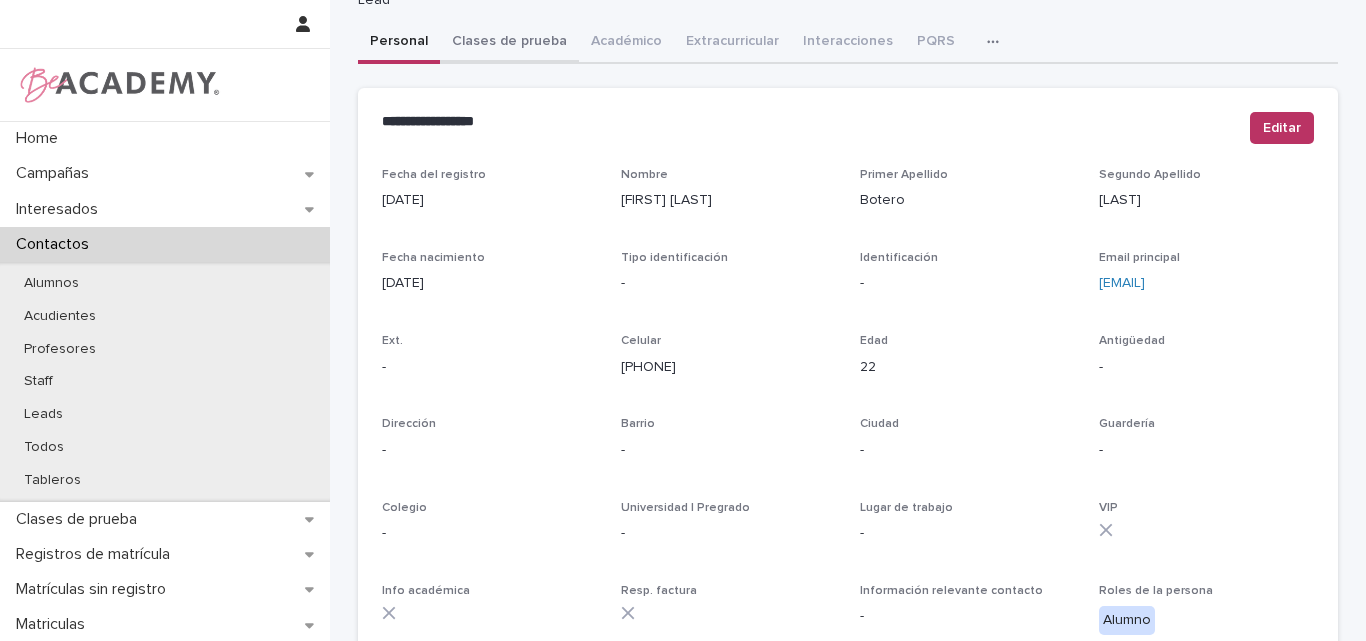 click on "**********" at bounding box center [848, 581] 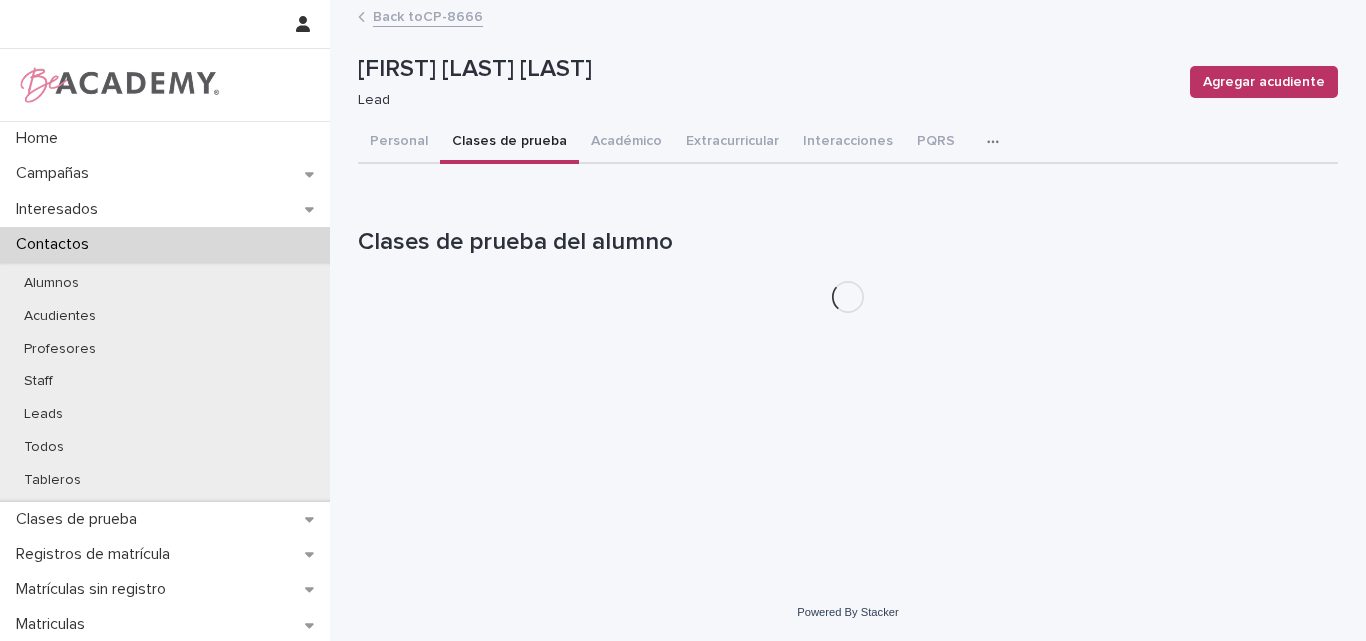 scroll, scrollTop: 0, scrollLeft: 0, axis: both 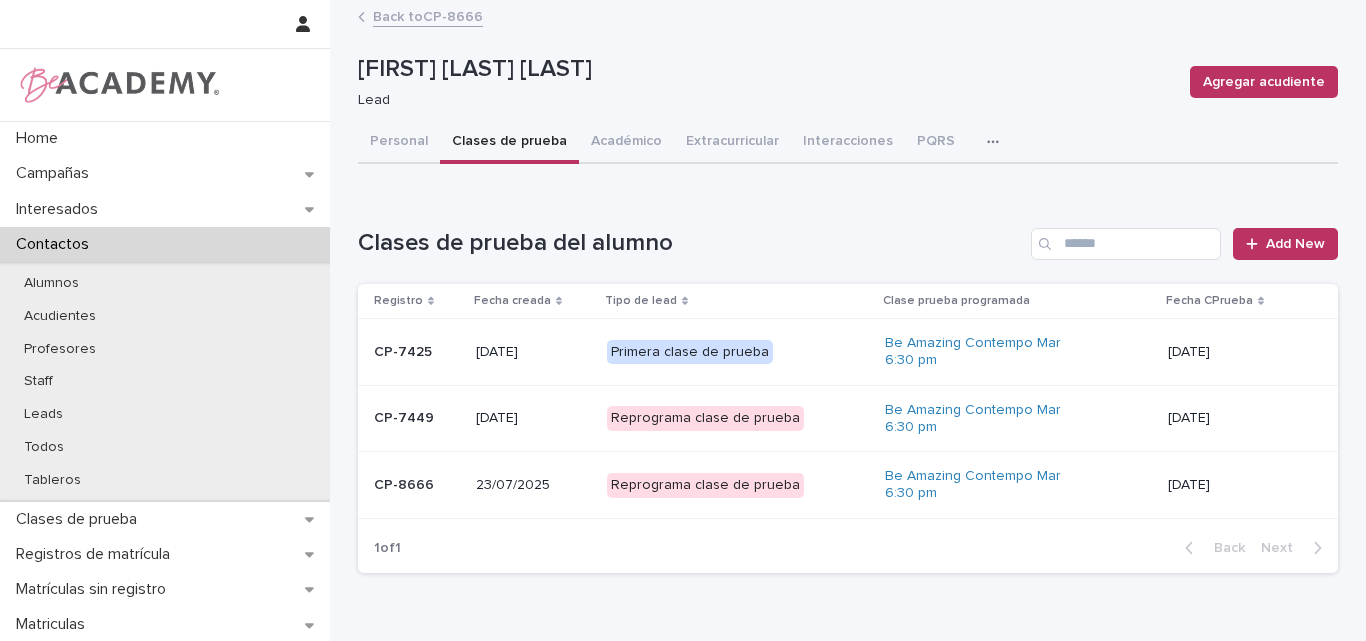 click on "CP-8666" at bounding box center [417, 485] 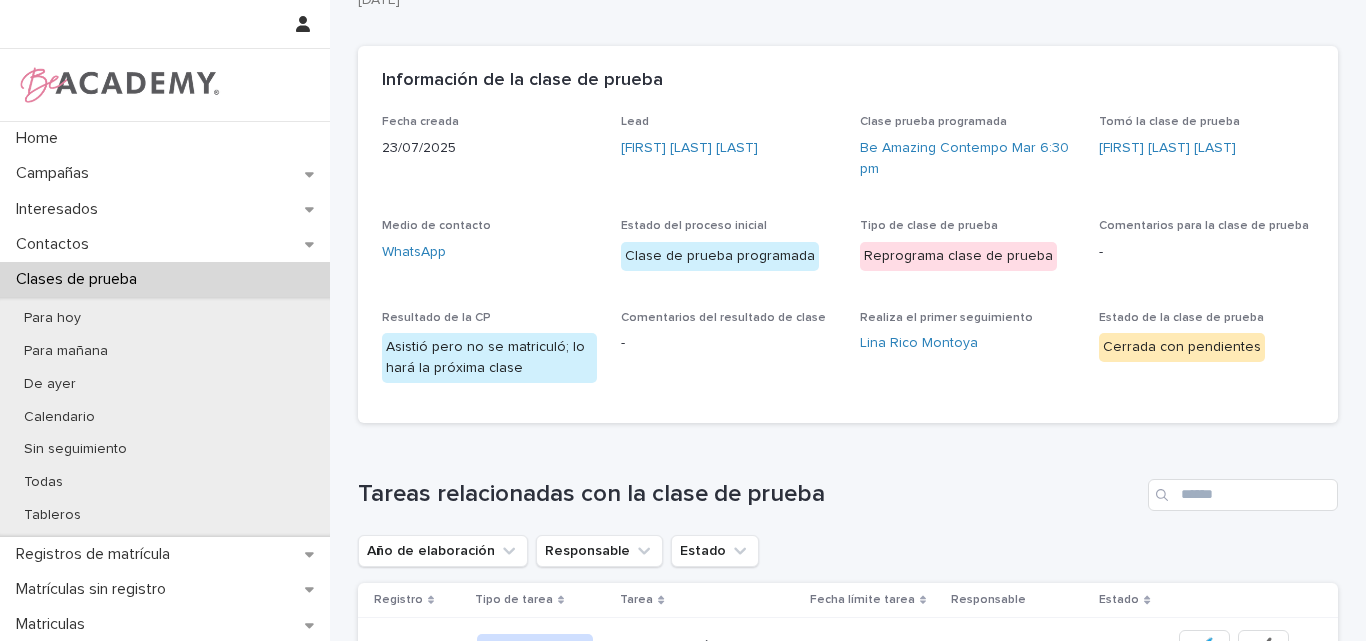 scroll, scrollTop: 200, scrollLeft: 0, axis: vertical 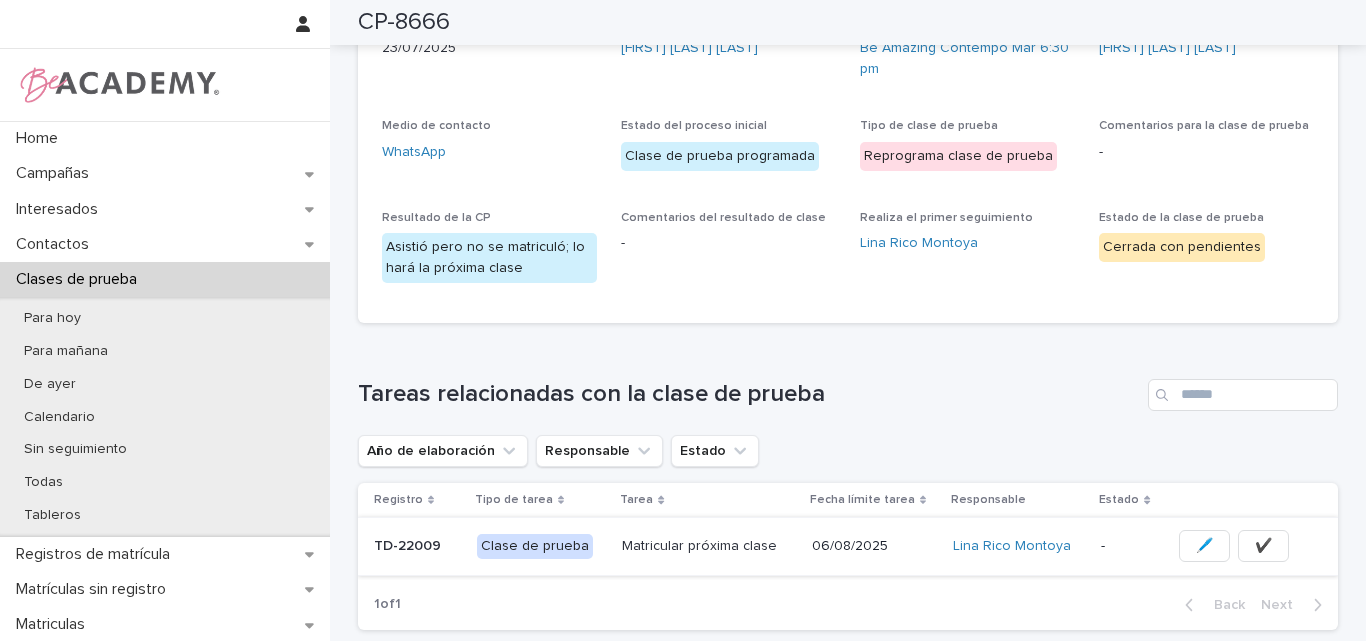 click on "🖊️" at bounding box center [1204, 546] 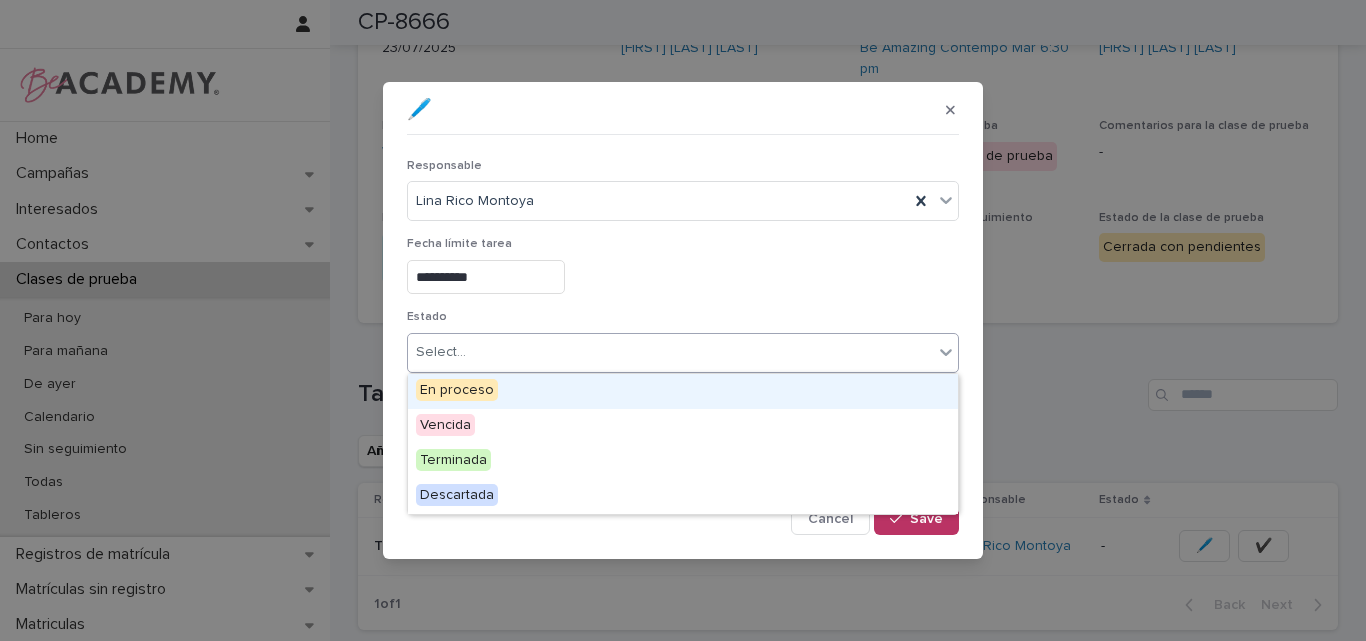 click on "Select..." at bounding box center [670, 352] 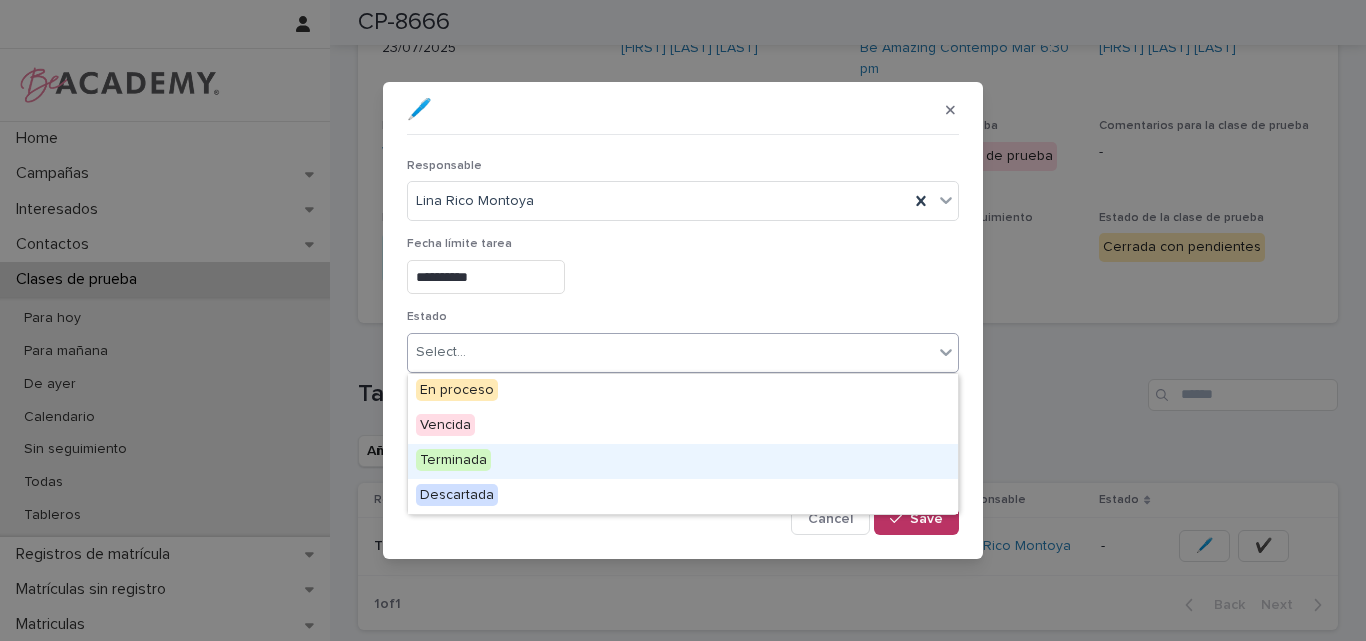 click on "Terminada" at bounding box center (453, 460) 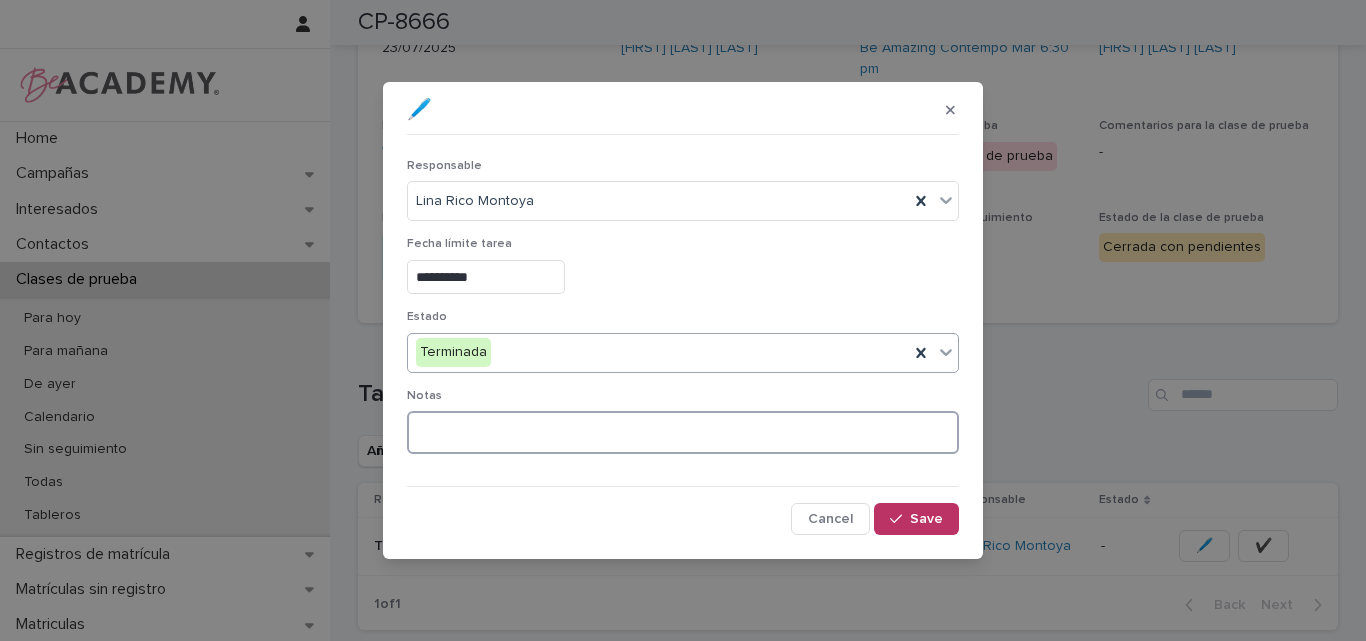 click at bounding box center [683, 432] 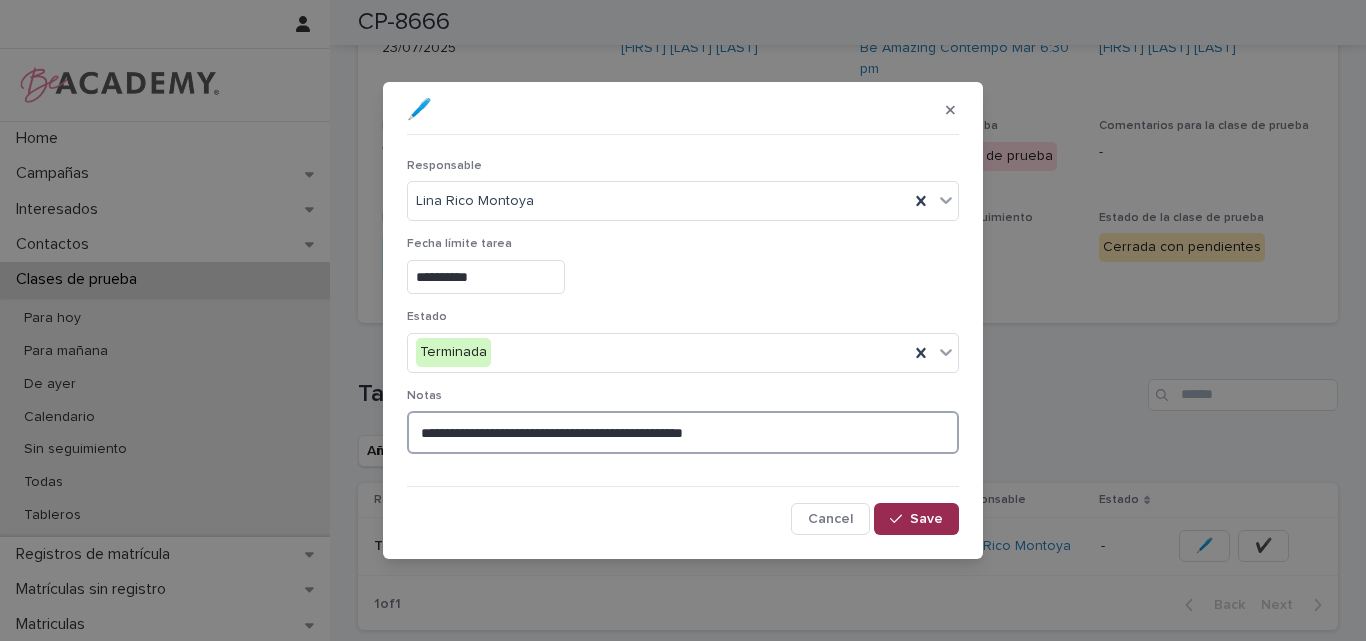 type on "**********" 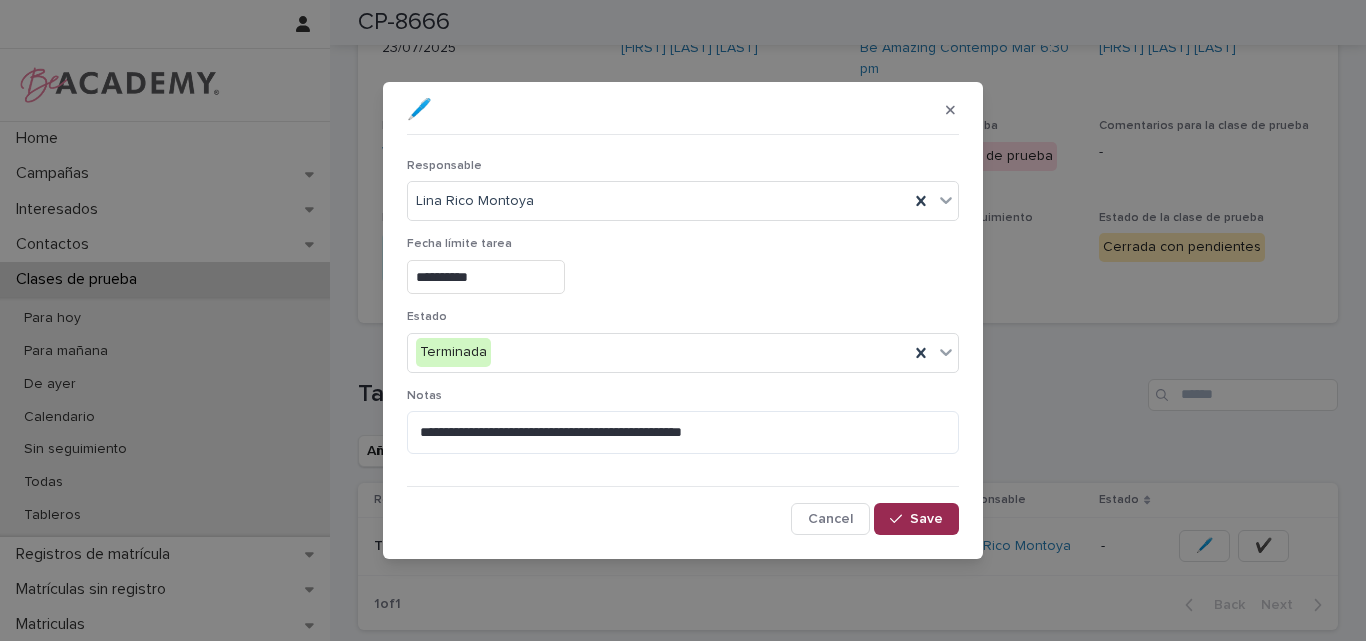 click at bounding box center (900, 519) 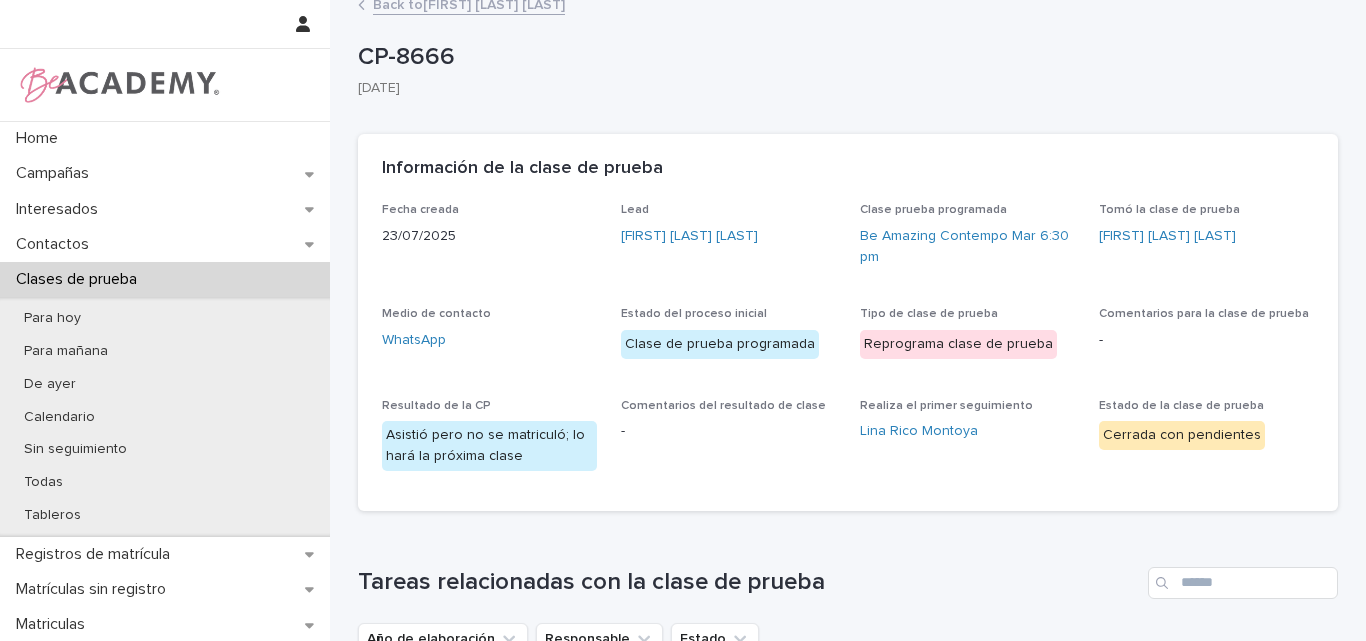scroll, scrollTop: 0, scrollLeft: 0, axis: both 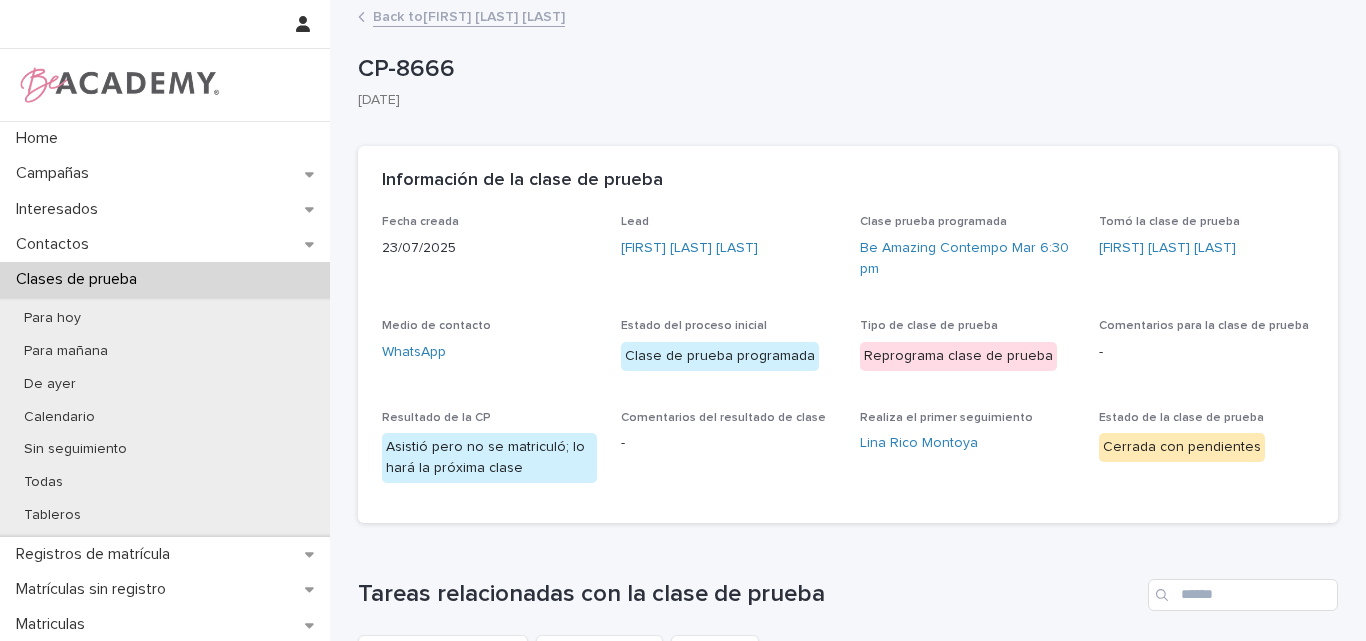 click on "Back to  Carol Lisseth Botero Afanador" at bounding box center (469, 15) 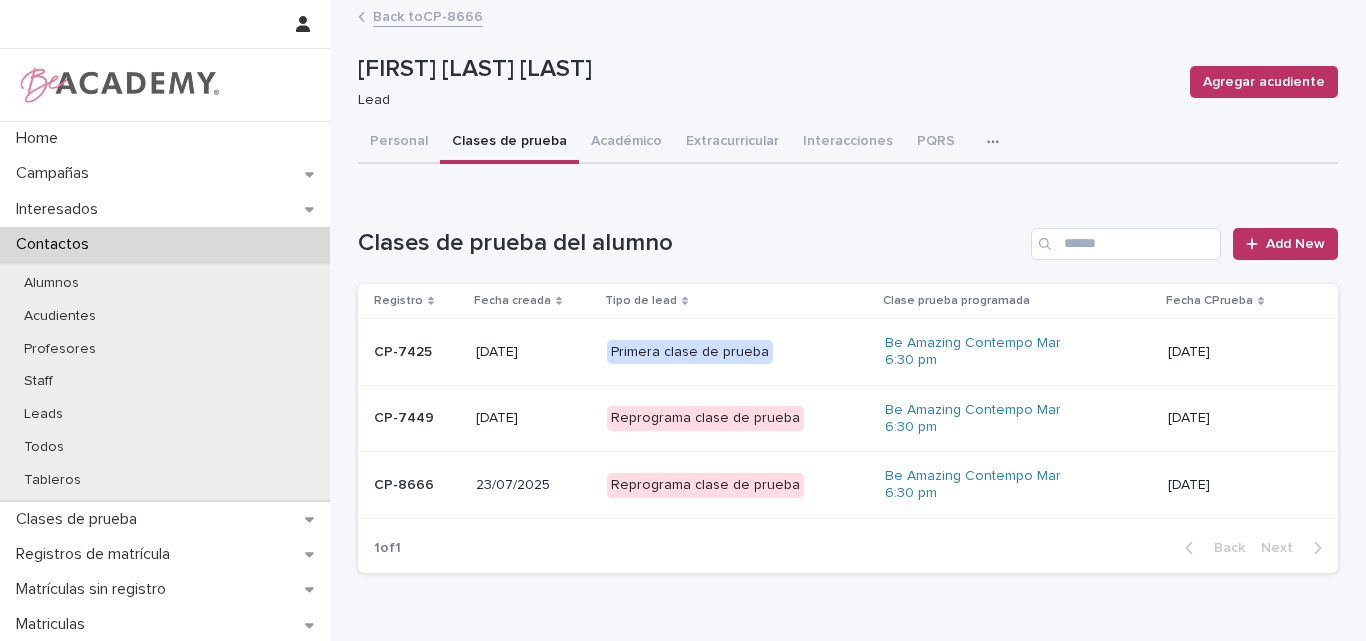 click on "Back to  CP-8666" at bounding box center [428, 15] 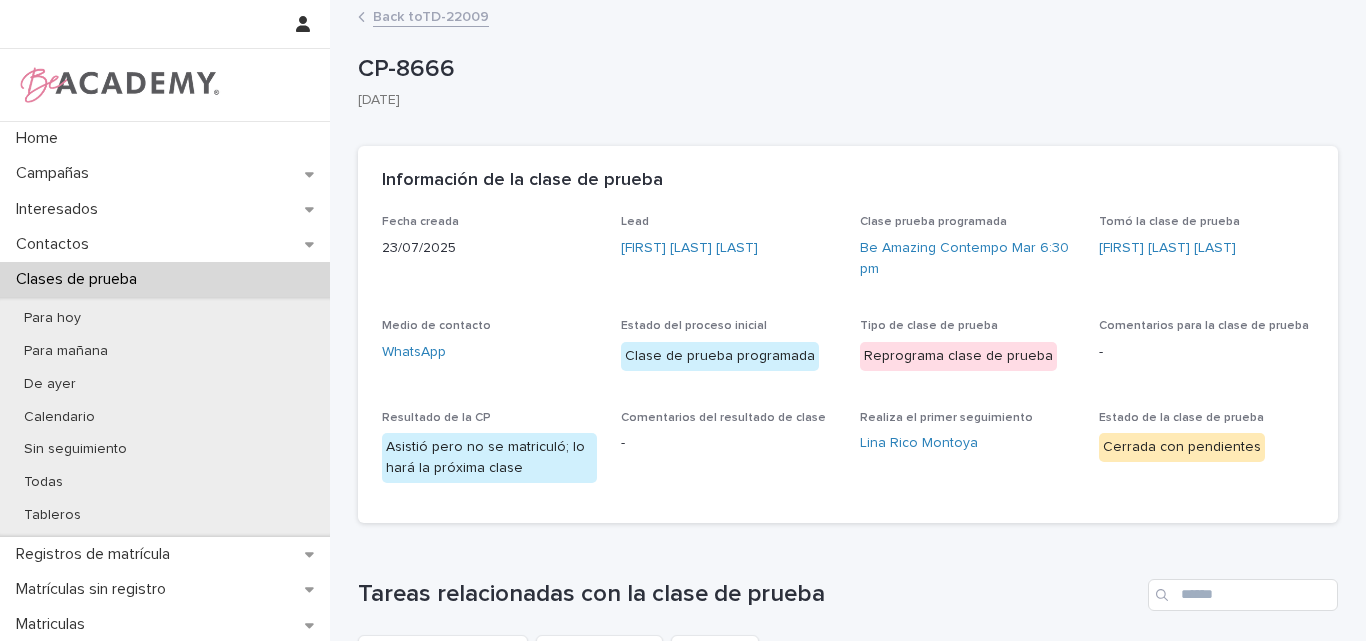 click on "Back to  TD-22009" at bounding box center [431, 15] 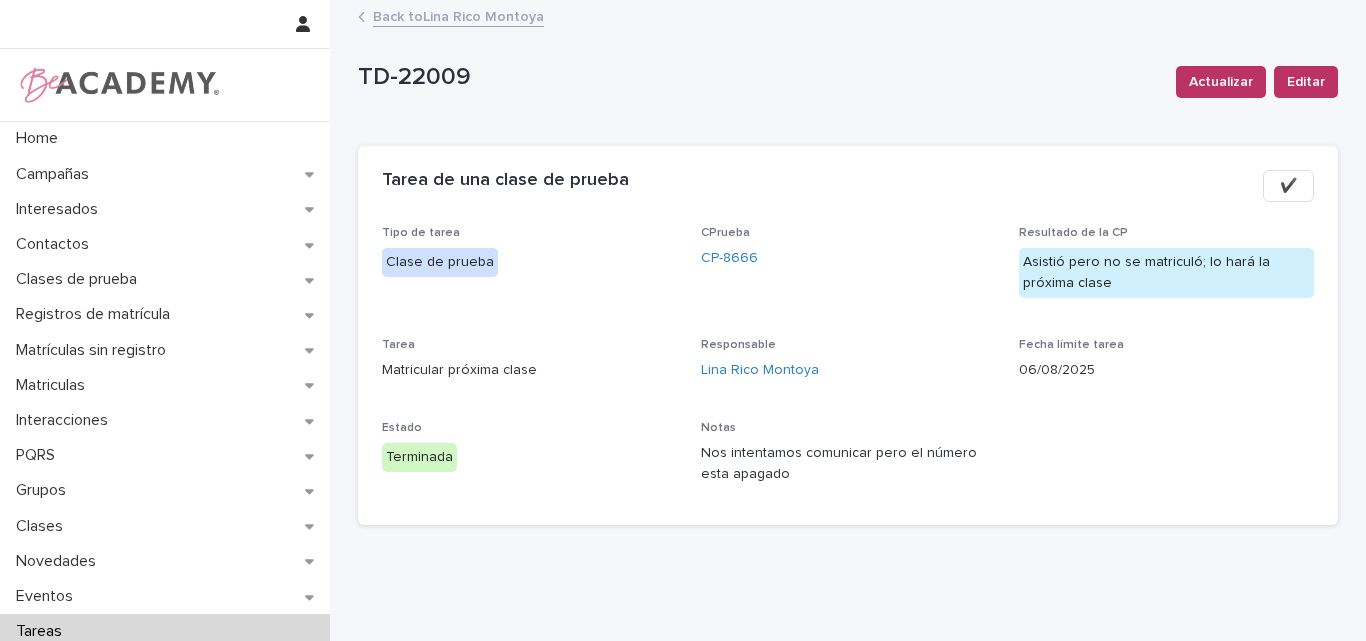 click on "Back to  Lina Rico Montoya" at bounding box center [458, 15] 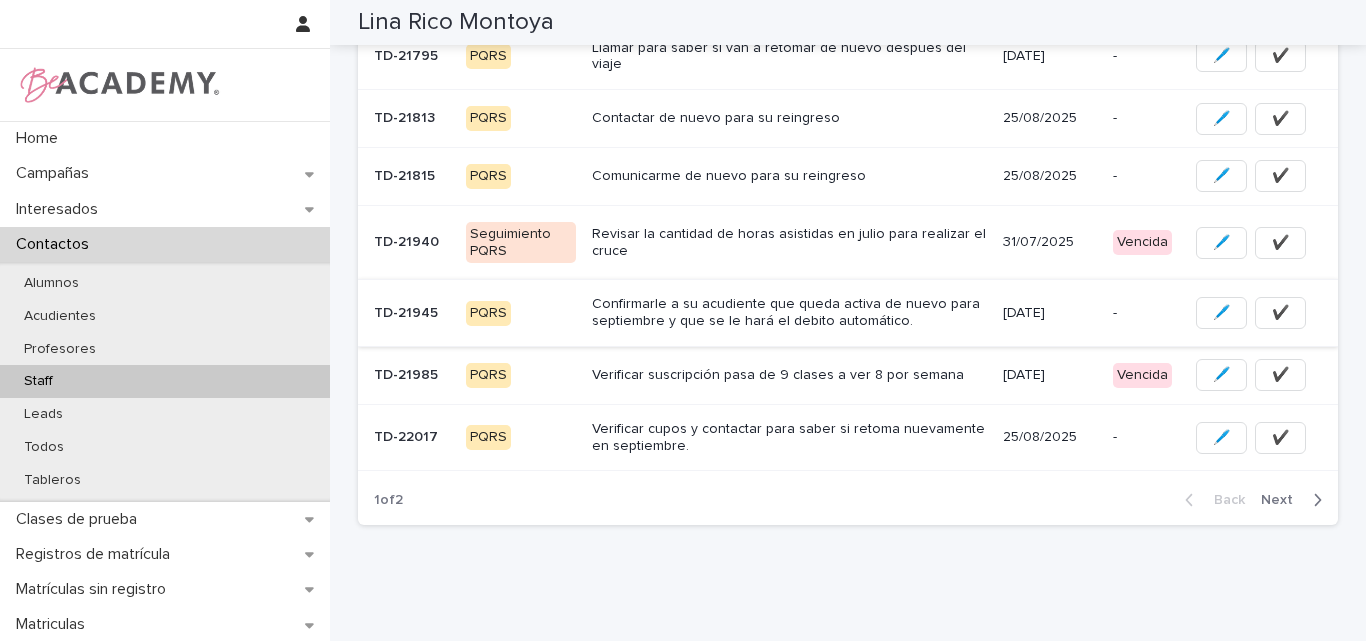 scroll, scrollTop: 597, scrollLeft: 0, axis: vertical 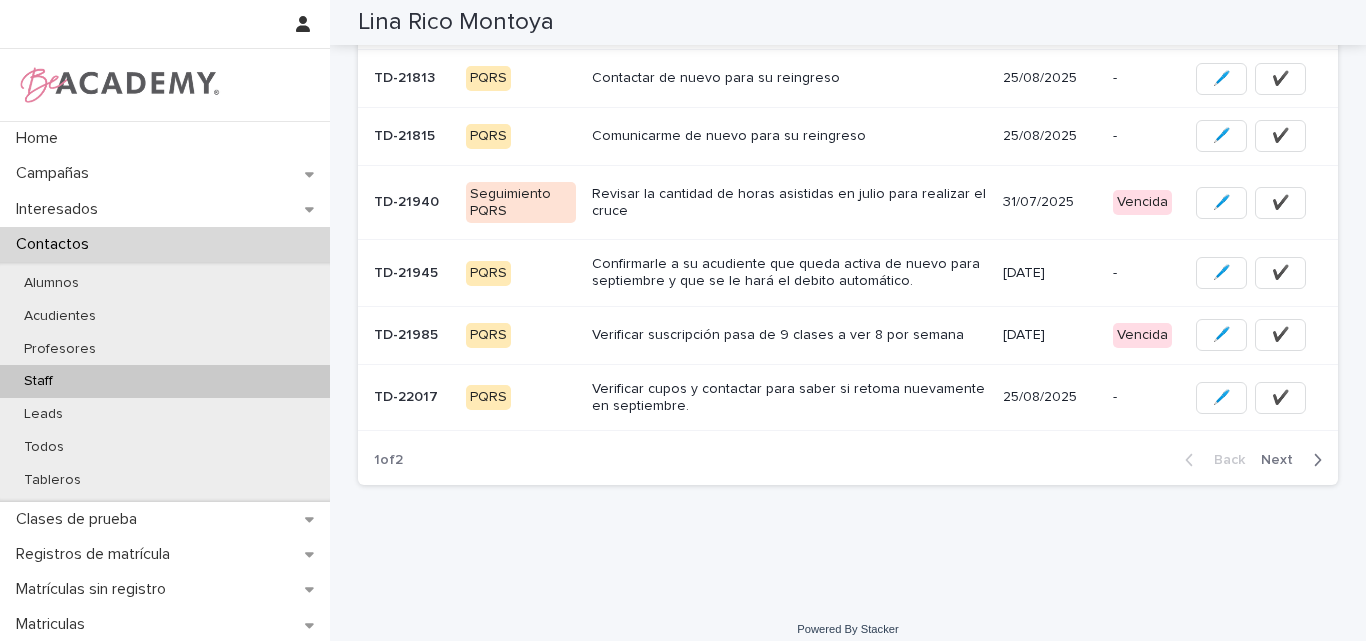 click on "Verificar suscripción pasa de 9 clases a ver 8 por semana" at bounding box center [790, 335] 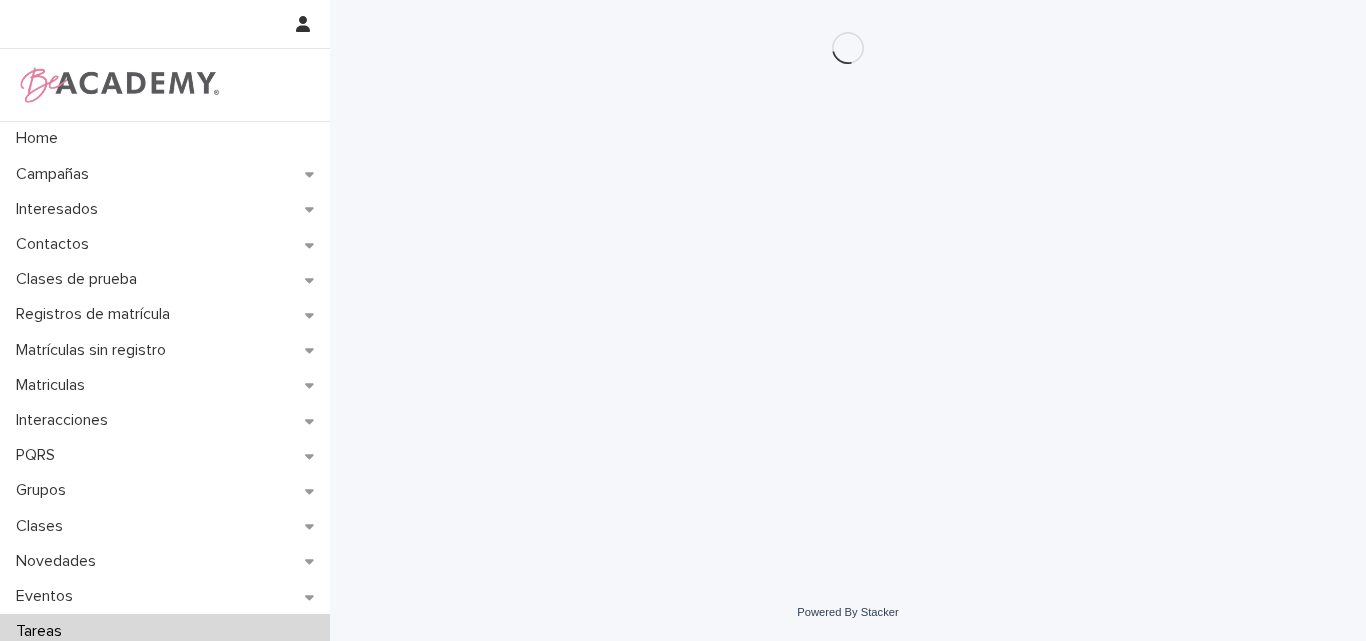scroll, scrollTop: 0, scrollLeft: 0, axis: both 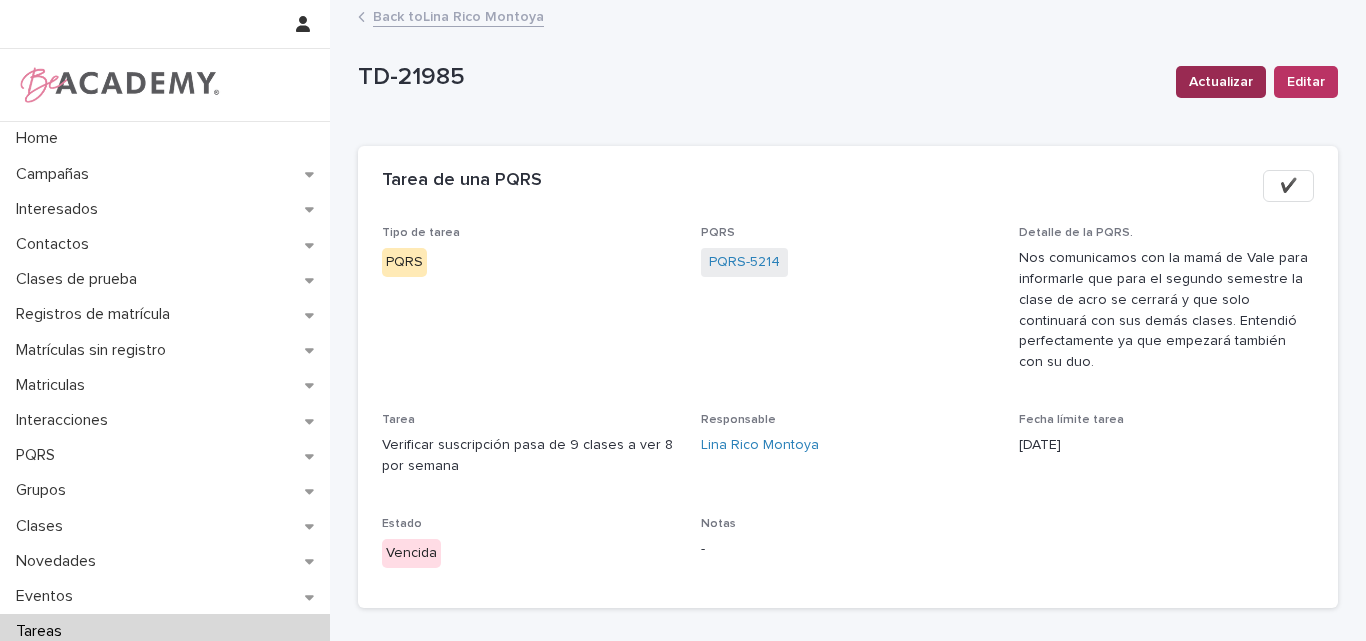 click on "Actualizar" at bounding box center [1221, 82] 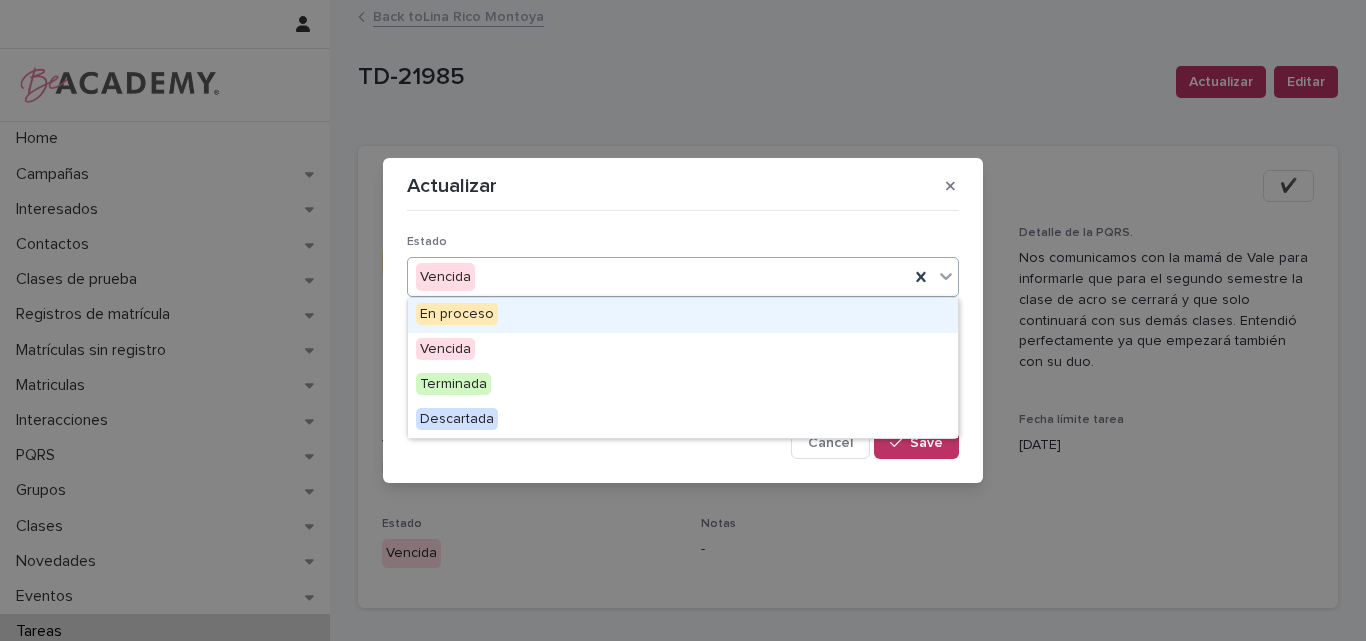 click on "Vencida" at bounding box center [658, 277] 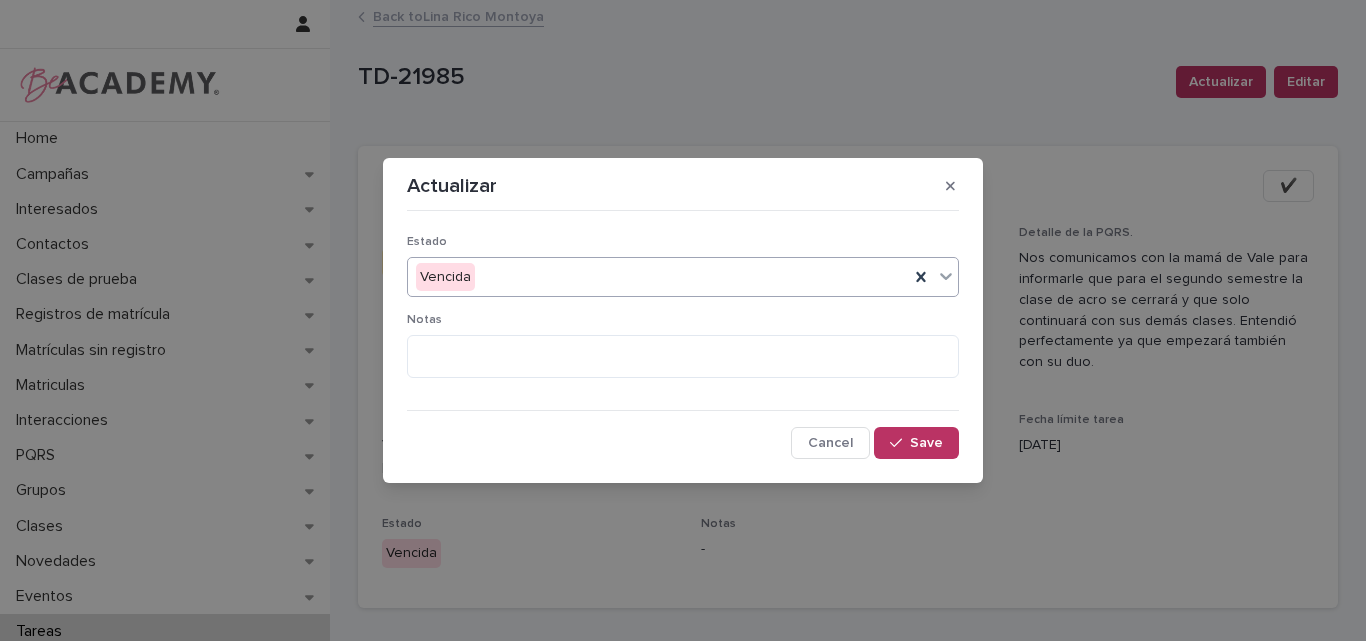 click on "Vencida" at bounding box center [658, 277] 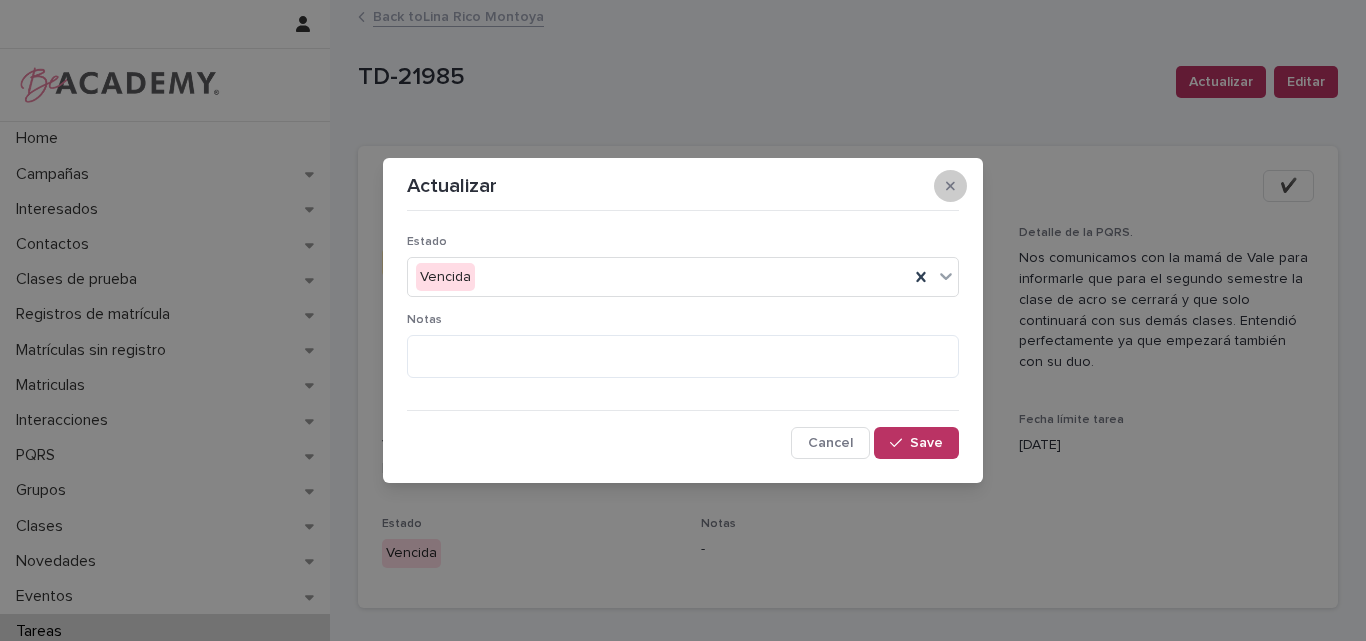 click 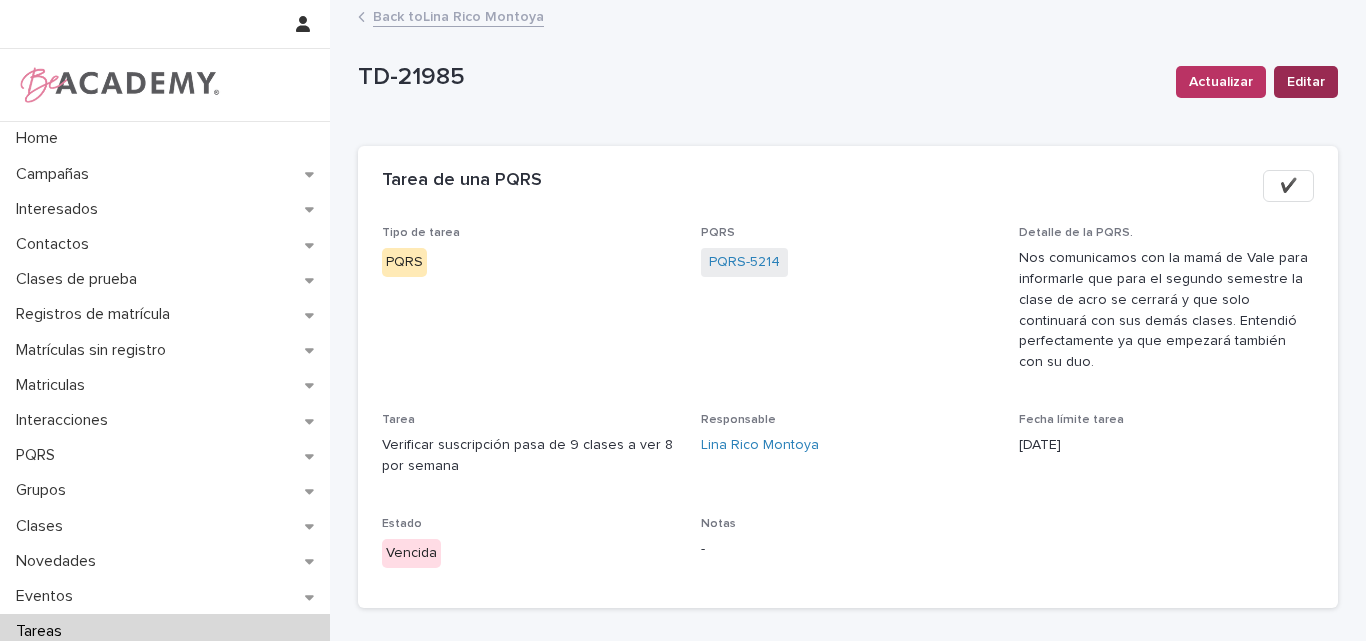 click on "Editar" at bounding box center [1306, 82] 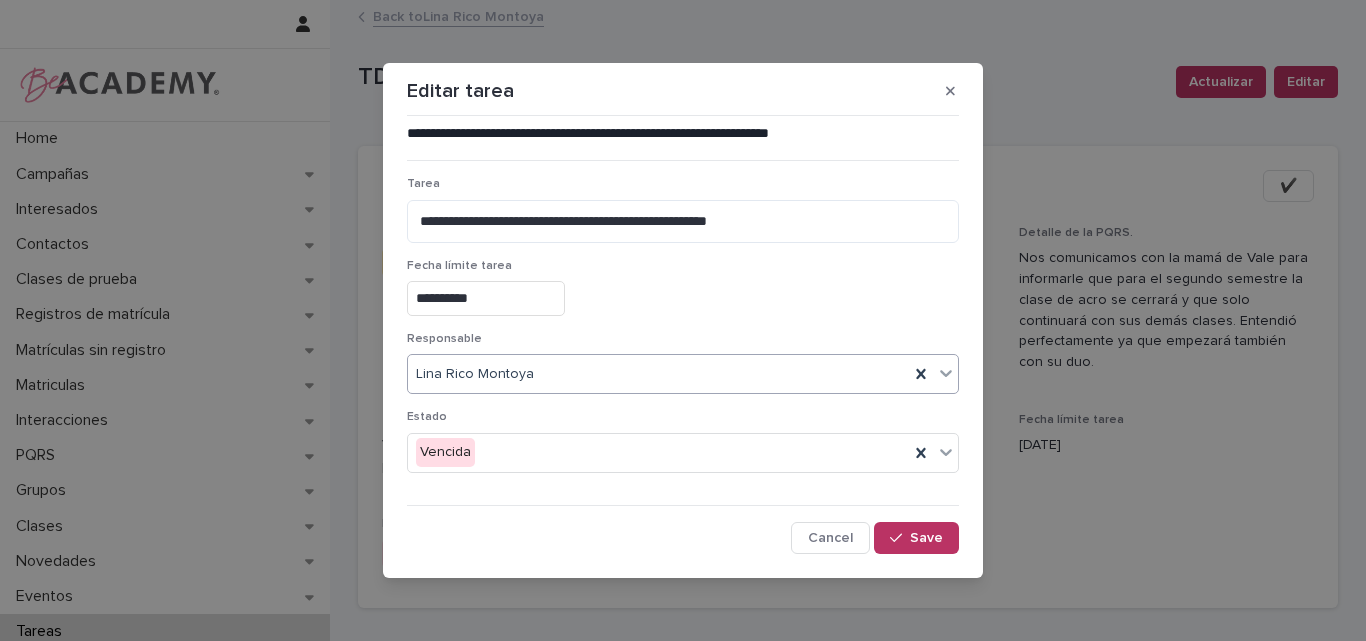 click on "Lina Rico Montoya" at bounding box center [658, 374] 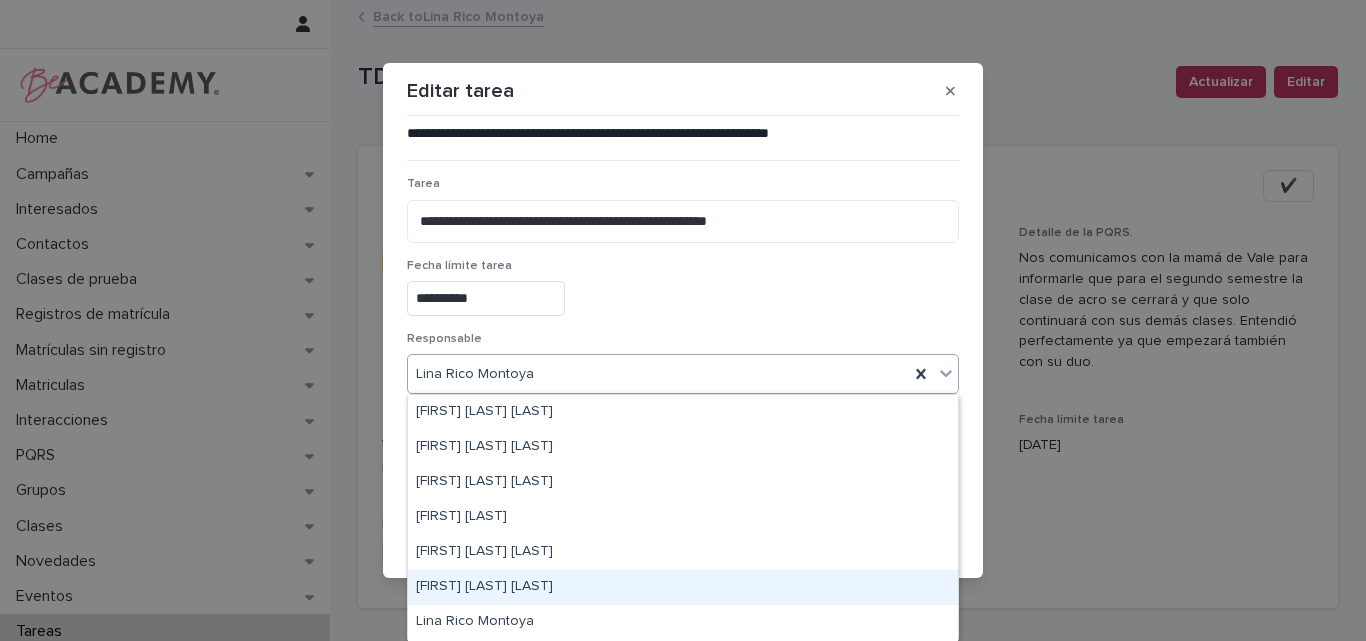 click on "[FIRST] [LAST]" at bounding box center [683, 587] 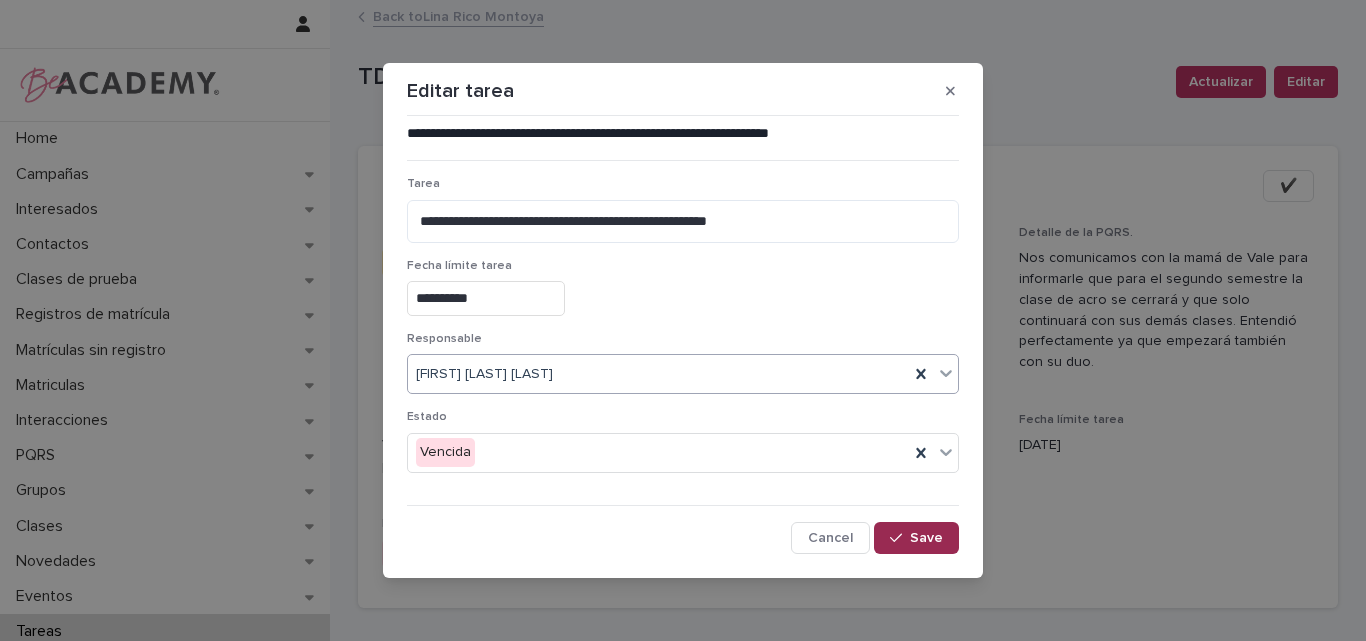 click on "Save" at bounding box center (916, 538) 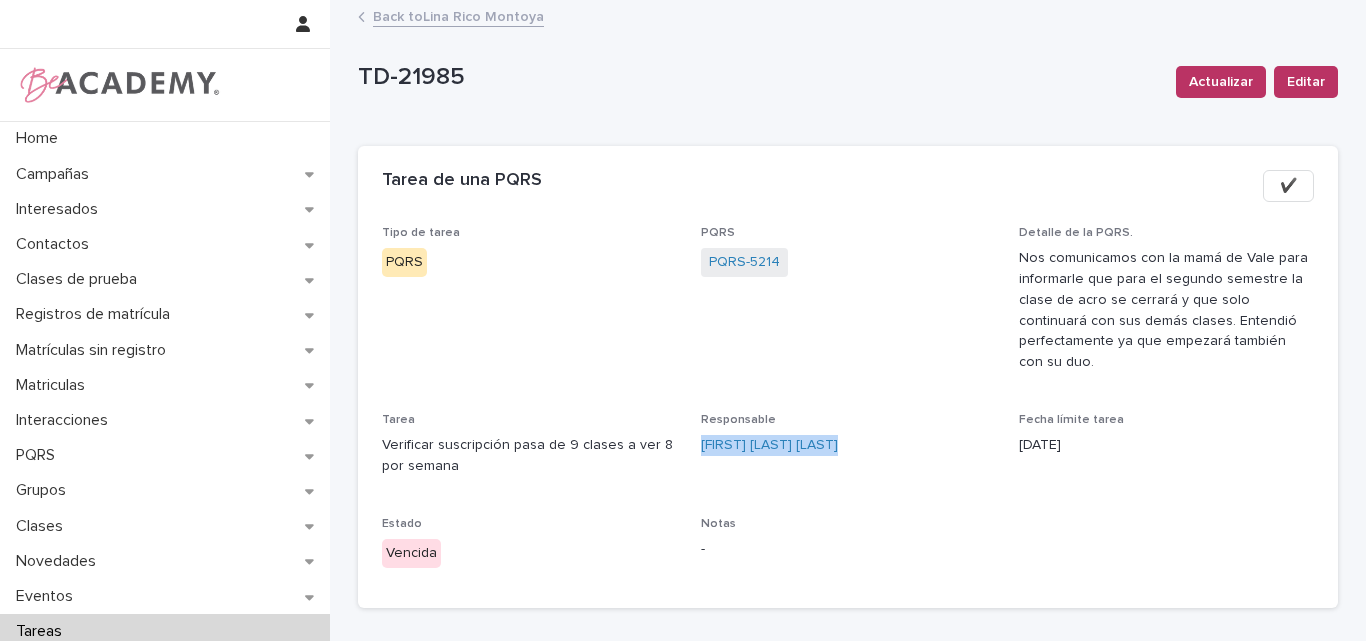 drag, startPoint x: 1002, startPoint y: 389, endPoint x: 985, endPoint y: 387, distance: 17.117243 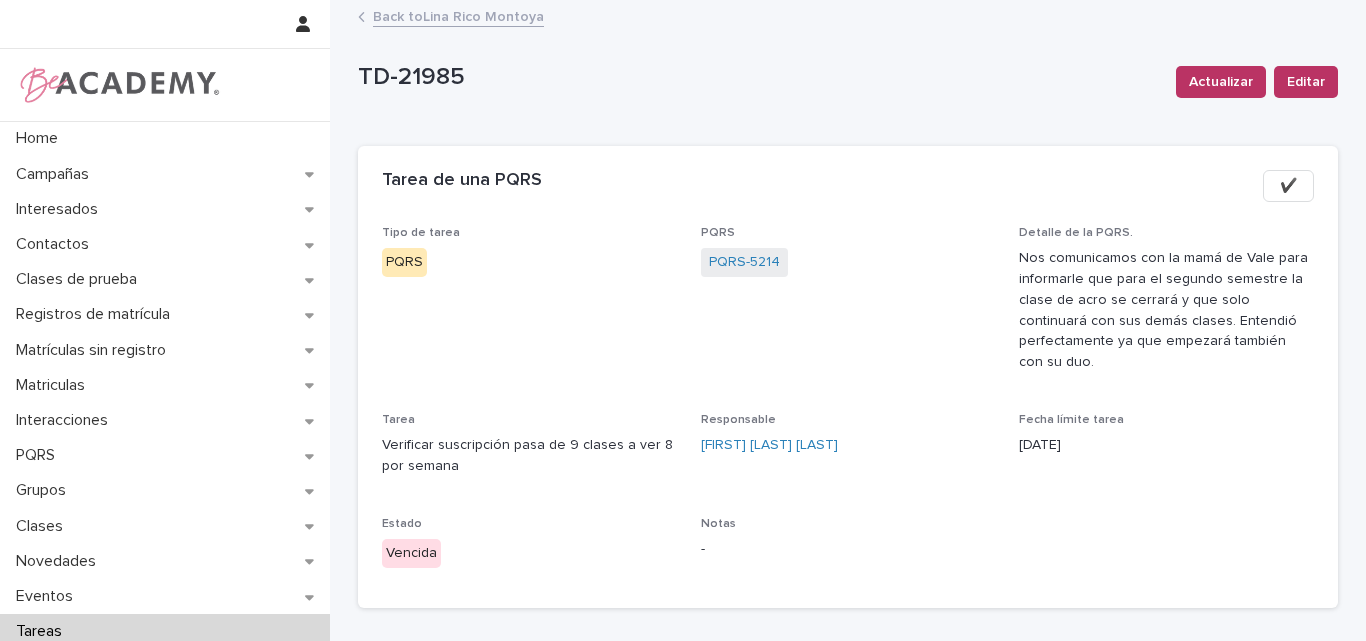 click on "PQRS PQRS-5214" at bounding box center (848, 261) 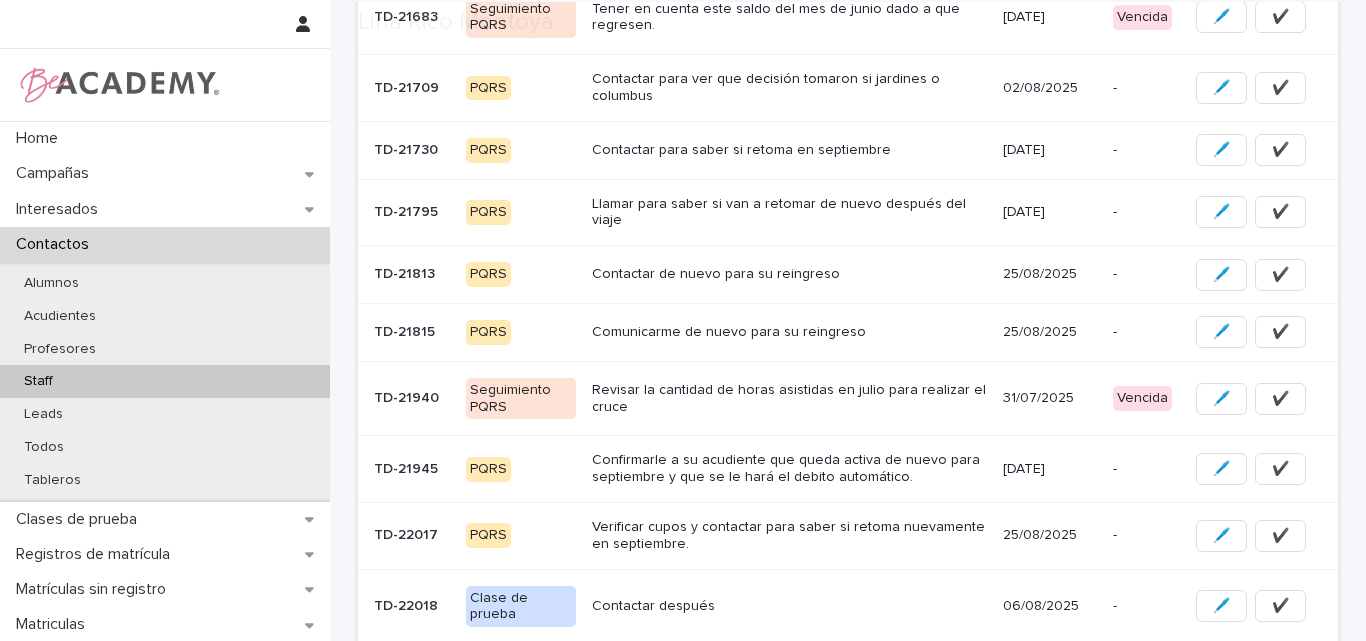 scroll, scrollTop: 500, scrollLeft: 0, axis: vertical 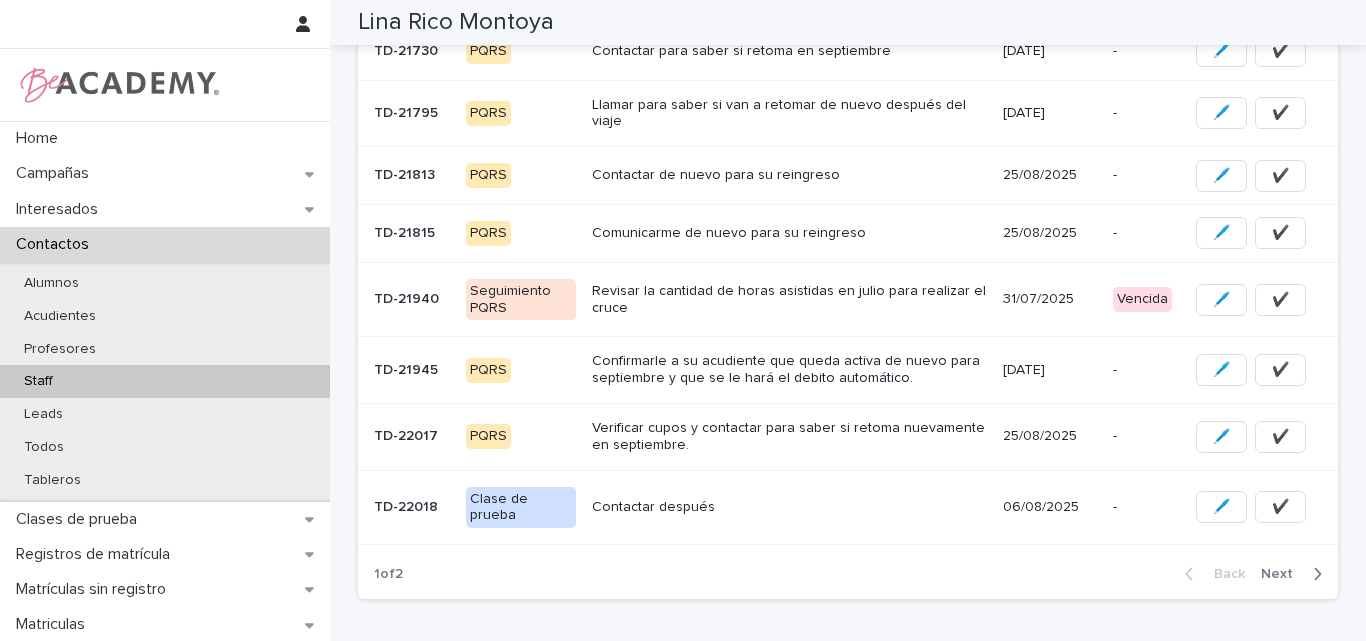 click on "Revisar la cantidad de horas asistidas en julio para realizar el cruce" at bounding box center [789, 300] 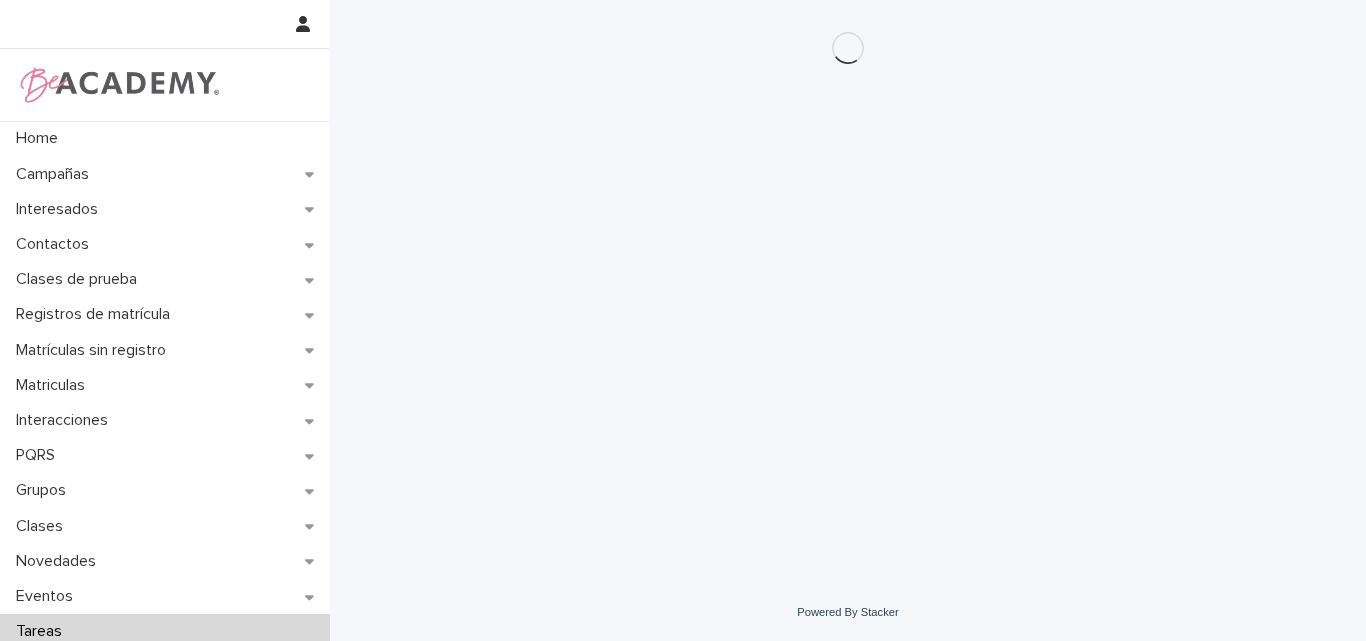 scroll, scrollTop: 0, scrollLeft: 0, axis: both 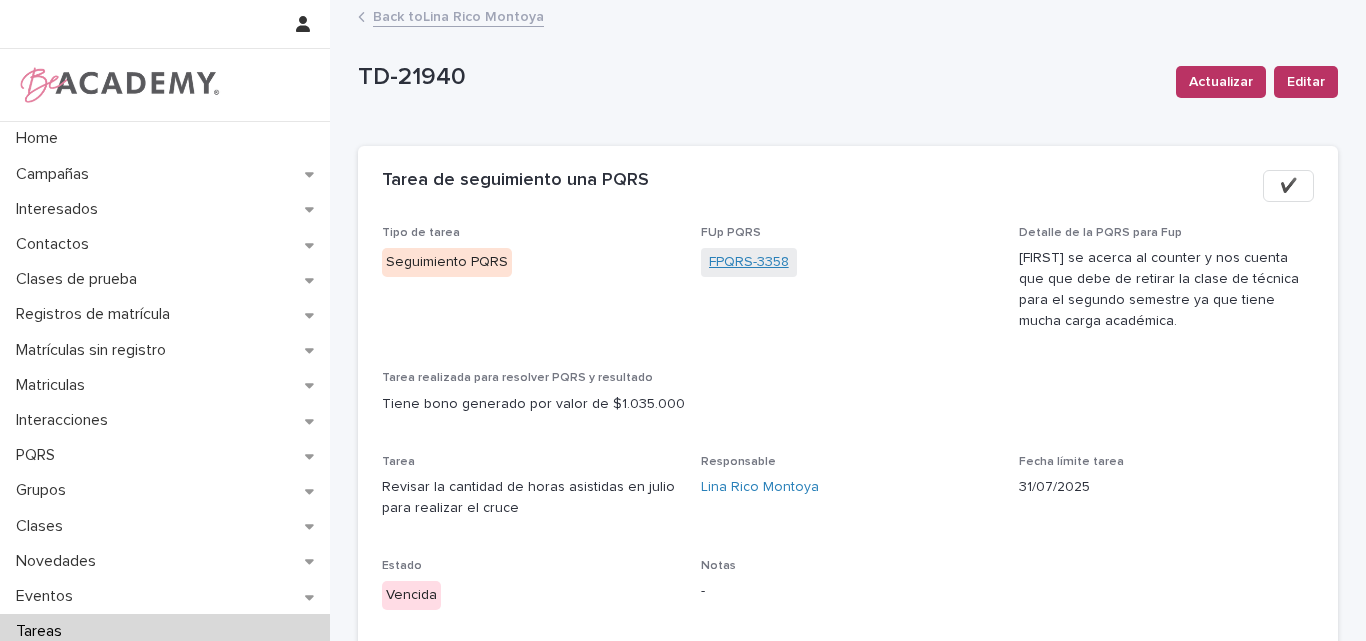 click on "FPQRS-3358" at bounding box center [749, 262] 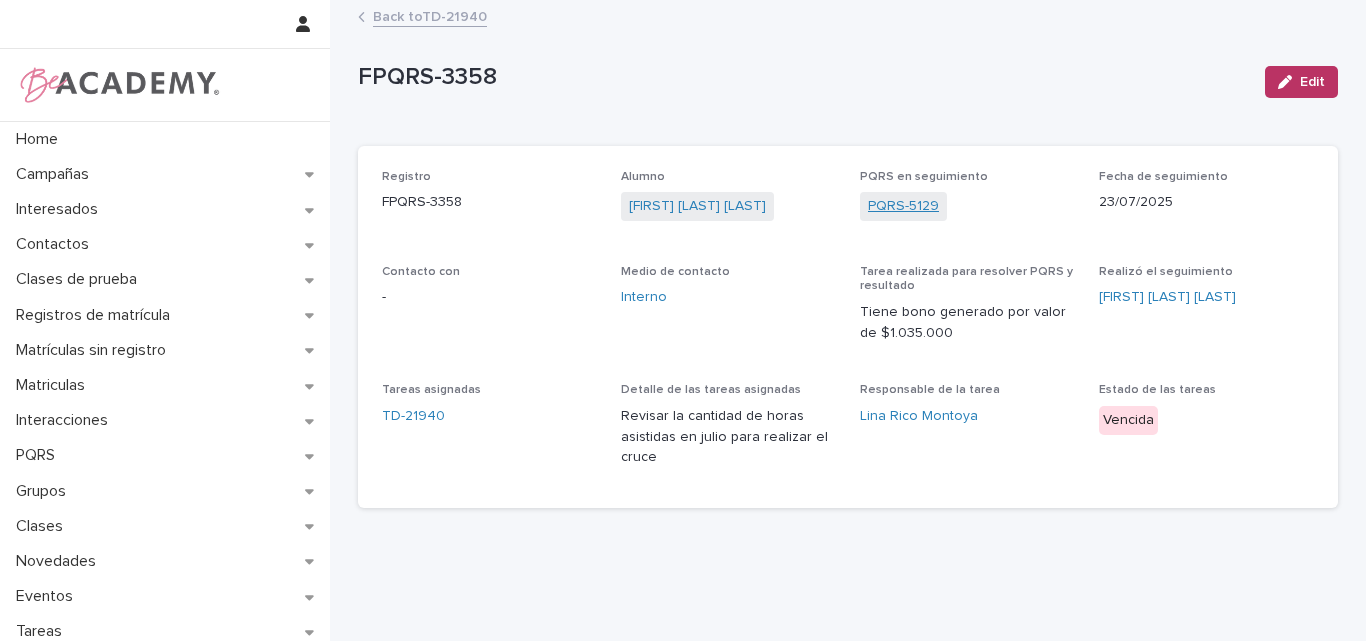 click on "PQRS-5129" at bounding box center (903, 206) 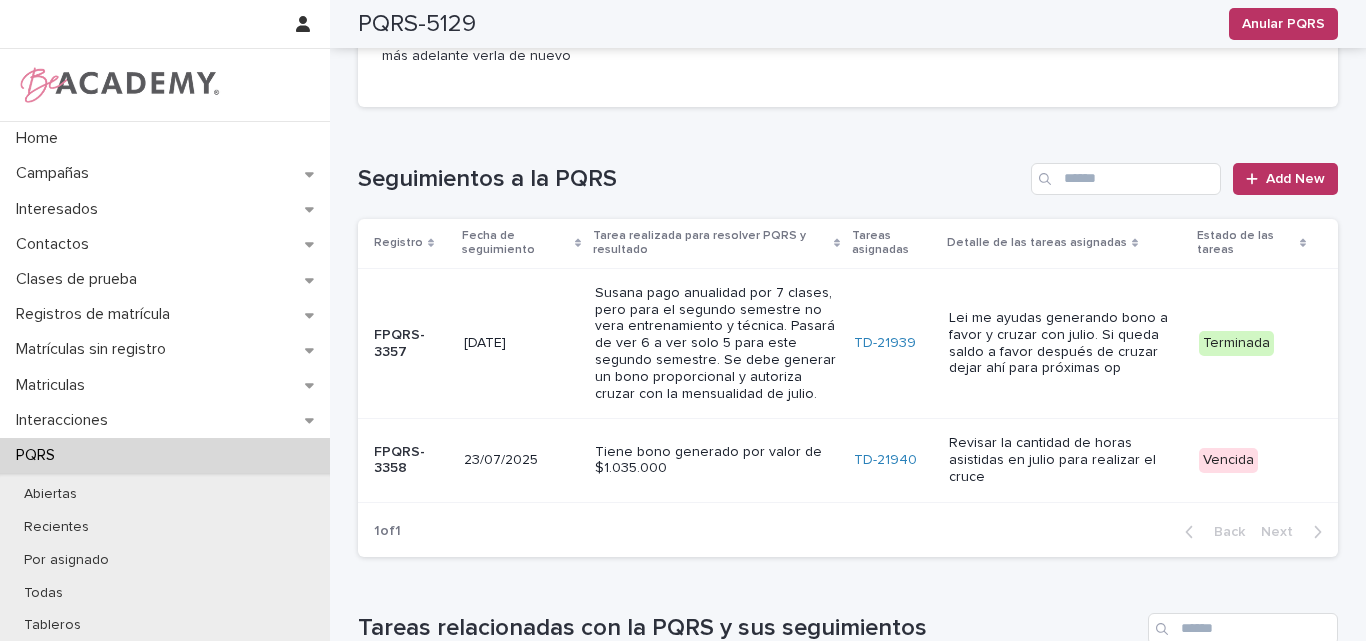scroll, scrollTop: 500, scrollLeft: 0, axis: vertical 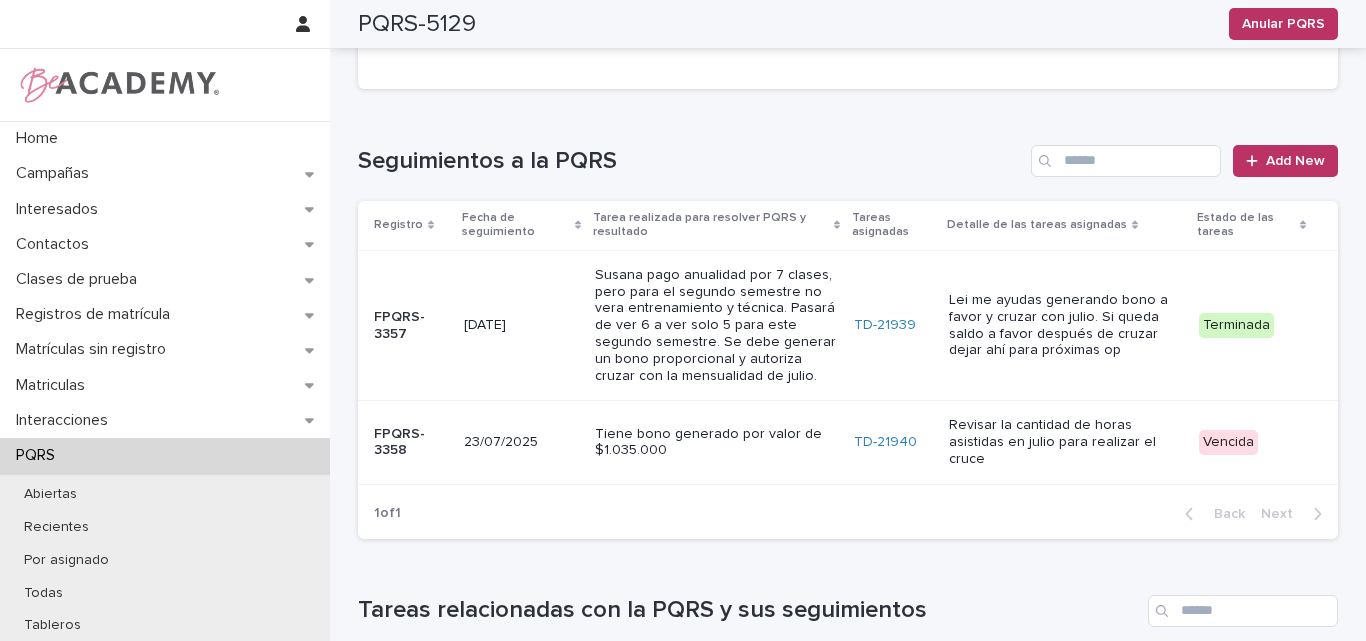 click on "FPQRS-3358" at bounding box center [407, 442] 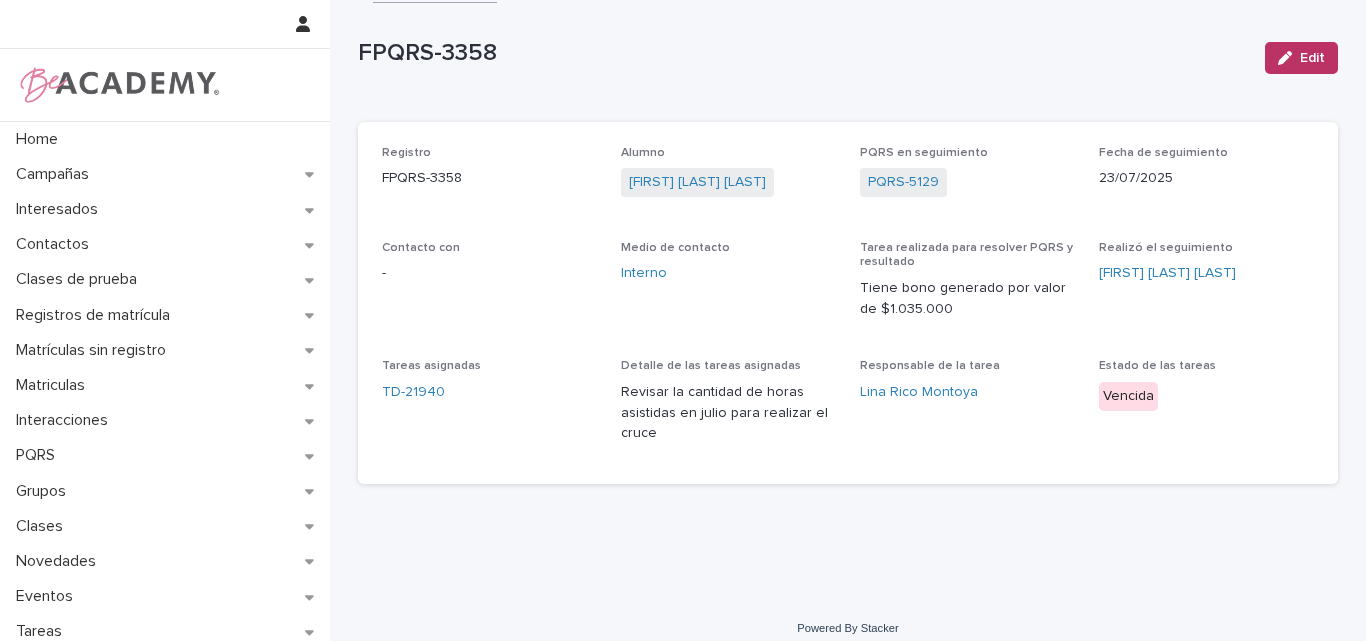 scroll, scrollTop: 0, scrollLeft: 0, axis: both 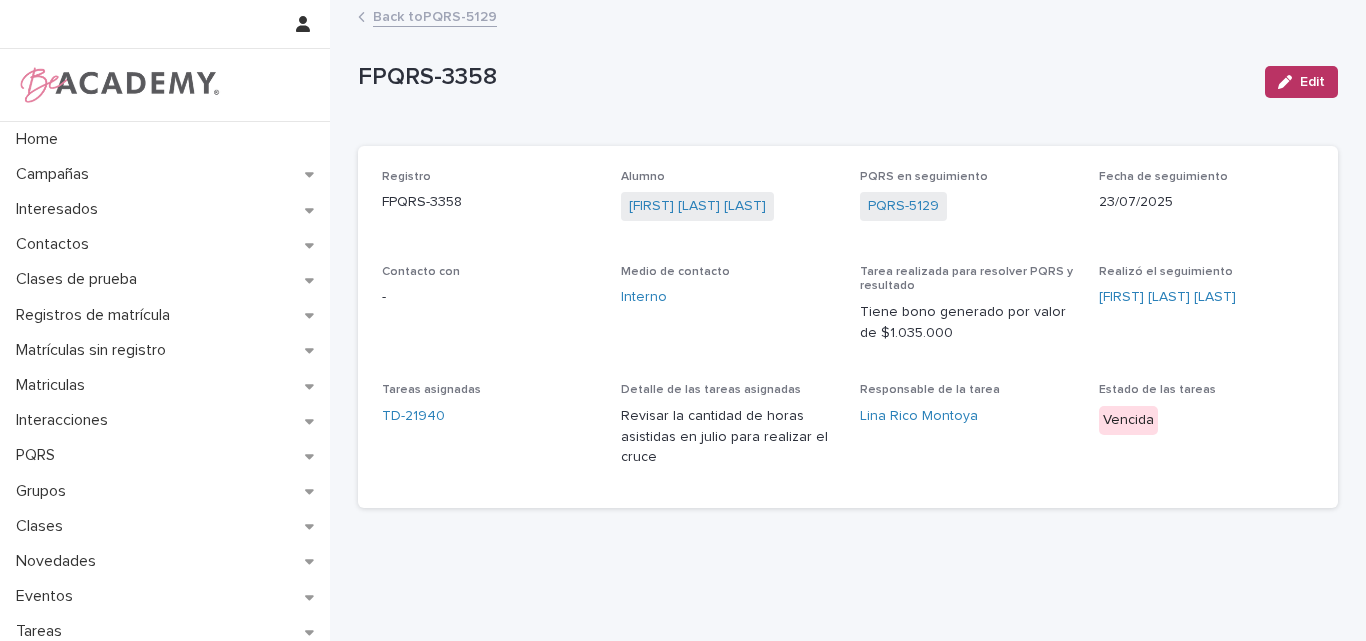 click on "Back to  PQRS-5129" at bounding box center (435, 15) 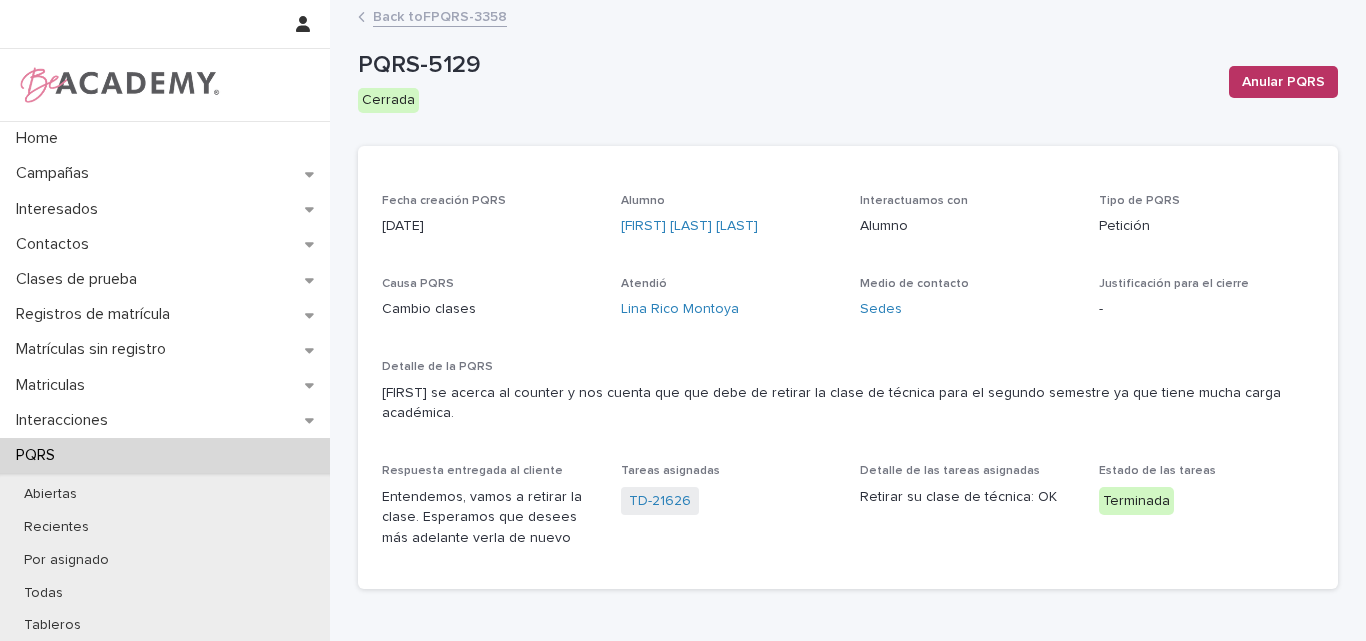 scroll, scrollTop: 400, scrollLeft: 0, axis: vertical 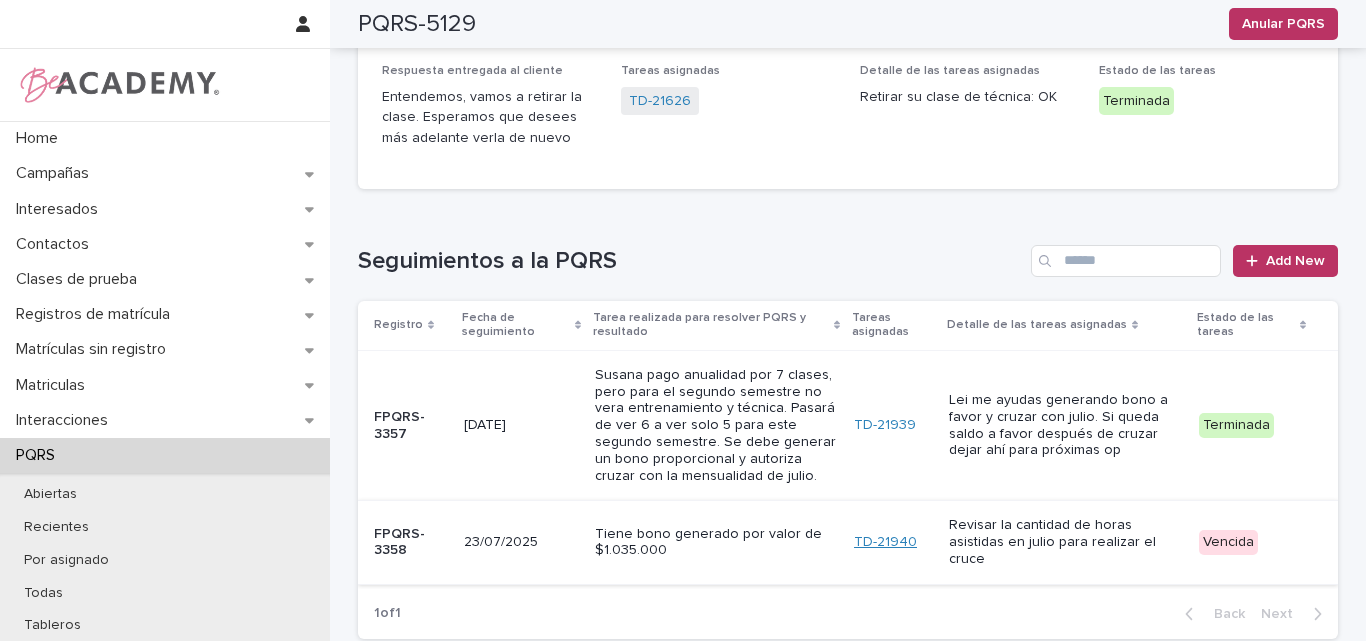 click on "TD-21940" at bounding box center [885, 542] 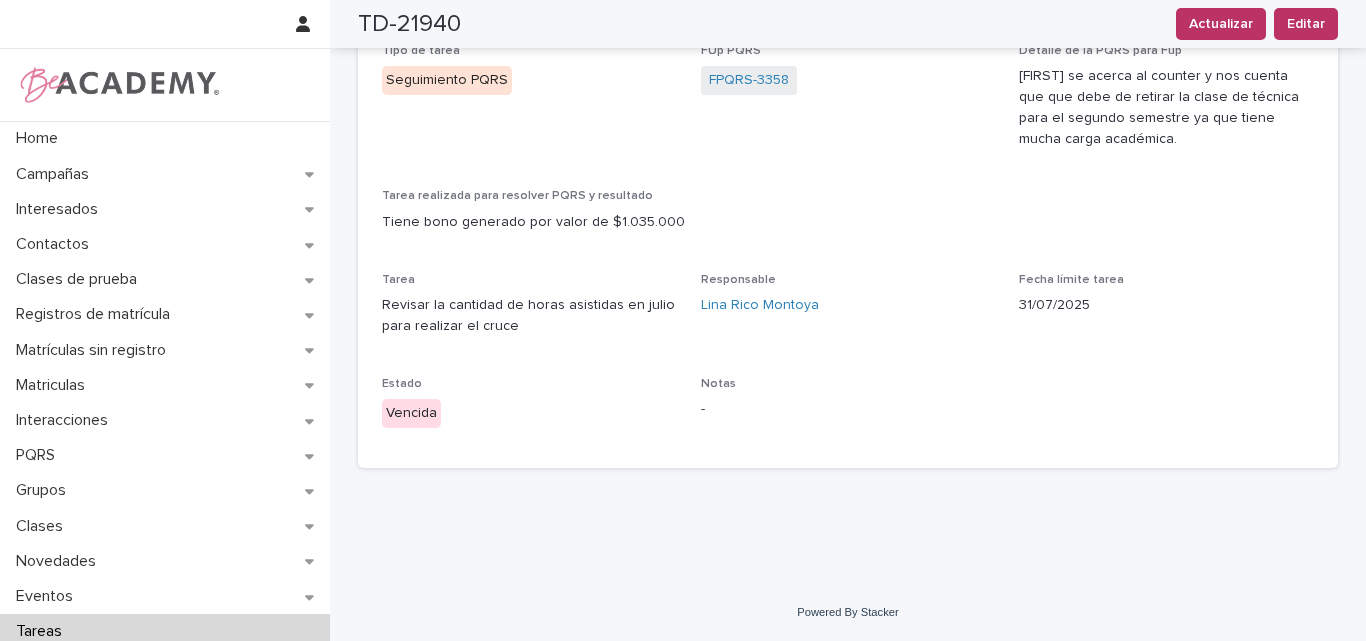 scroll, scrollTop: 0, scrollLeft: 0, axis: both 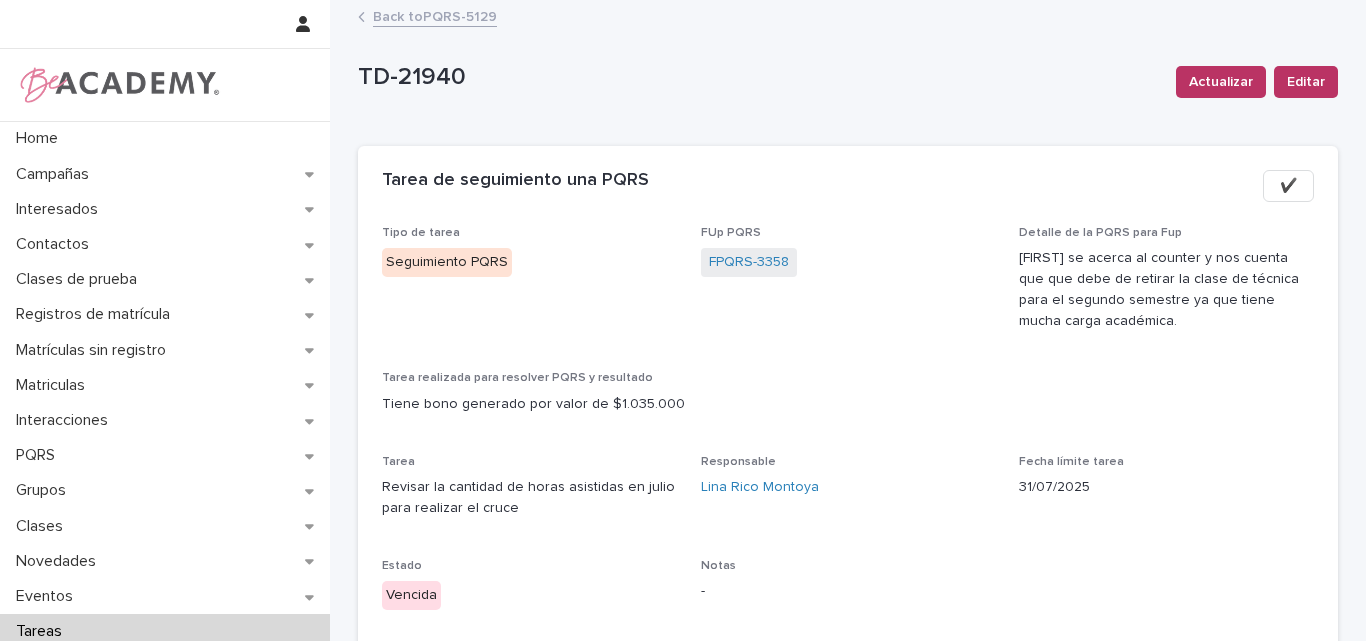 click on "✔️" at bounding box center [1288, 186] 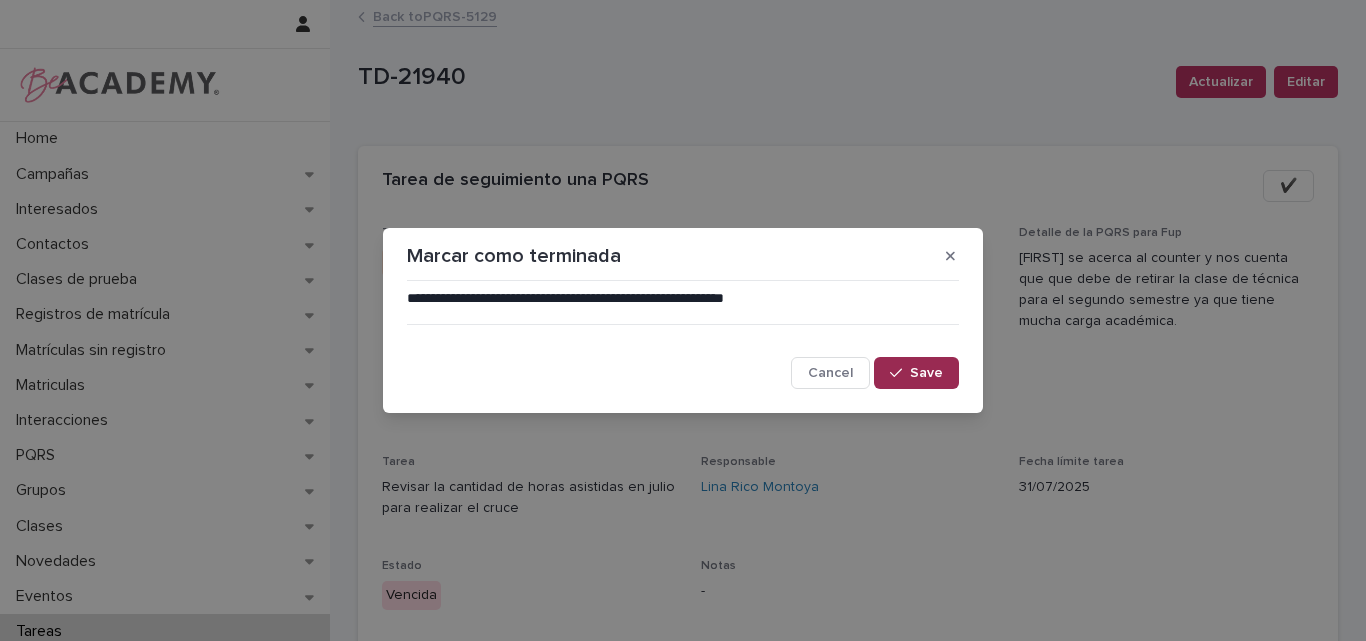 click on "Save" at bounding box center [926, 373] 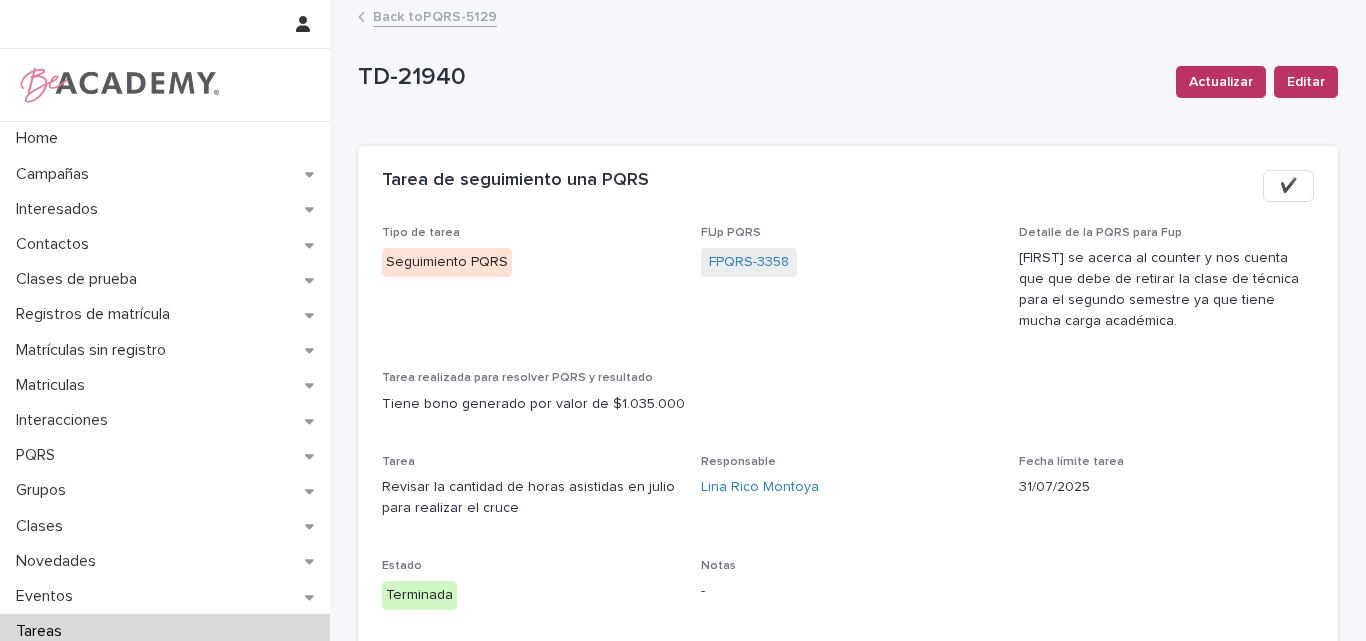 click on "Back to  PQRS-5129" at bounding box center [435, 15] 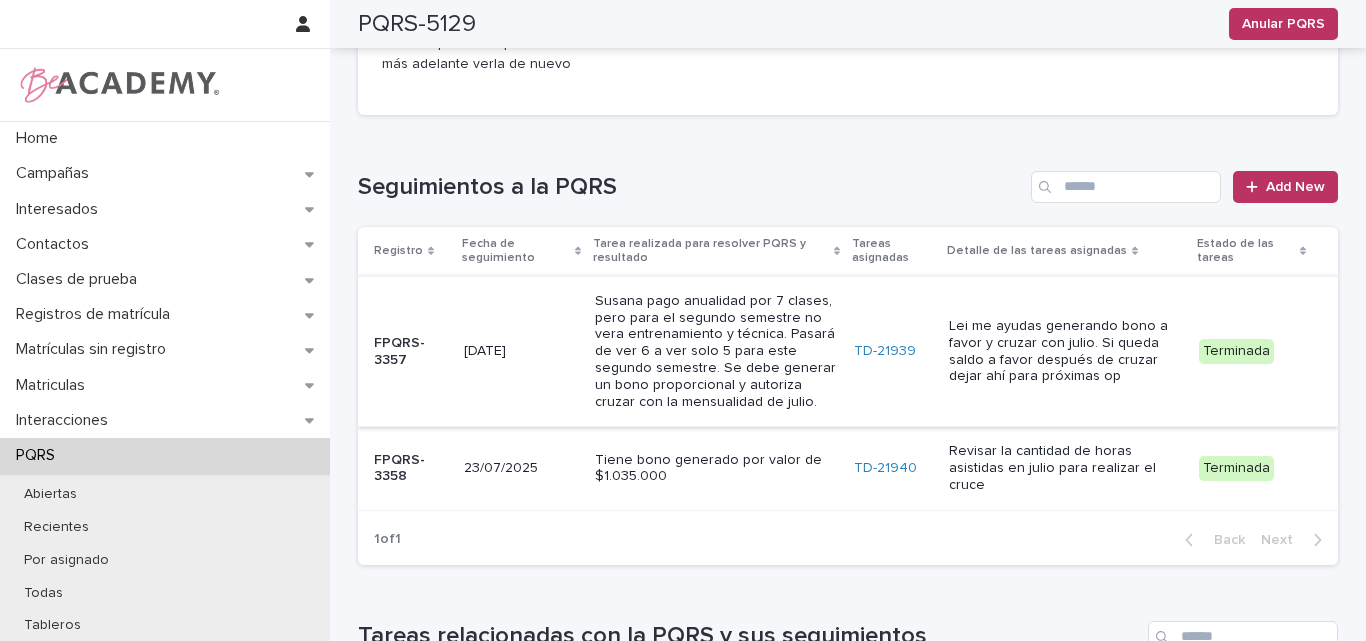 scroll, scrollTop: 440, scrollLeft: 0, axis: vertical 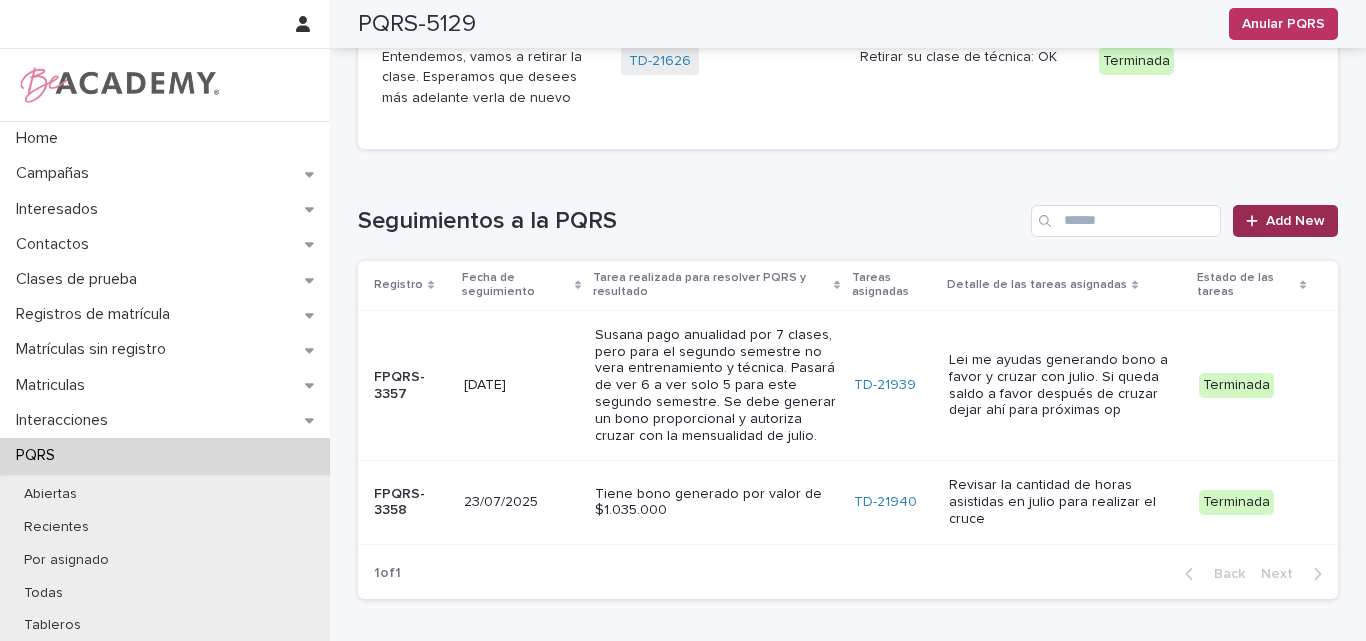 click on "Add New" at bounding box center (1295, 221) 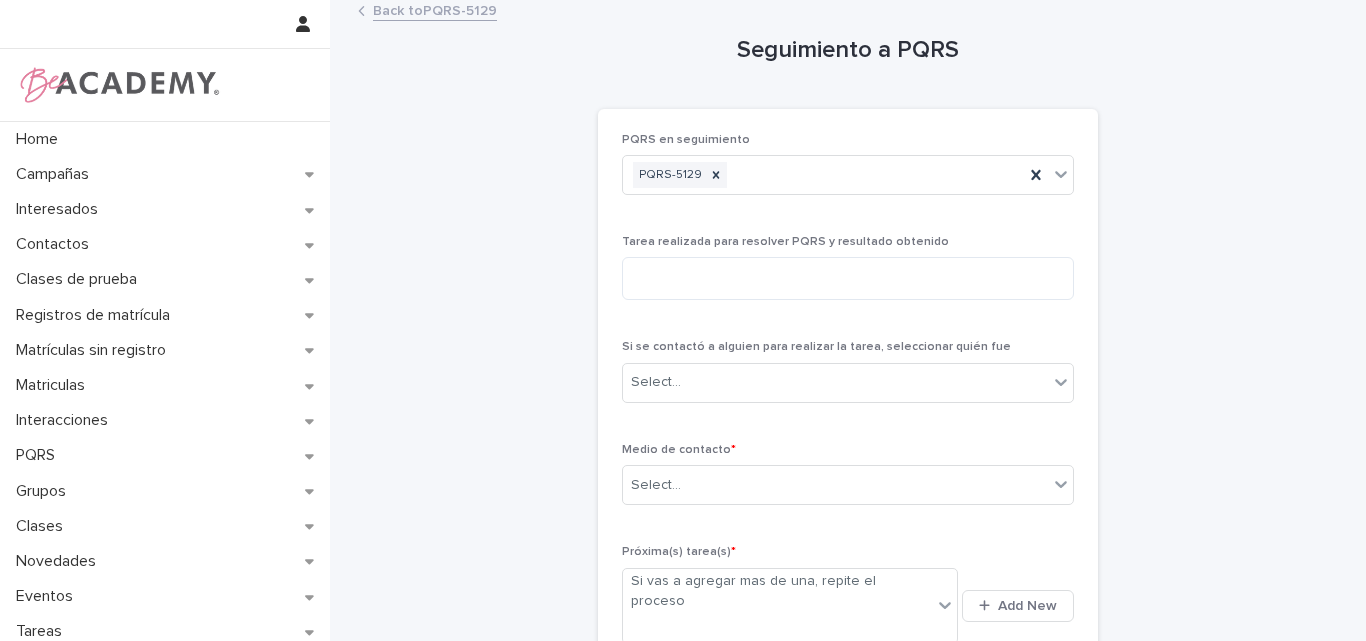 scroll, scrollTop: 0, scrollLeft: 0, axis: both 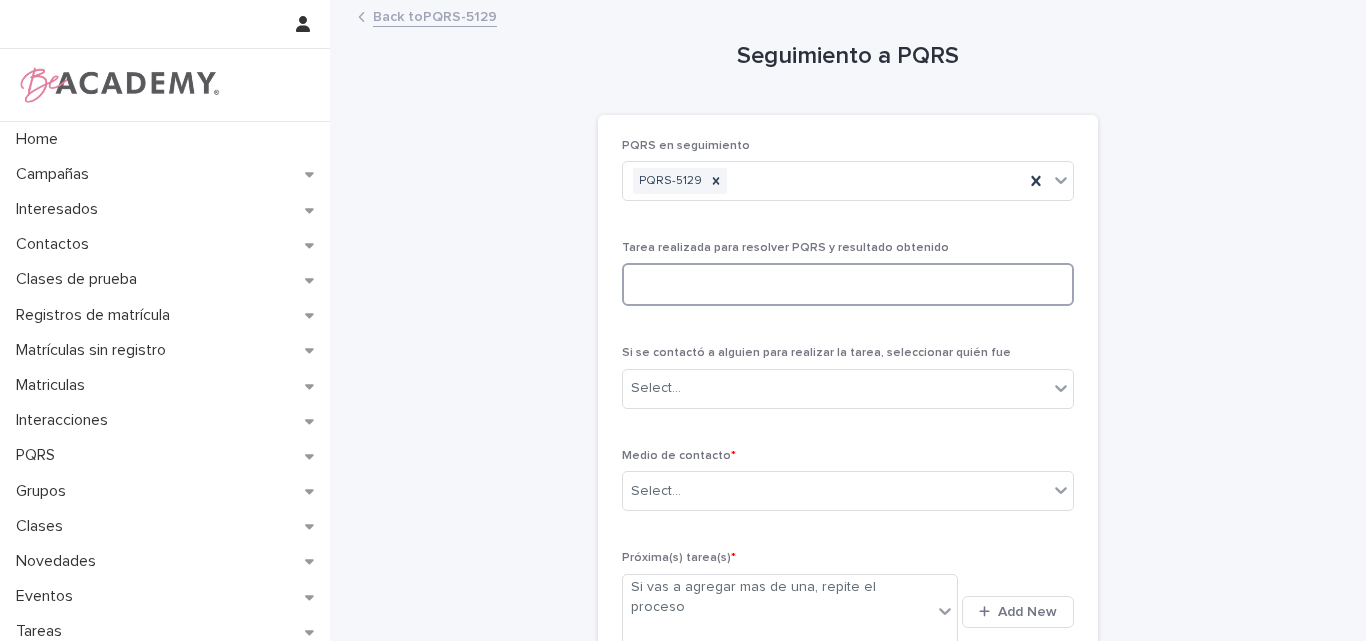 click at bounding box center (848, 284) 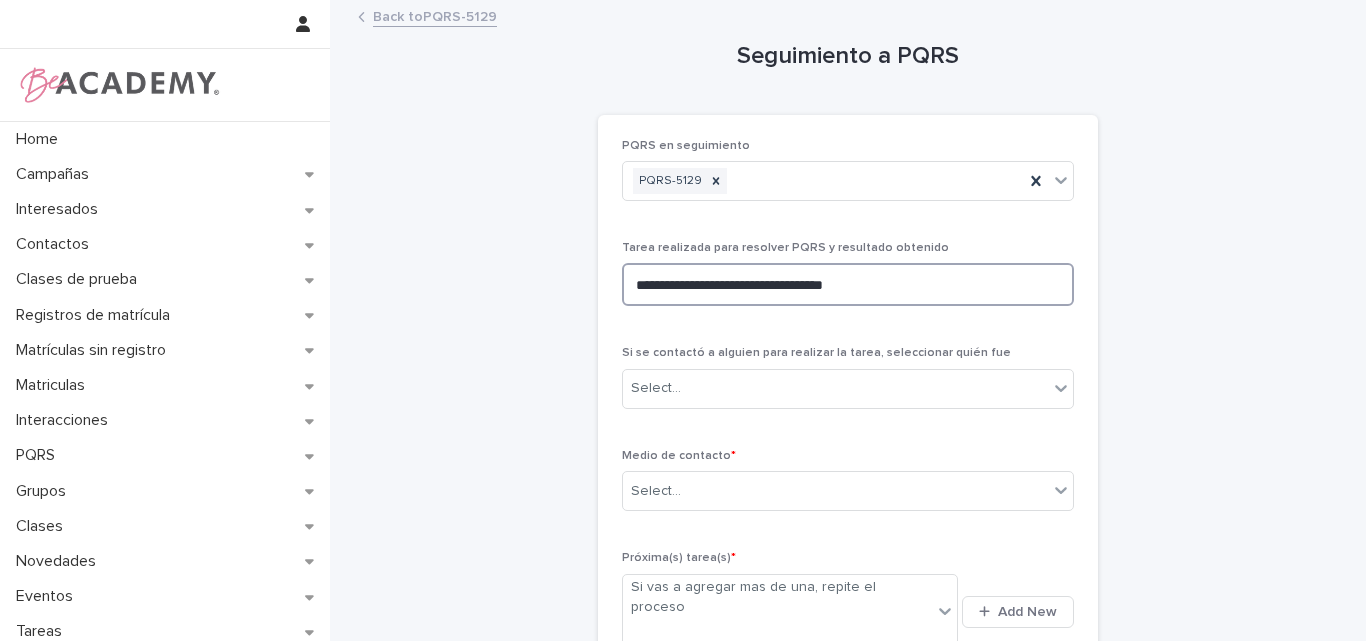 click on "**********" at bounding box center (848, 284) 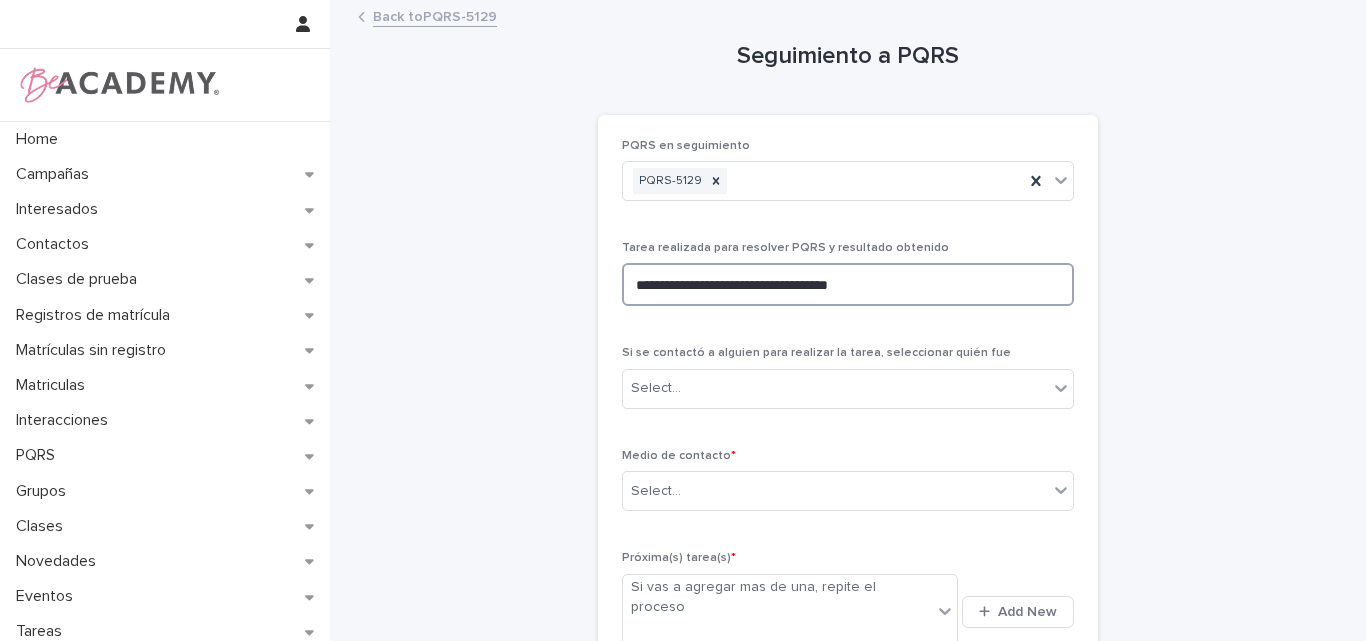 click on "**********" at bounding box center (848, 284) 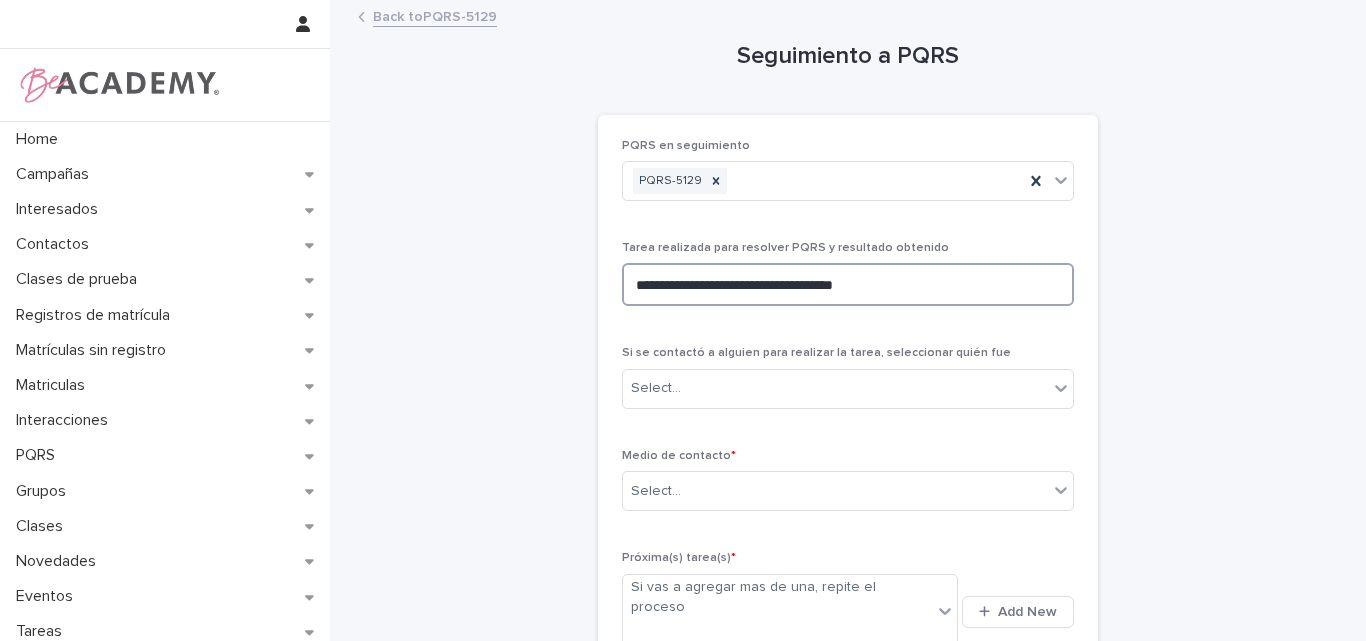 click on "**********" at bounding box center [848, 284] 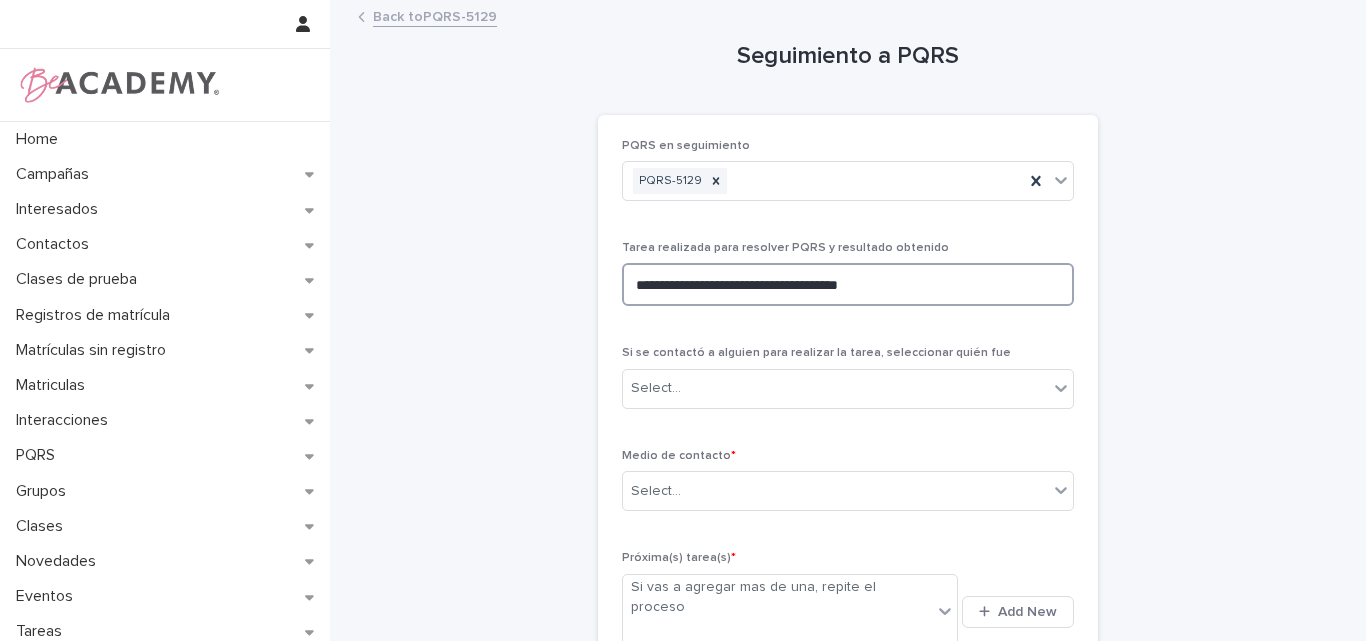 click on "**********" at bounding box center (848, 284) 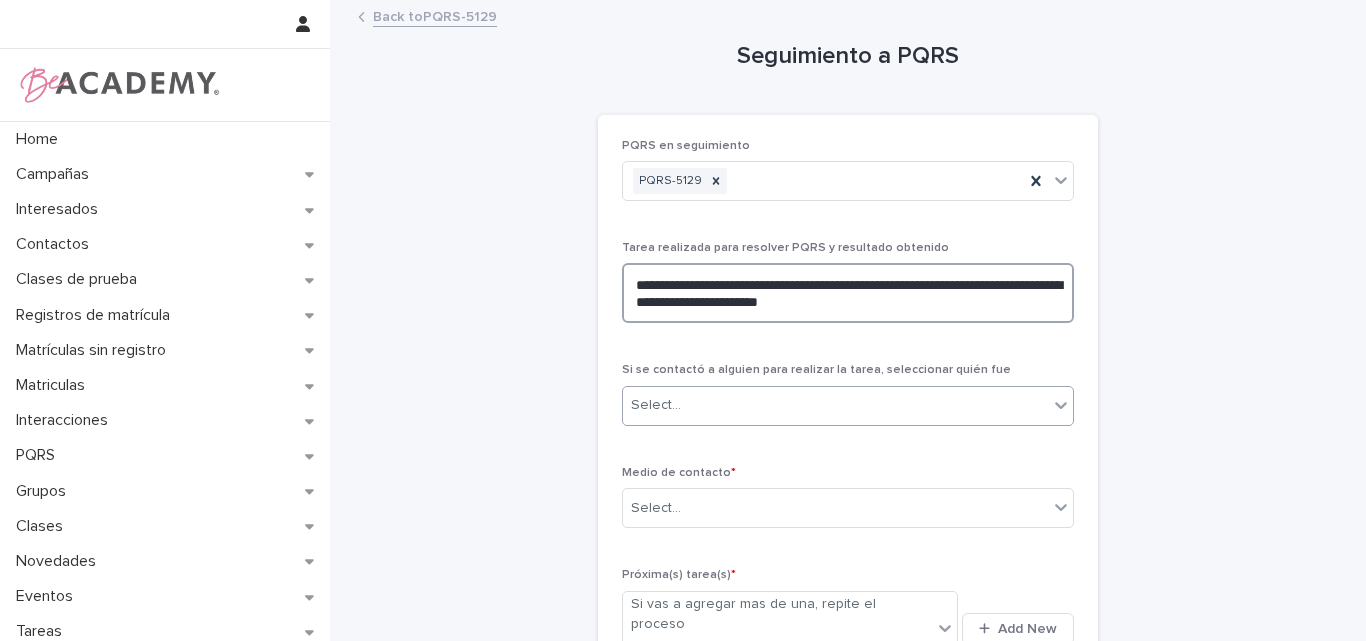 type on "**********" 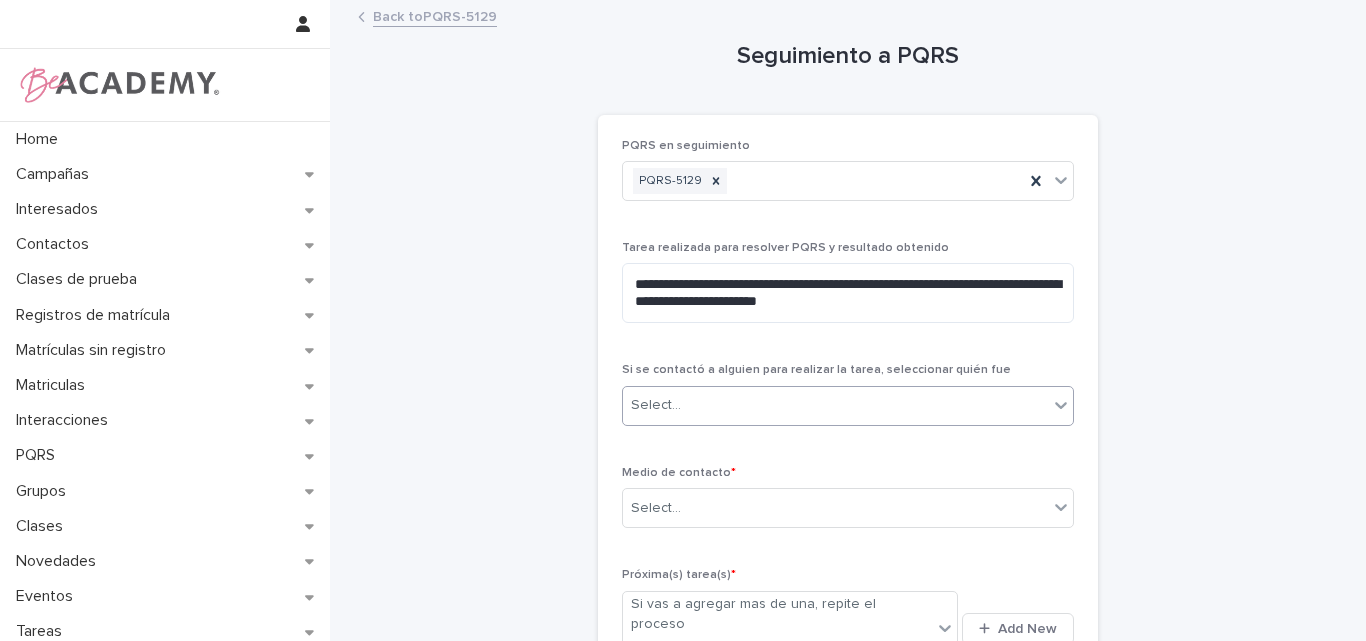 click on "Select..." at bounding box center [835, 405] 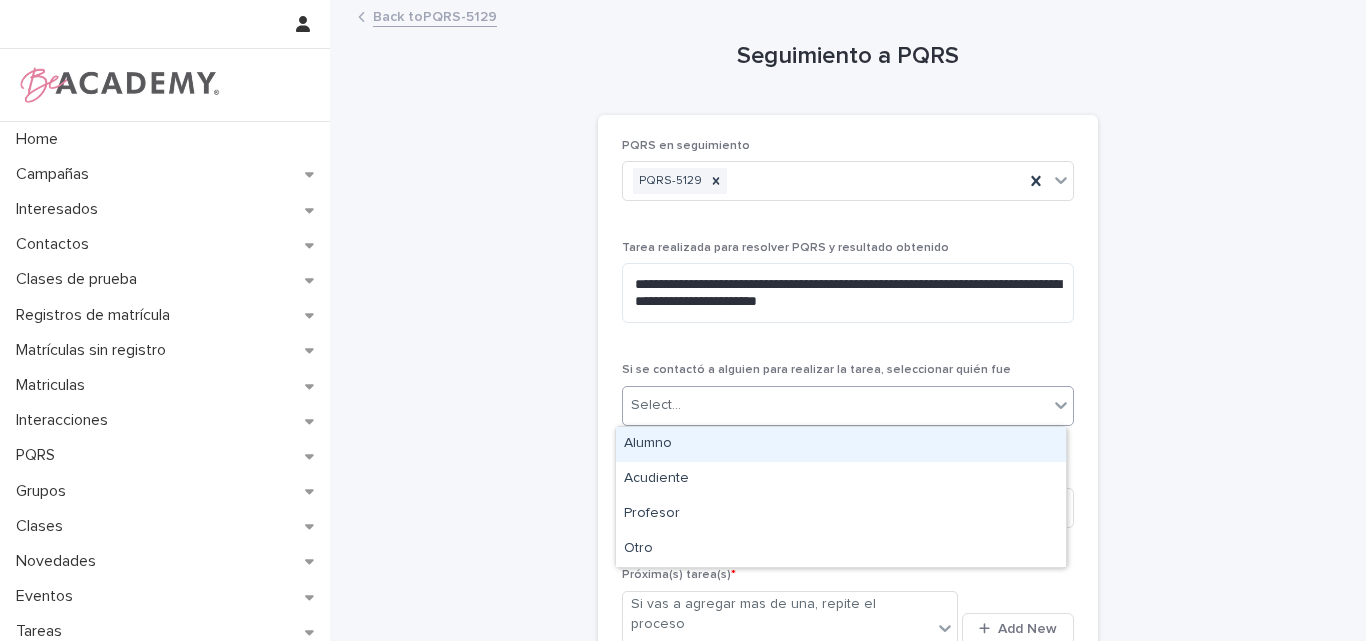click on "Alumno" at bounding box center [841, 444] 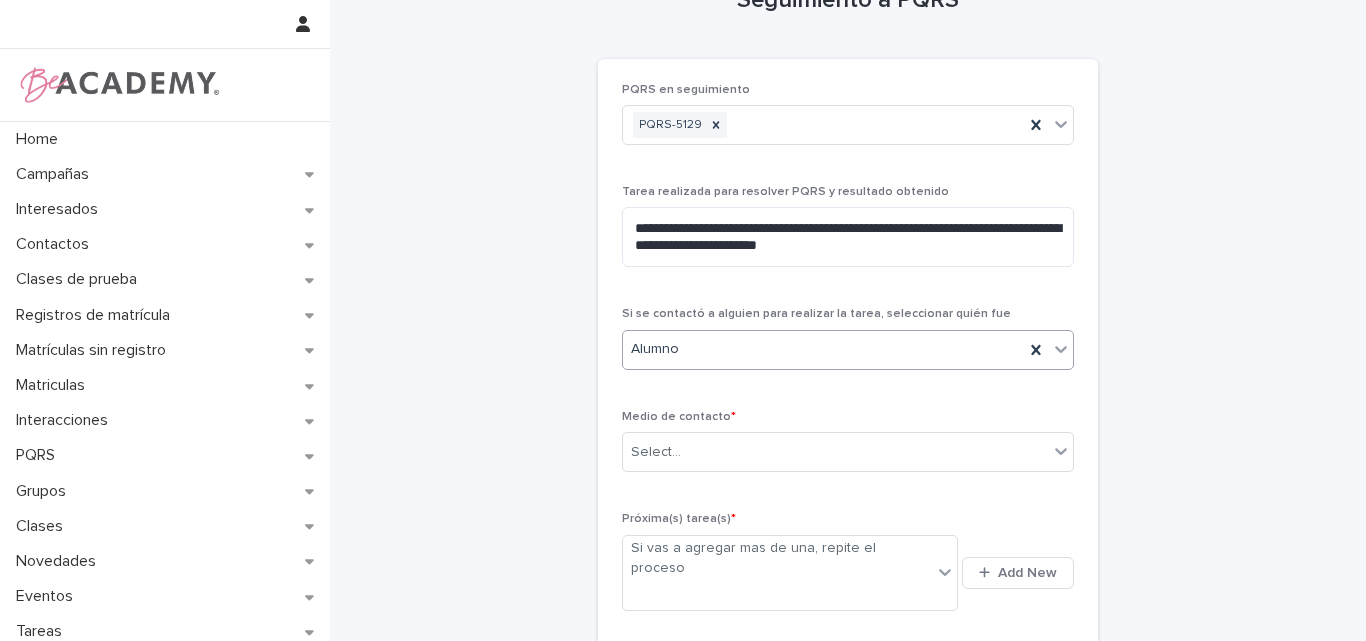 scroll, scrollTop: 100, scrollLeft: 0, axis: vertical 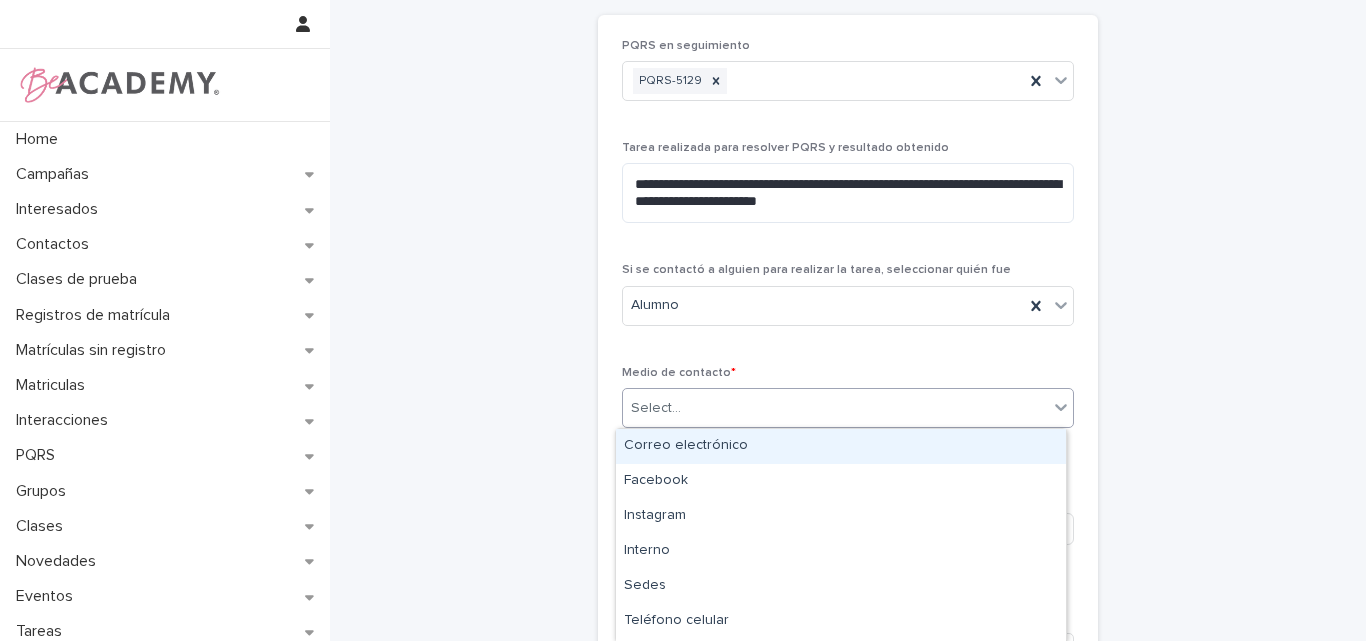 click on "Select..." at bounding box center (835, 408) 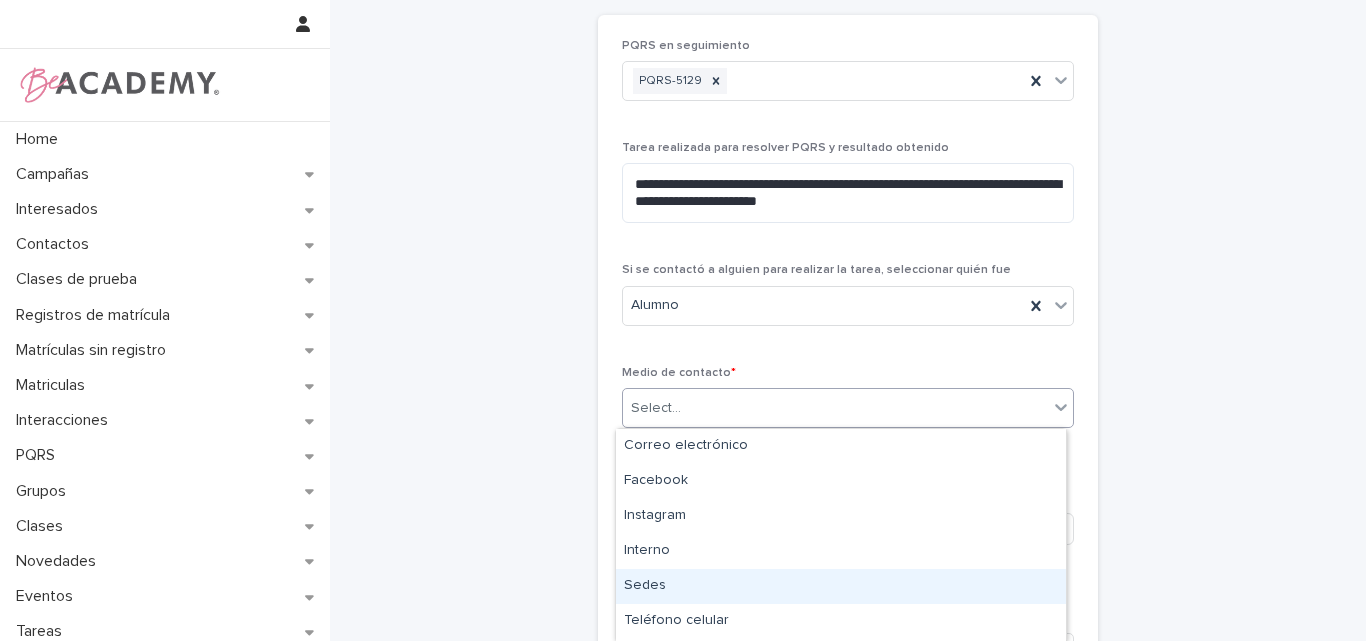 click on "Sedes" at bounding box center (841, 586) 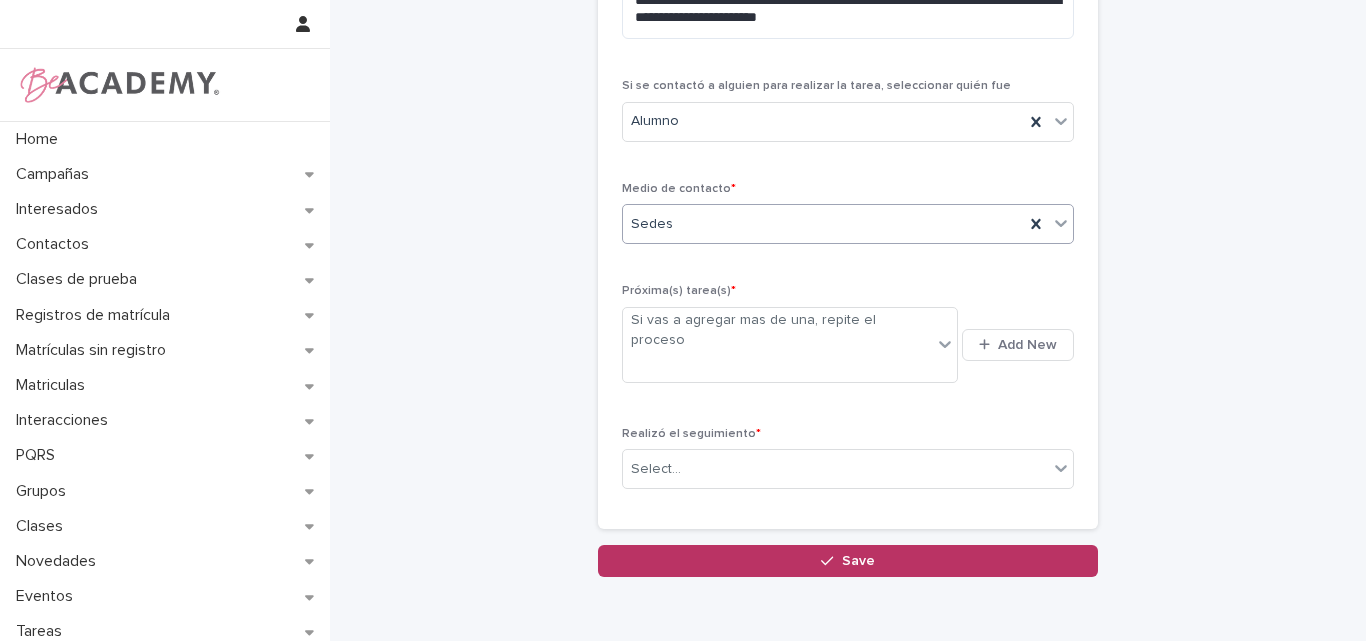 scroll, scrollTop: 300, scrollLeft: 0, axis: vertical 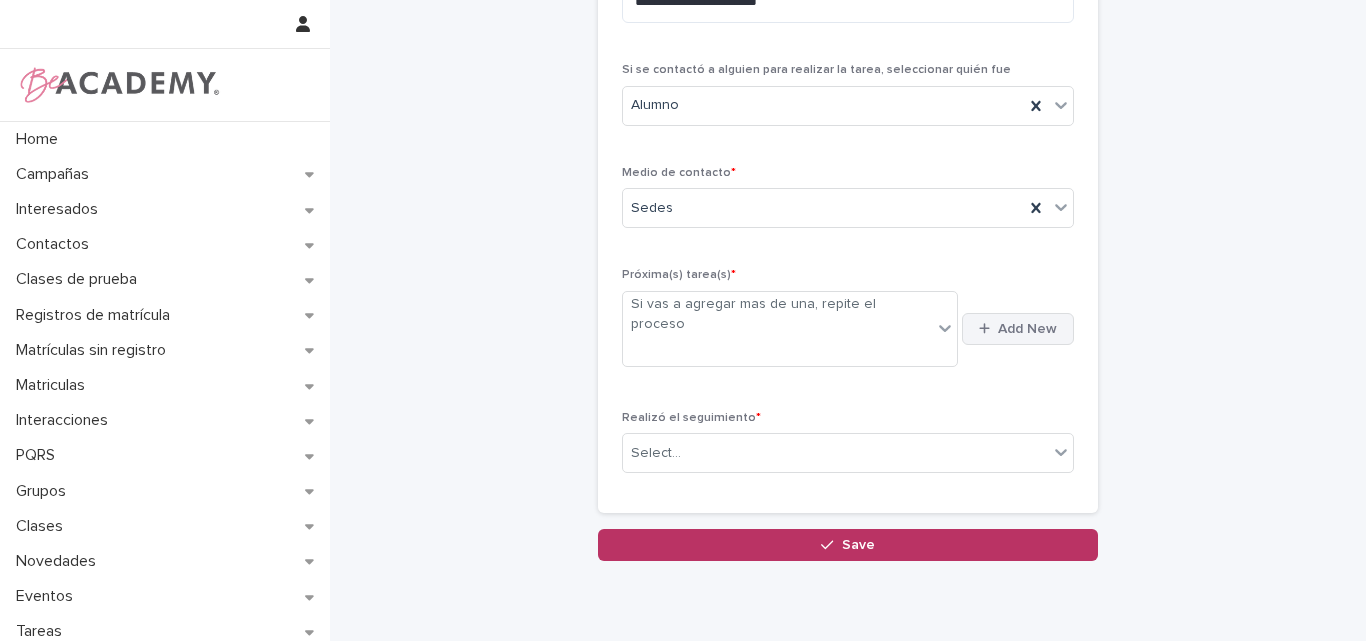 click on "Add New" at bounding box center [1027, 329] 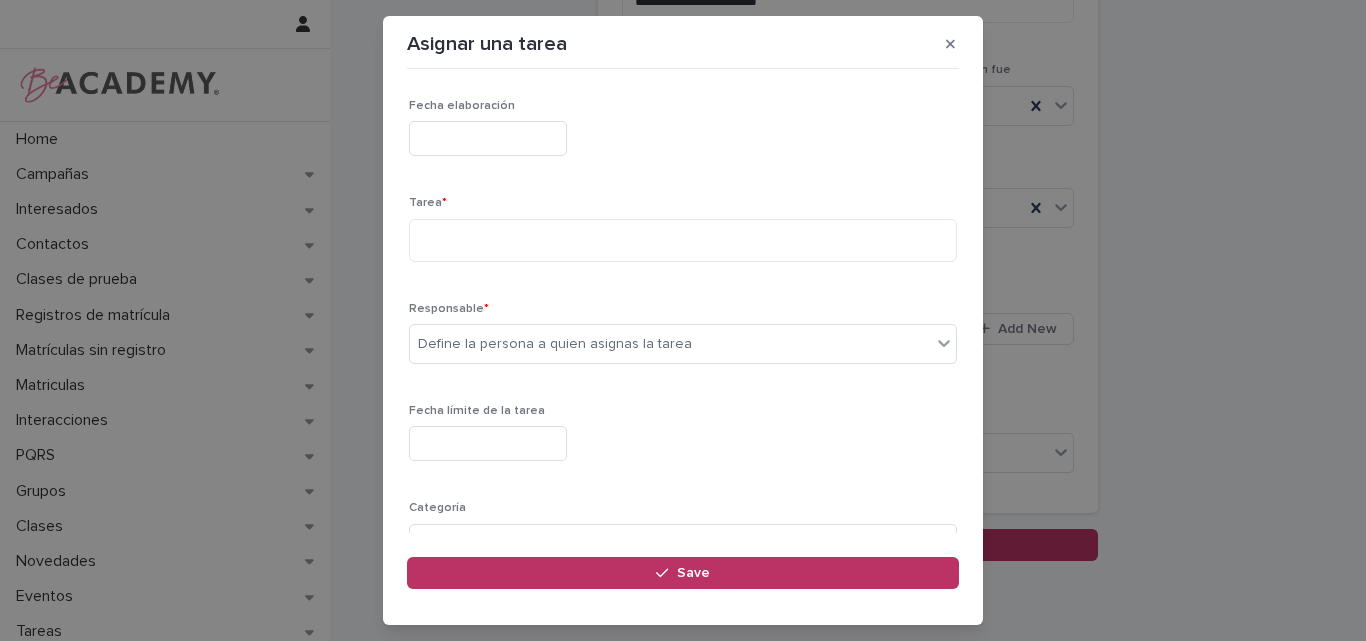 click at bounding box center (488, 138) 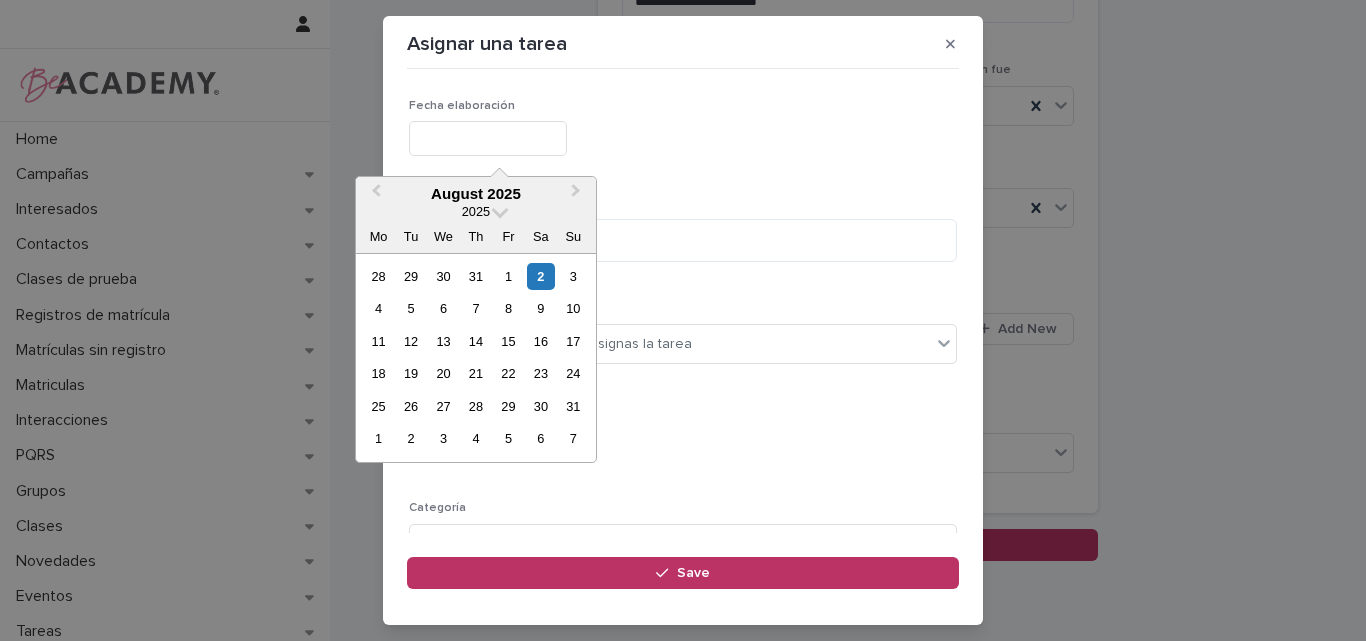 type on "**********" 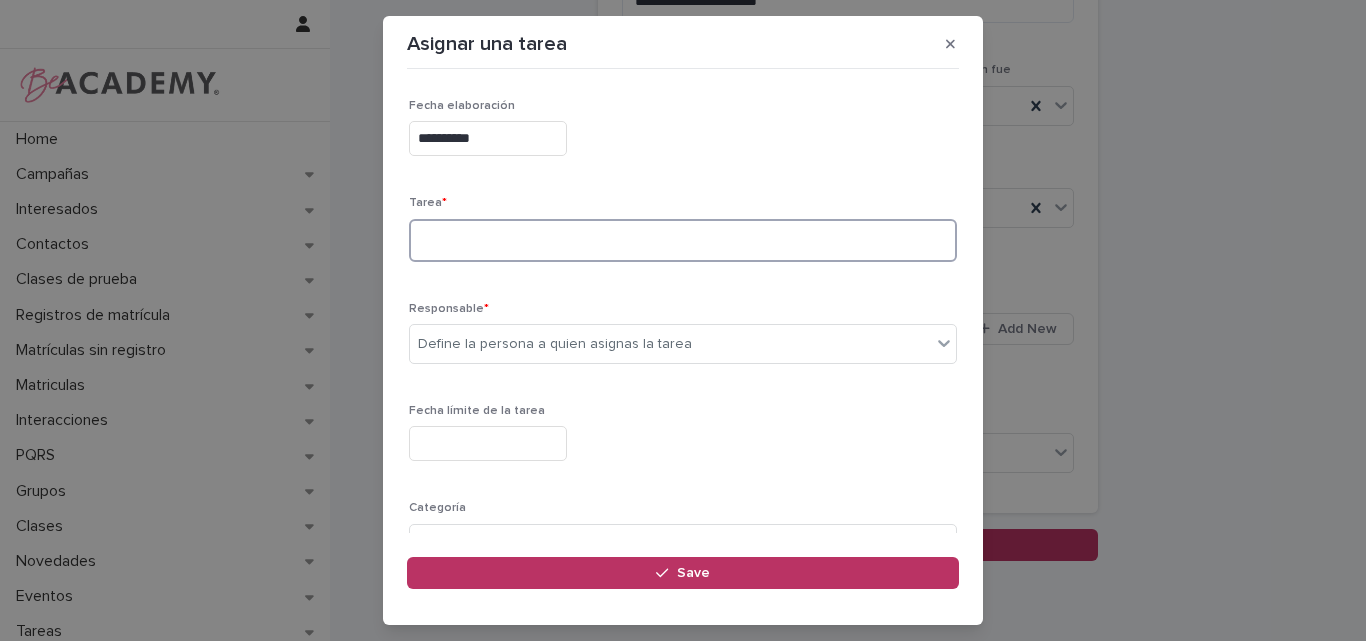 click at bounding box center (683, 240) 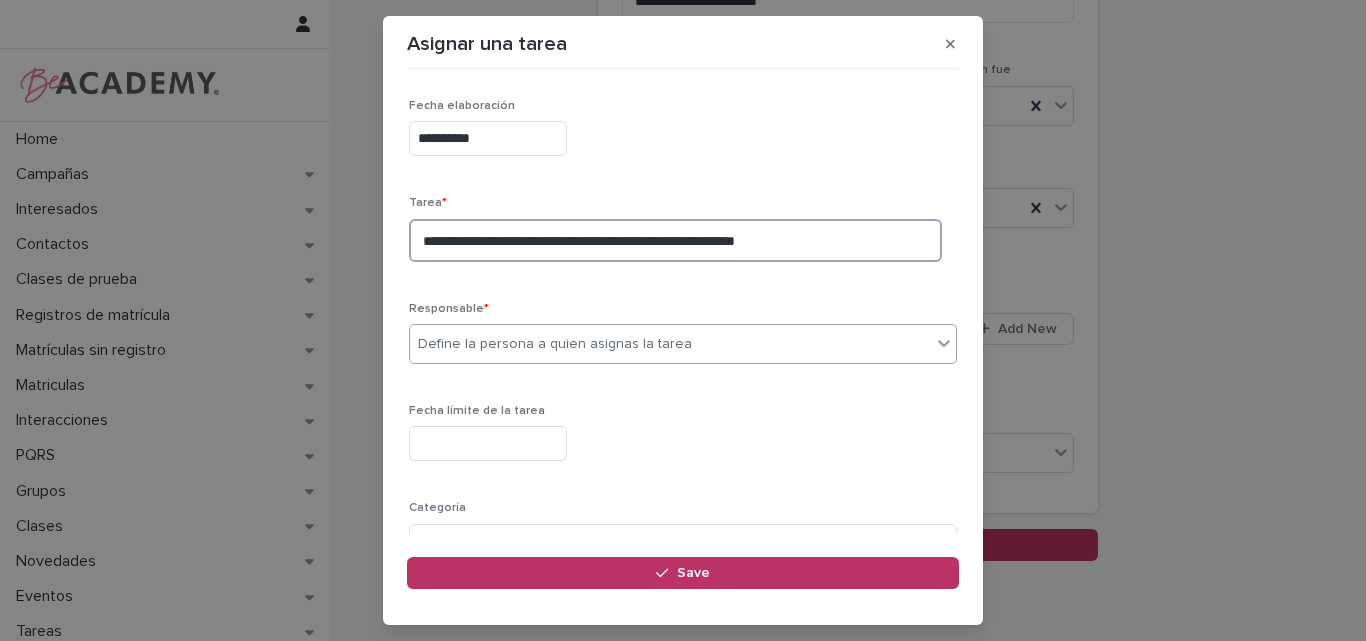 type on "**********" 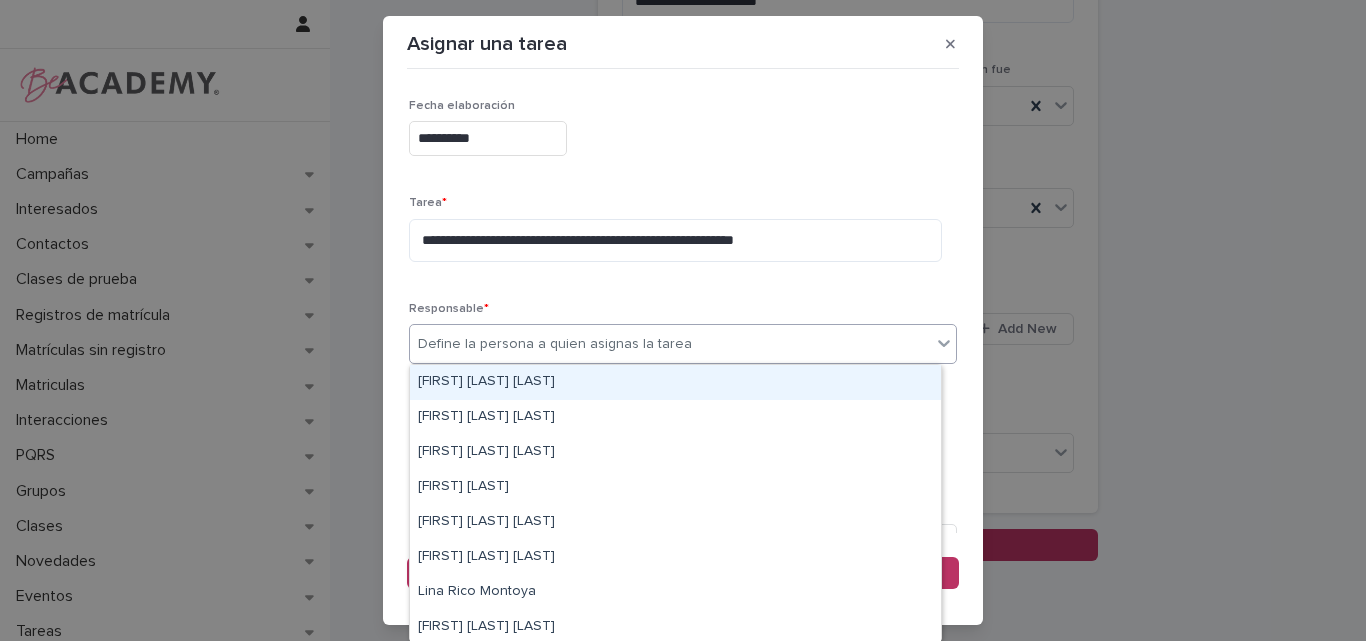 click on "Define la persona a quien asignas la tarea" at bounding box center [555, 344] 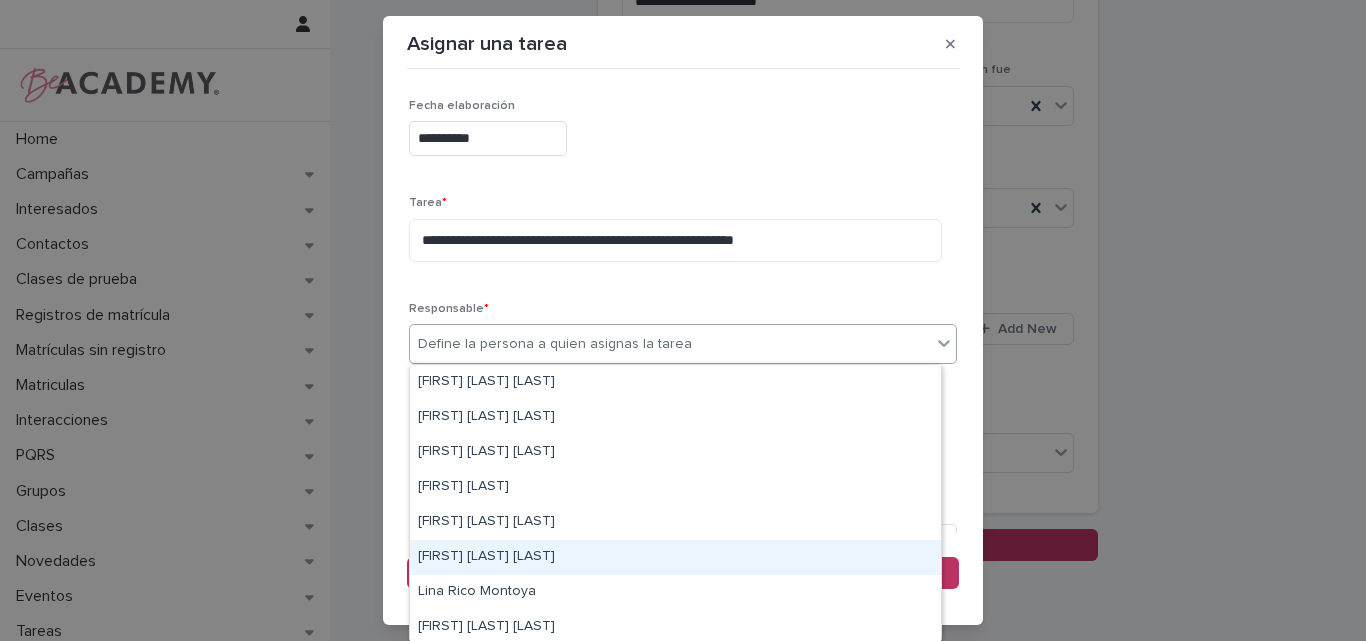 click on "[FIRST] [LAST]" at bounding box center [675, 557] 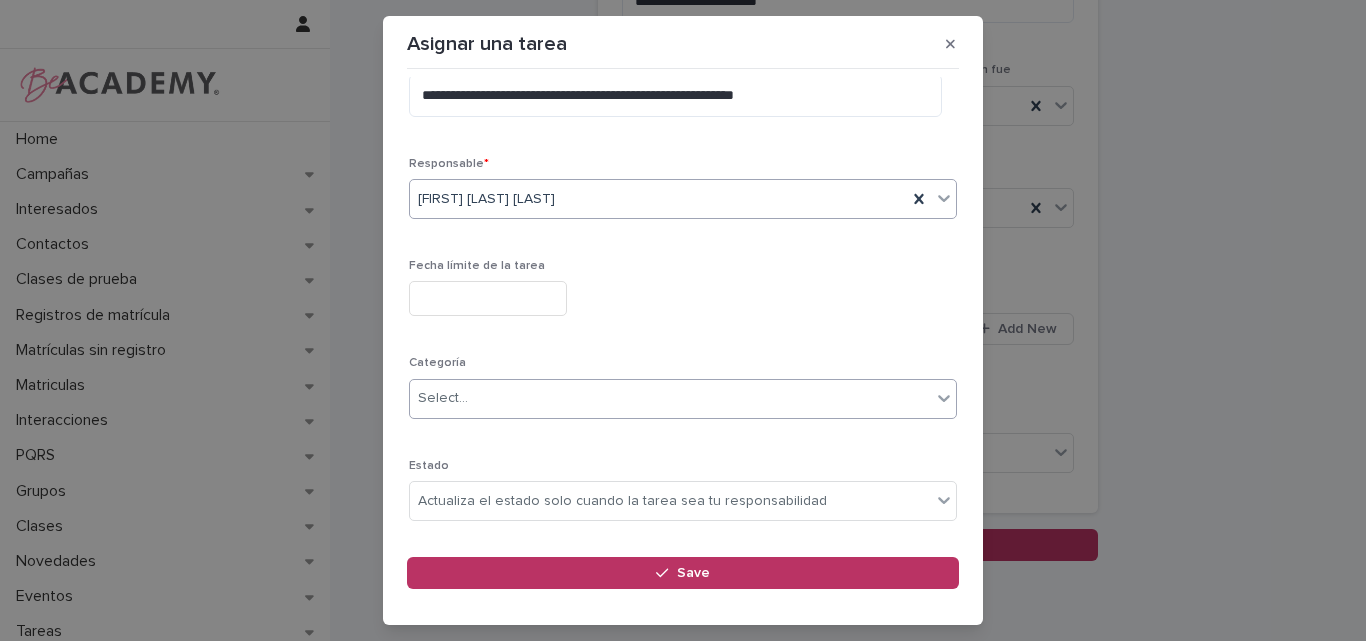 scroll, scrollTop: 195, scrollLeft: 0, axis: vertical 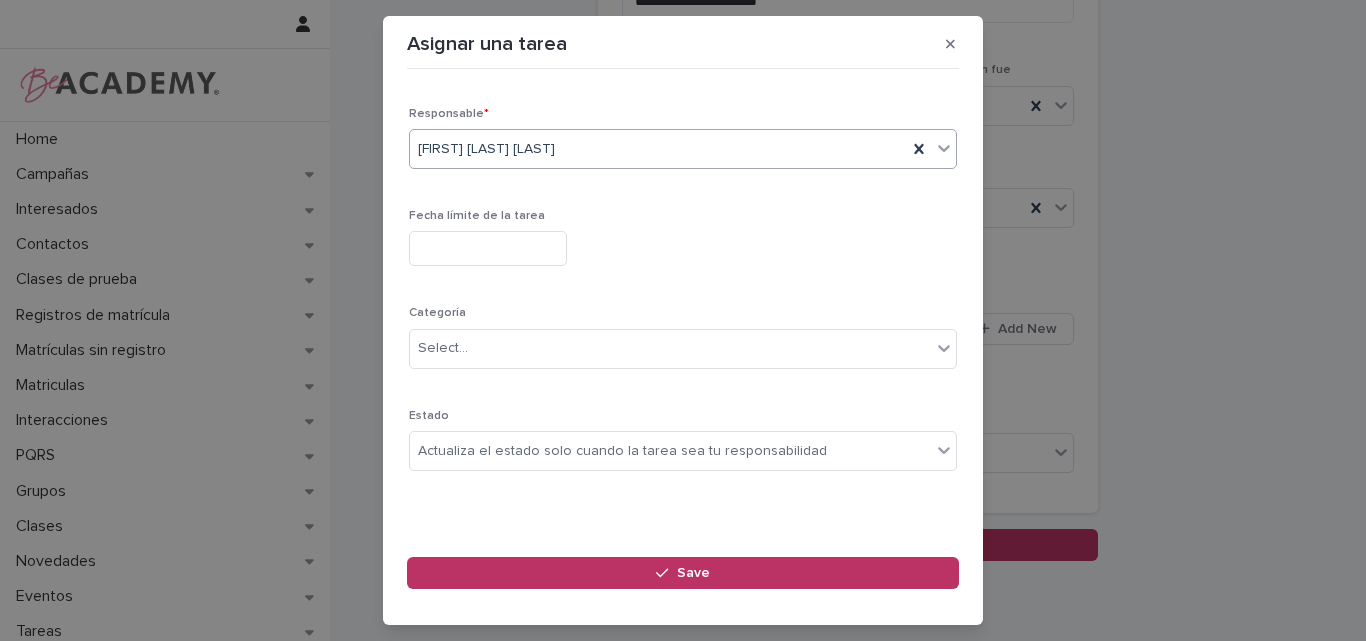 click at bounding box center (488, 248) 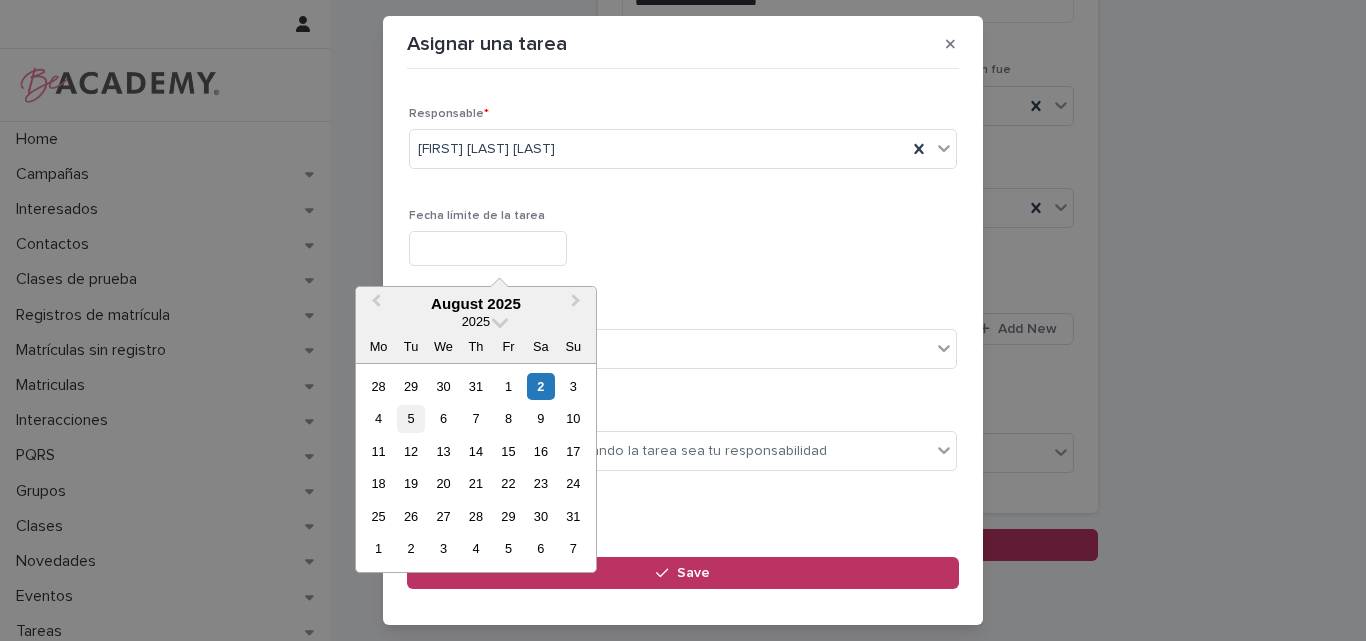 click on "5" at bounding box center (410, 418) 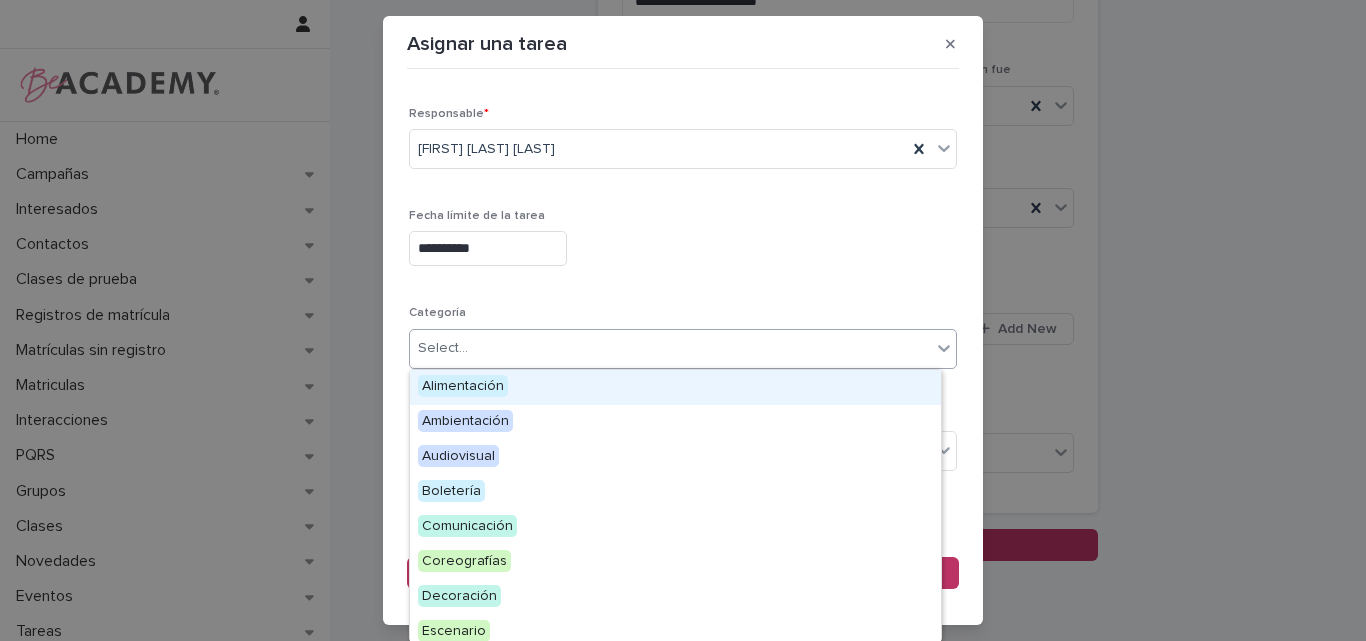 click on "Select..." at bounding box center [670, 348] 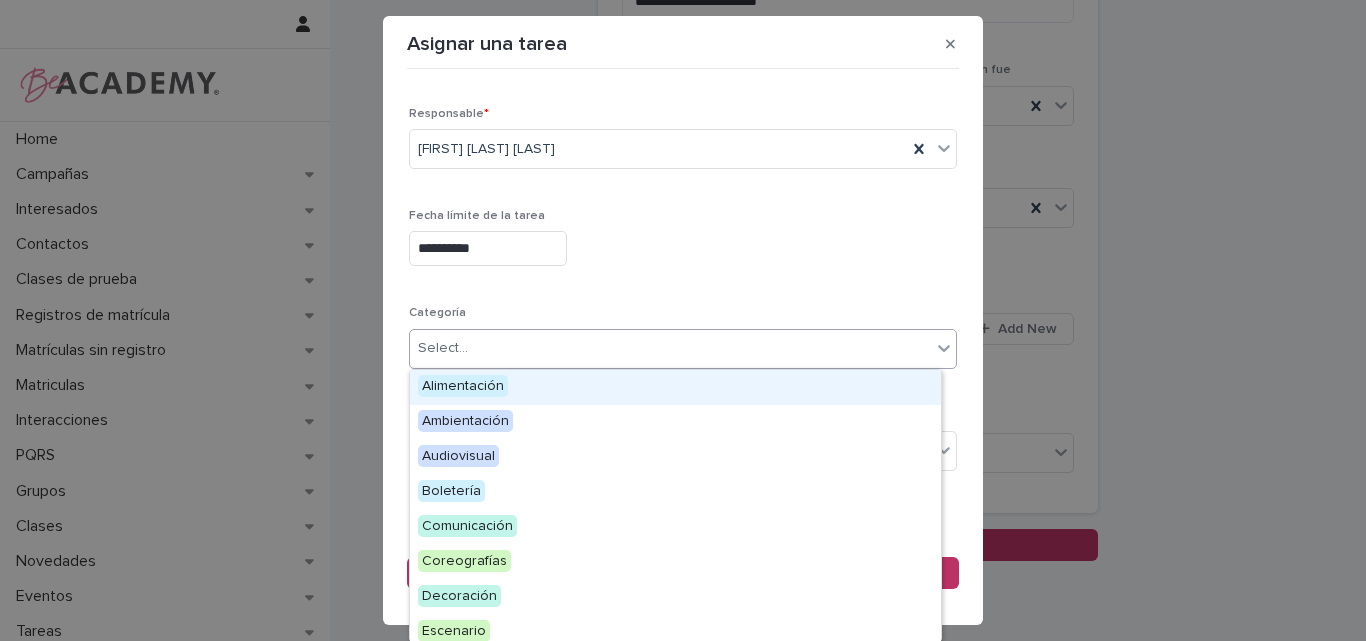 click on "**********" at bounding box center [683, 248] 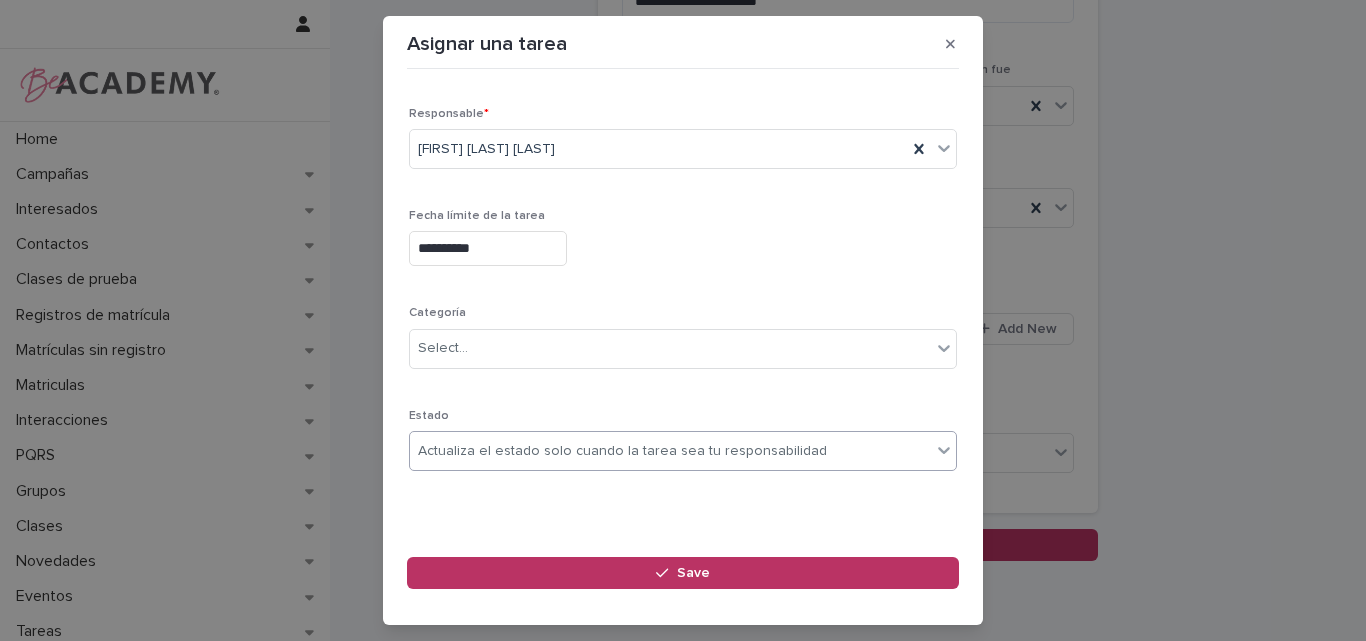 click on "Actualiza el estado solo cuando la tarea sea tu responsabilidad" at bounding box center (622, 451) 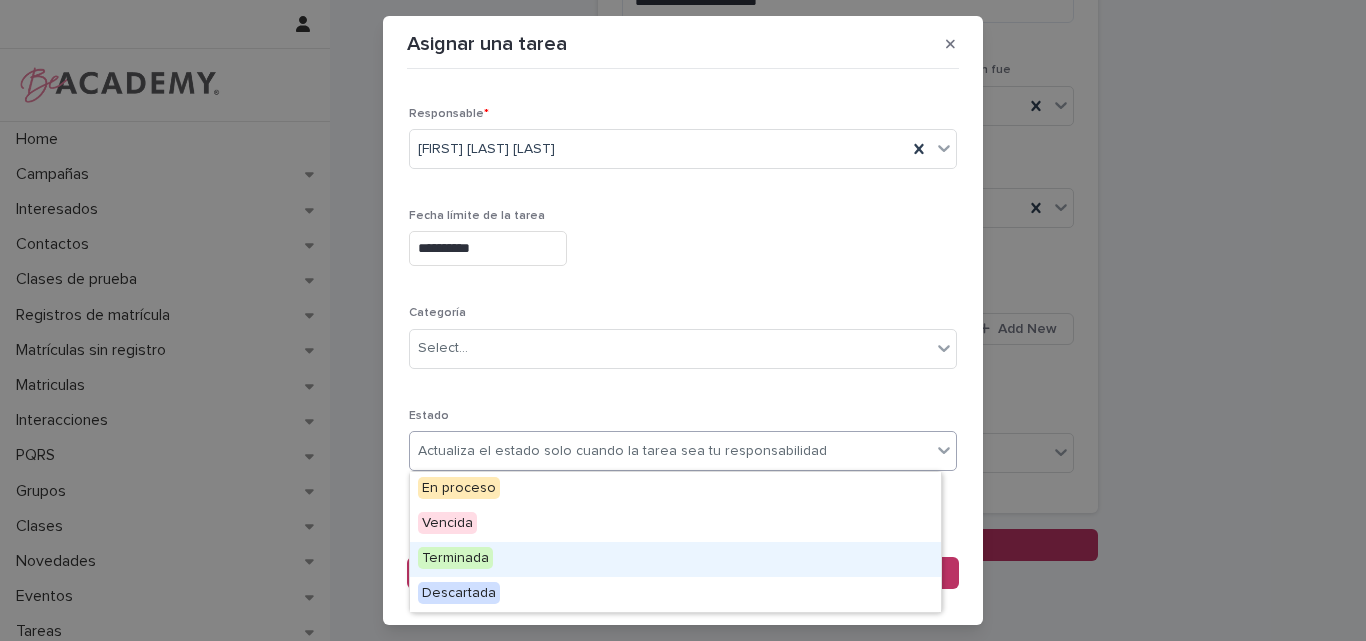 click on "Terminada" at bounding box center (455, 558) 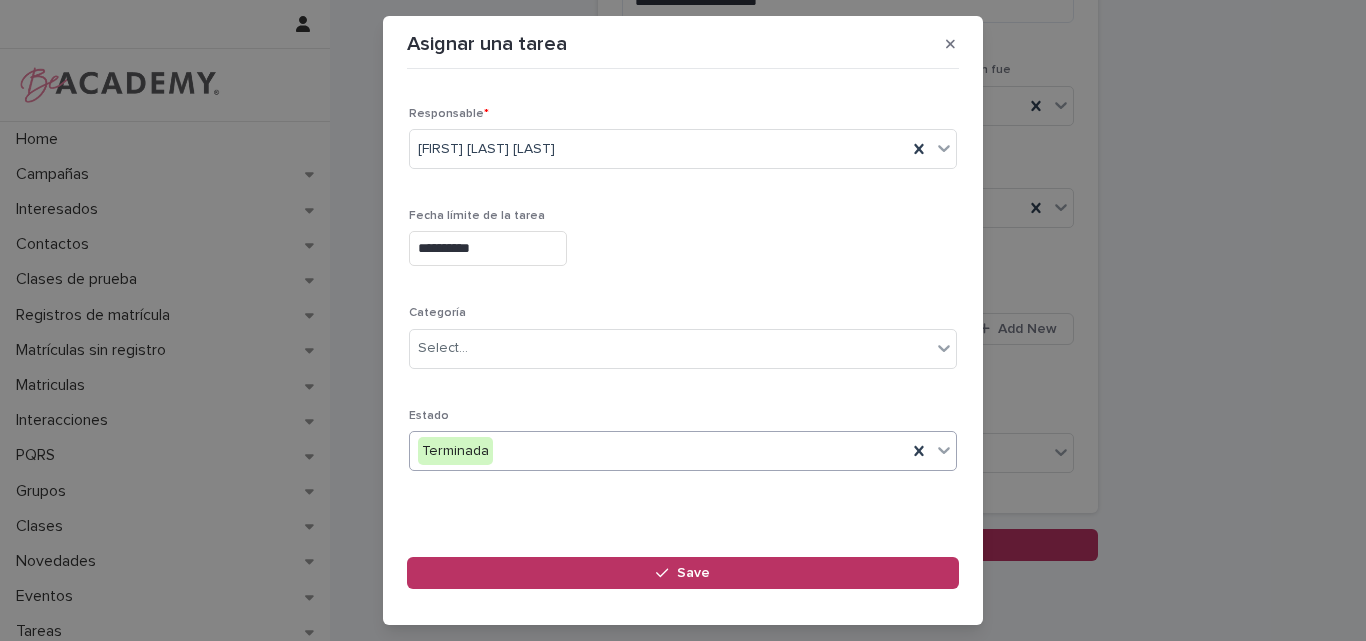 click on "Terminada" at bounding box center [658, 451] 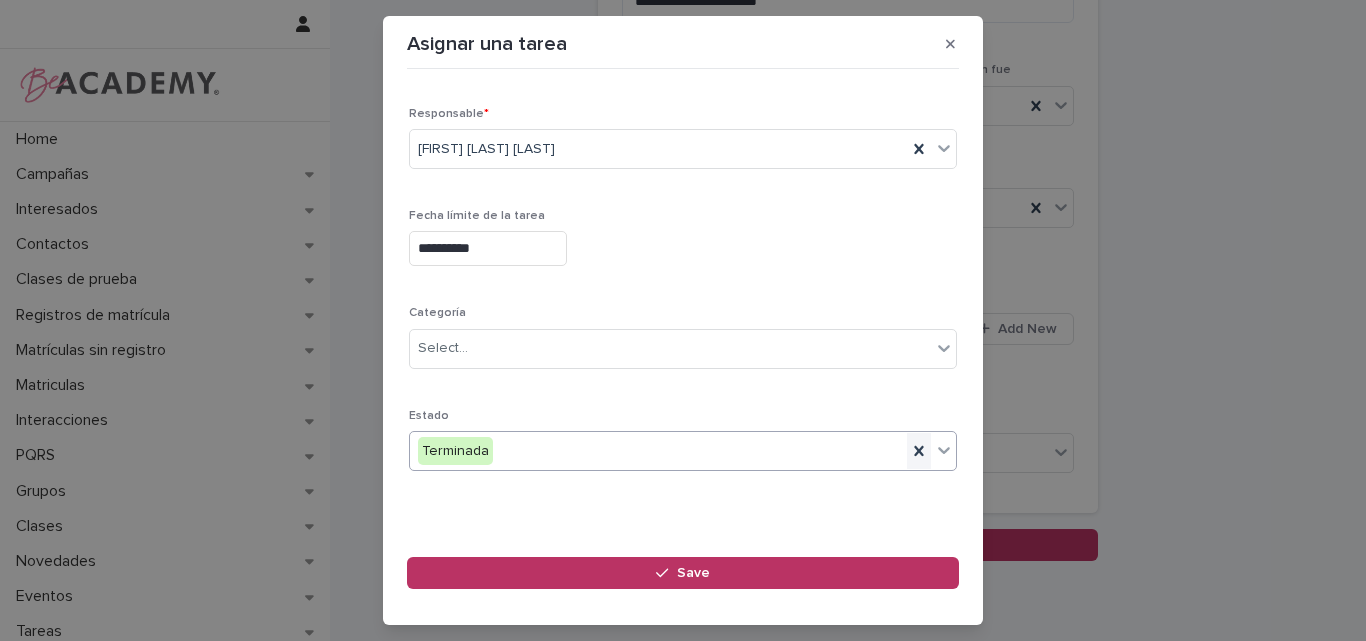 click 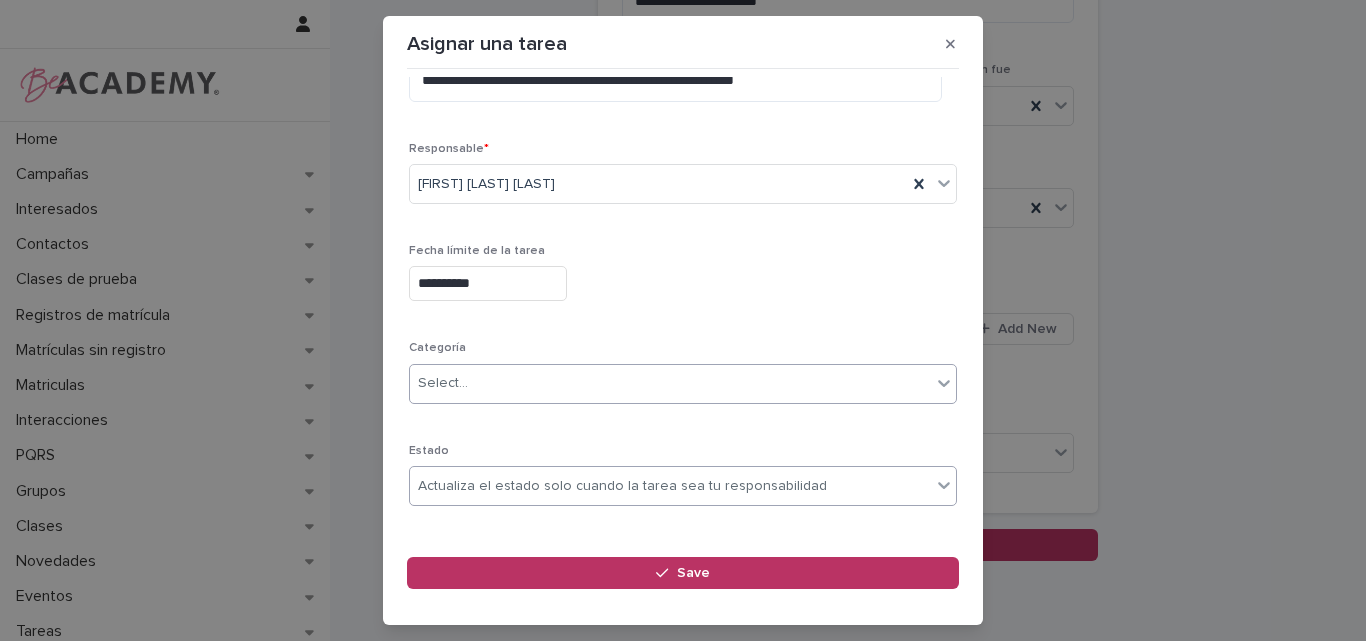 scroll, scrollTop: 195, scrollLeft: 0, axis: vertical 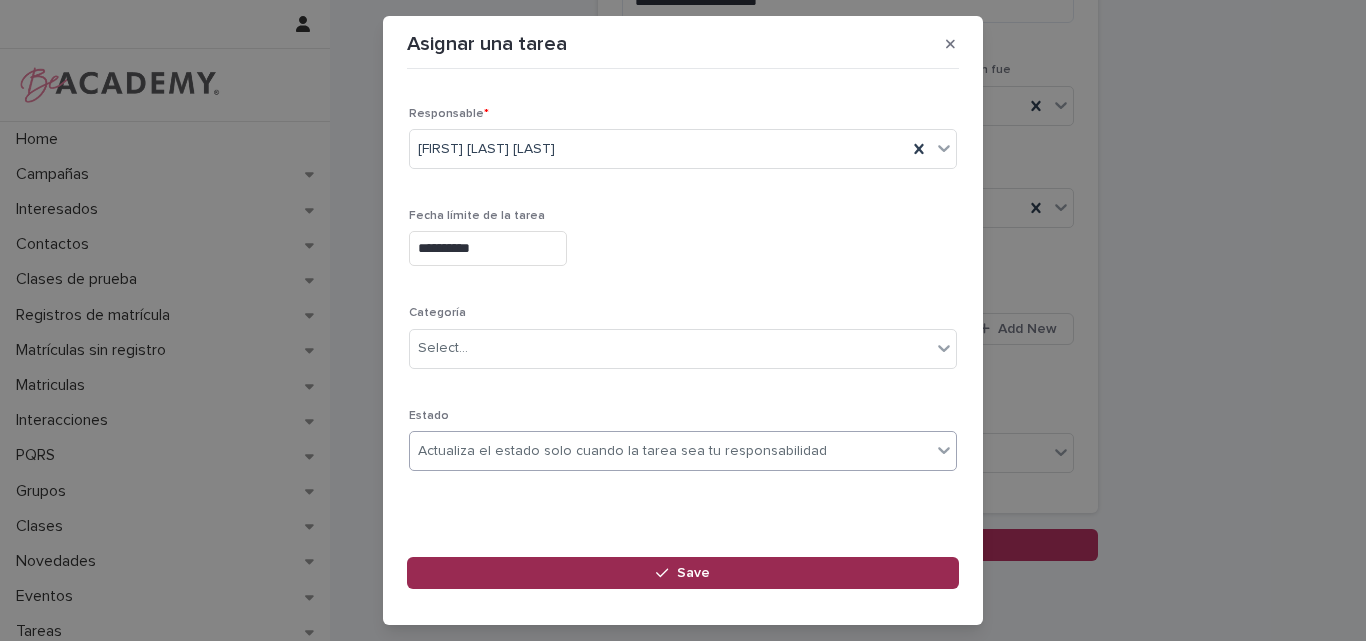 click on "Save" at bounding box center (683, 573) 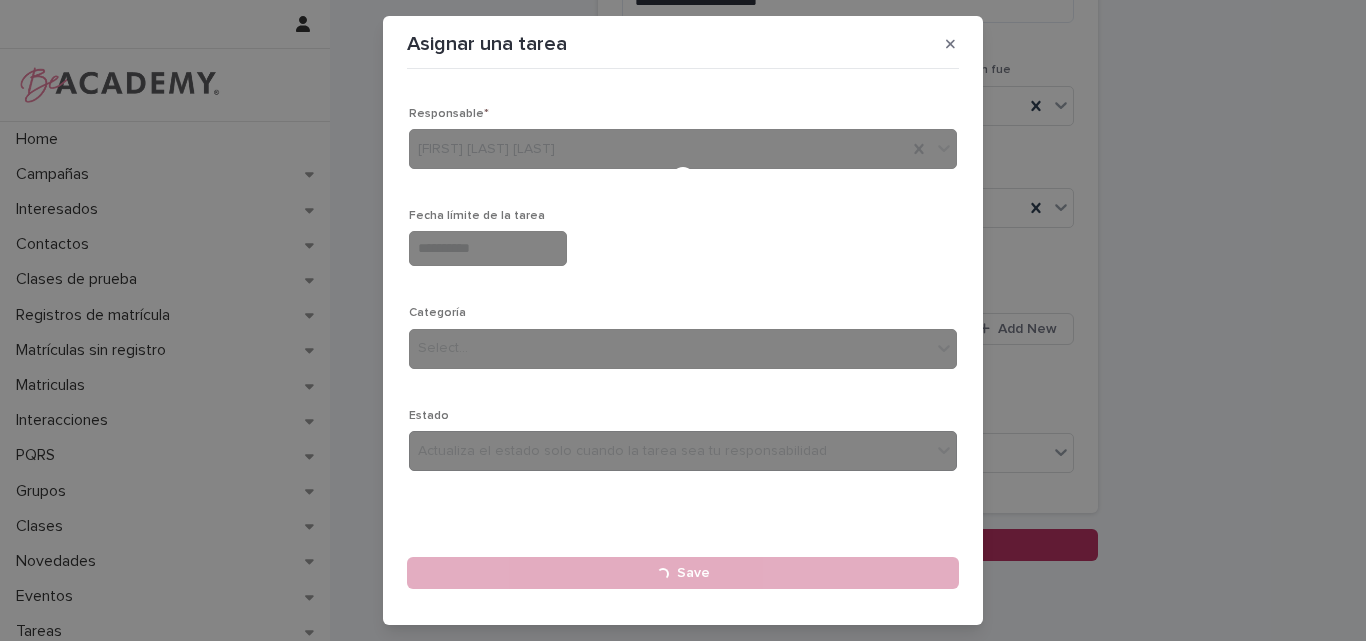 type 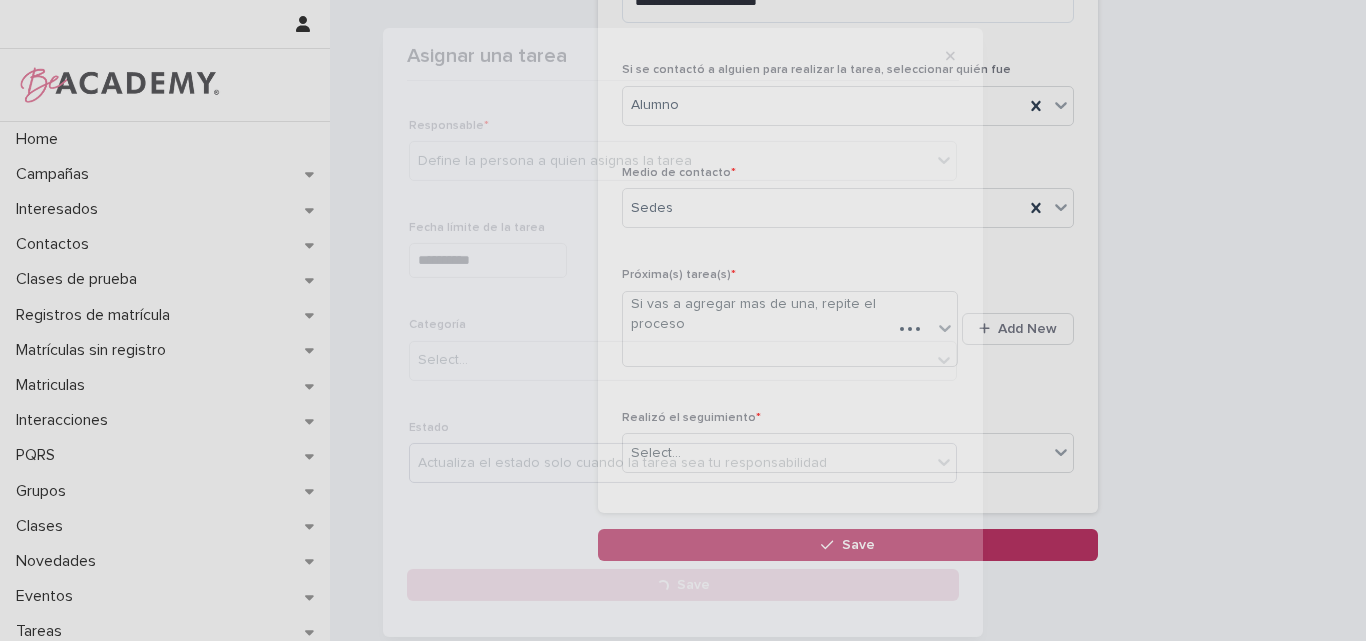 scroll, scrollTop: 300, scrollLeft: 0, axis: vertical 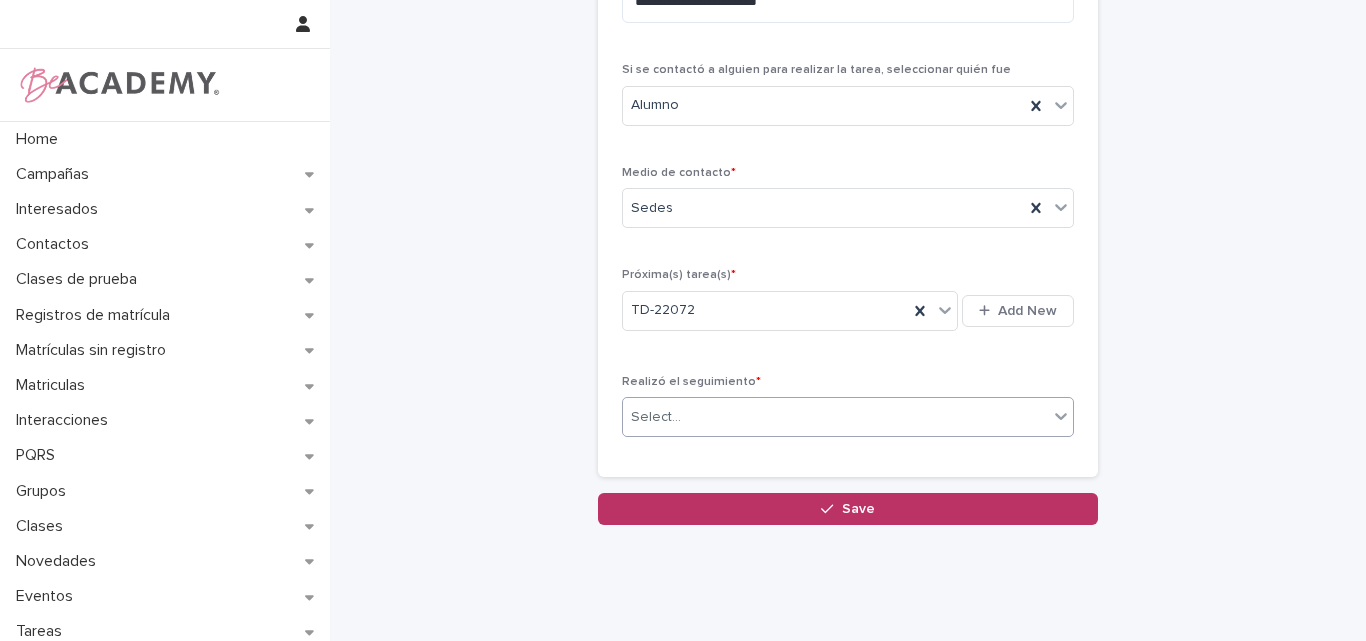 click on "Select..." at bounding box center [835, 417] 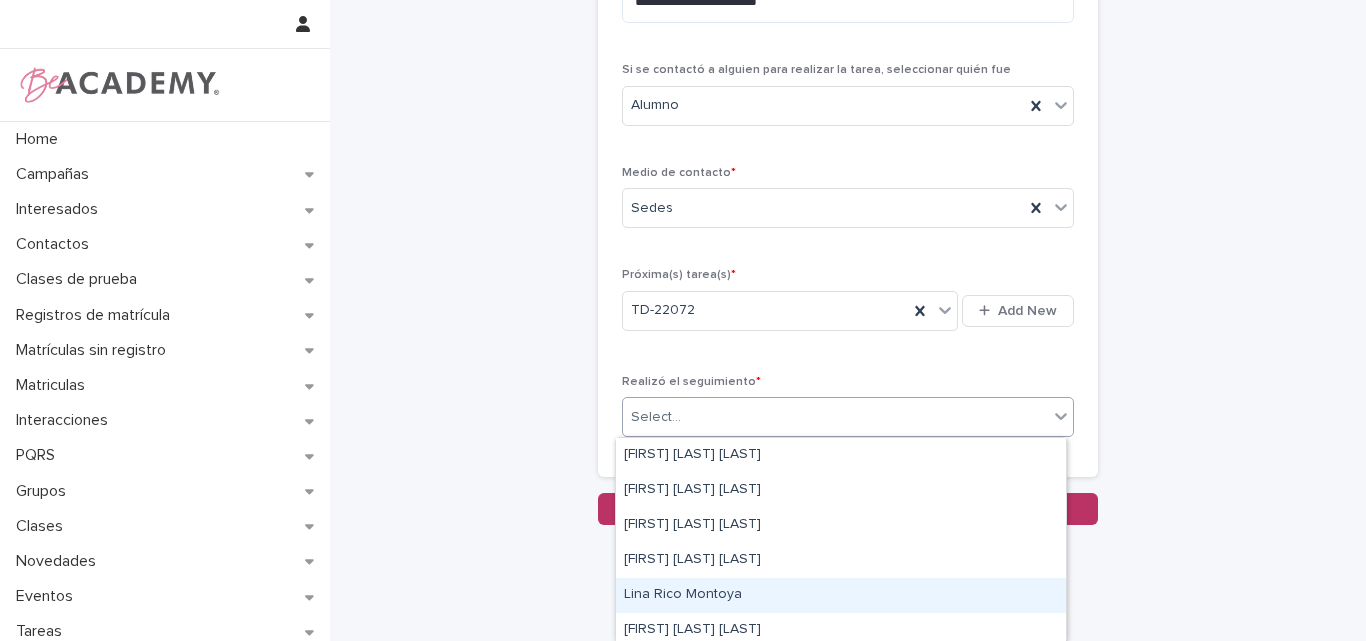click on "Lina Rico Montoya" at bounding box center (841, 595) 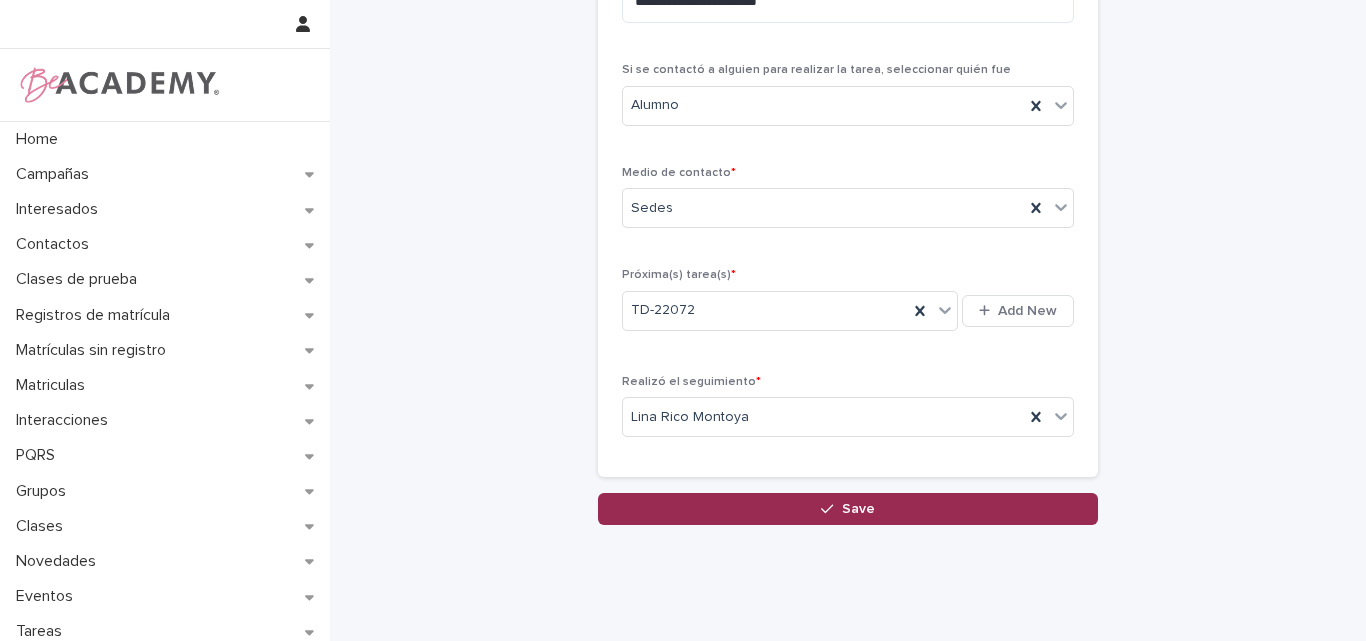 click on "Save" at bounding box center (848, 509) 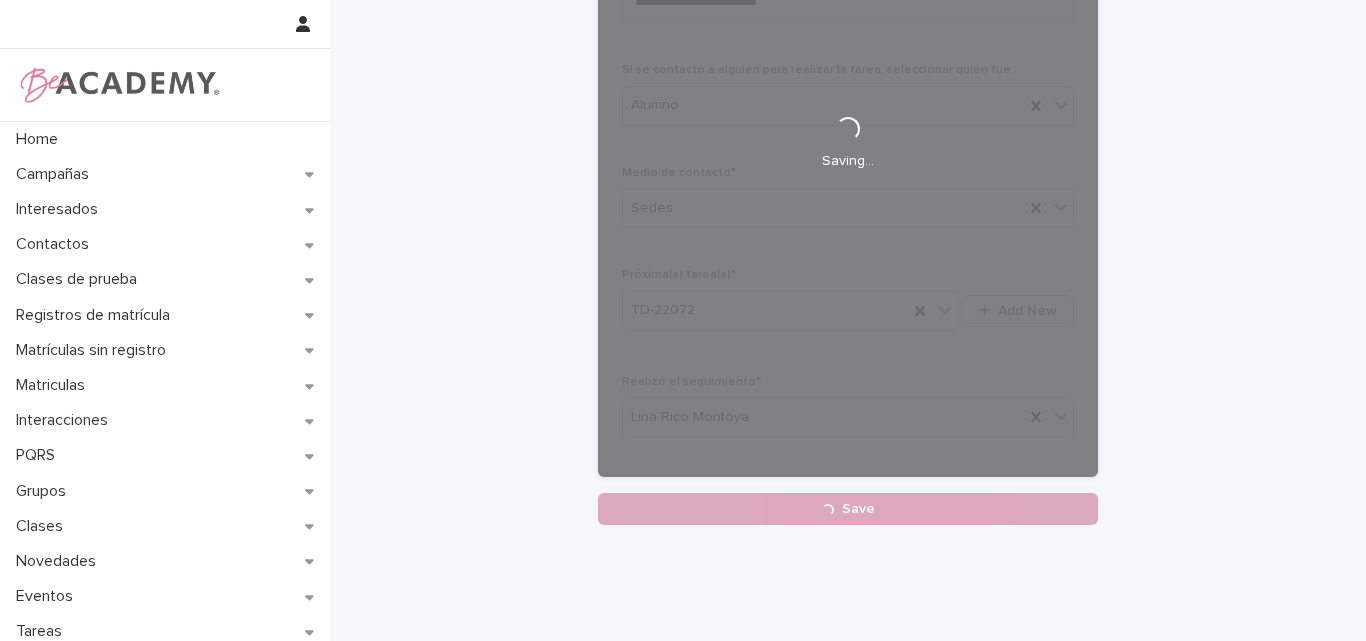 drag, startPoint x: 852, startPoint y: 583, endPoint x: 871, endPoint y: 552, distance: 36.359318 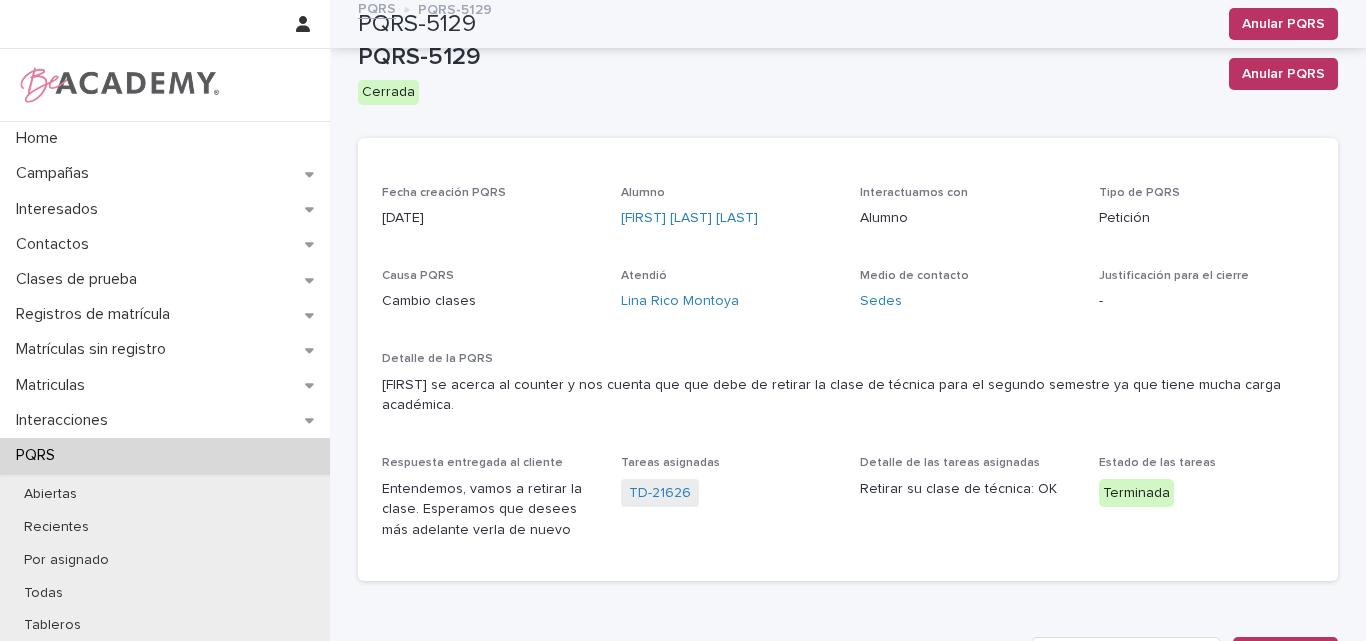 scroll, scrollTop: 0, scrollLeft: 0, axis: both 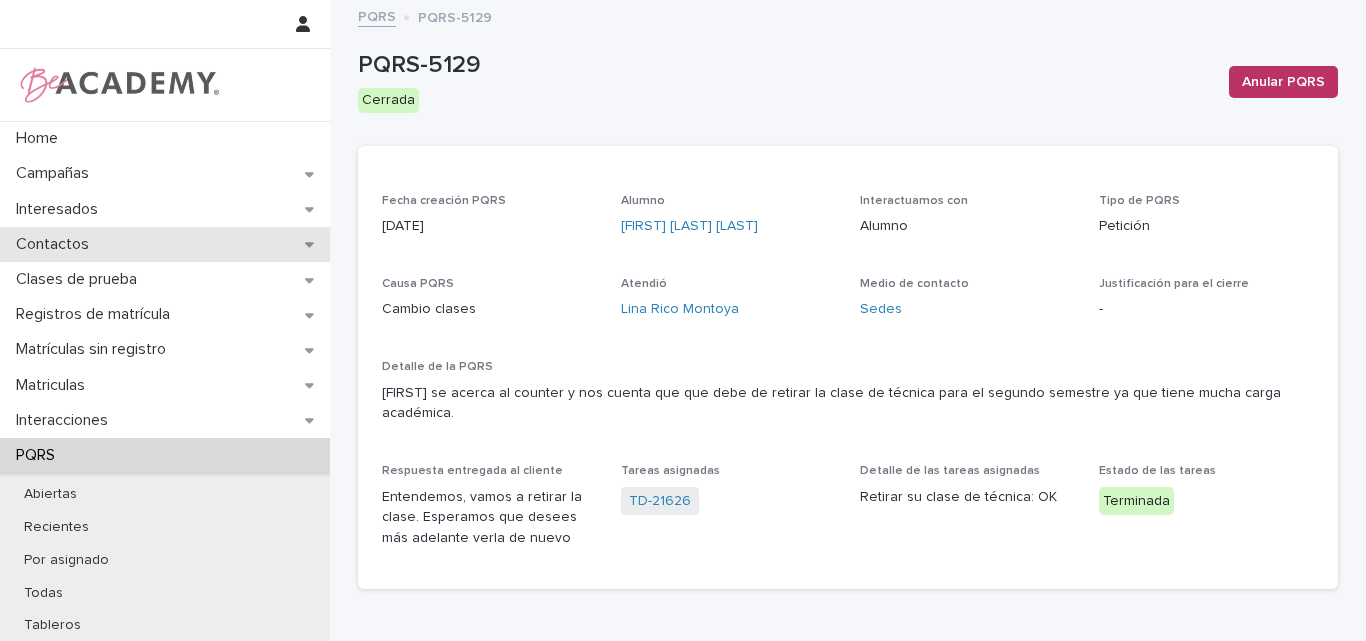 click on "Contactos" at bounding box center [56, 244] 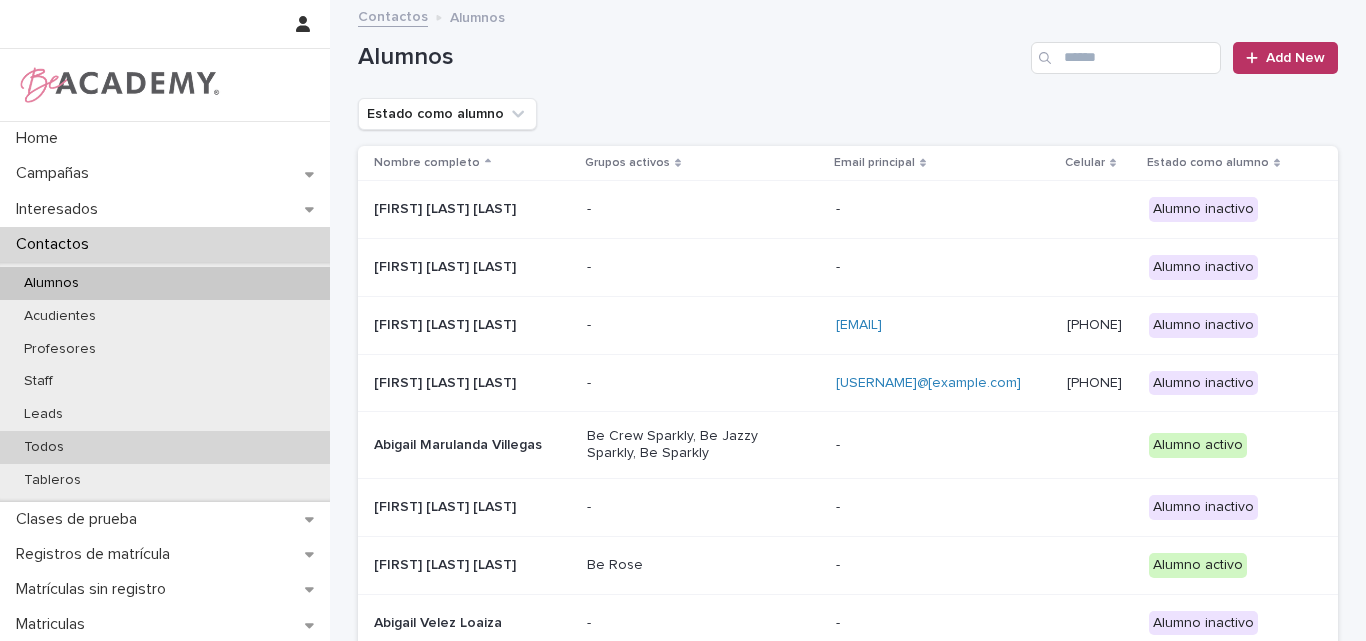 click on "Todos" at bounding box center (44, 447) 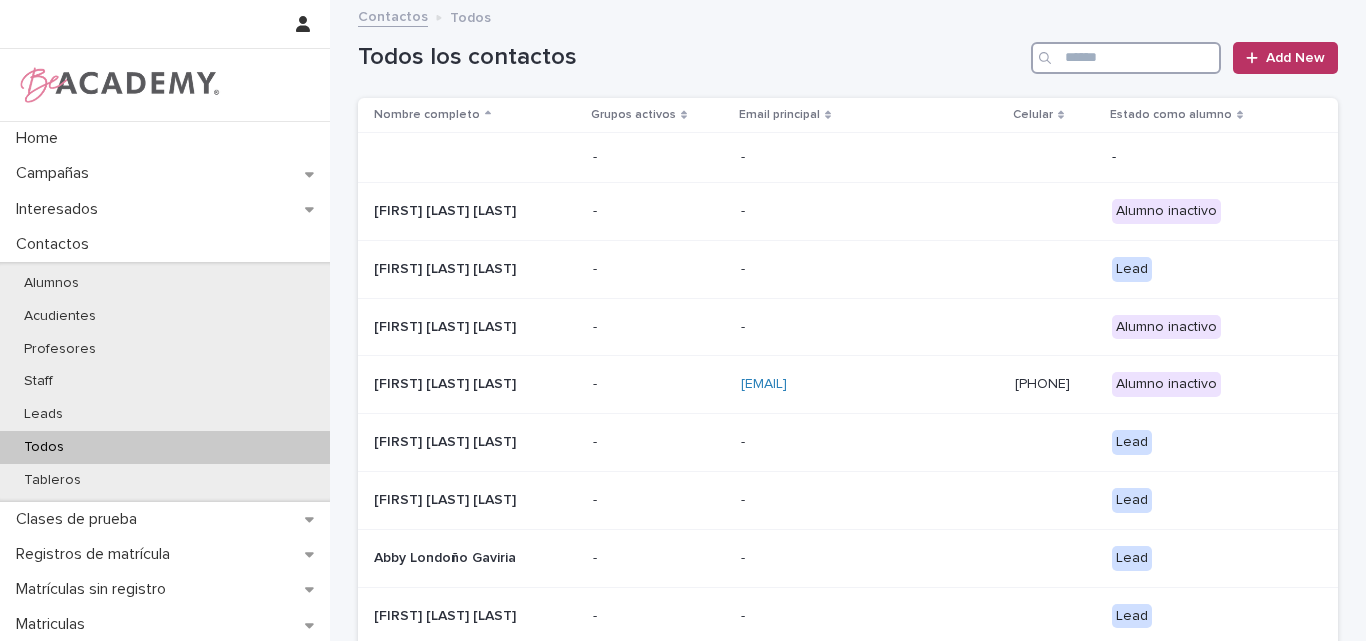 click at bounding box center [1126, 58] 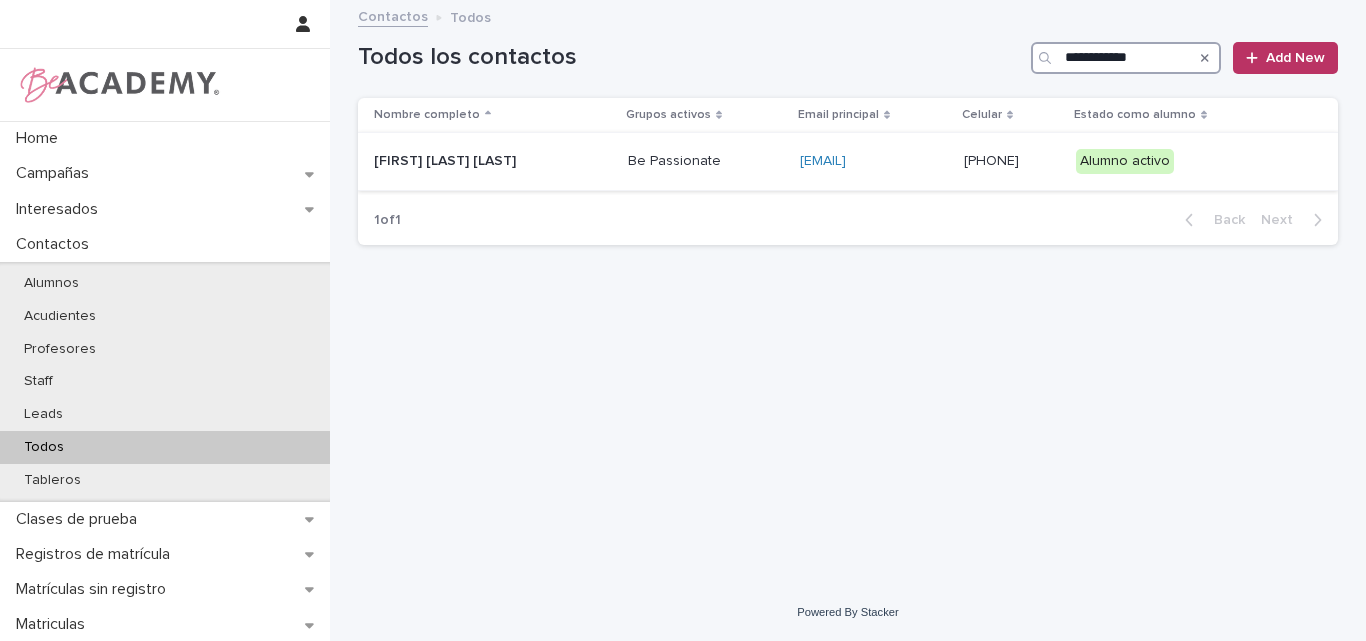 type on "**********" 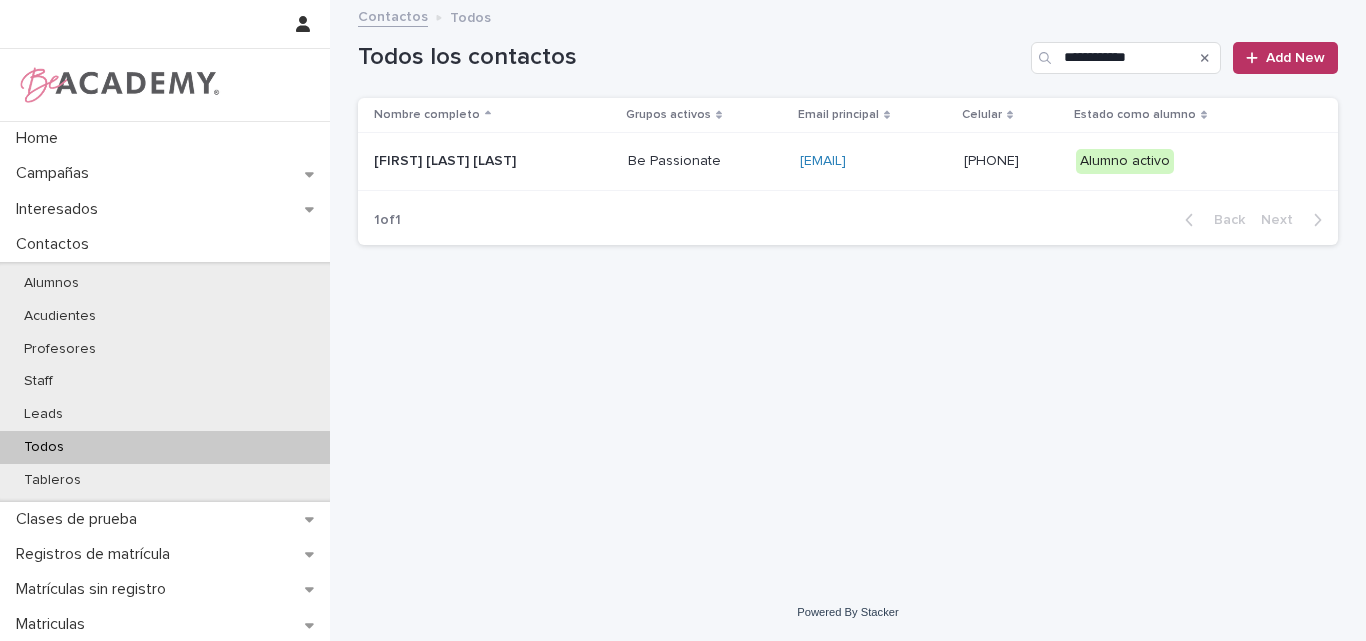 click on "Juliana Riveros Gaviria" at bounding box center (474, 161) 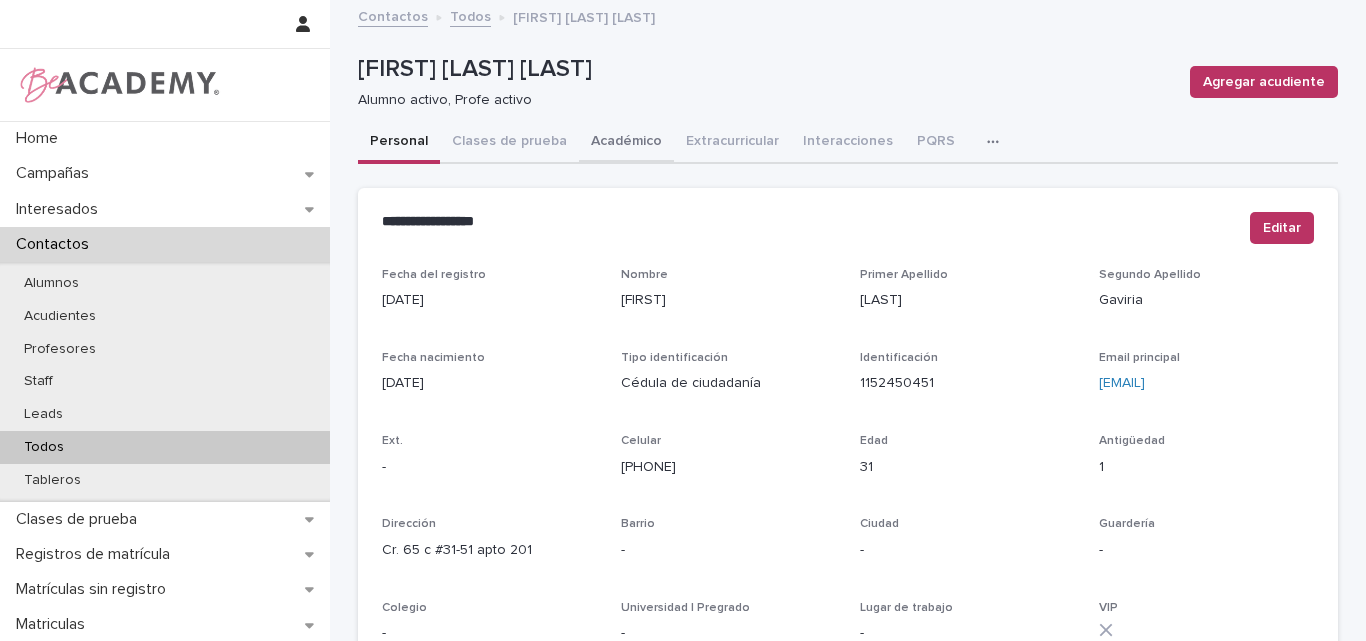 click on "Académico" at bounding box center [626, 143] 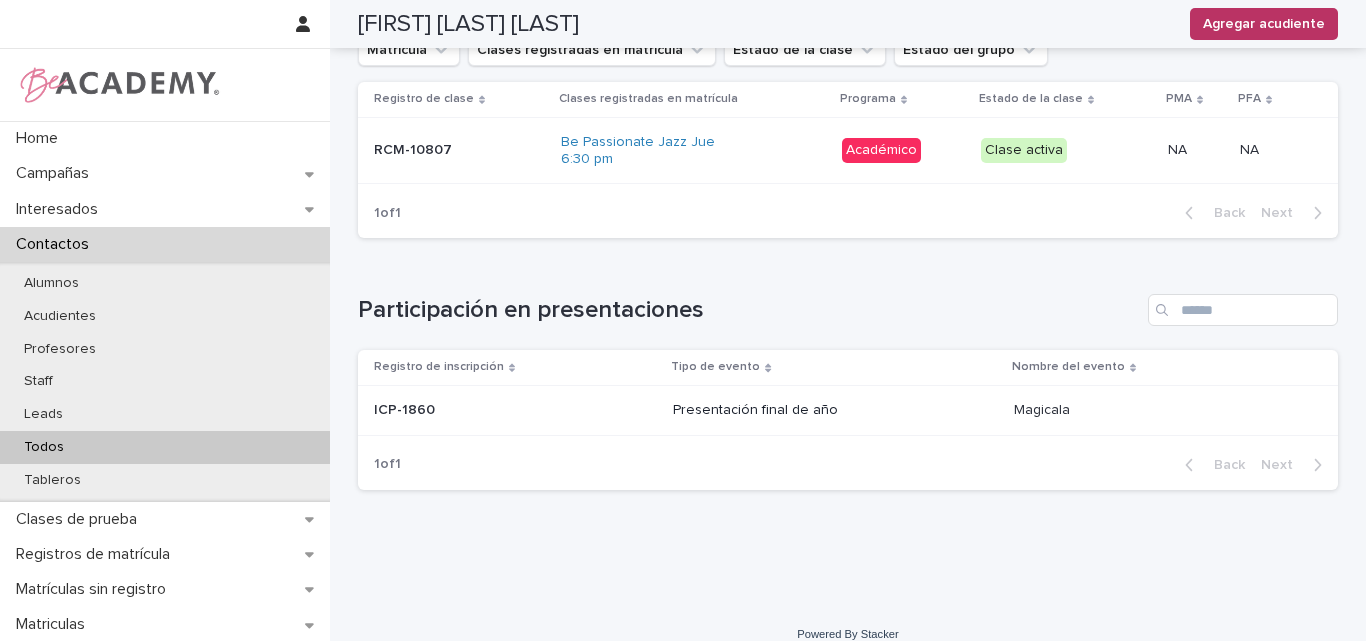scroll, scrollTop: 772, scrollLeft: 0, axis: vertical 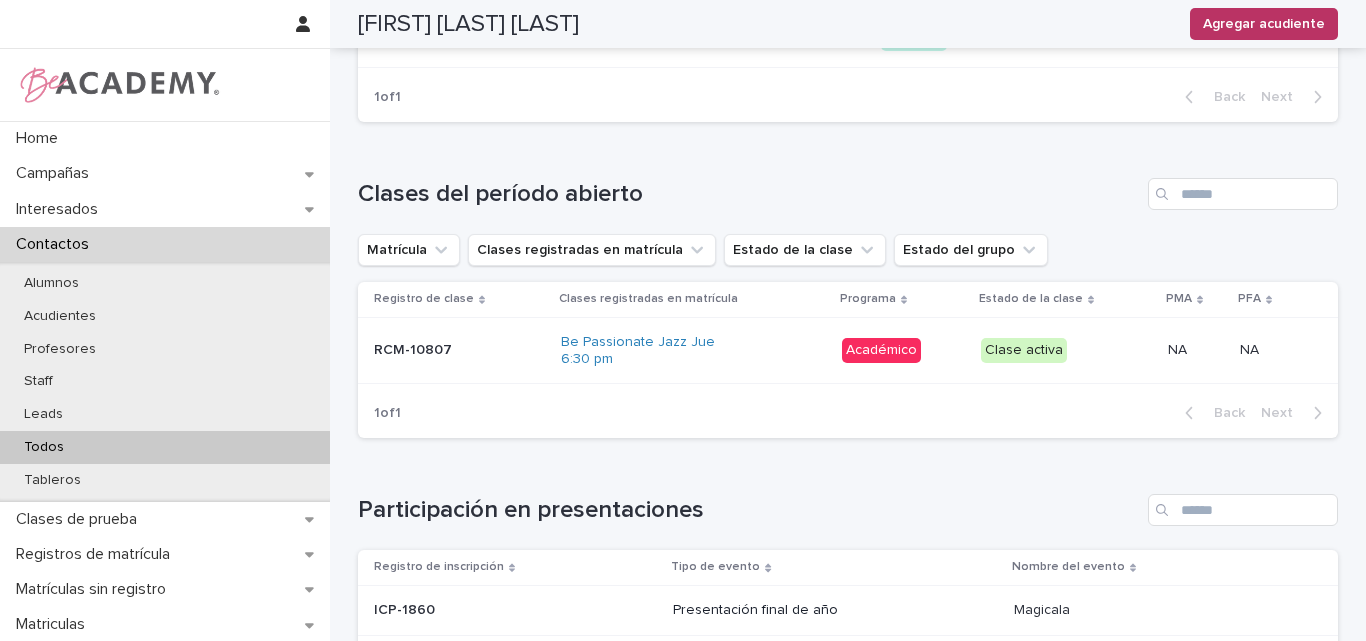 click on "RCM-10807" at bounding box center [415, 348] 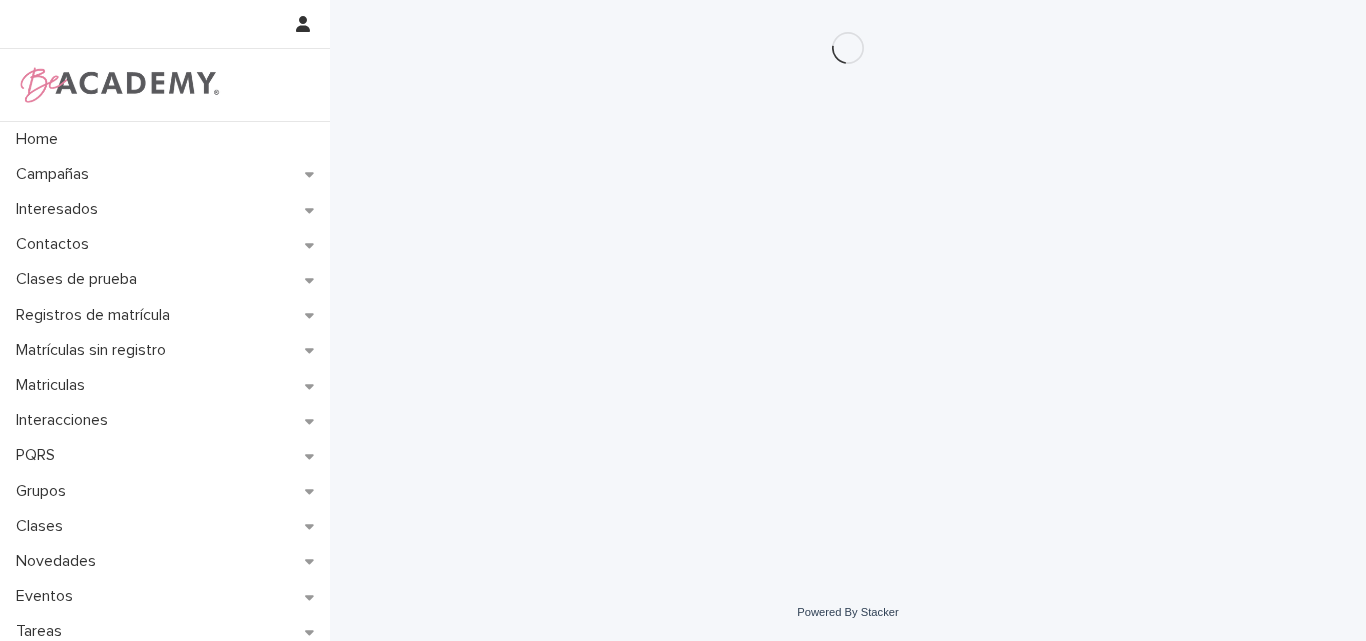 scroll, scrollTop: 0, scrollLeft: 0, axis: both 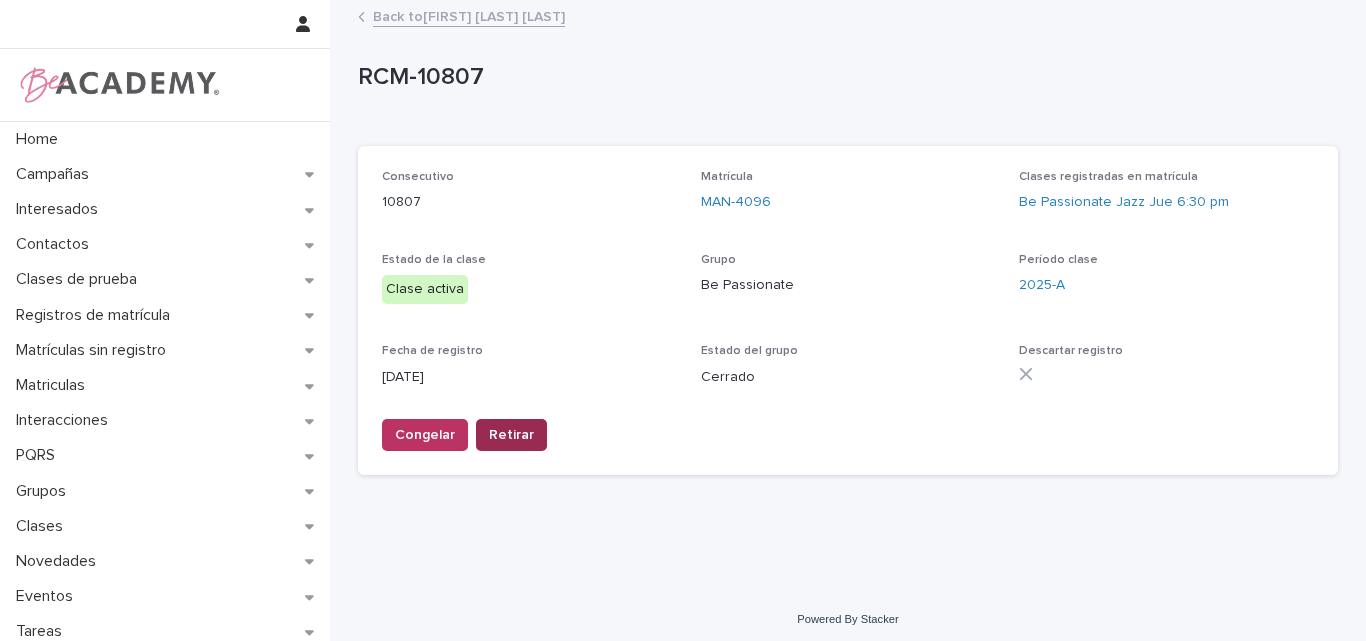 click on "Retirar" at bounding box center [511, 435] 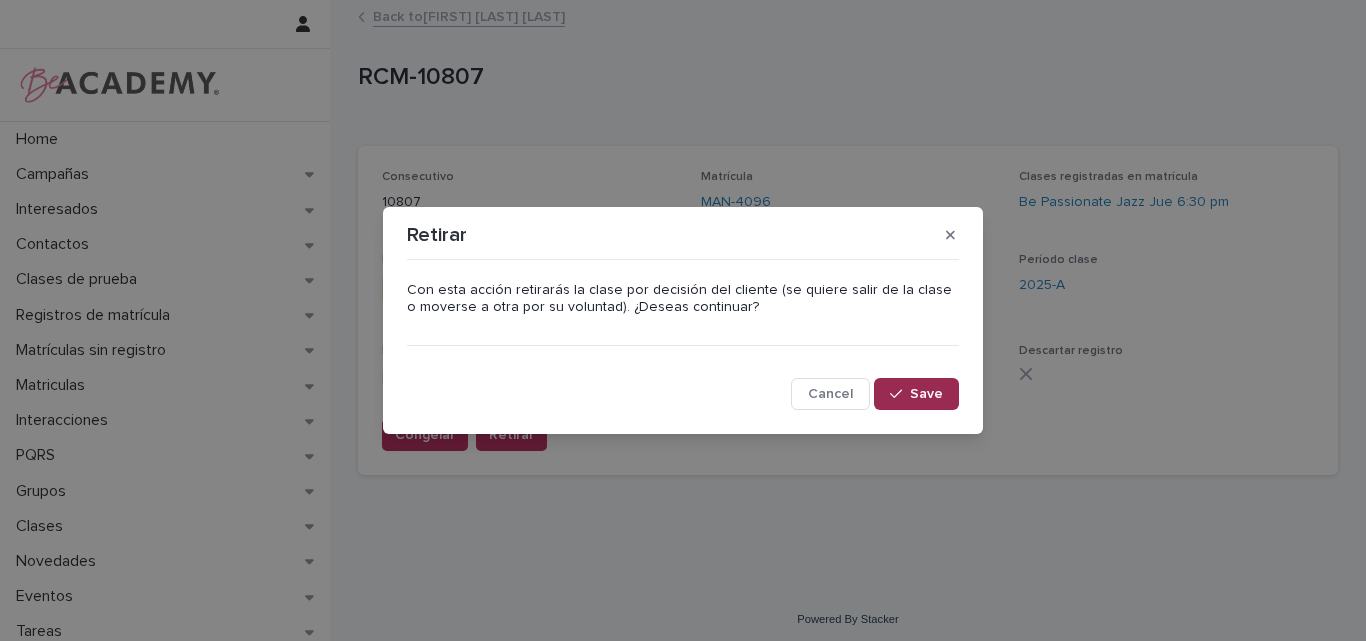 click on "Save" at bounding box center [926, 394] 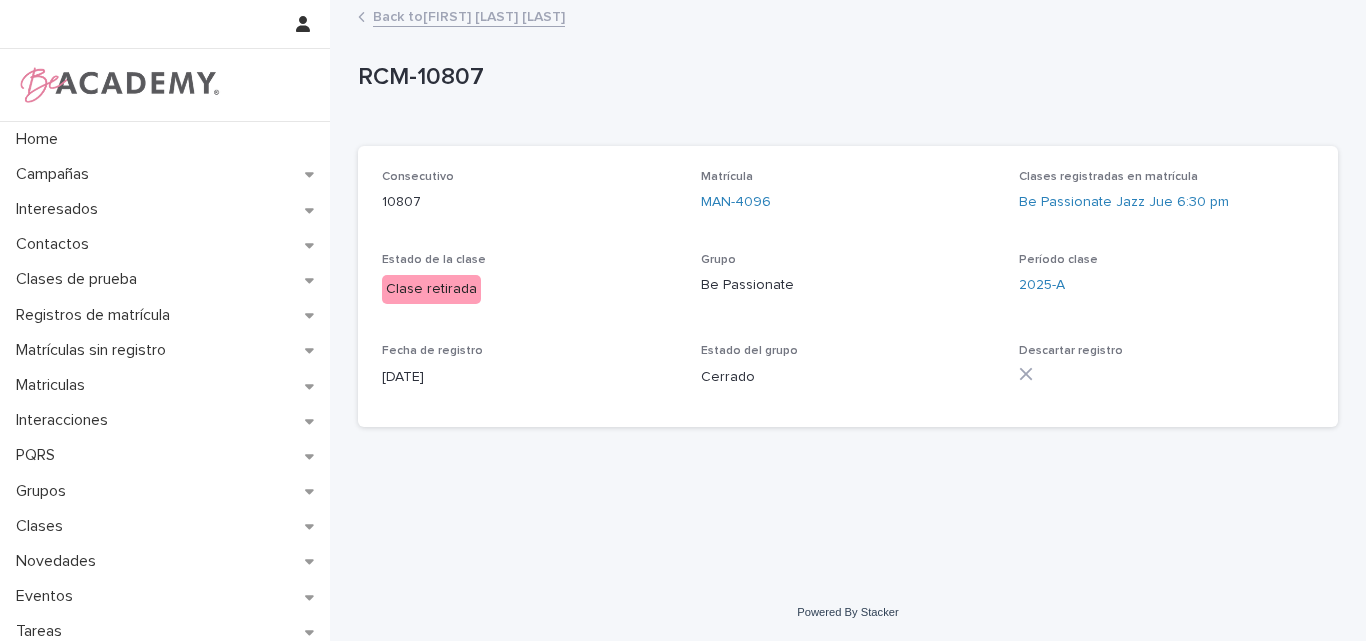 click on "Back to  Juliana Riveros Gaviria" at bounding box center [469, 15] 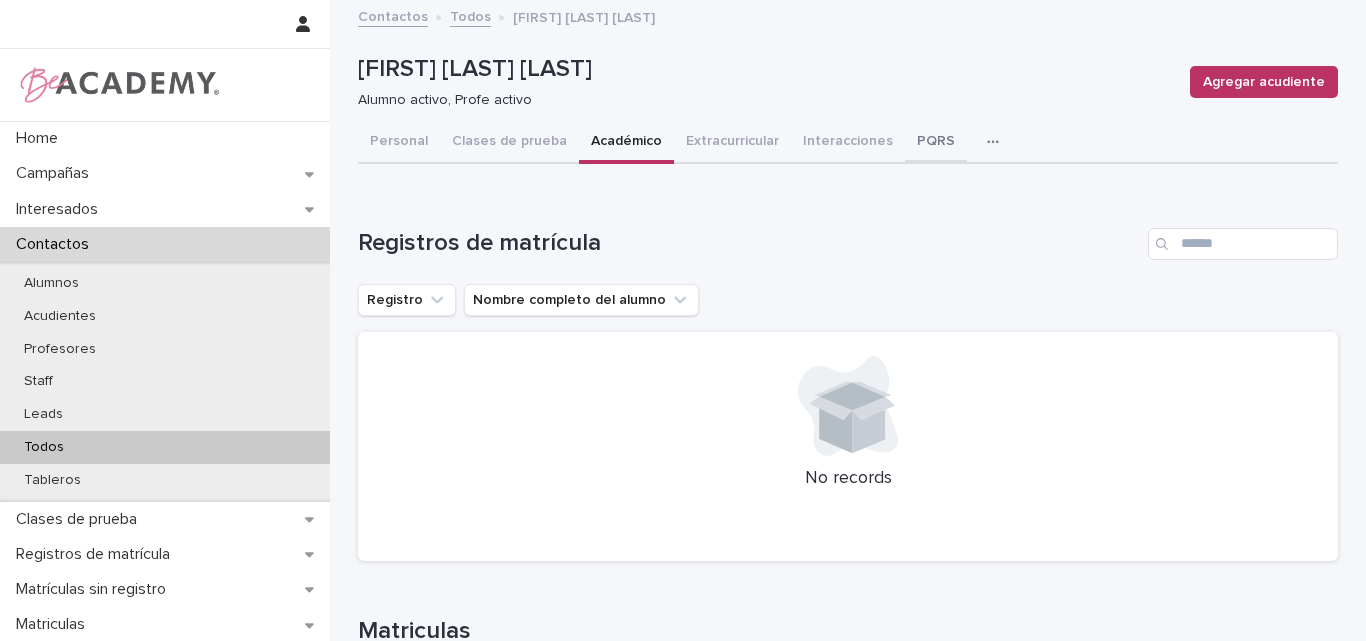 click on "PQRS" at bounding box center [936, 143] 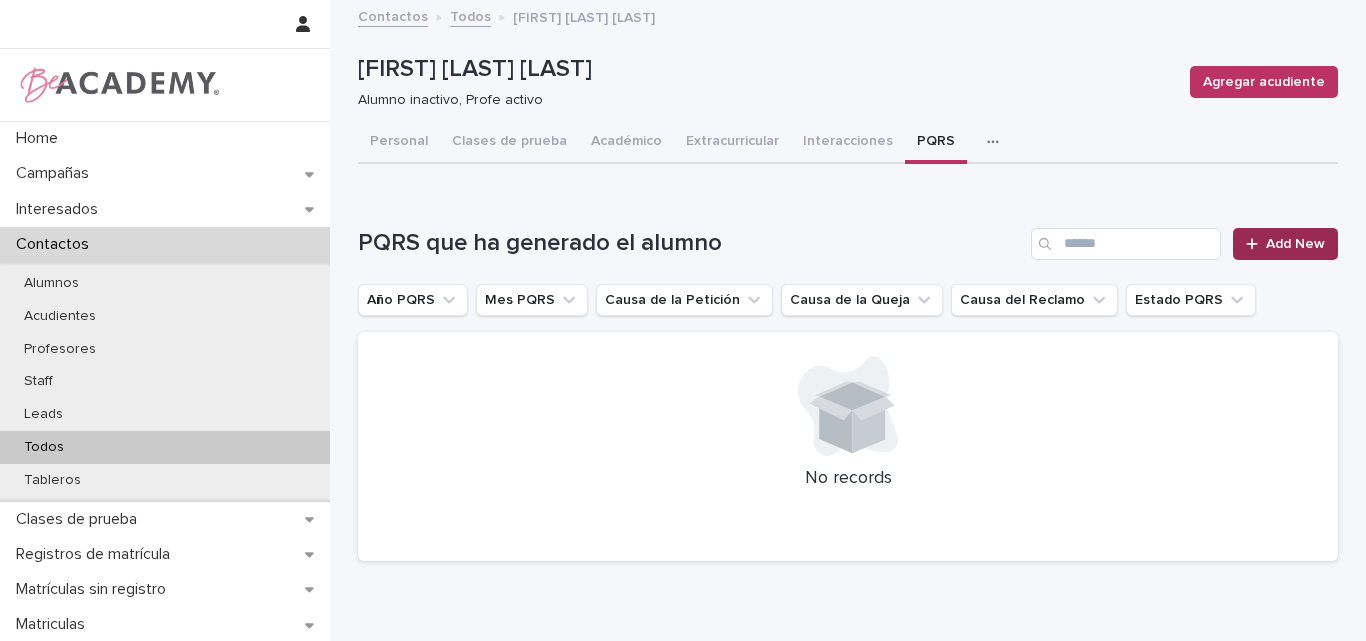 click on "Add New" at bounding box center [1285, 244] 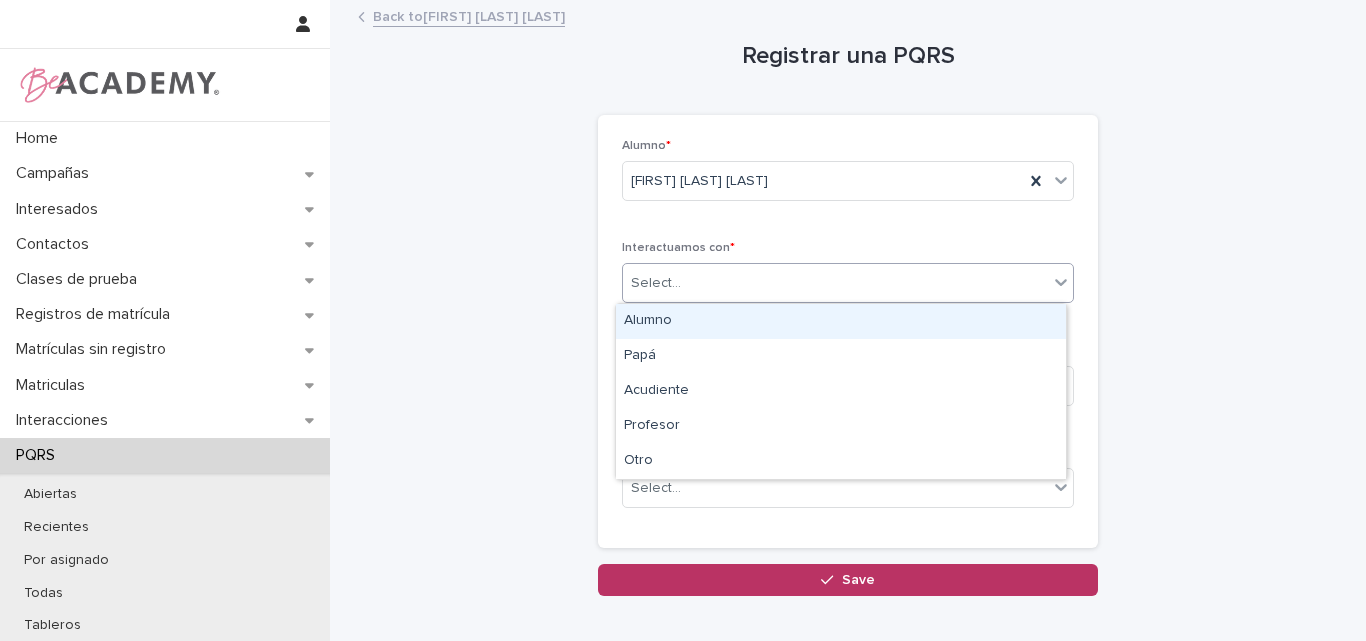click on "Select..." at bounding box center [835, 283] 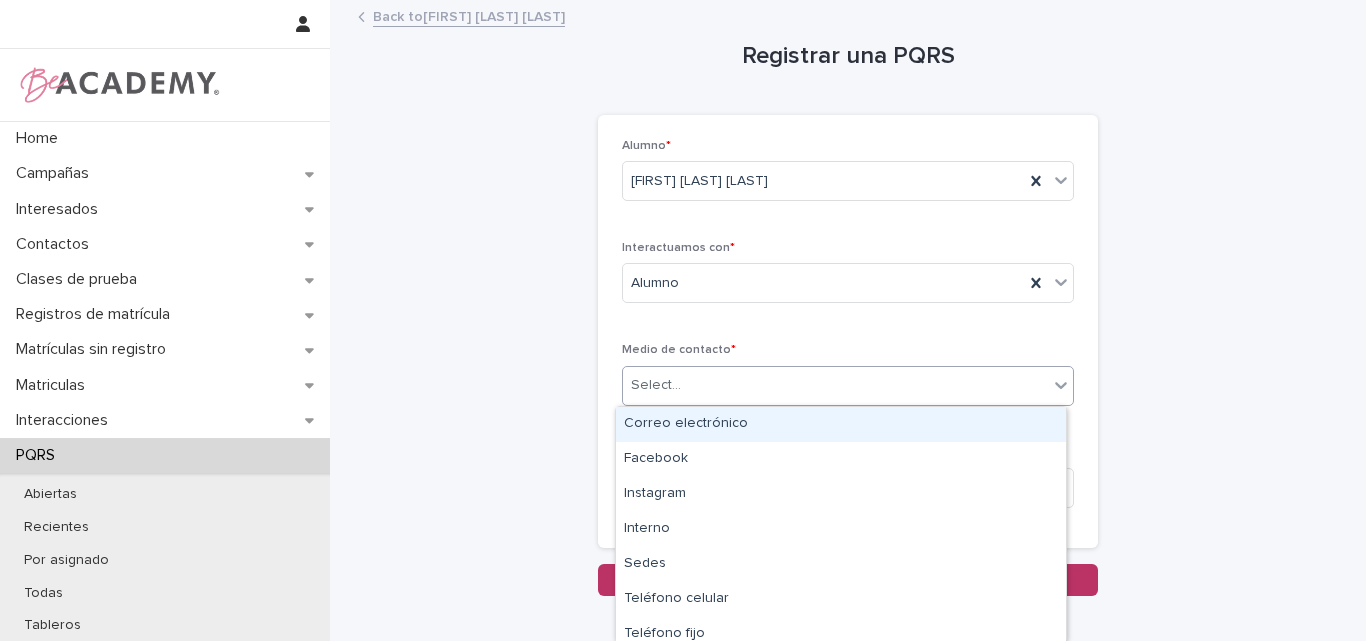 click on "Select..." at bounding box center (835, 385) 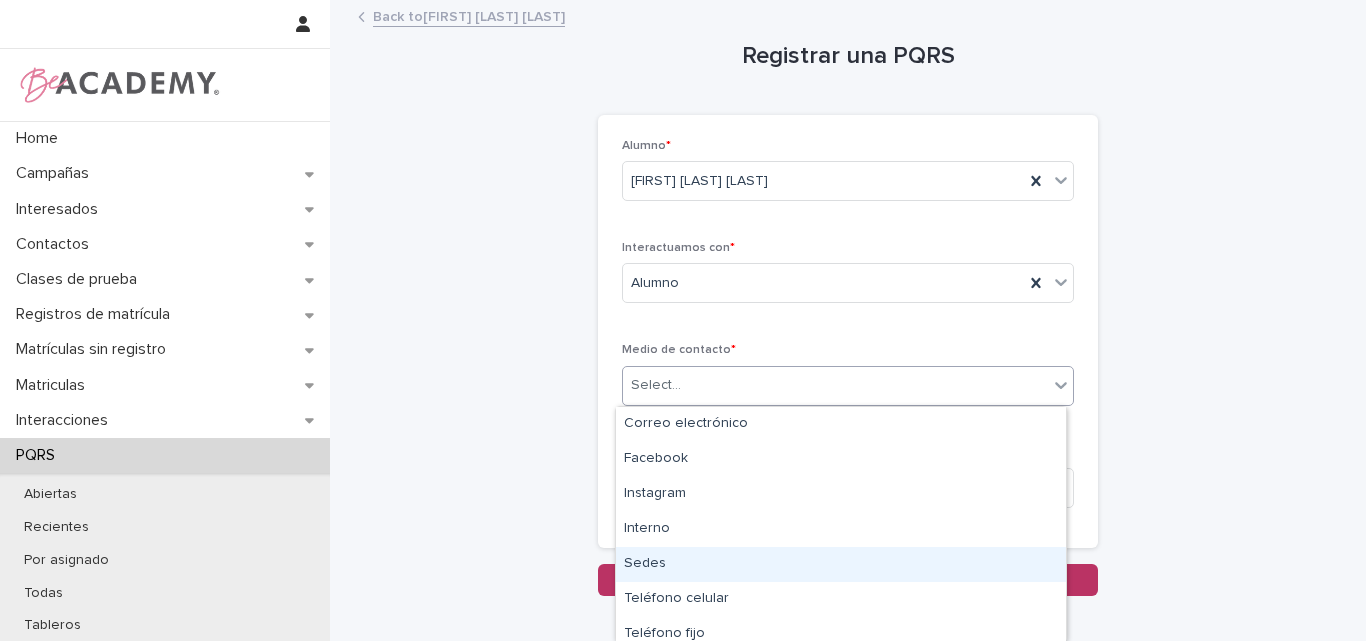 click on "Sedes" at bounding box center (841, 564) 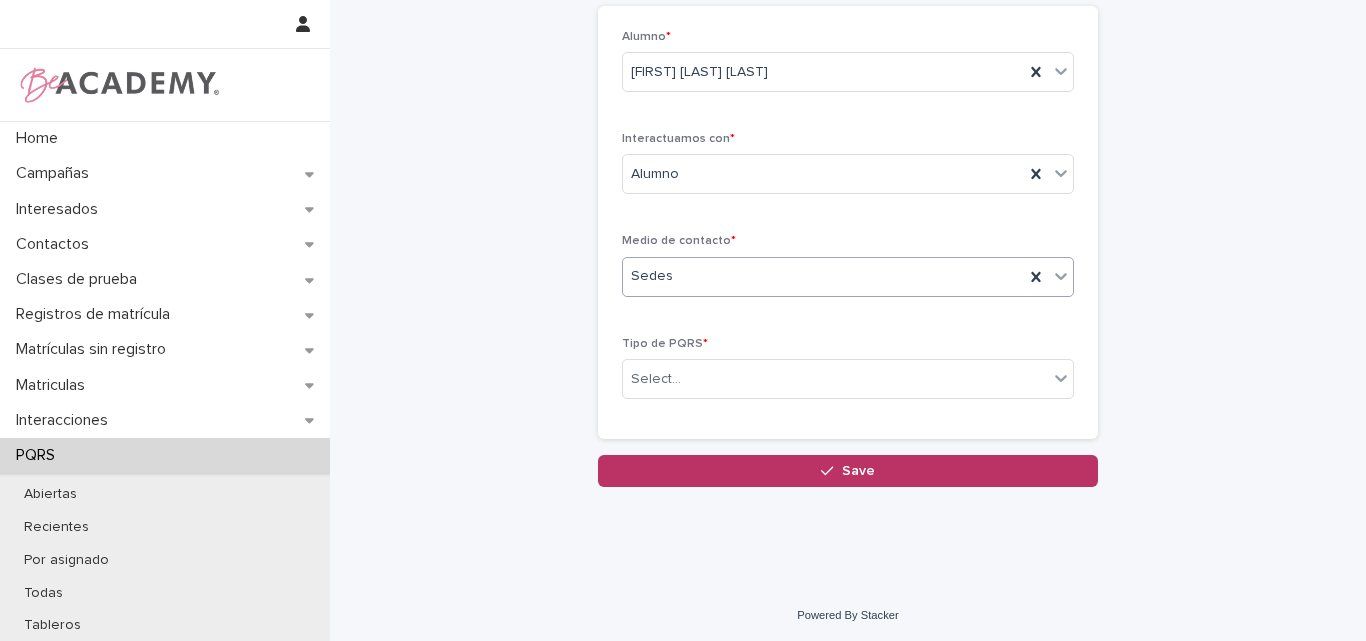 scroll, scrollTop: 112, scrollLeft: 0, axis: vertical 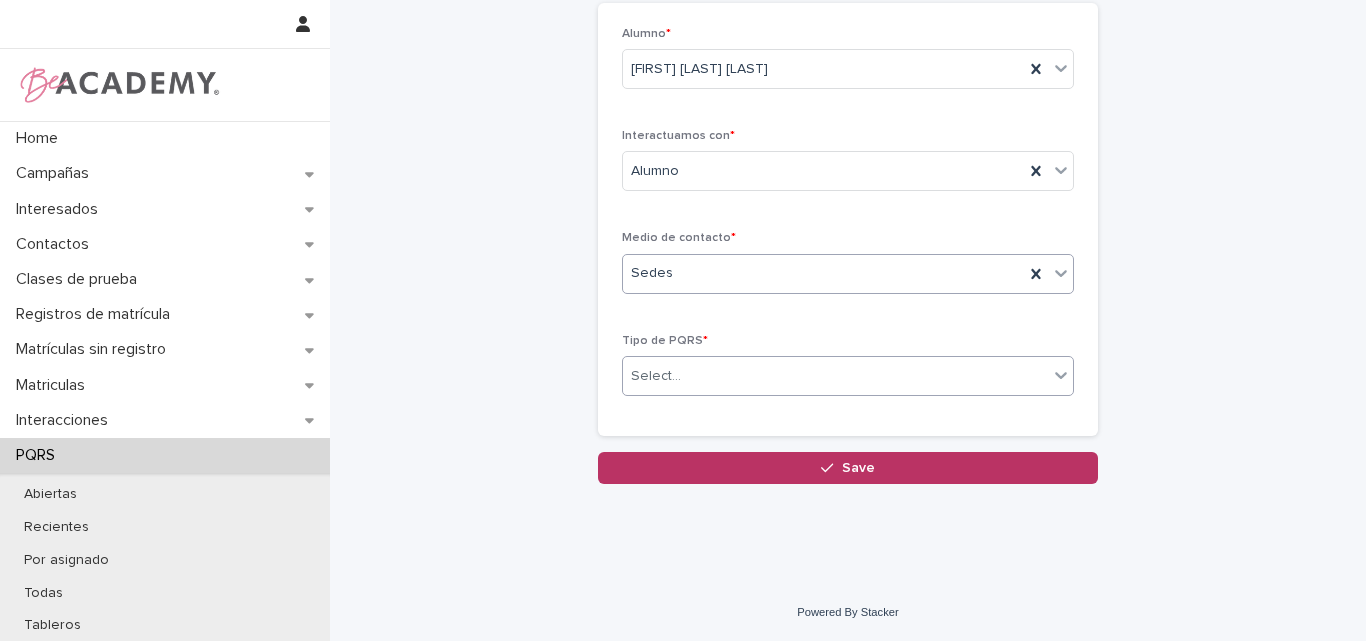 click on "Select..." at bounding box center [835, 376] 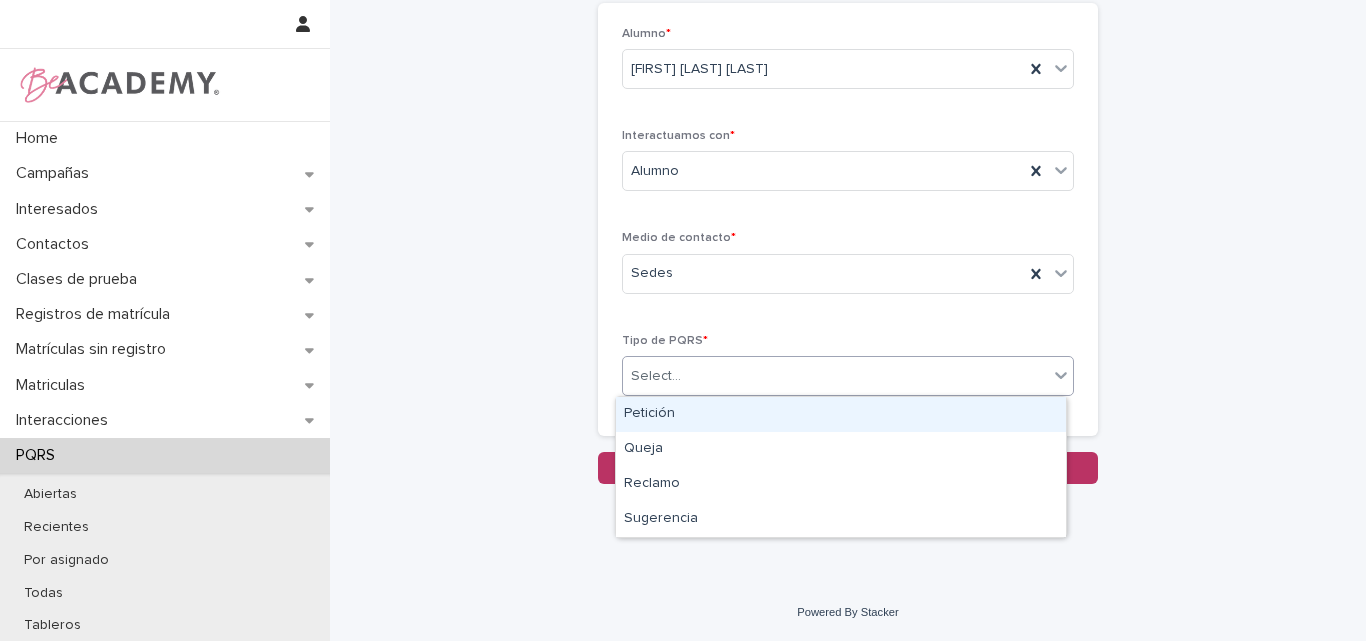 click on "Petición" at bounding box center [841, 414] 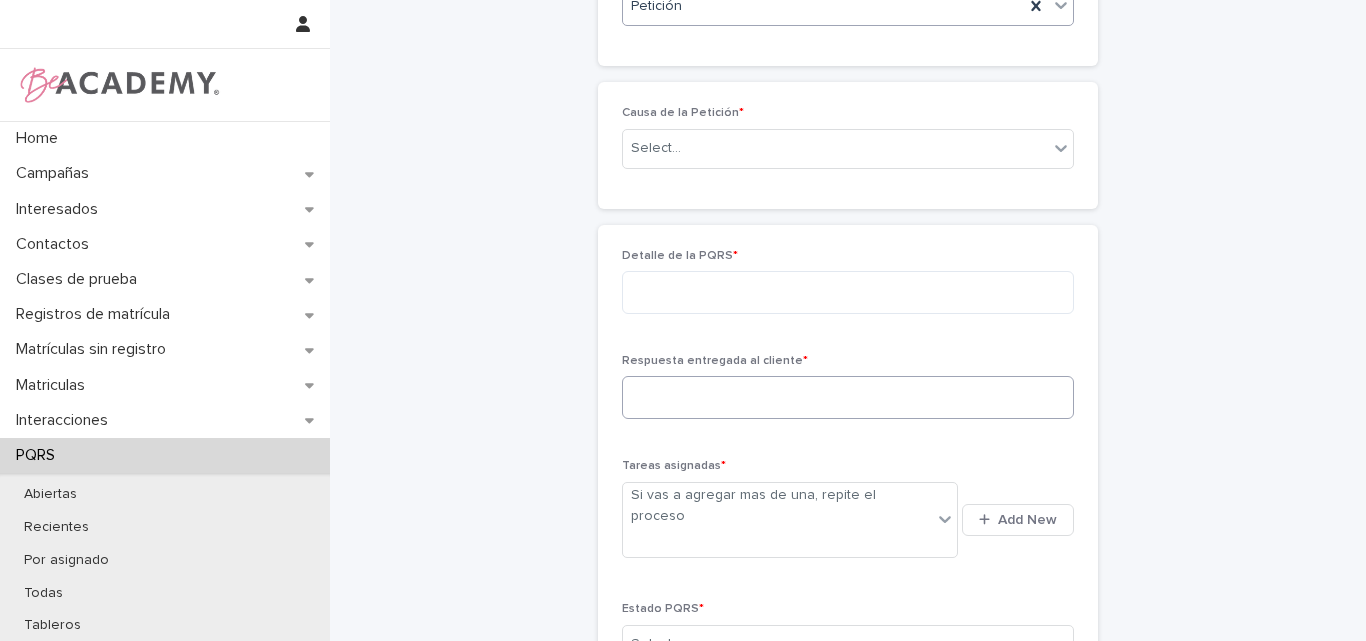 scroll, scrollTop: 464, scrollLeft: 0, axis: vertical 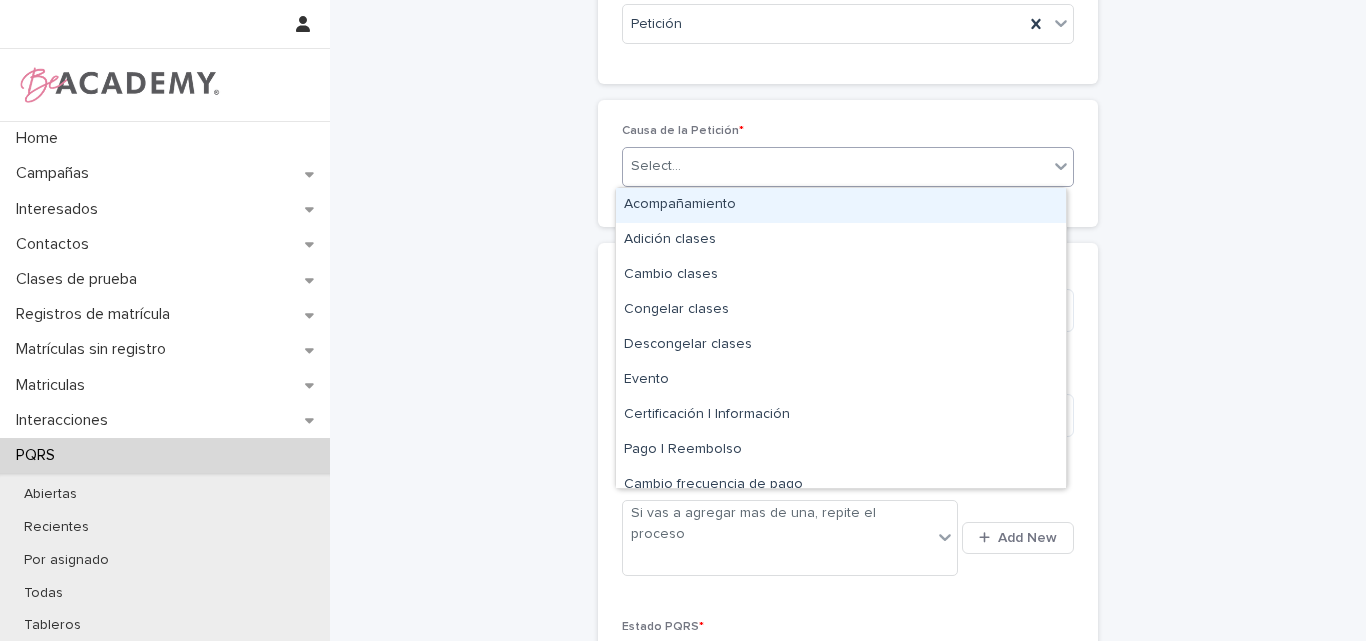 click on "Select..." at bounding box center (835, 166) 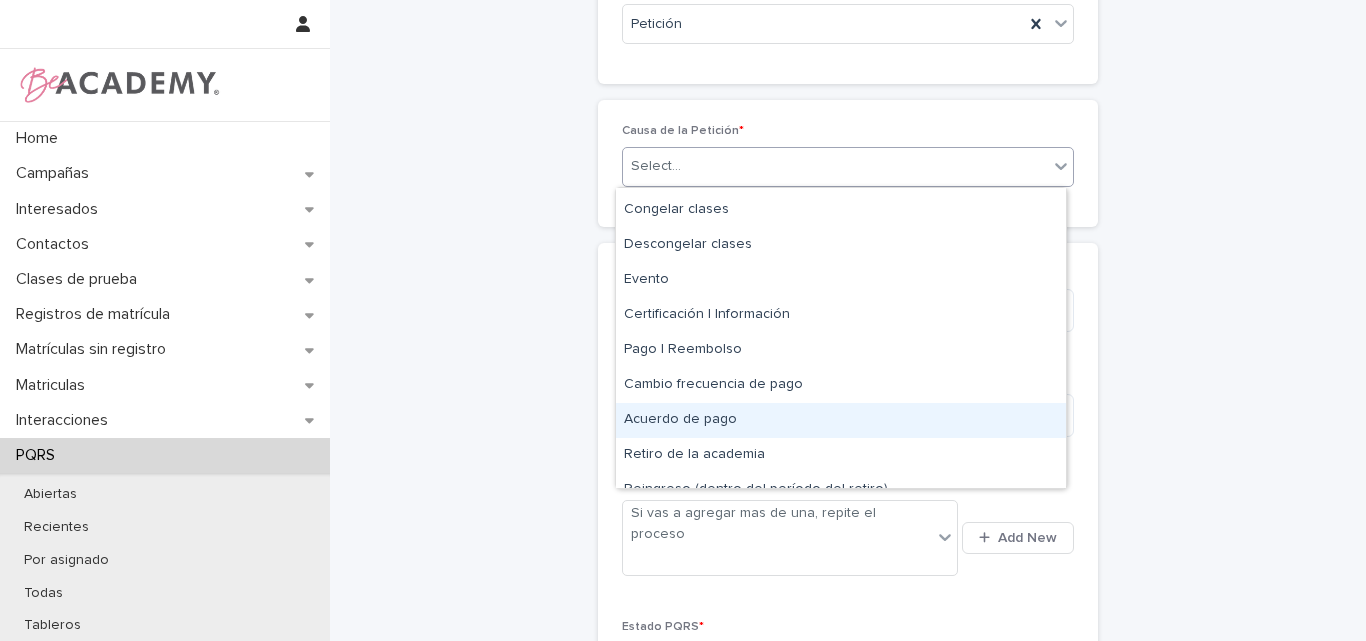 scroll, scrollTop: 120, scrollLeft: 0, axis: vertical 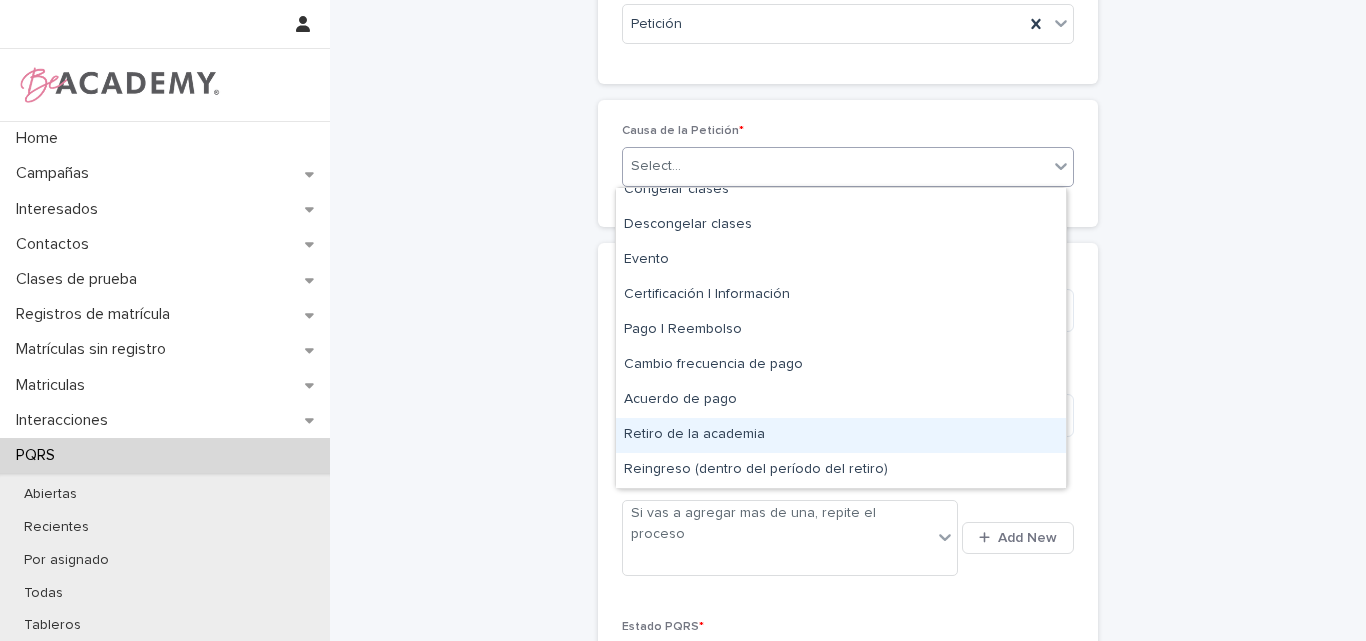 click on "Retiro de la academia" at bounding box center (841, 435) 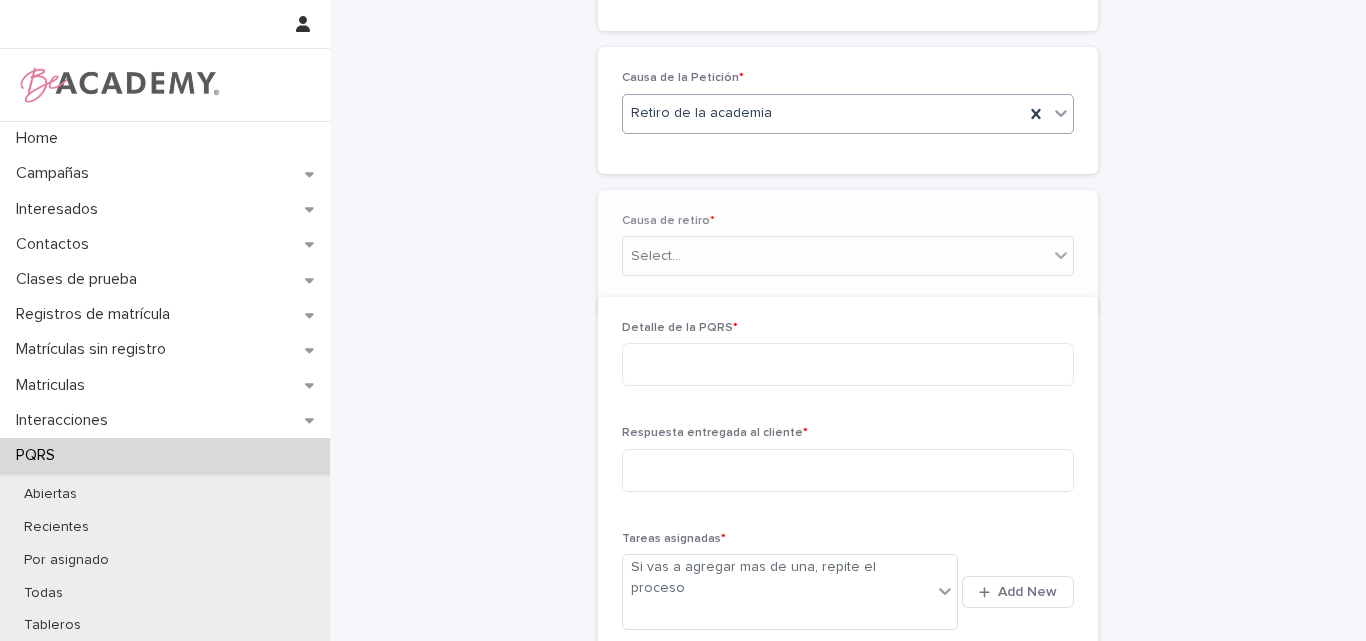 scroll, scrollTop: 535, scrollLeft: 0, axis: vertical 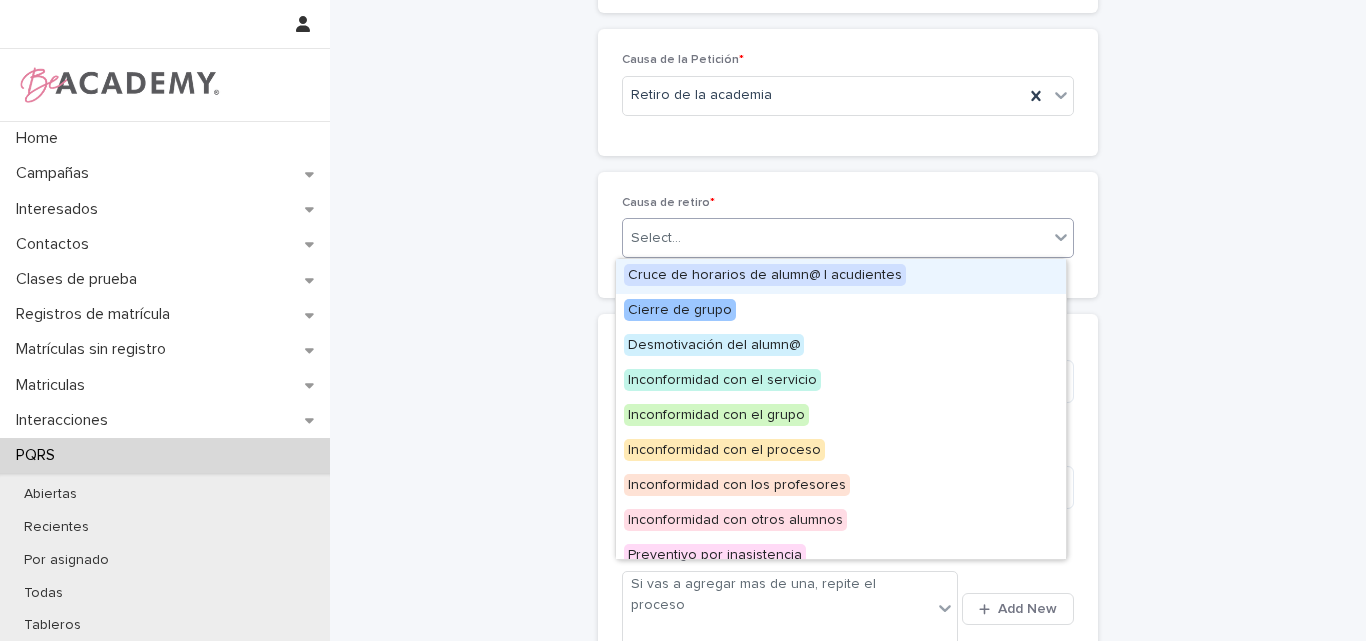 click on "Select..." at bounding box center [835, 238] 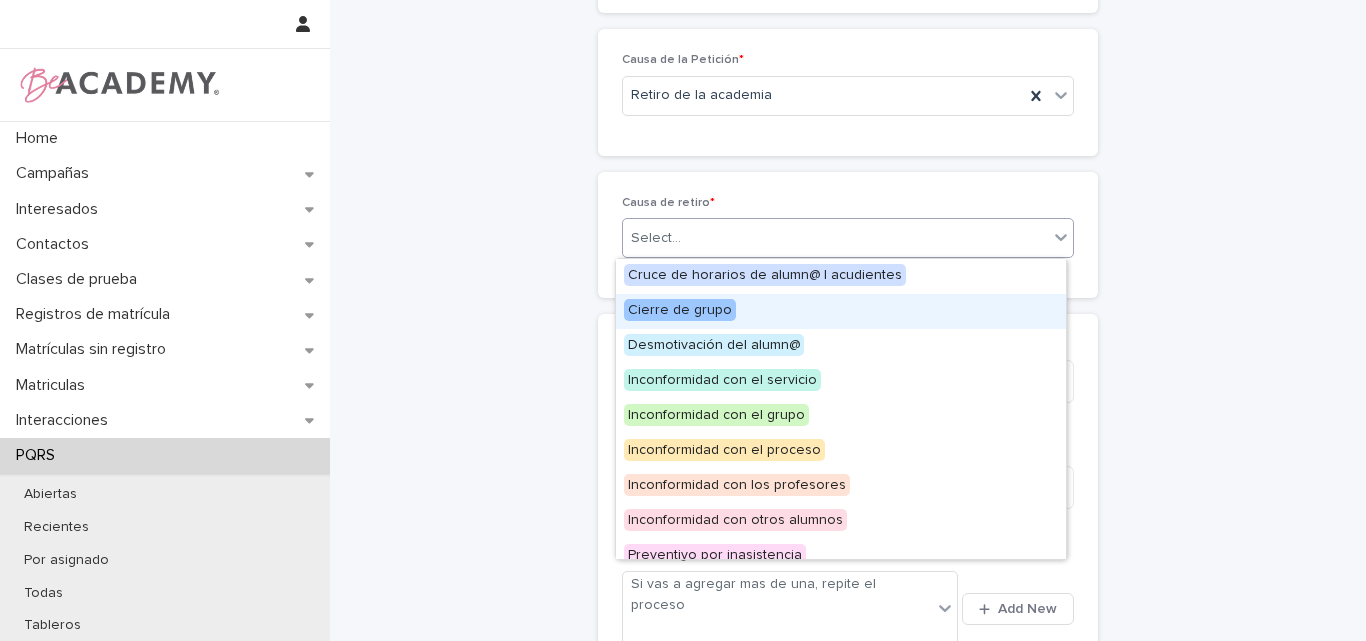 click on "Cierre de grupo" at bounding box center [680, 310] 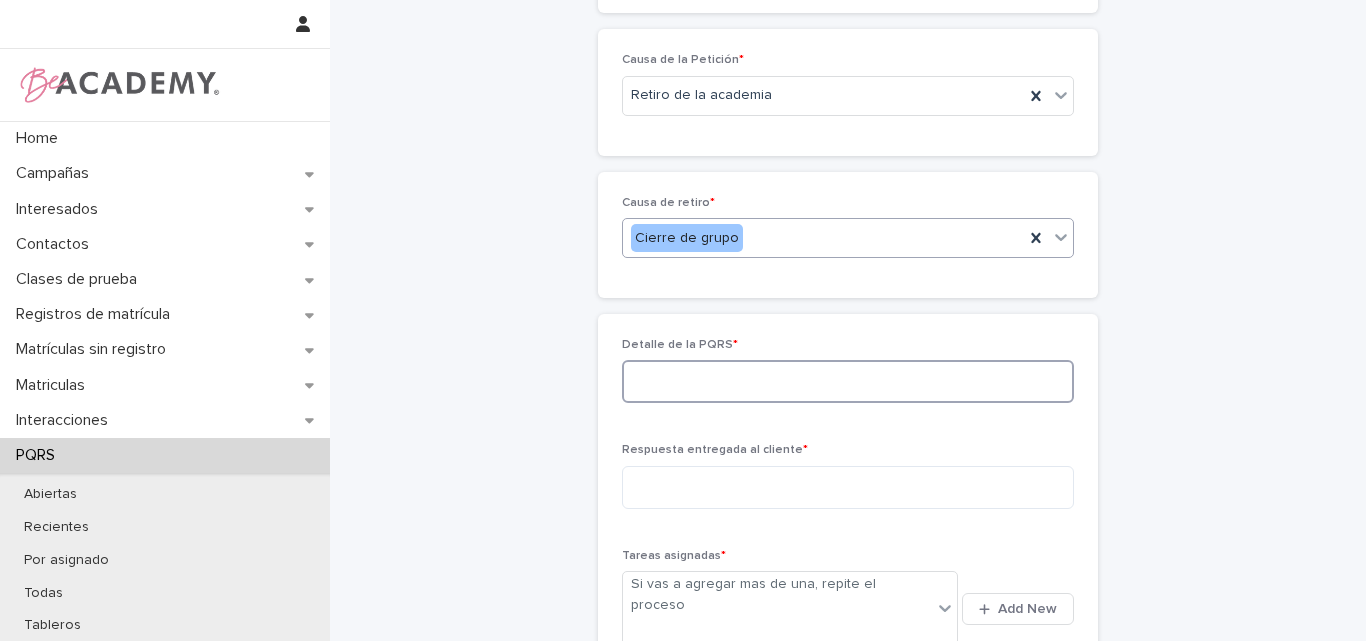 click at bounding box center (848, 381) 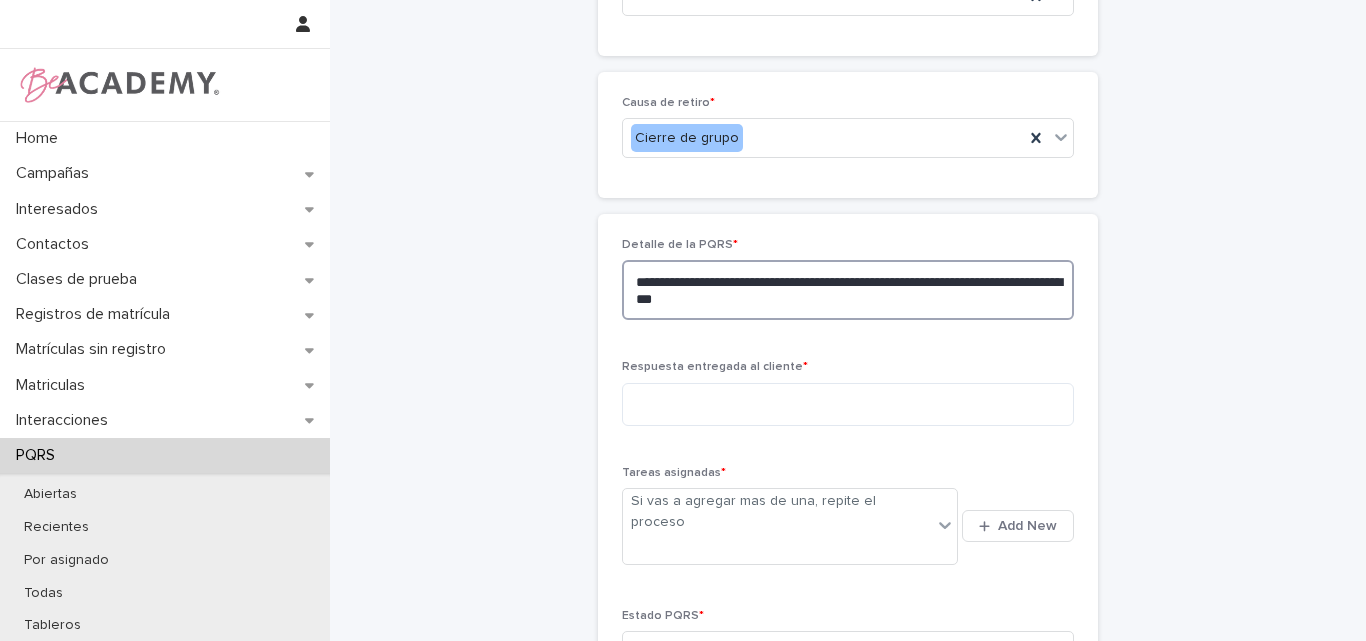 scroll, scrollTop: 735, scrollLeft: 0, axis: vertical 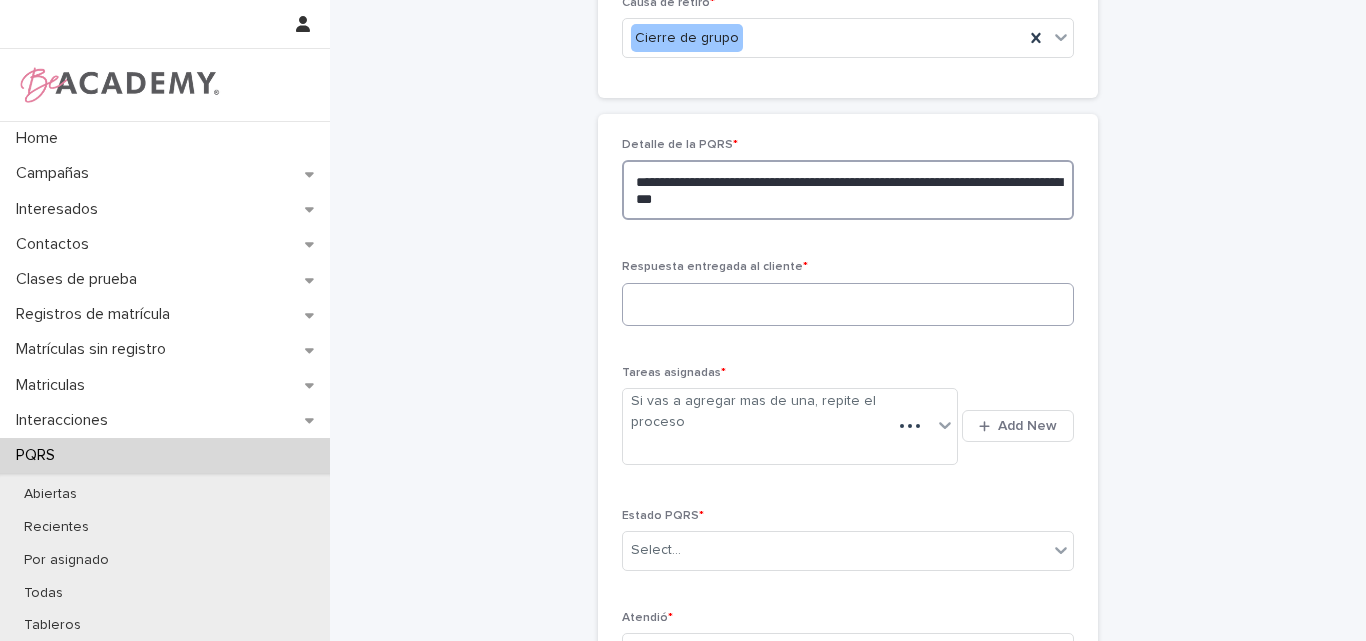 type on "**********" 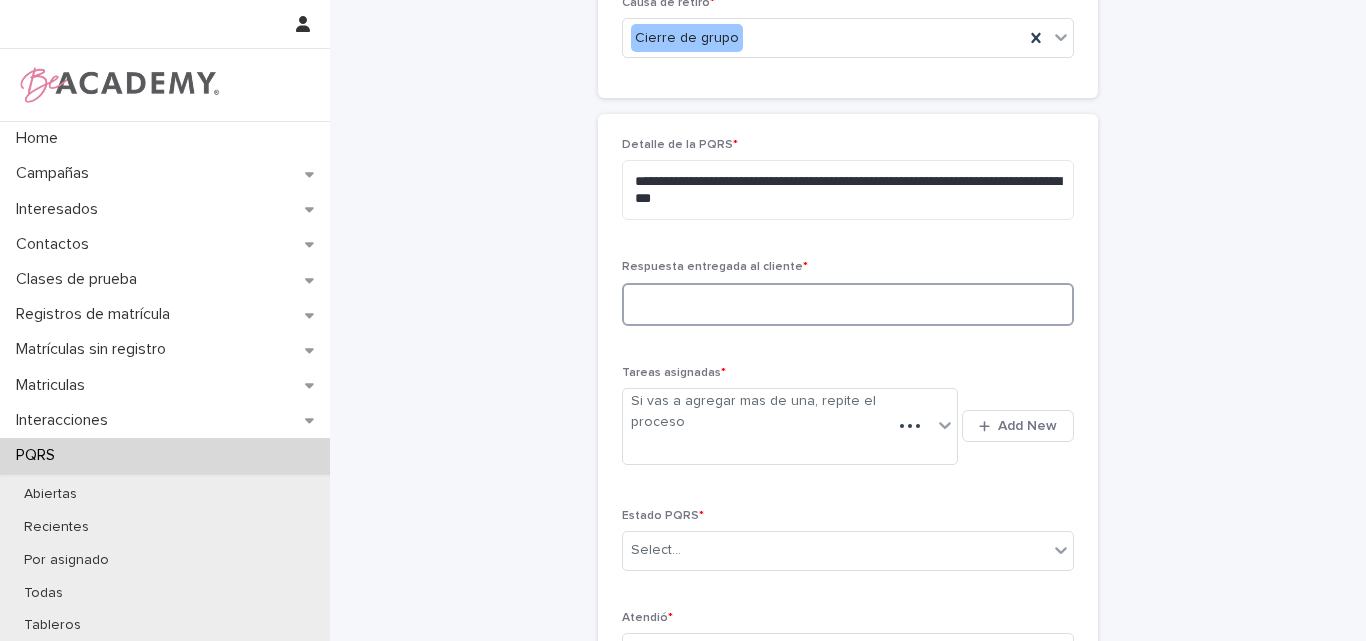 drag, startPoint x: 717, startPoint y: 301, endPoint x: 731, endPoint y: 296, distance: 14.866069 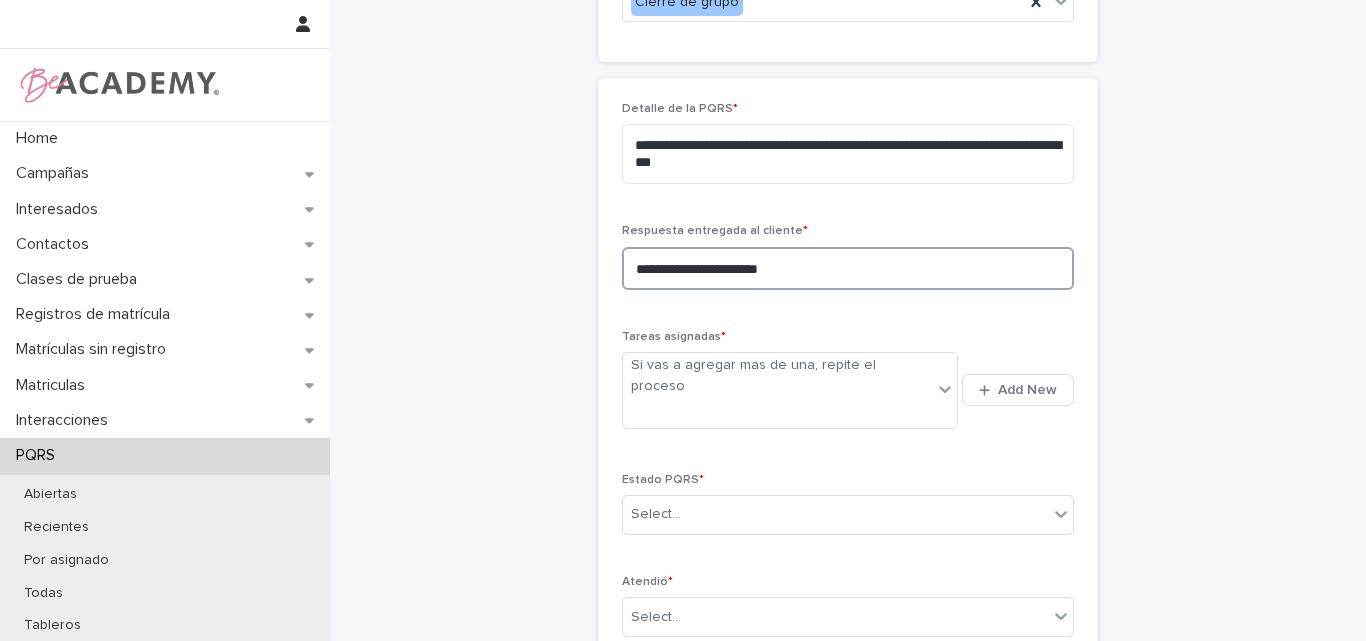 scroll, scrollTop: 816, scrollLeft: 0, axis: vertical 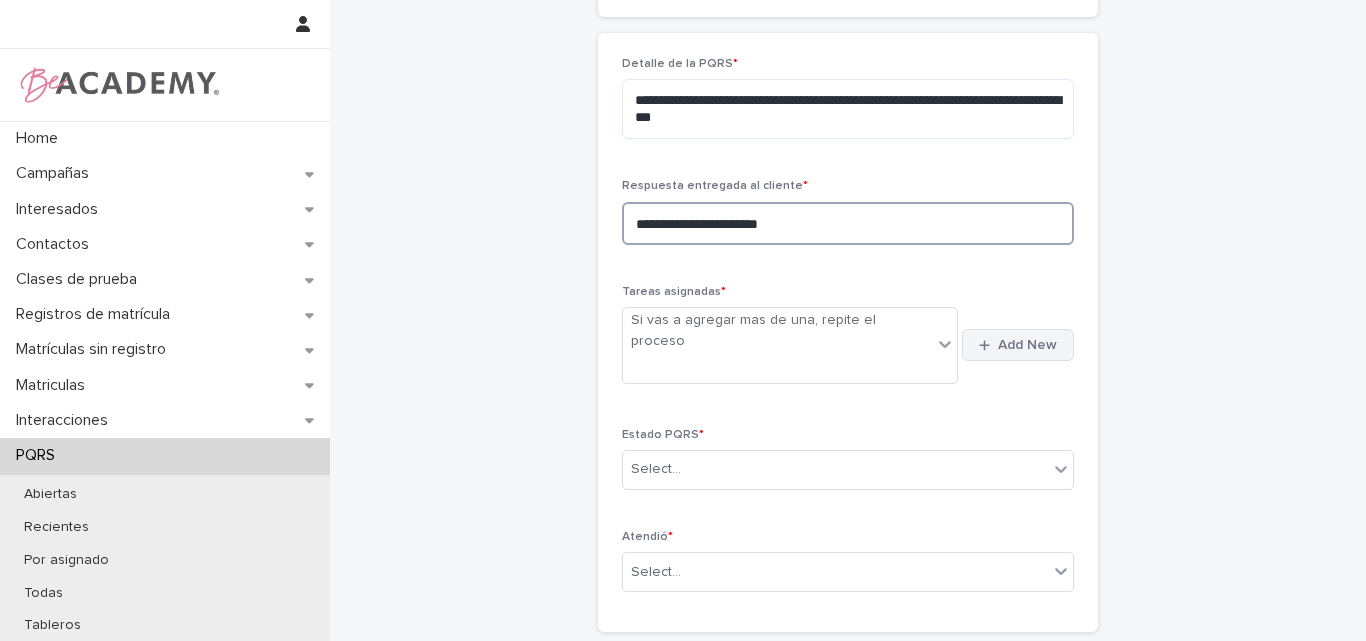 type on "**********" 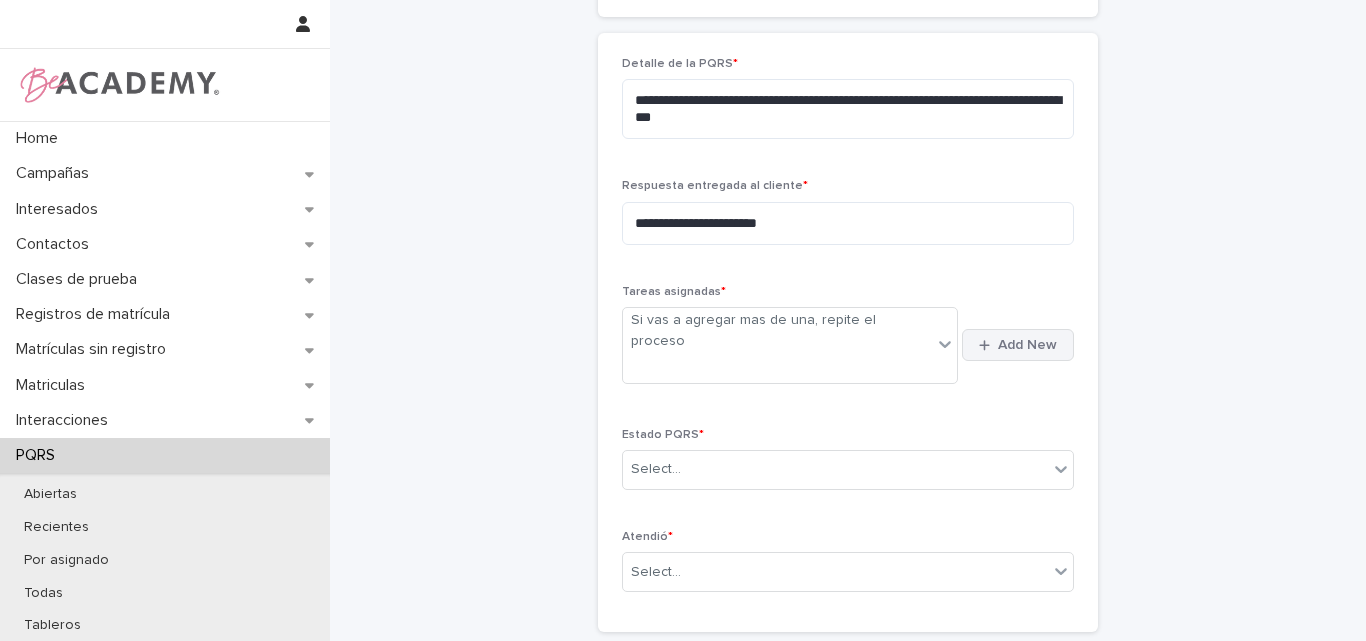 click at bounding box center [988, 345] 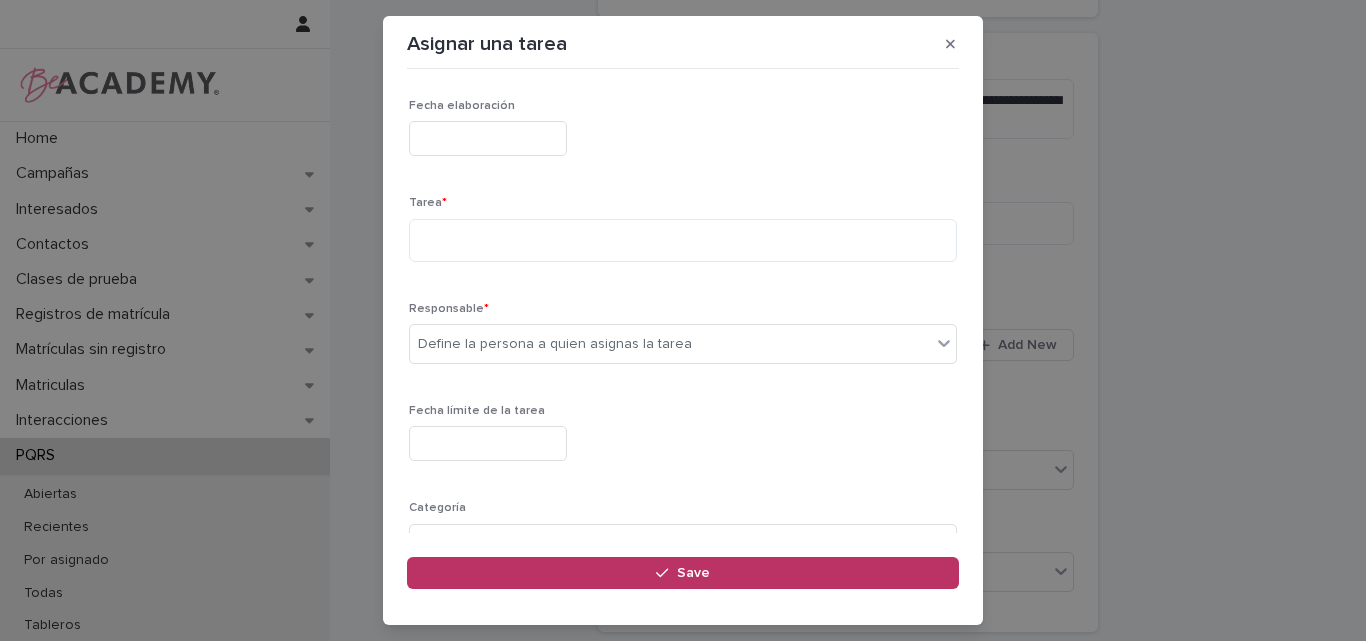 click at bounding box center (488, 138) 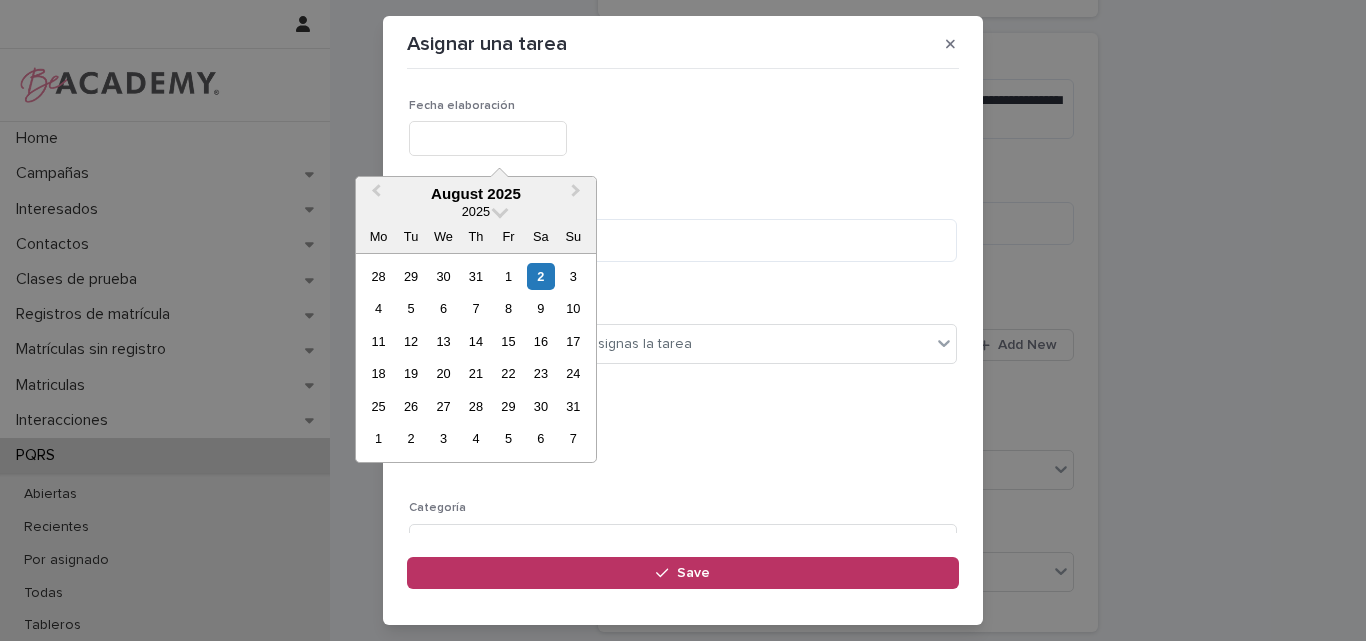 type on "**********" 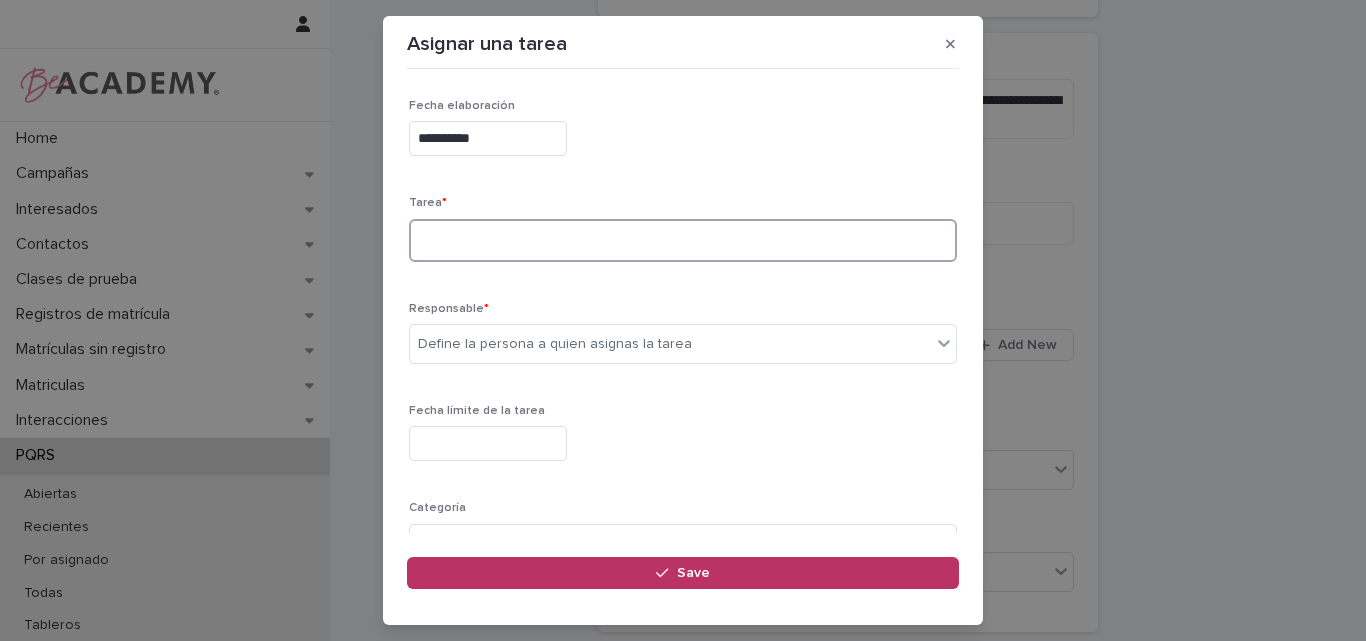 click at bounding box center [683, 240] 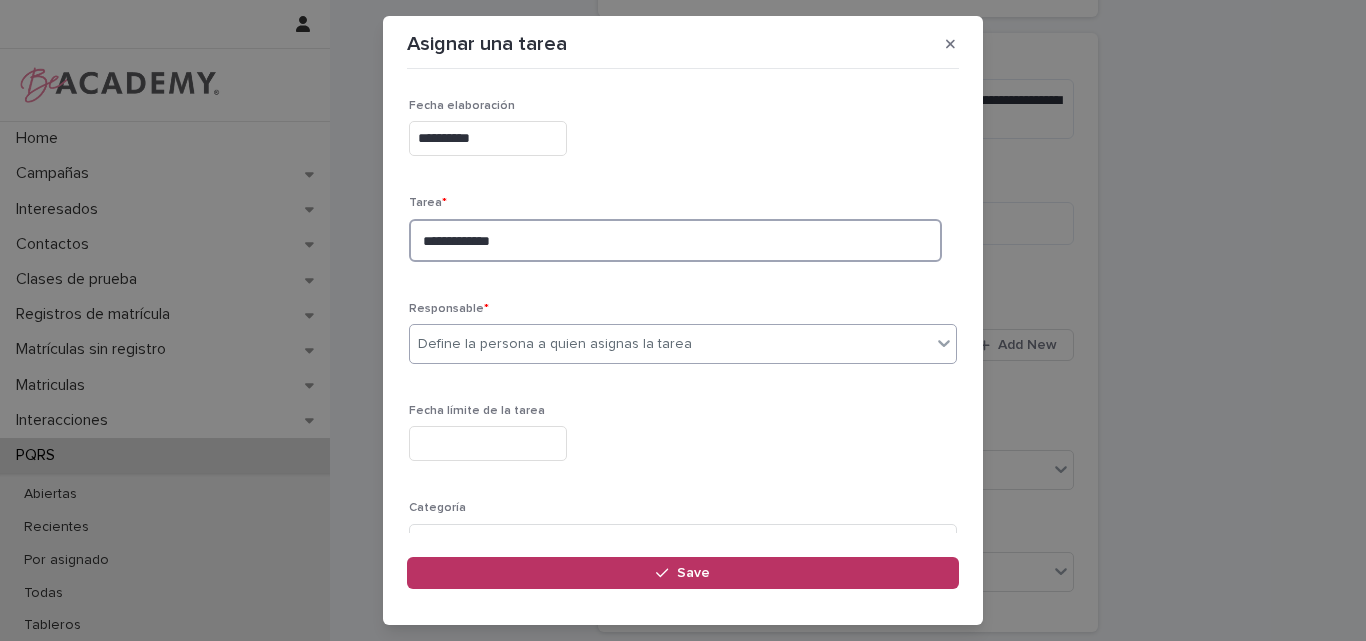 type on "**********" 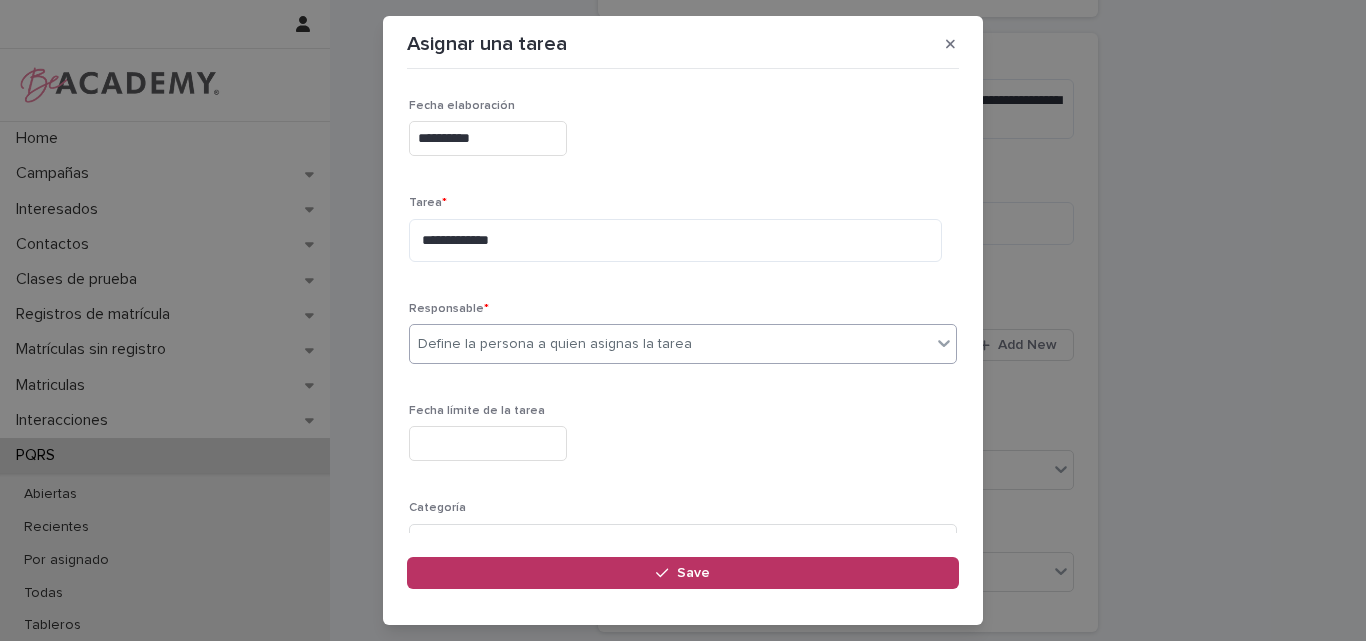 click on "Define la persona a quien asignas la tarea" at bounding box center [555, 344] 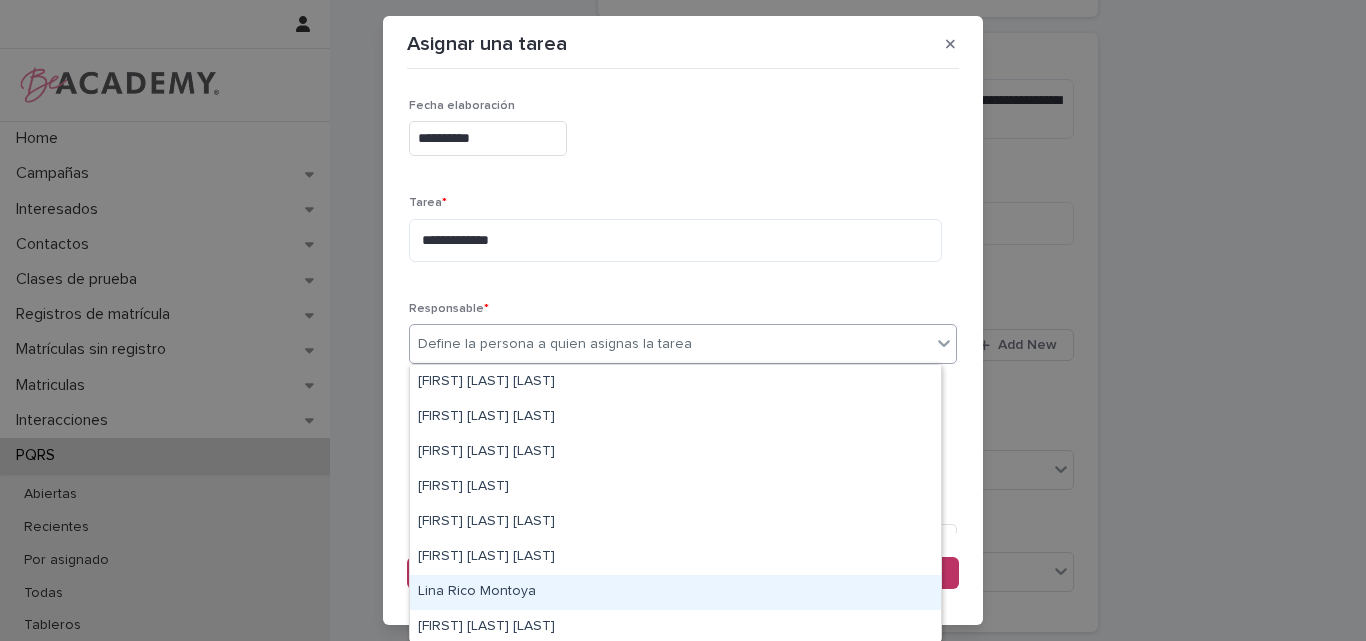 click on "Lina Rico Montoya" at bounding box center [675, 592] 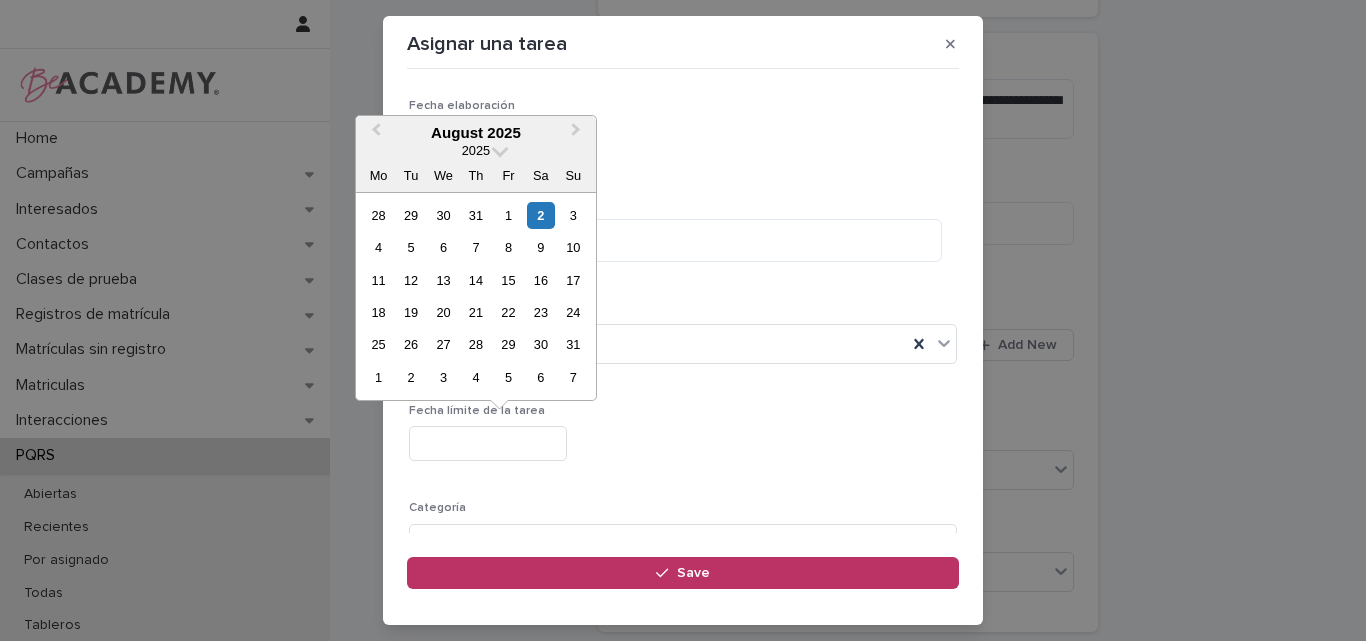 click at bounding box center [488, 443] 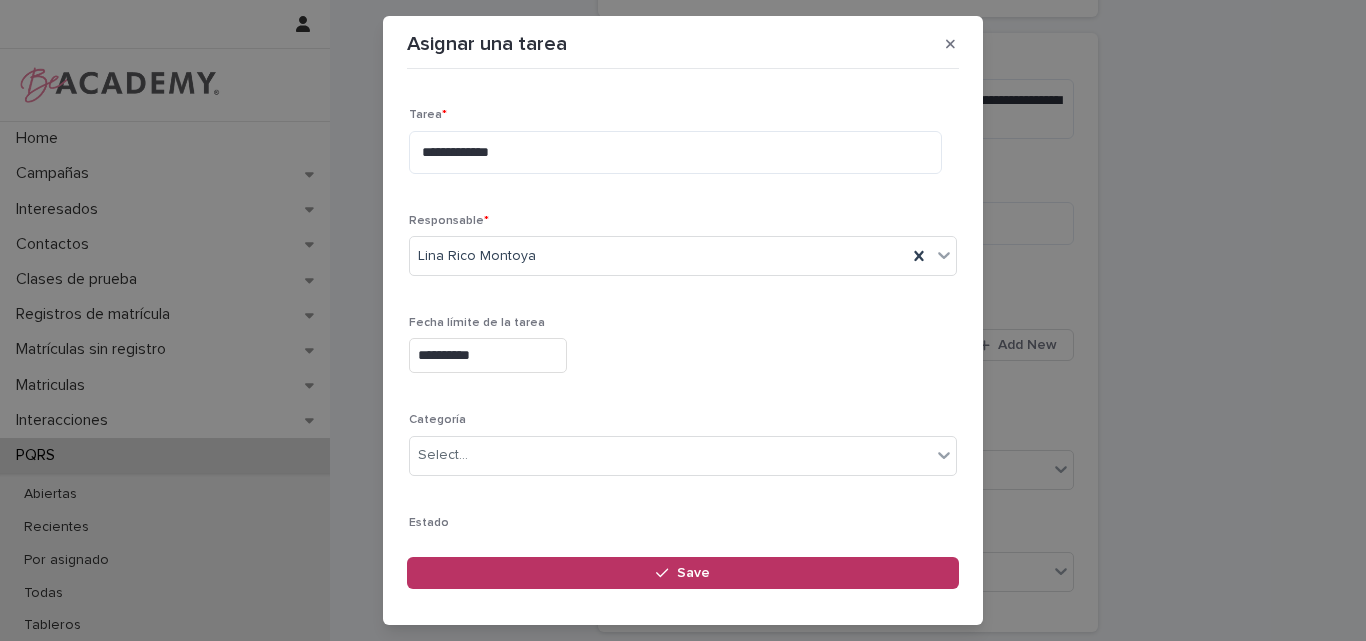 scroll, scrollTop: 195, scrollLeft: 0, axis: vertical 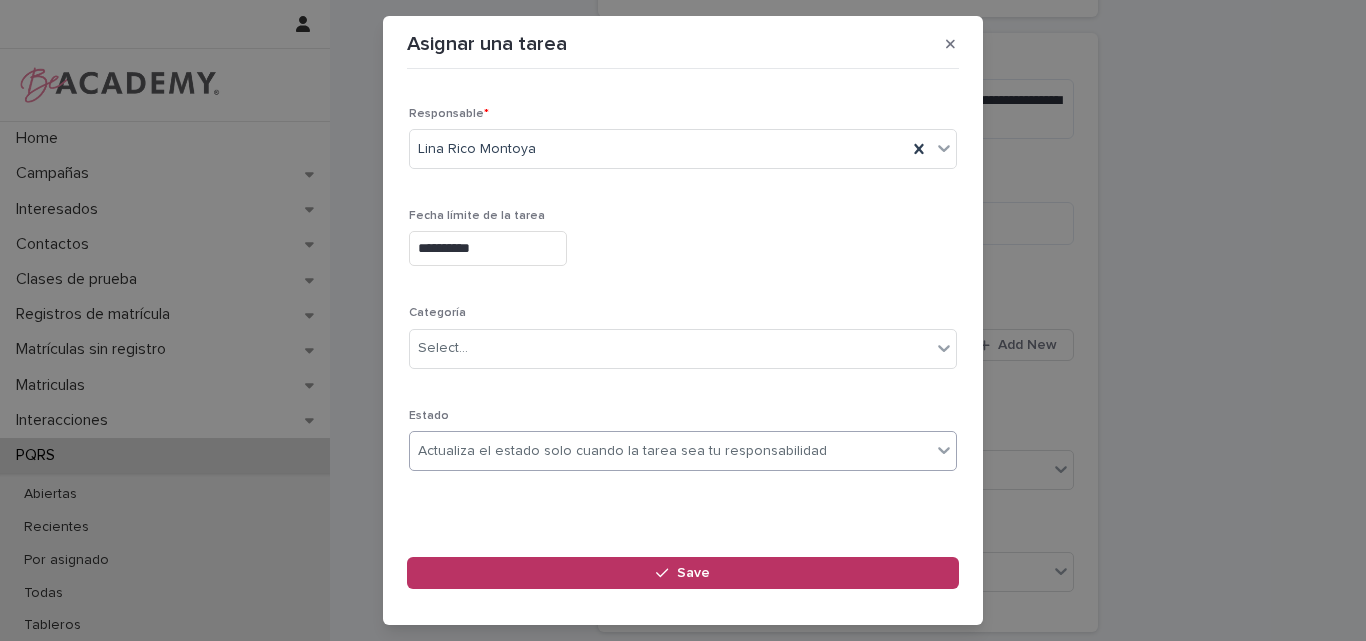 click on "Actualiza el estado solo cuando la tarea sea tu responsabilidad" at bounding box center [622, 451] 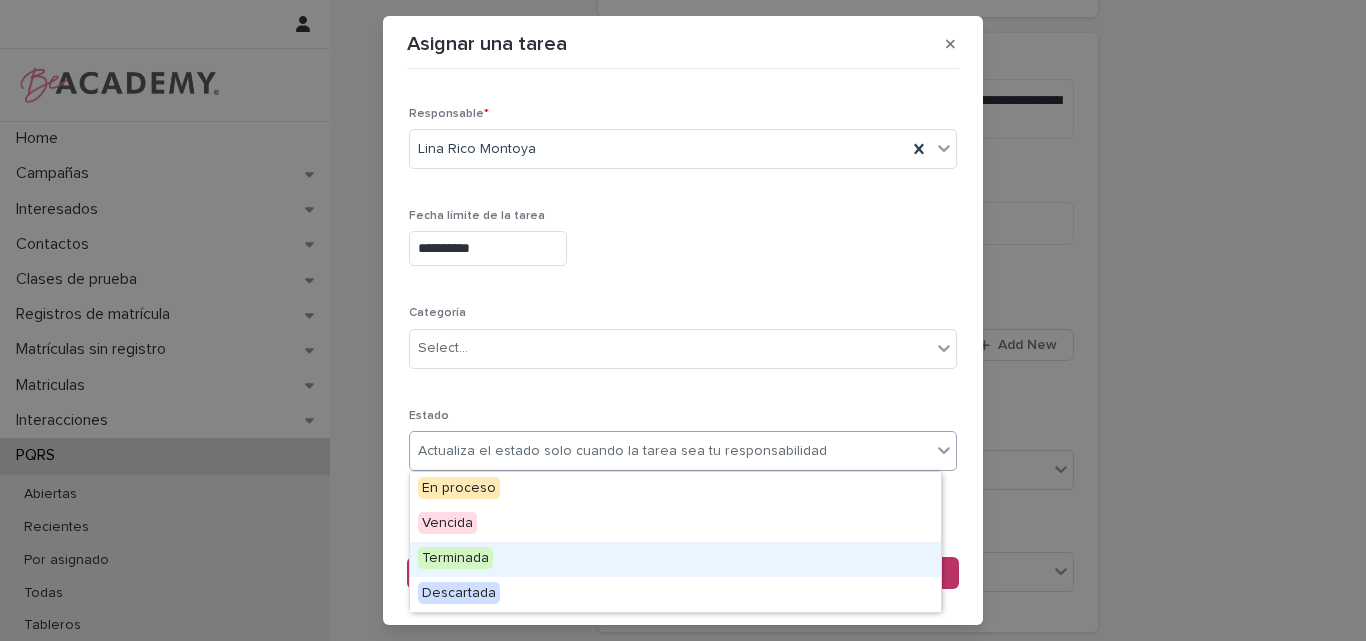 drag, startPoint x: 478, startPoint y: 557, endPoint x: 574, endPoint y: 539, distance: 97.67292 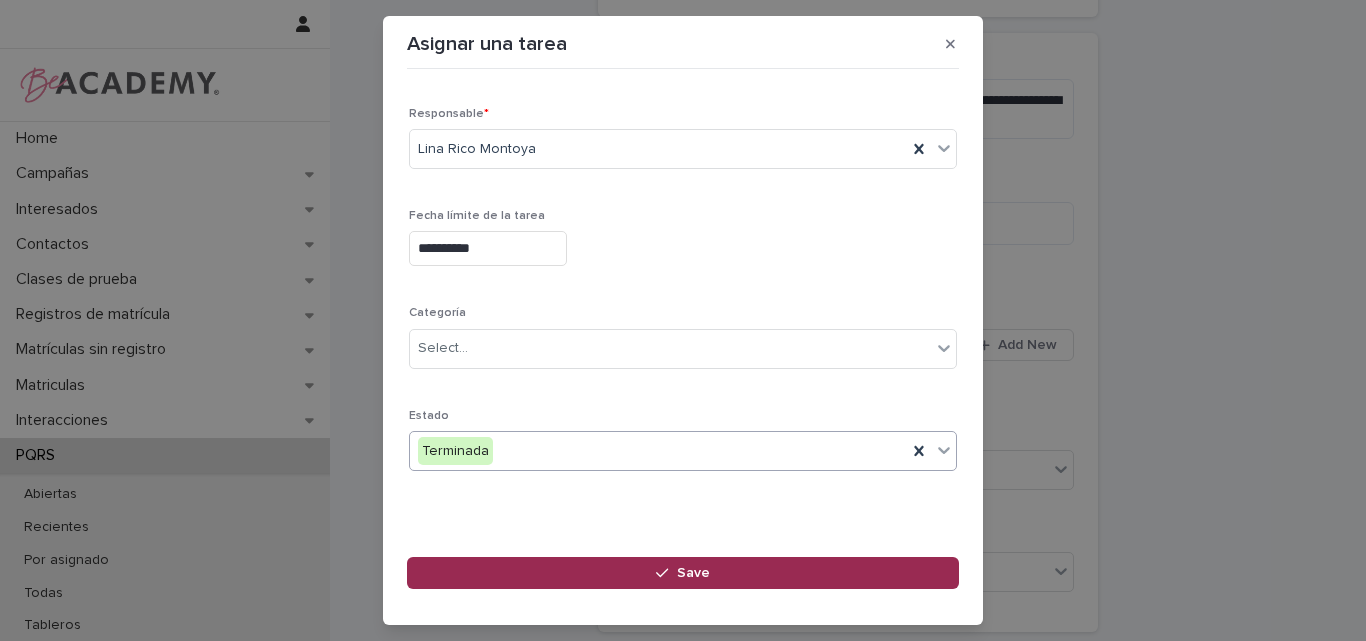 click on "Save" at bounding box center [683, 573] 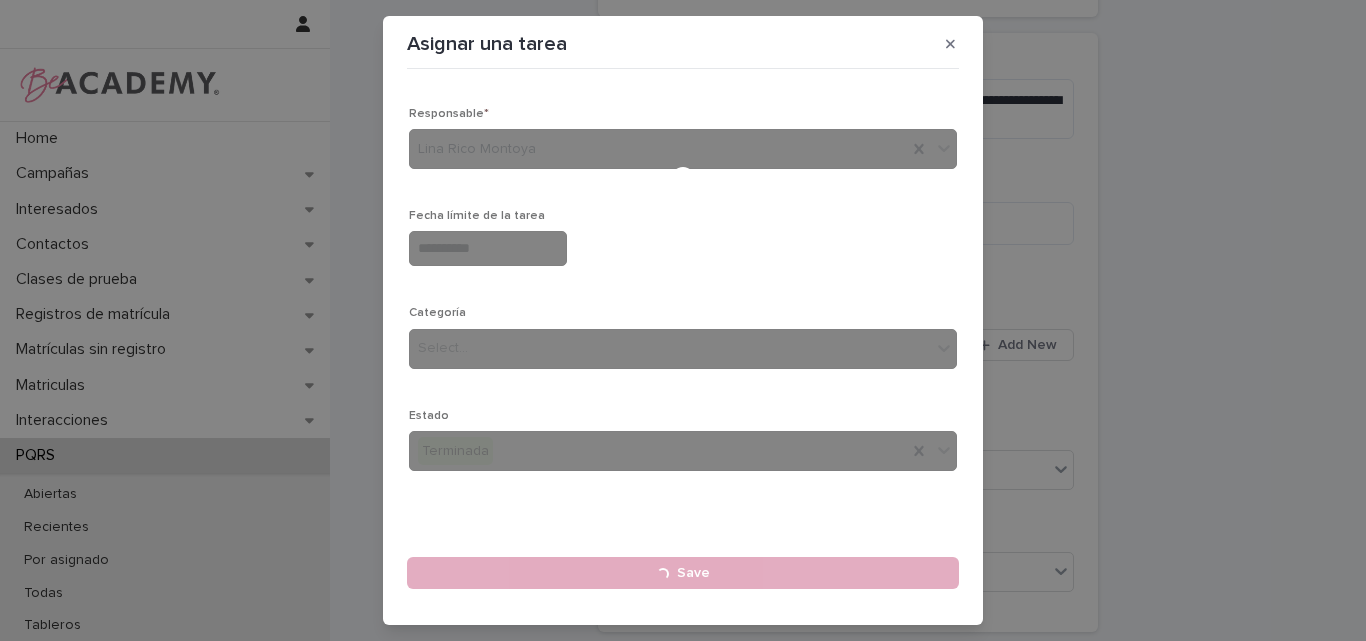 type 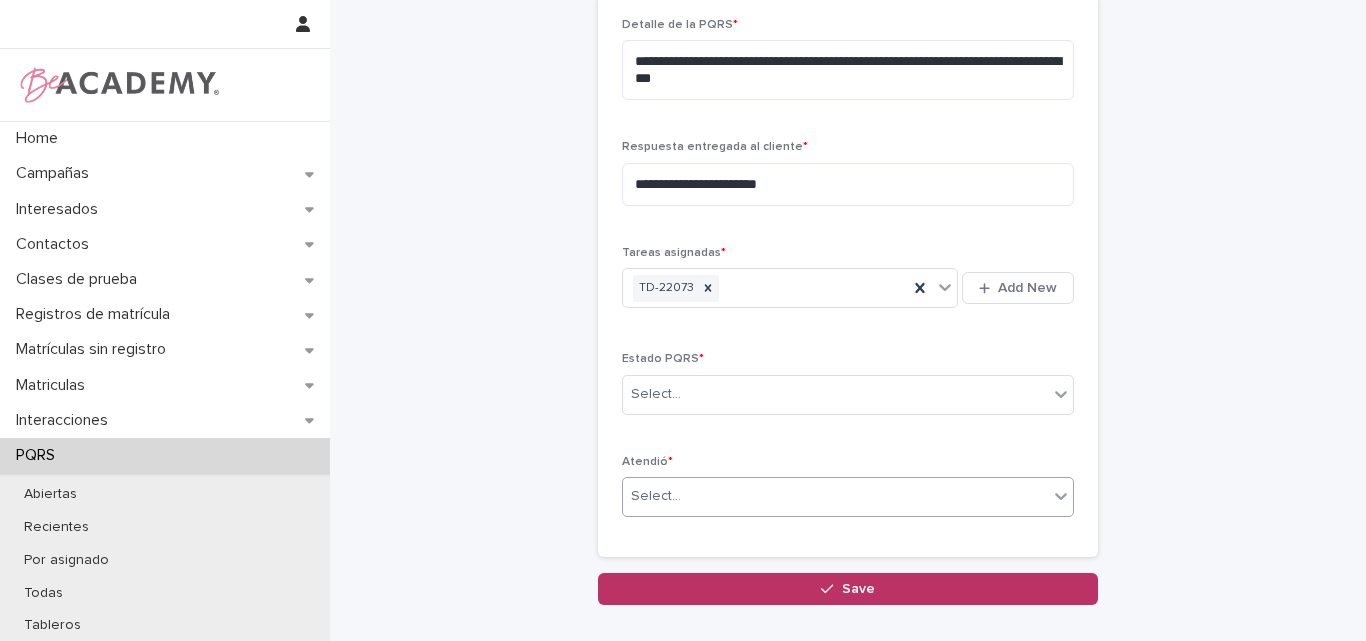 scroll, scrollTop: 916, scrollLeft: 0, axis: vertical 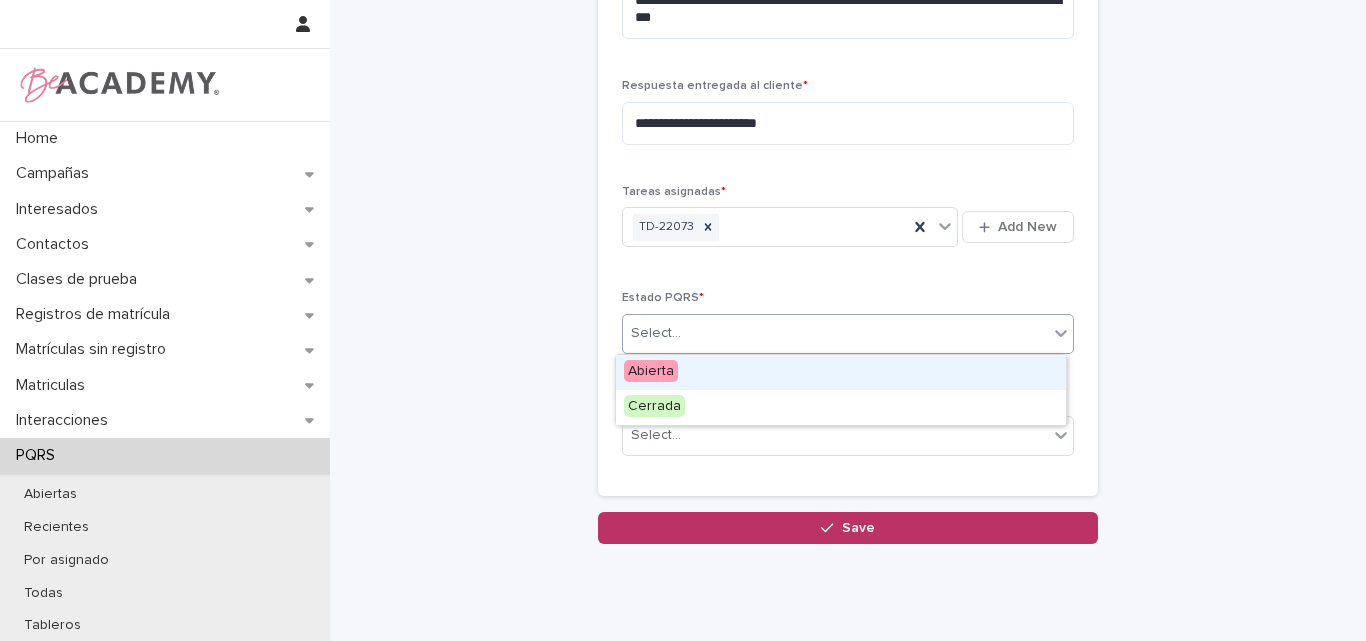 click on "Select..." at bounding box center (835, 333) 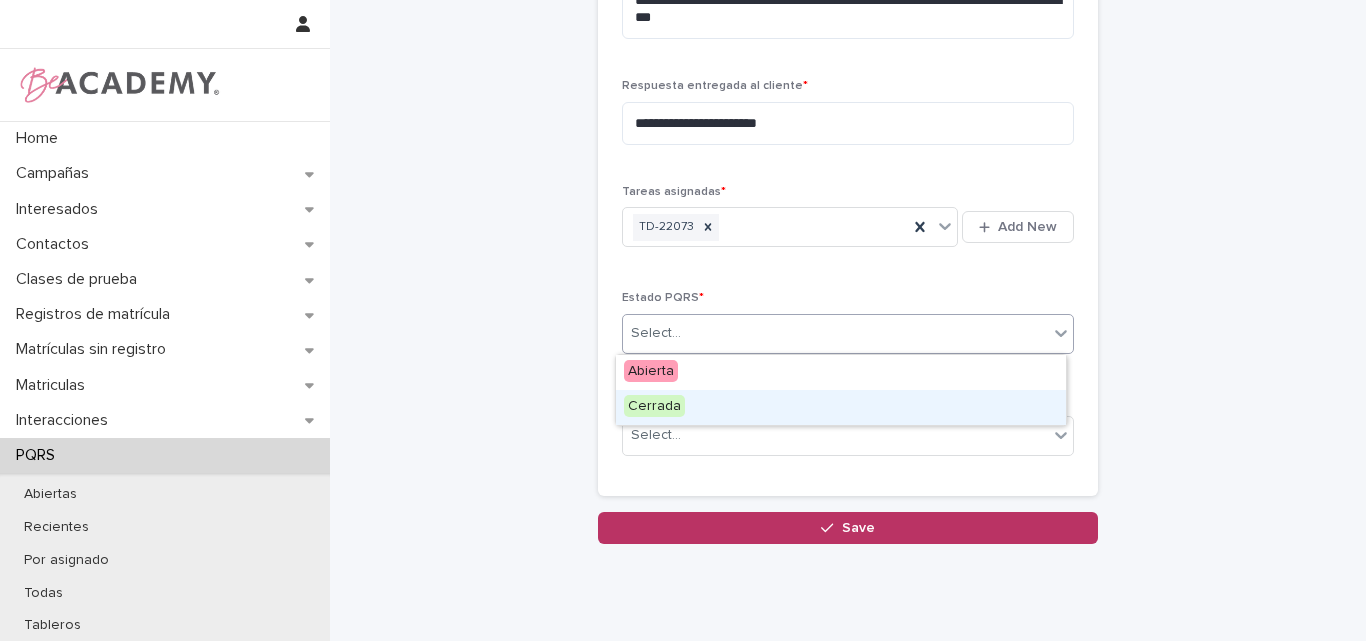 click on "Cerrada" at bounding box center (654, 406) 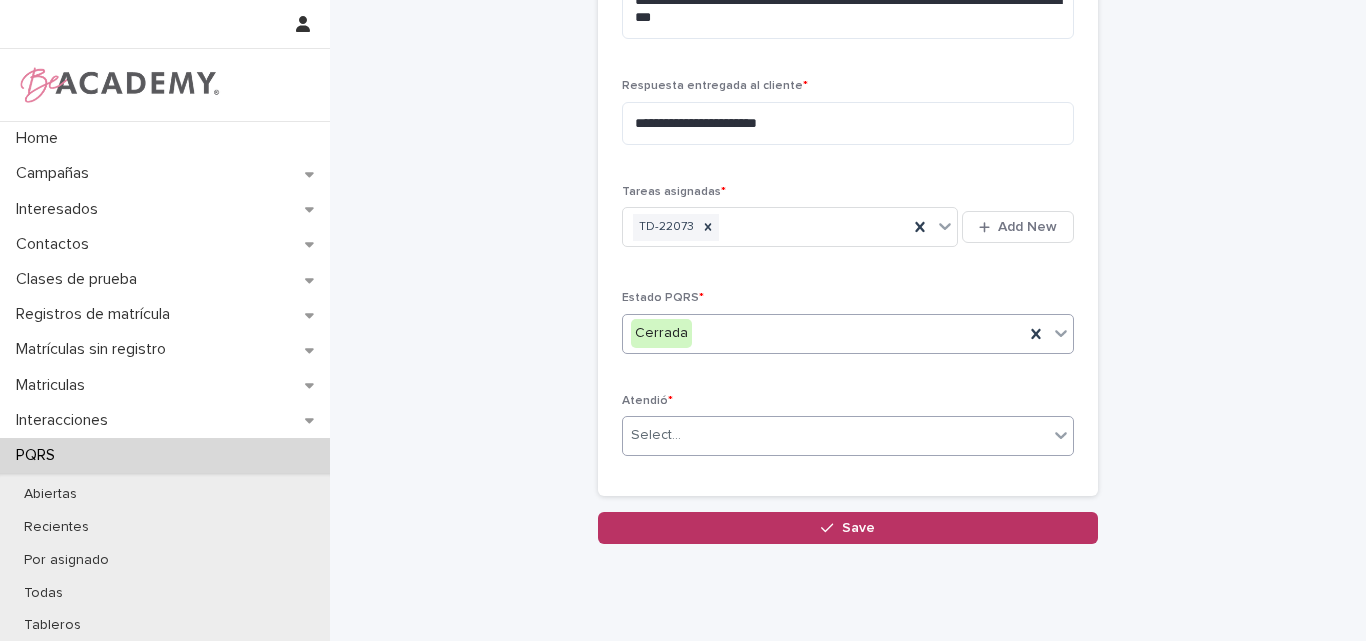 click on "Select..." at bounding box center (835, 435) 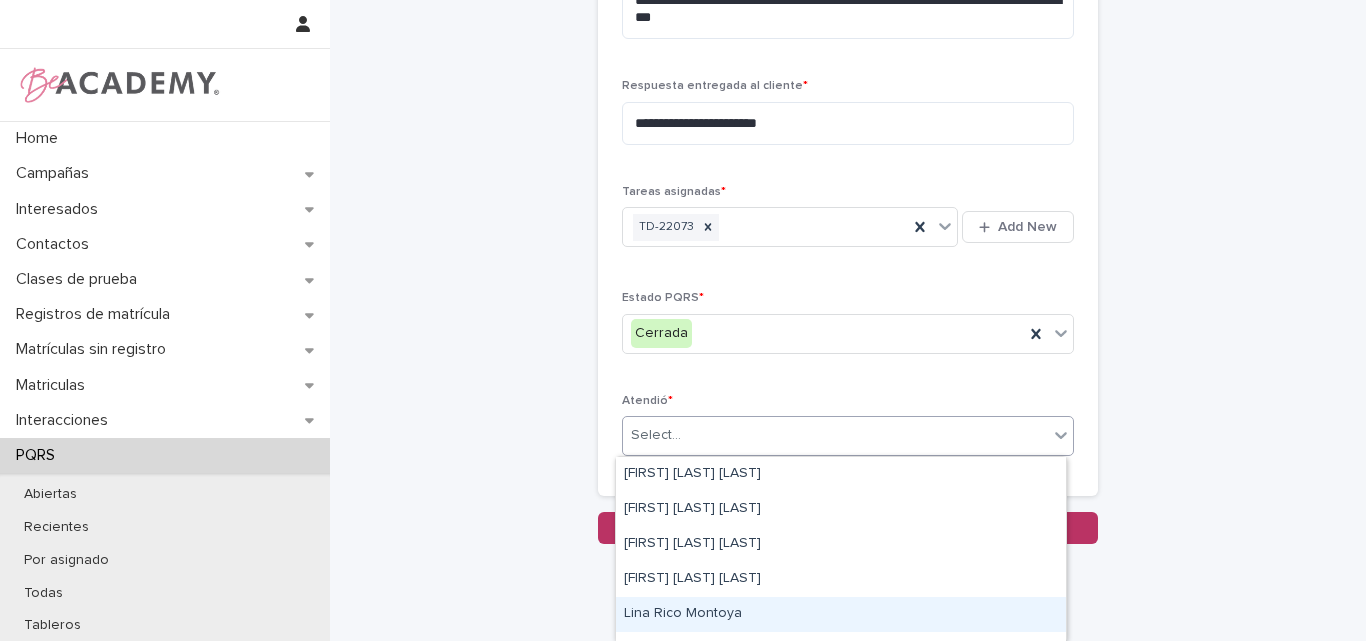 click on "Lina Rico Montoya" at bounding box center (841, 614) 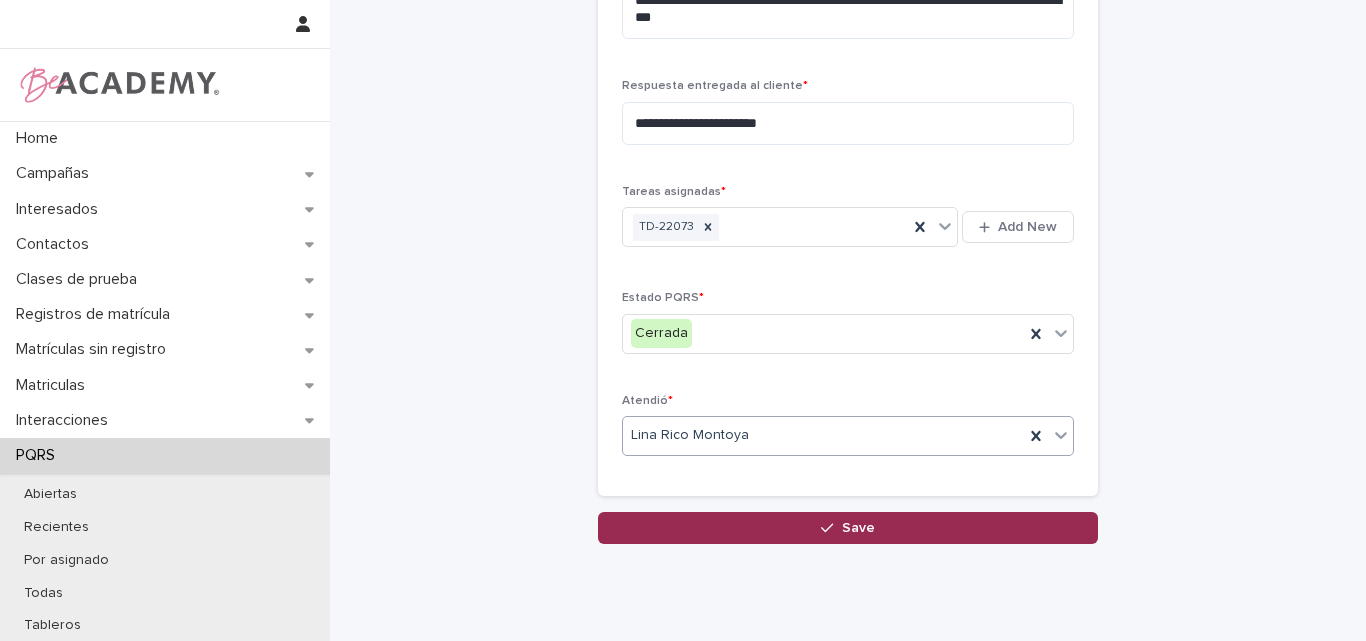 click at bounding box center [831, 528] 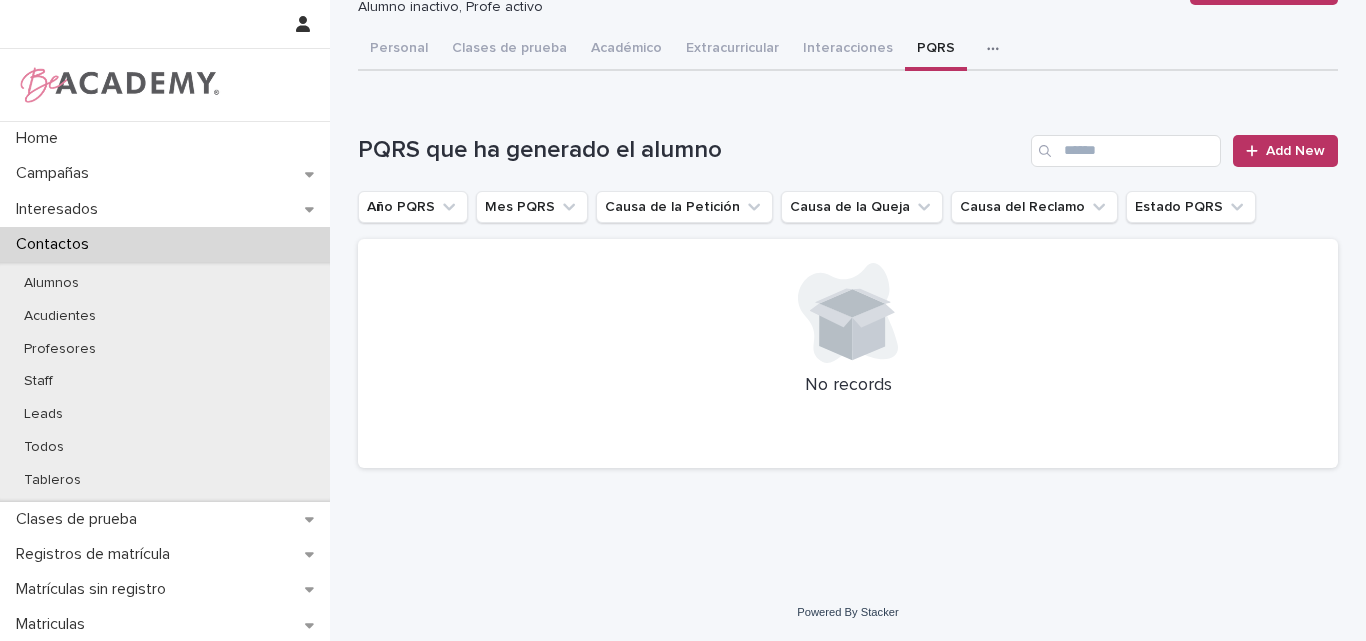 scroll, scrollTop: 0, scrollLeft: 0, axis: both 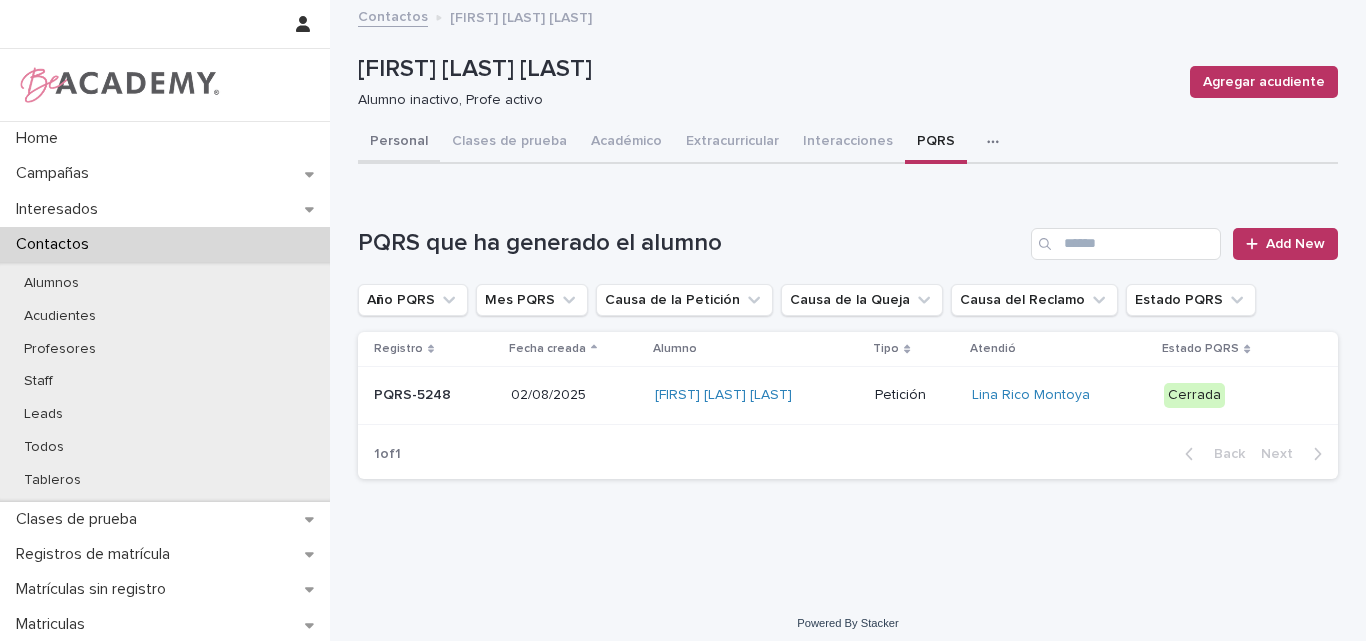 click on "Personal" at bounding box center (399, 143) 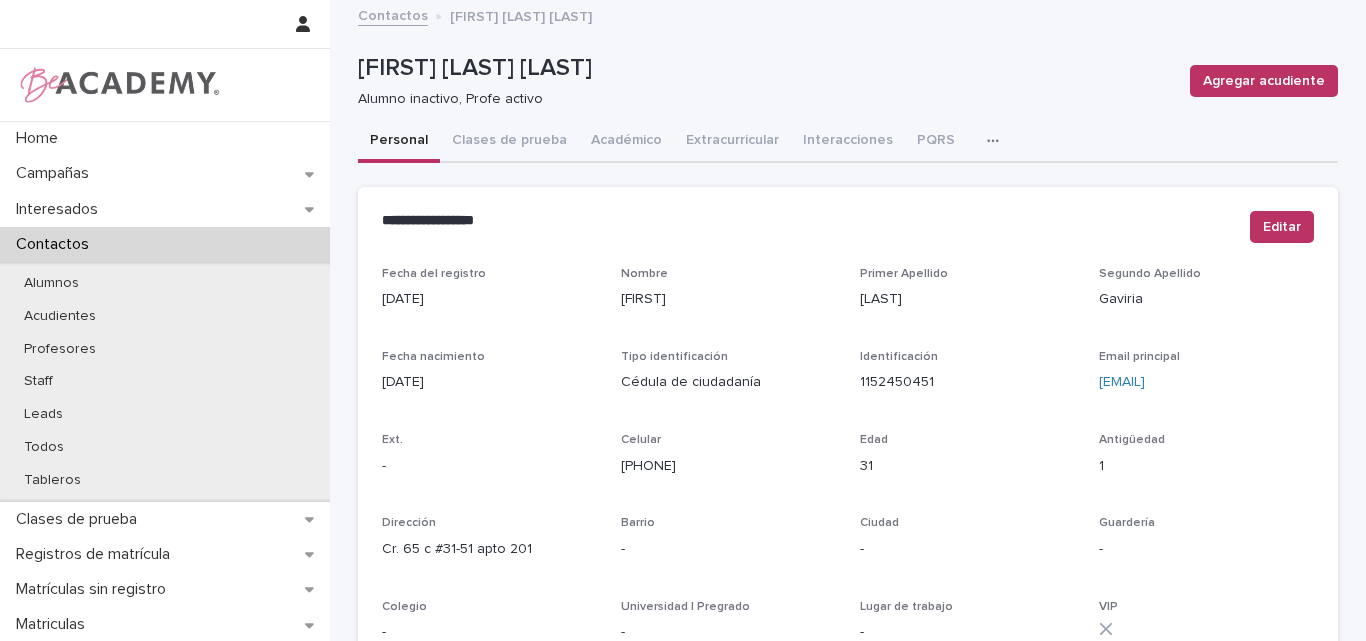 scroll, scrollTop: 0, scrollLeft: 0, axis: both 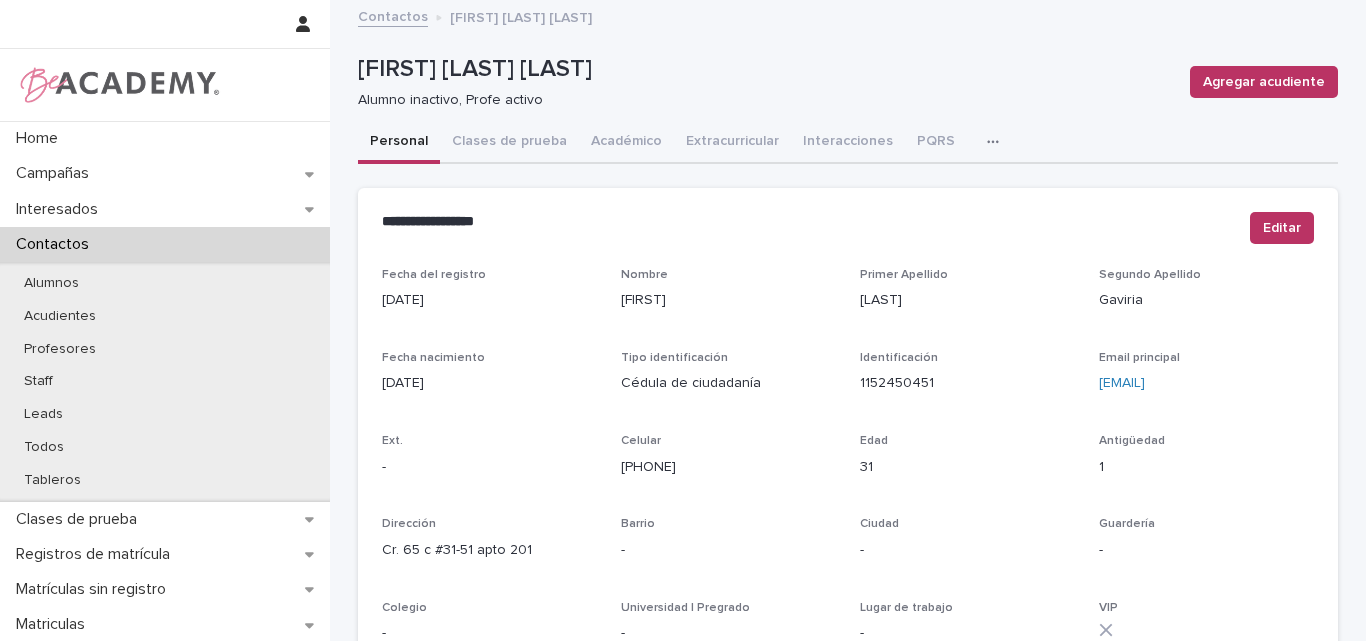 click on "Juliana Riveros Gaviria Alumno inactivo, Profe activo" at bounding box center (766, 82) 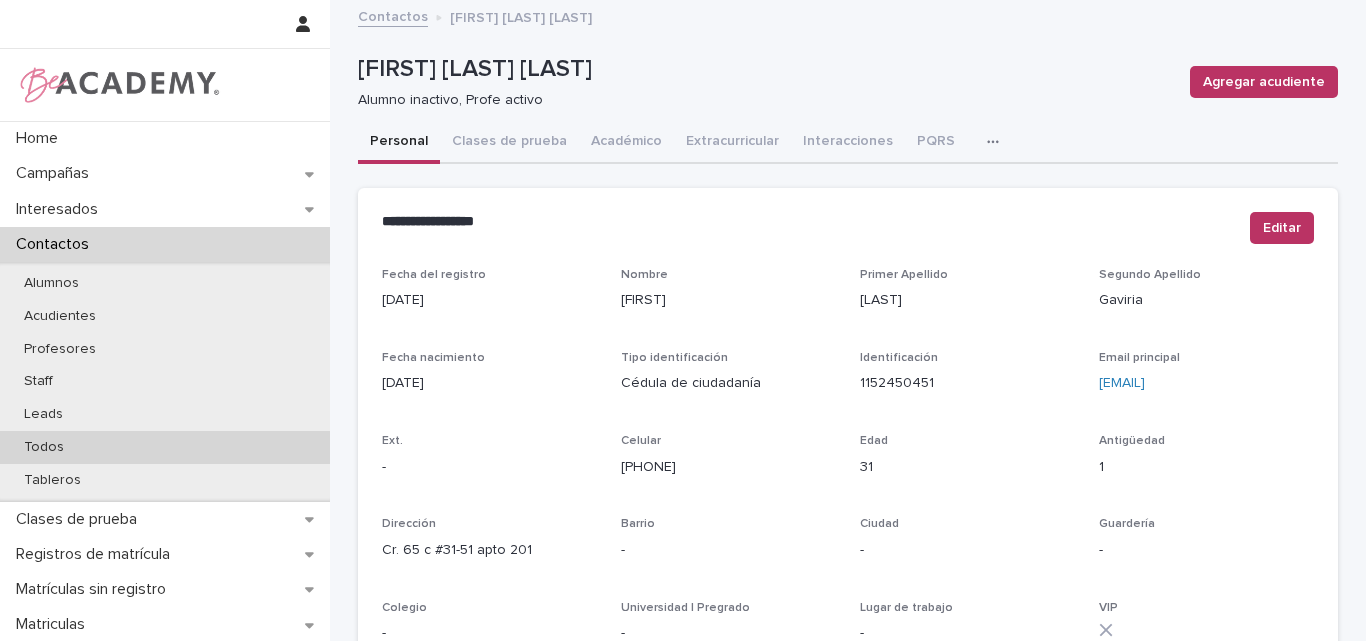 click on "Todos" at bounding box center [44, 447] 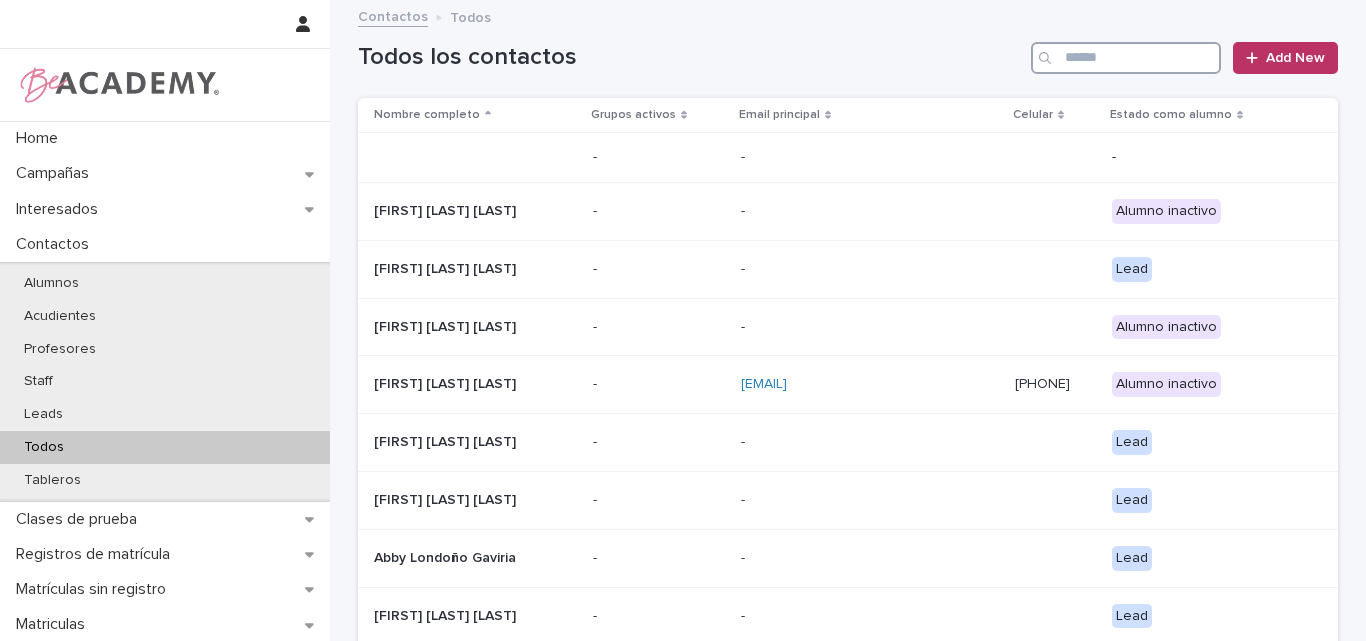 drag, startPoint x: 1108, startPoint y: 68, endPoint x: 1119, endPoint y: 65, distance: 11.401754 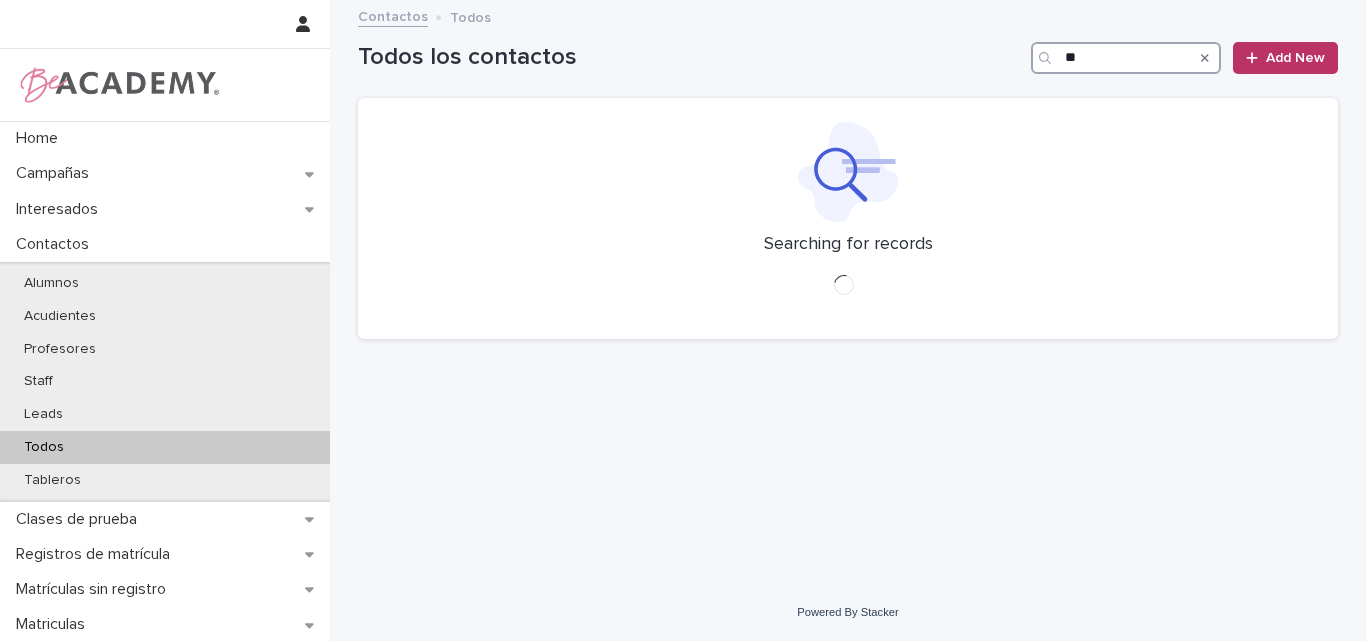 type on "*" 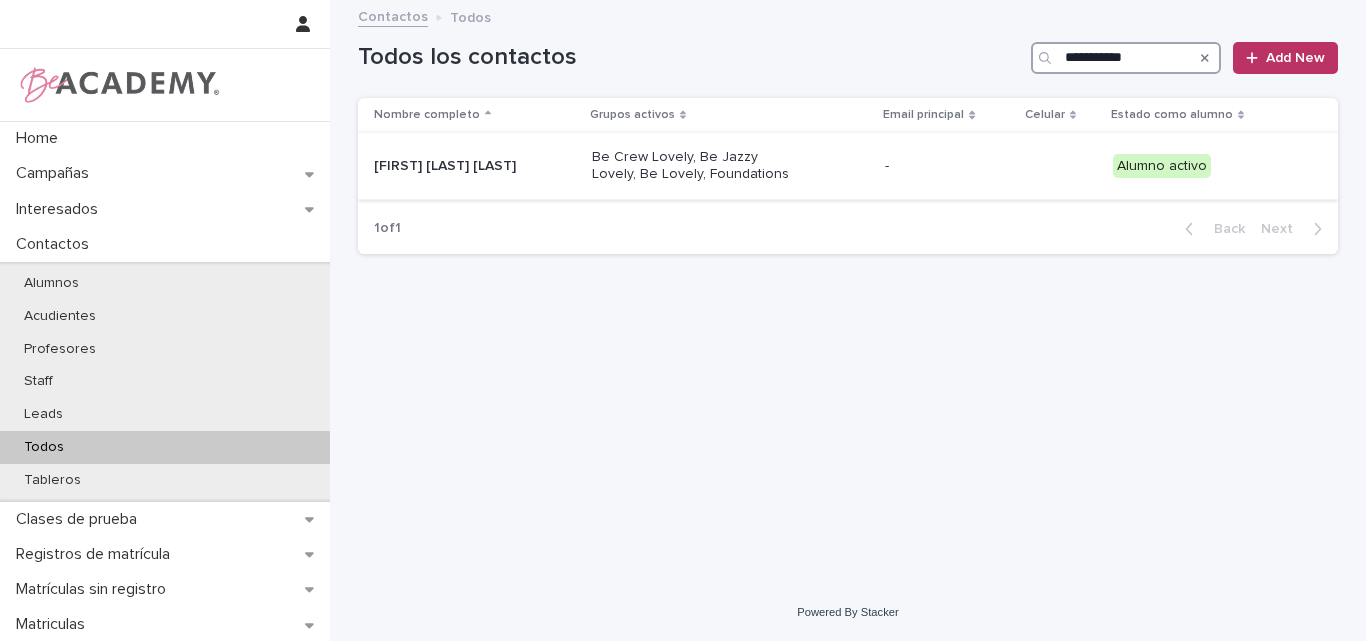 type on "**********" 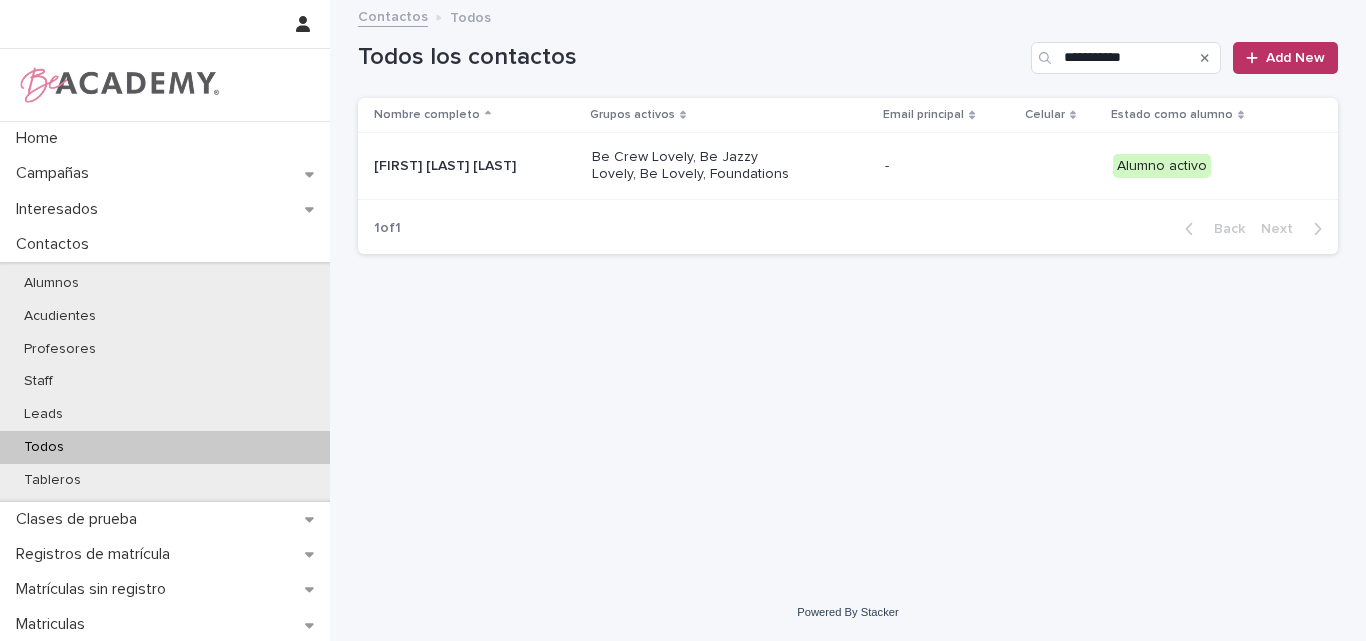 click on "Mariana Cadavid Ocampo" at bounding box center (474, 166) 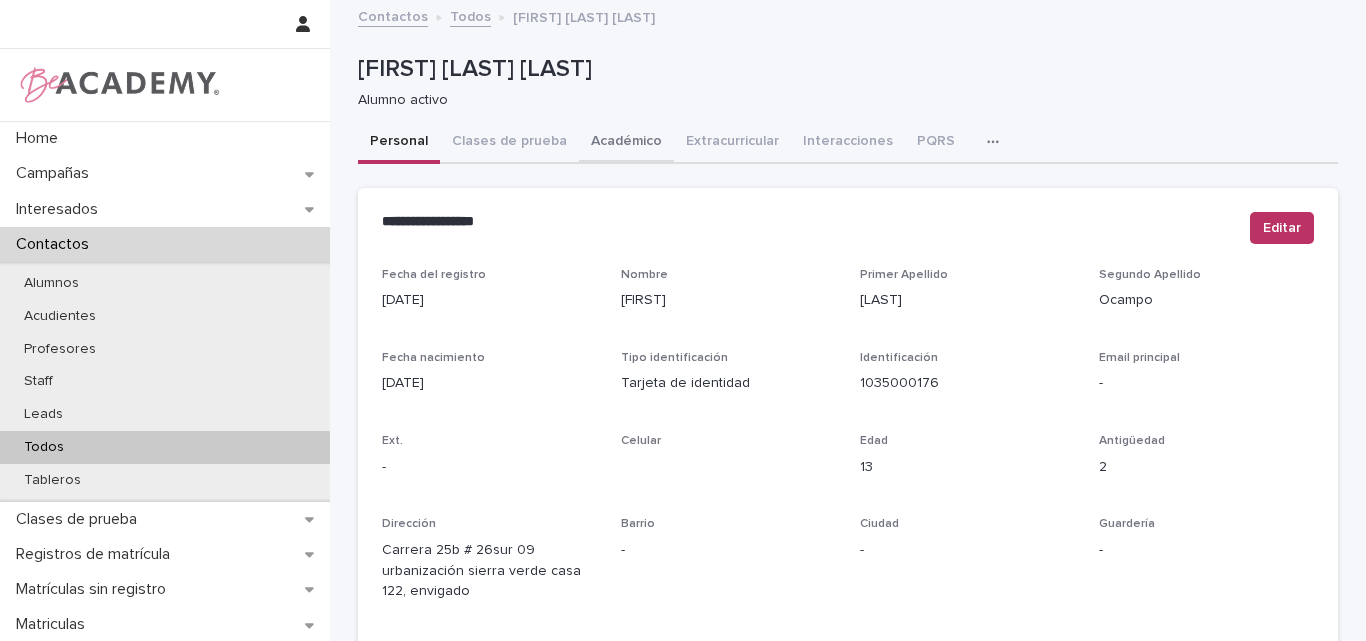 click on "Académico" at bounding box center [626, 143] 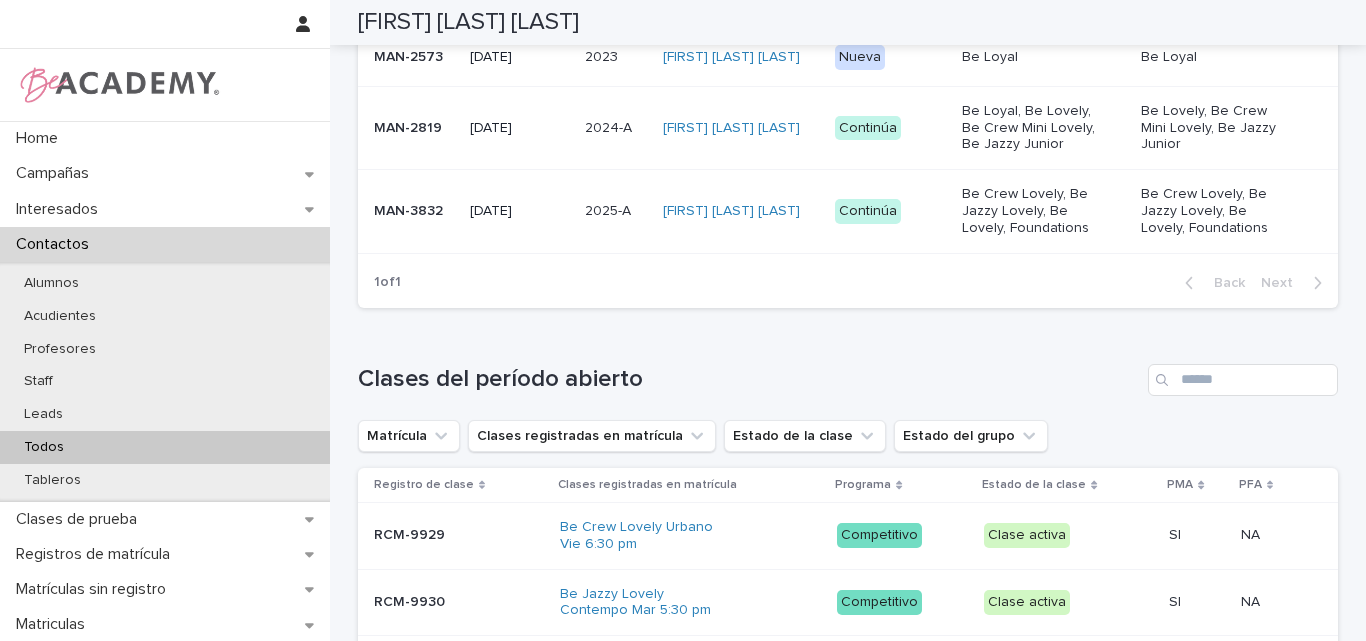 scroll, scrollTop: 678, scrollLeft: 0, axis: vertical 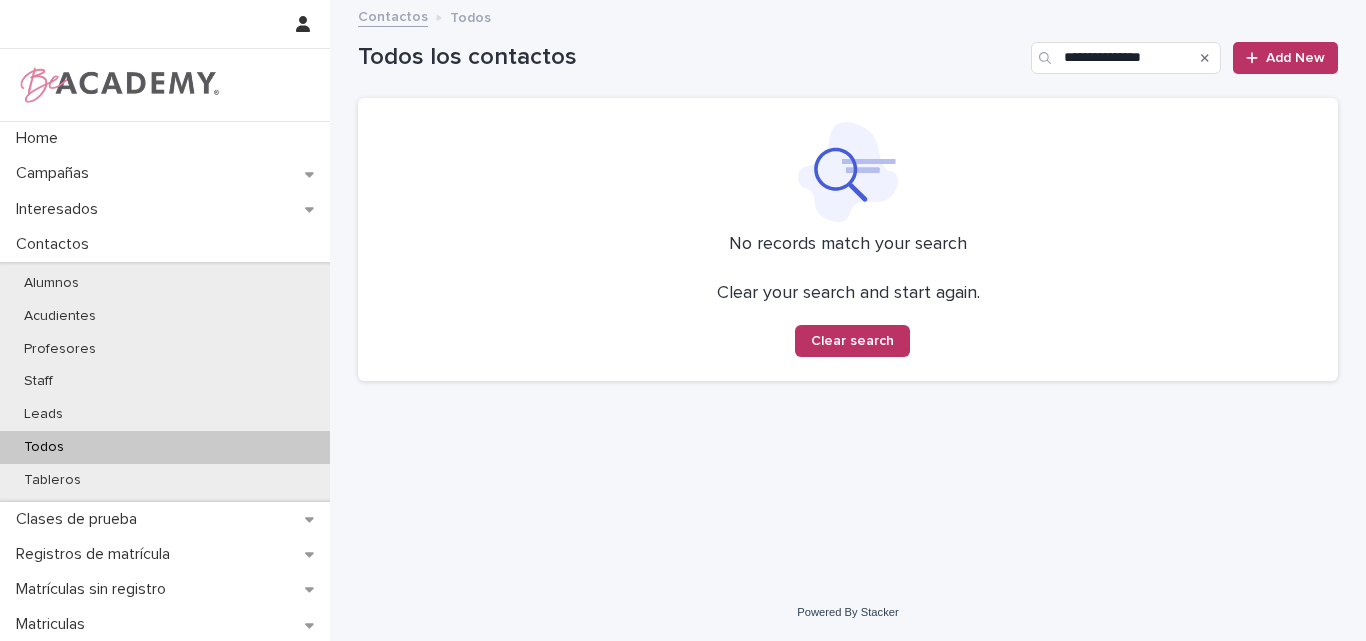 click 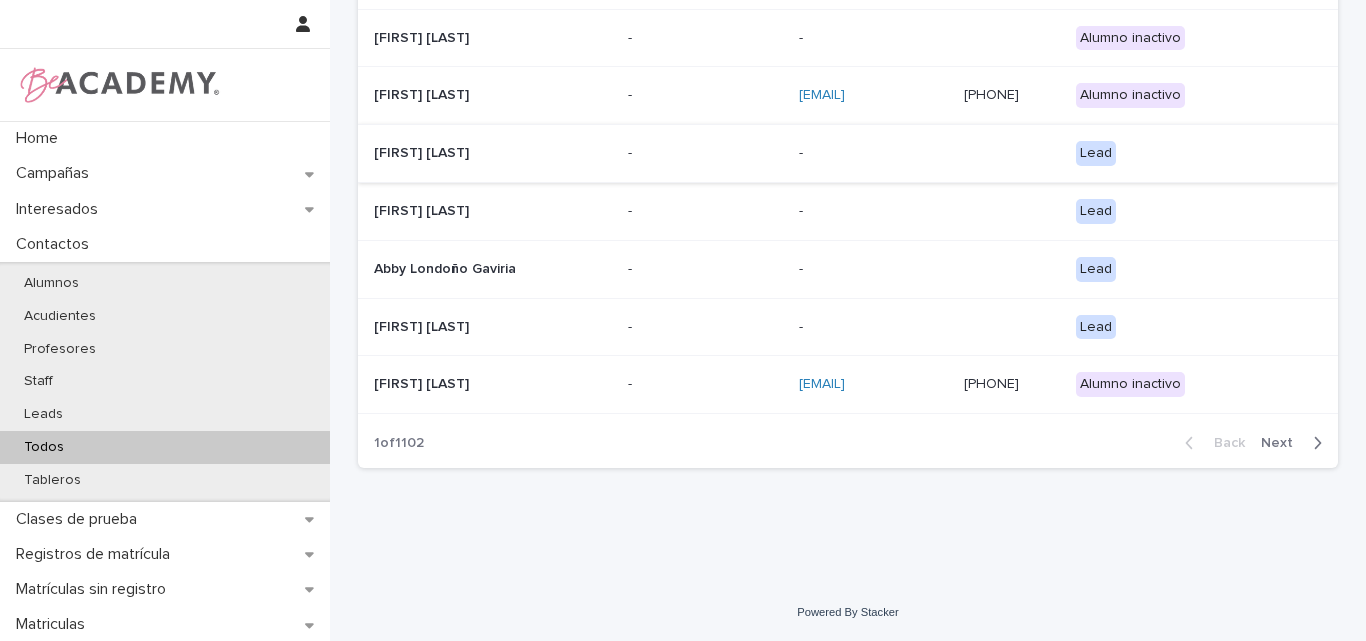 scroll, scrollTop: 0, scrollLeft: 0, axis: both 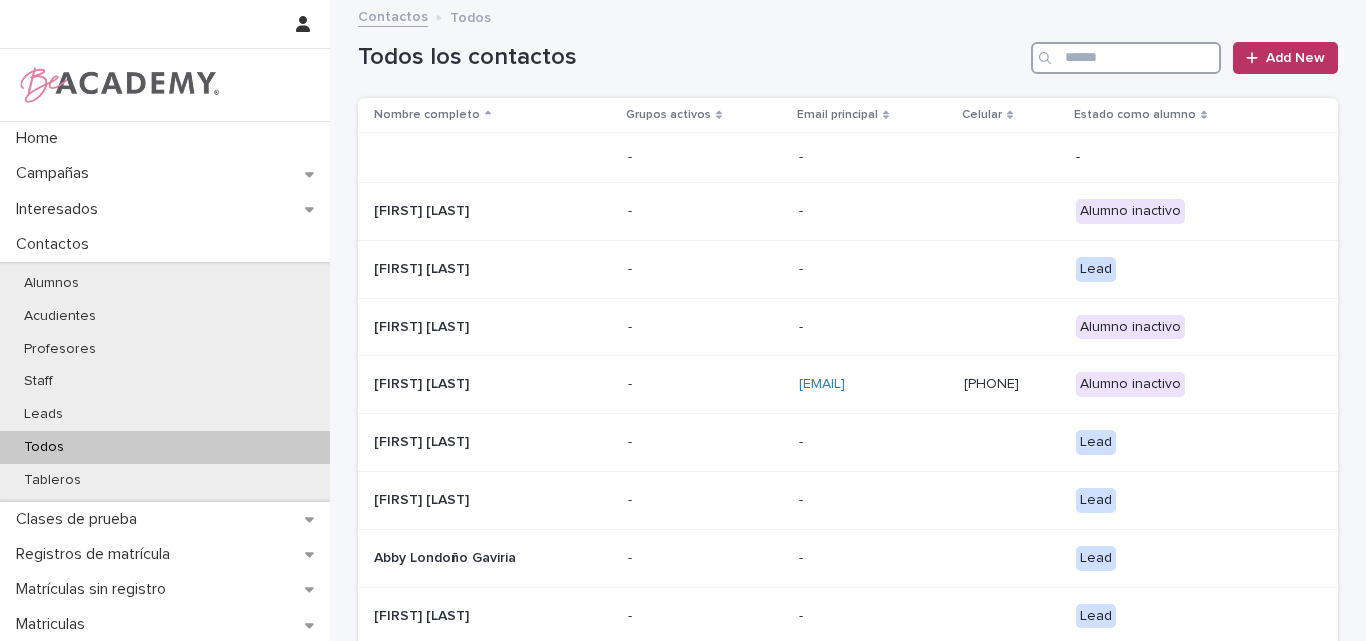 click at bounding box center (1126, 58) 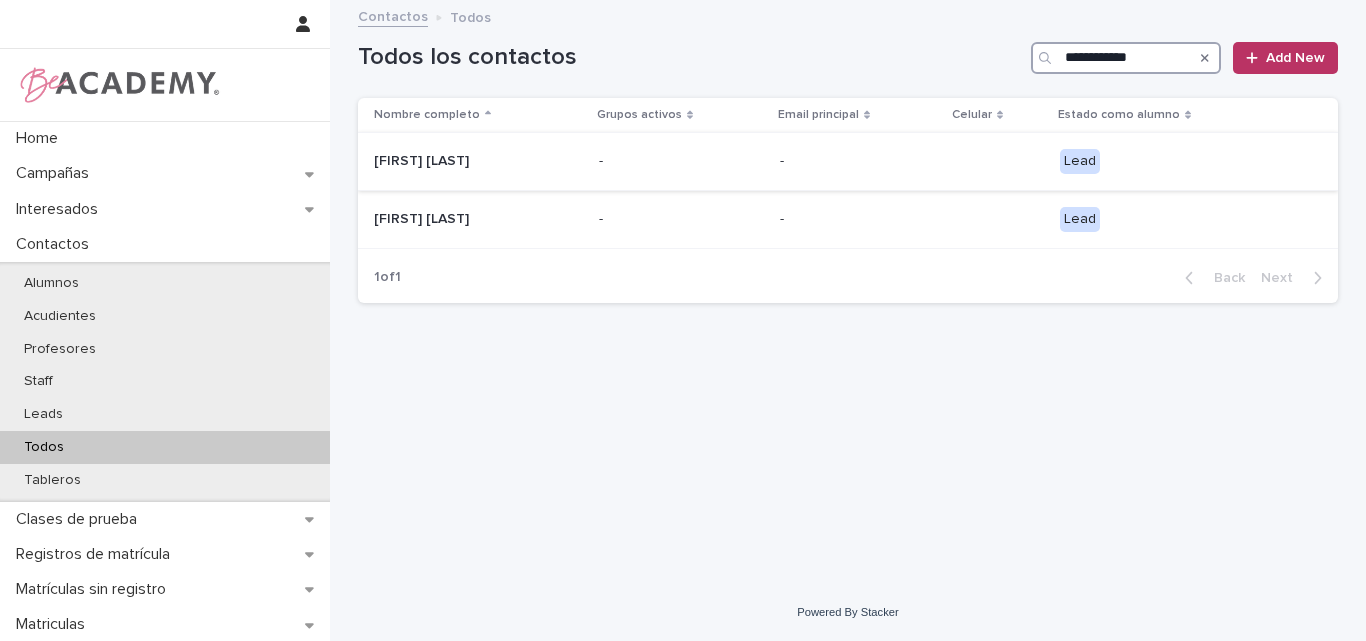 type on "**********" 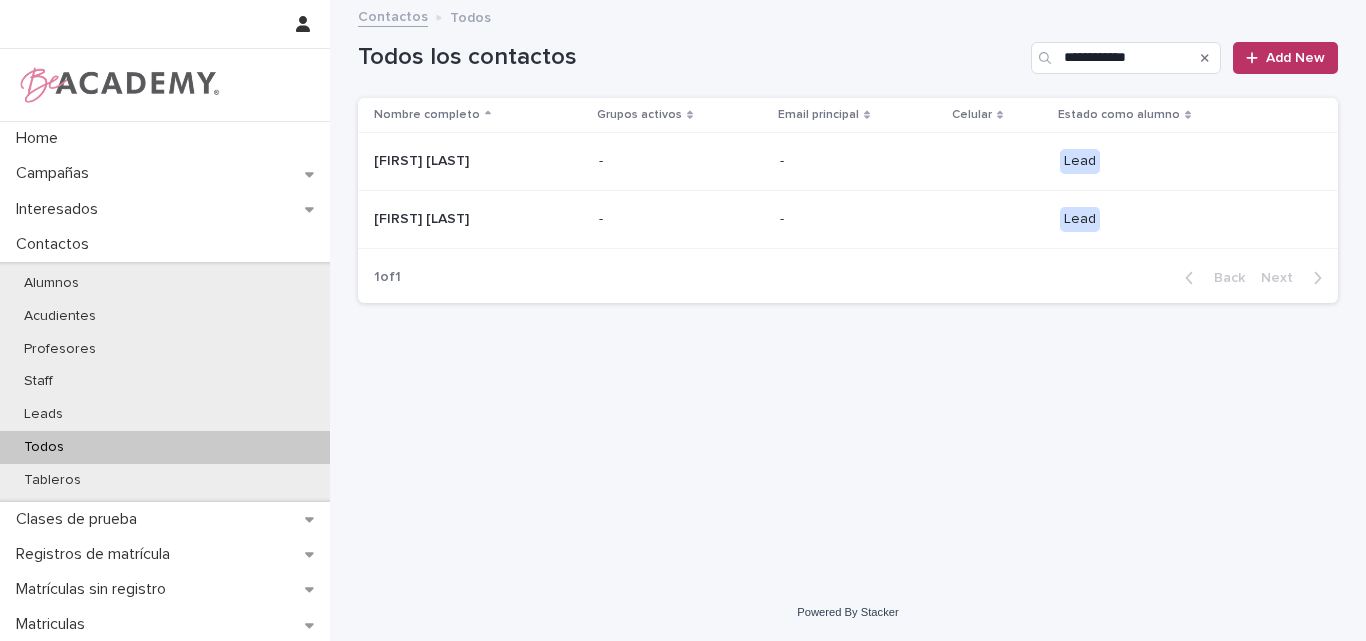 click on "Emily Salazar Giraldo" at bounding box center (474, 161) 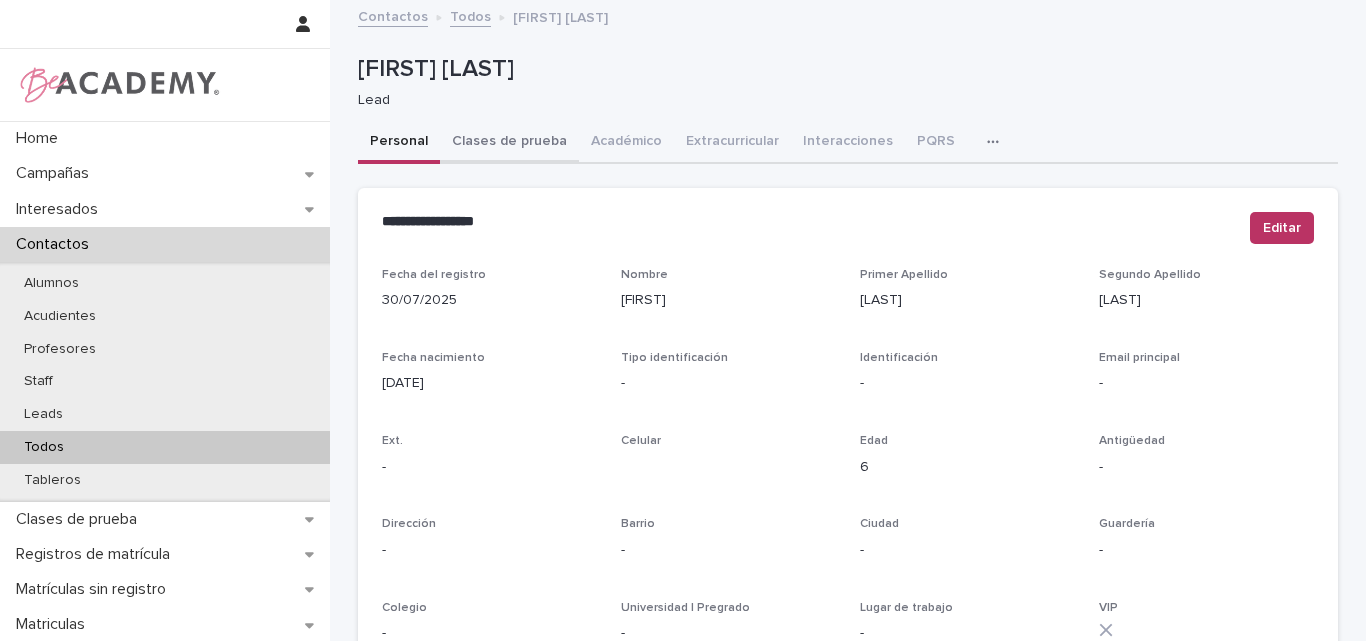 click on "Clases de prueba" at bounding box center [509, 143] 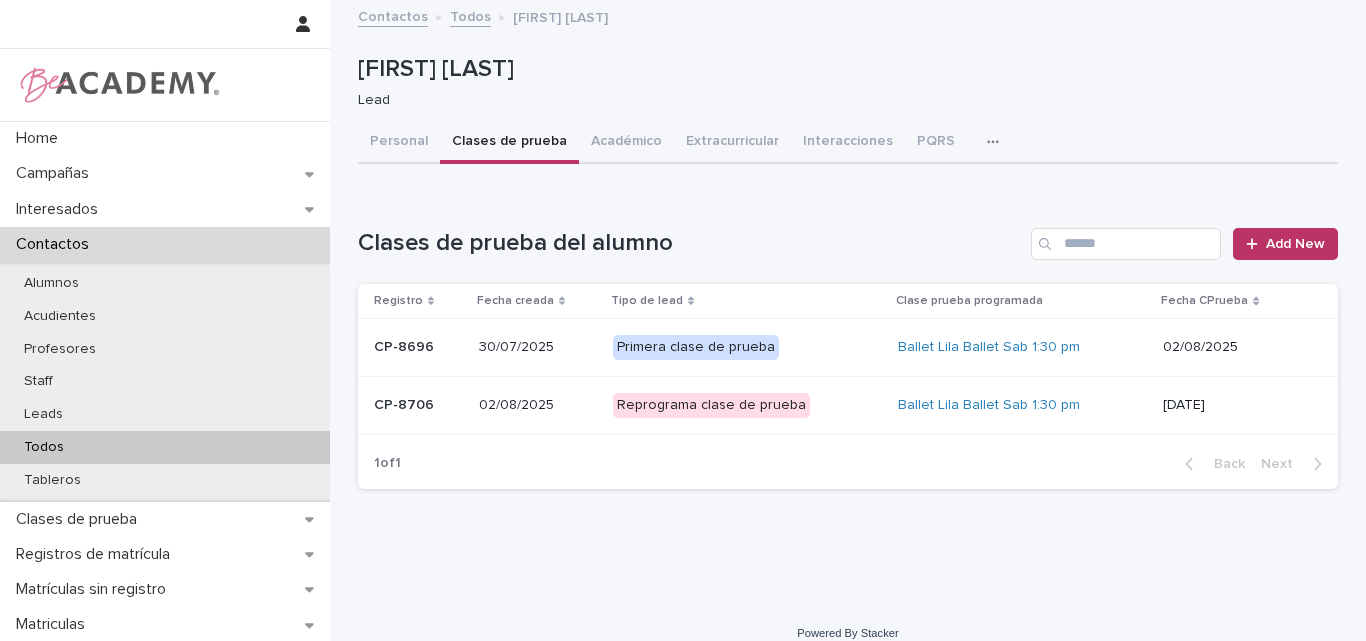 click on "CP-8696" at bounding box center (414, 348) 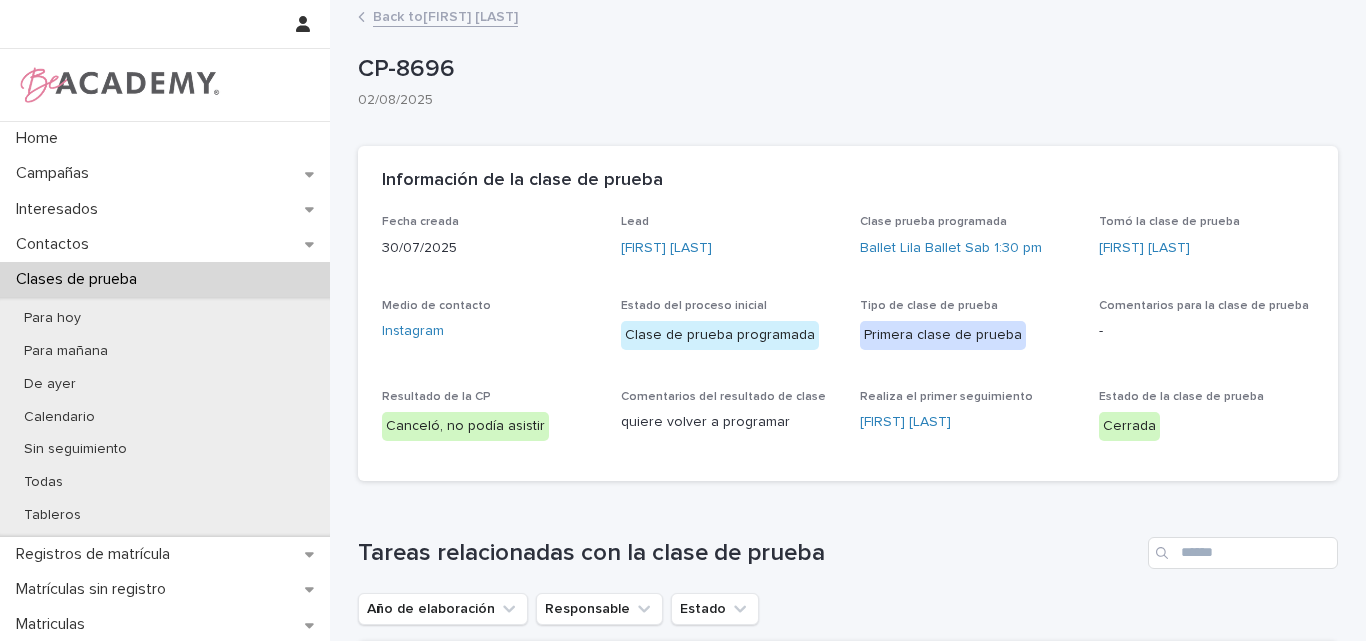 click on "Back to  Emily Salazar Giraldo" at bounding box center (445, 15) 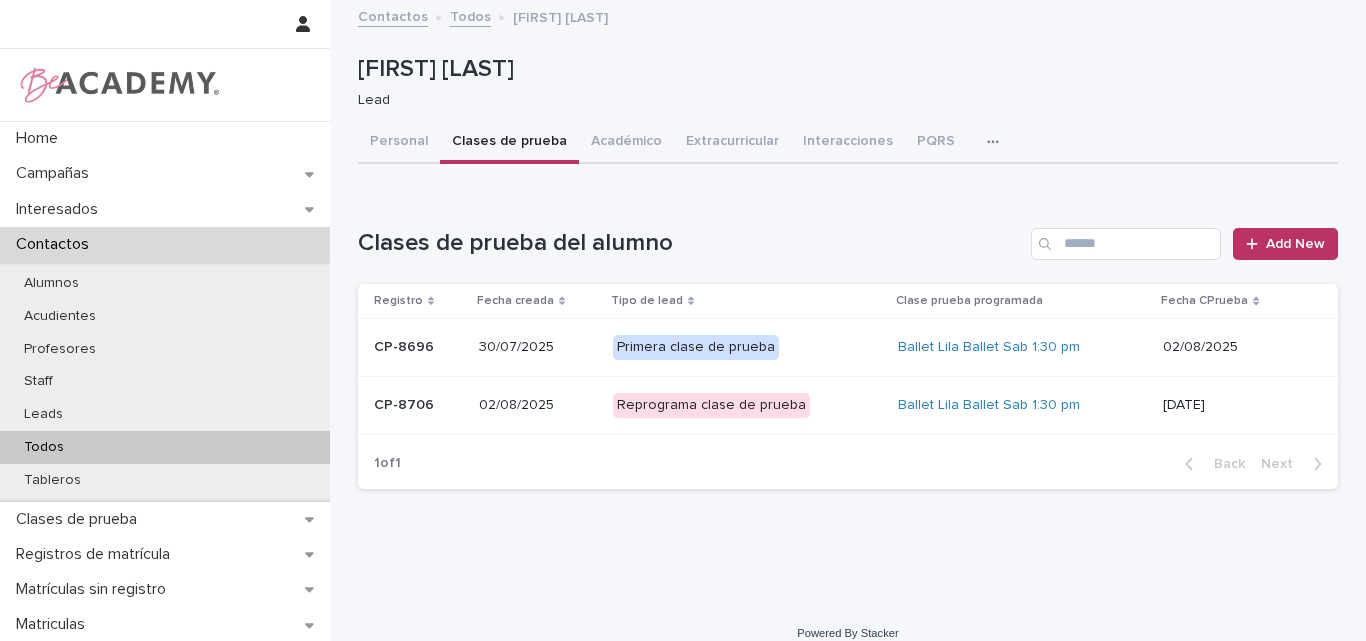 click on "CP-8706" at bounding box center (418, 405) 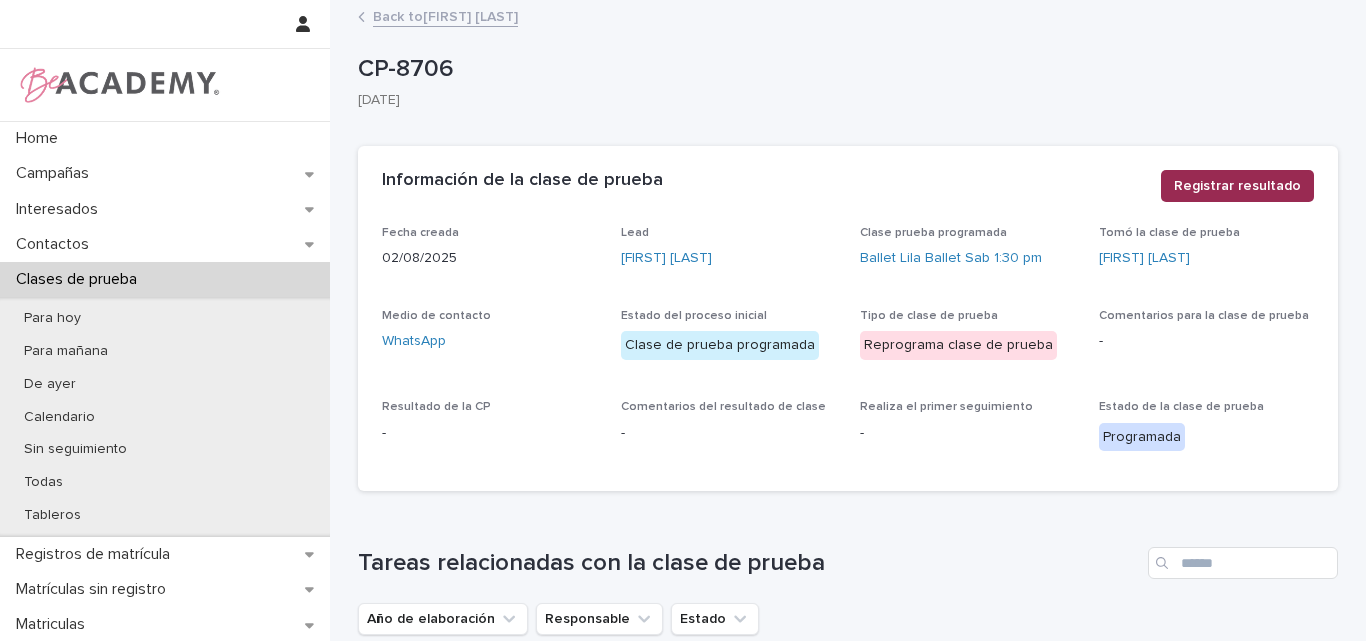 click on "Registrar resultado" at bounding box center [1237, 186] 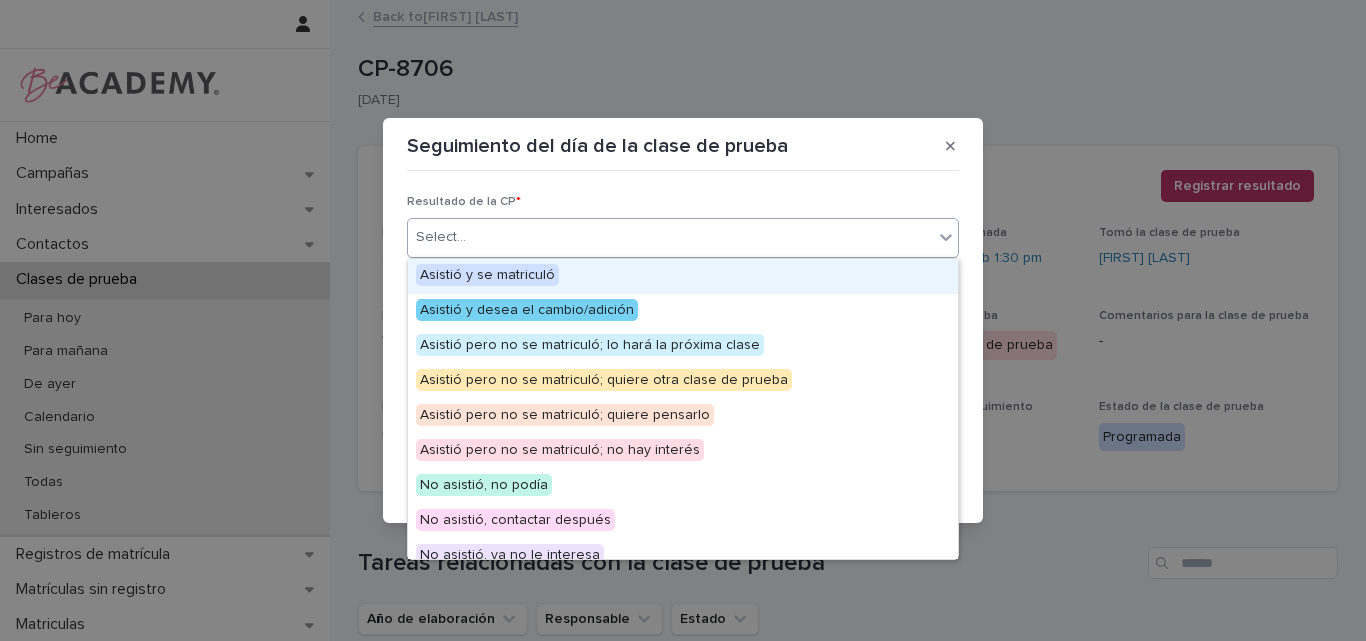 drag, startPoint x: 869, startPoint y: 232, endPoint x: 830, endPoint y: 240, distance: 39.812057 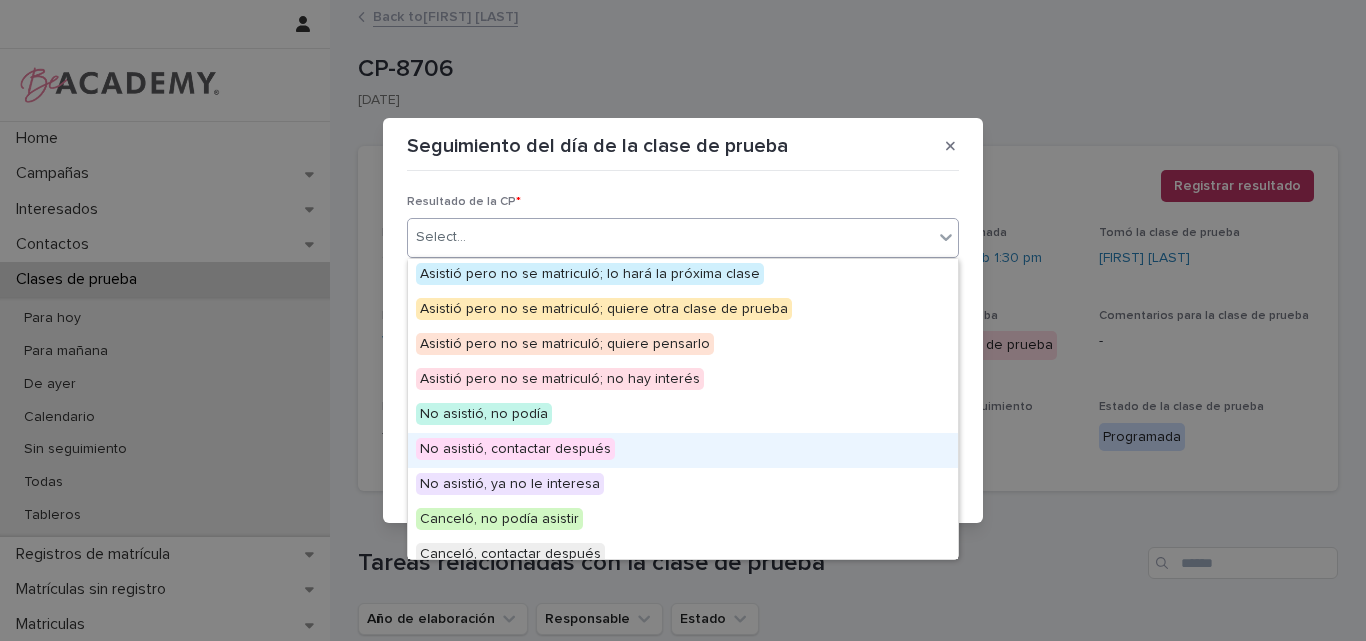scroll, scrollTop: 100, scrollLeft: 0, axis: vertical 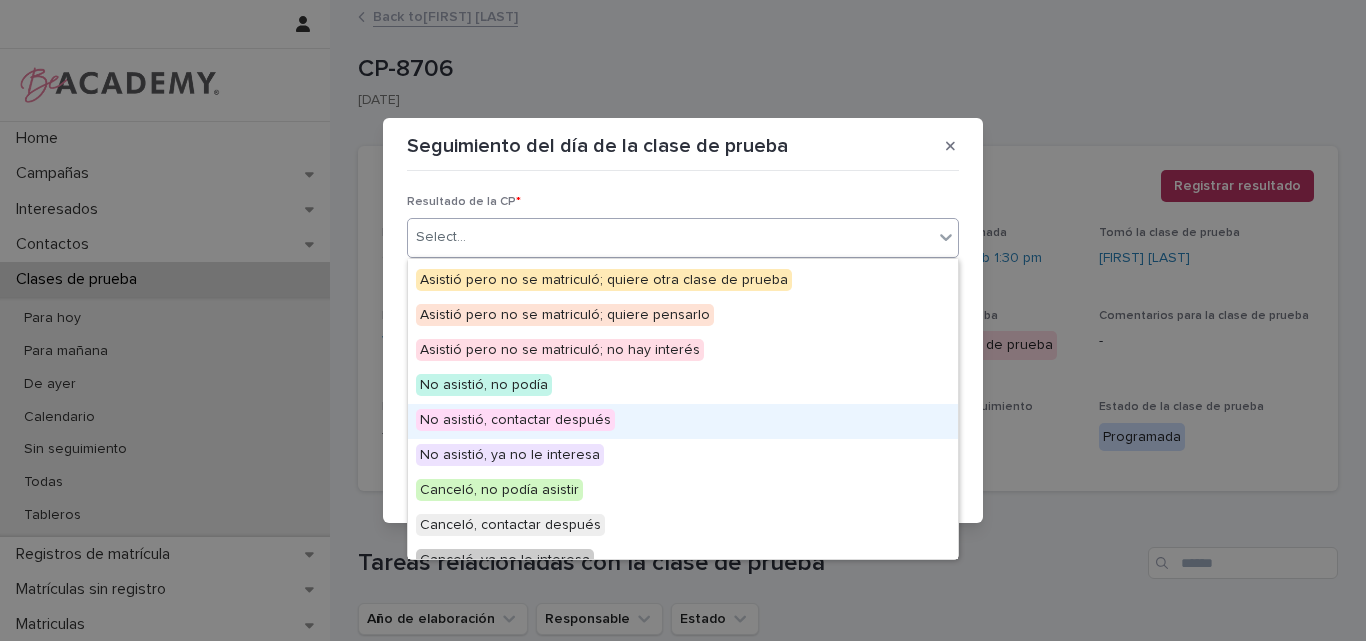click on "No asistió, contactar después" at bounding box center [515, 420] 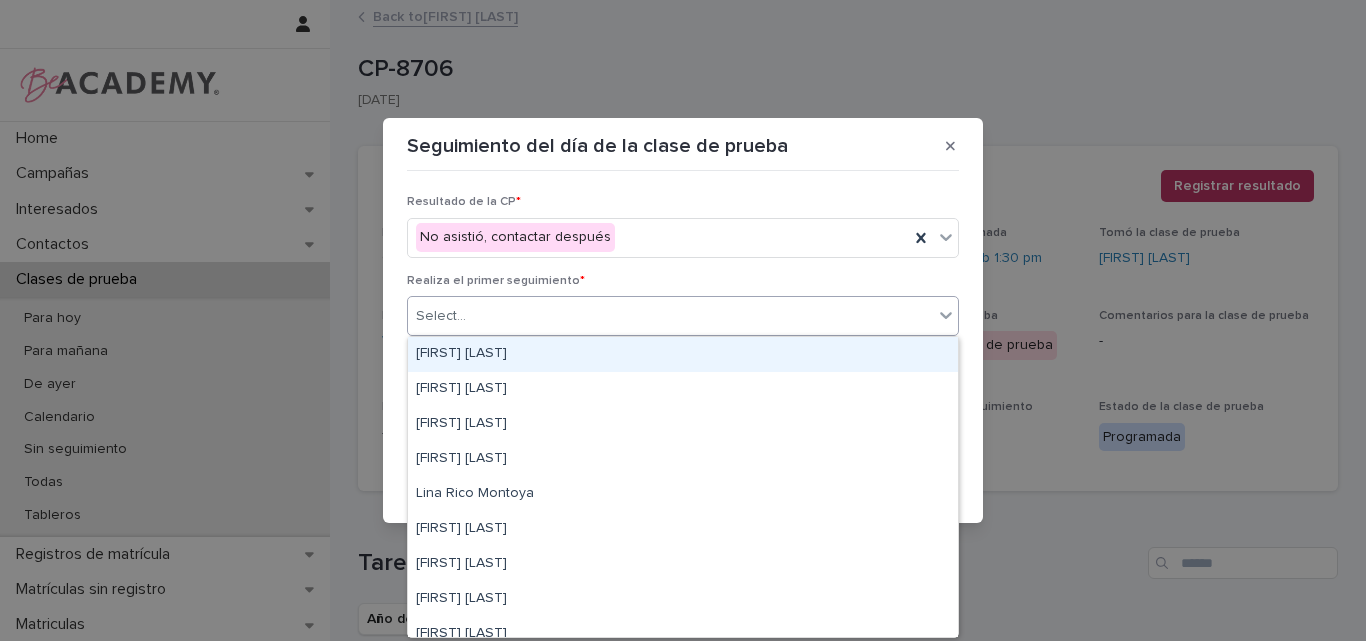 click on "Select..." at bounding box center (670, 316) 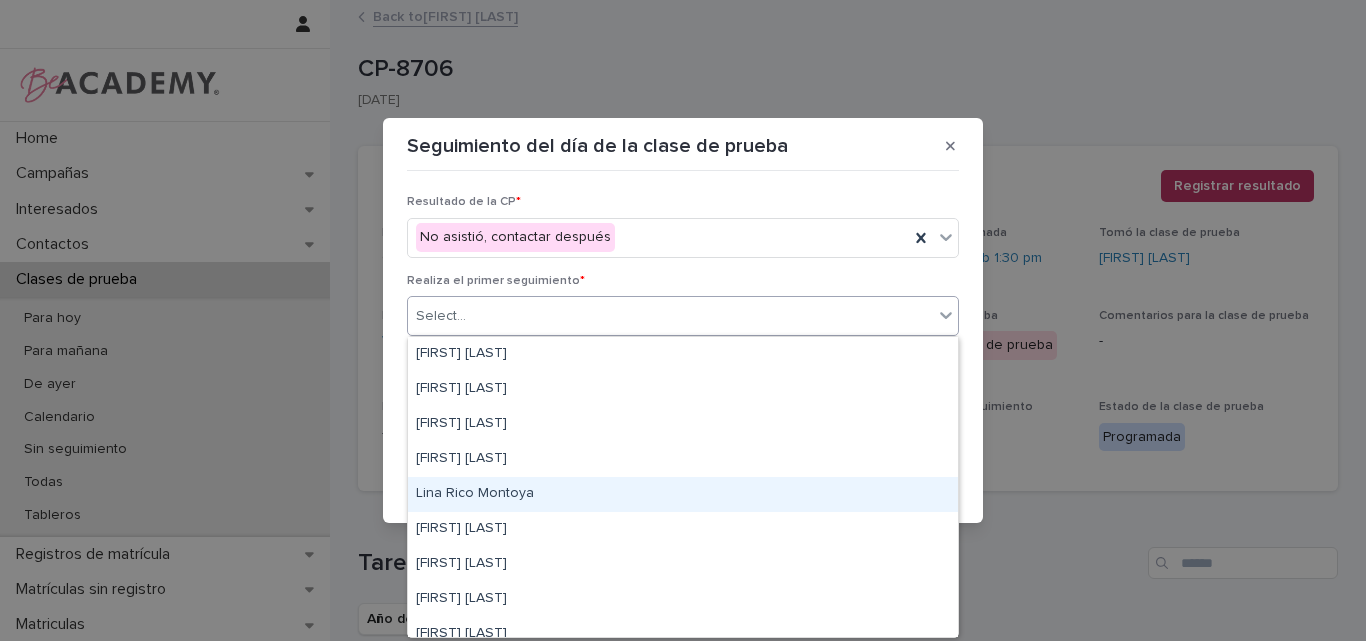 click on "Lina Rico Montoya" at bounding box center (683, 494) 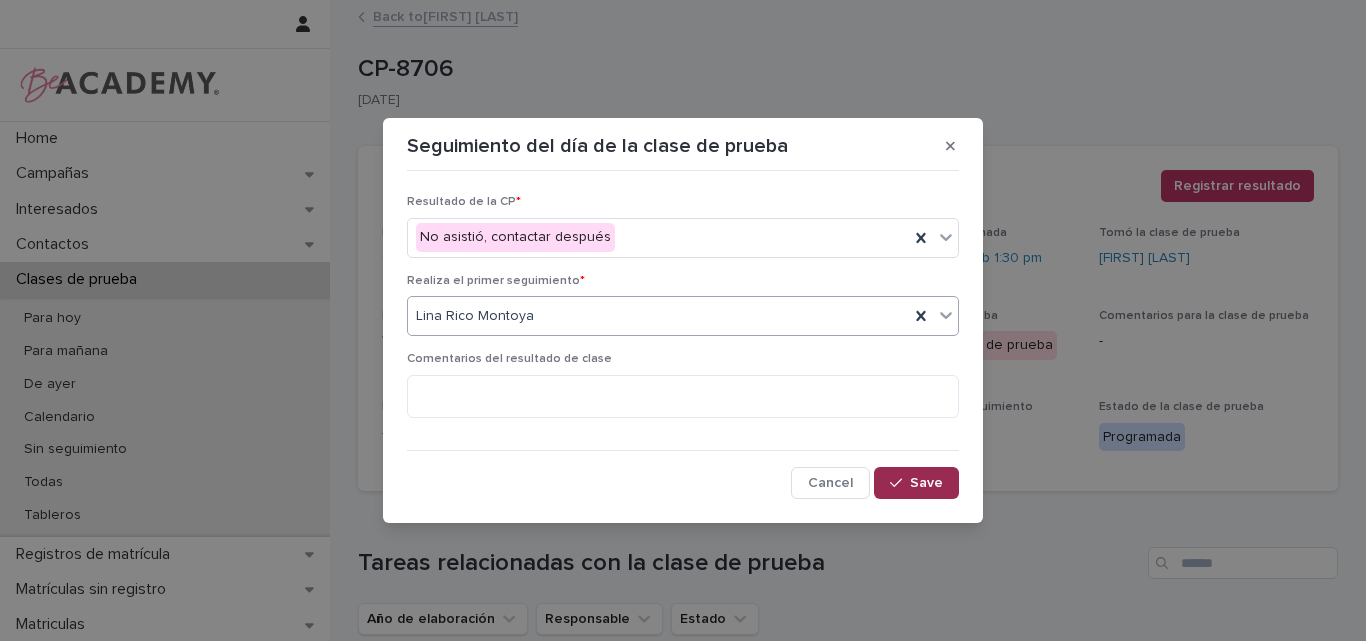 click on "Save" at bounding box center [926, 483] 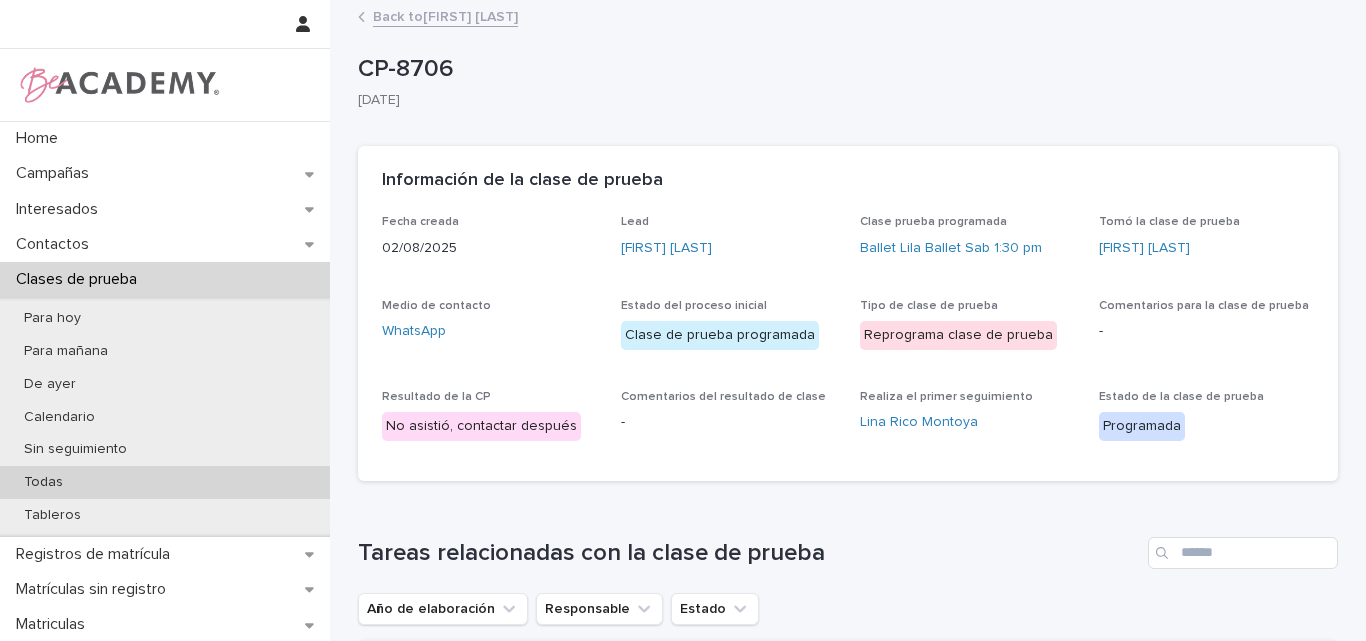 click on "Todas" at bounding box center (43, 482) 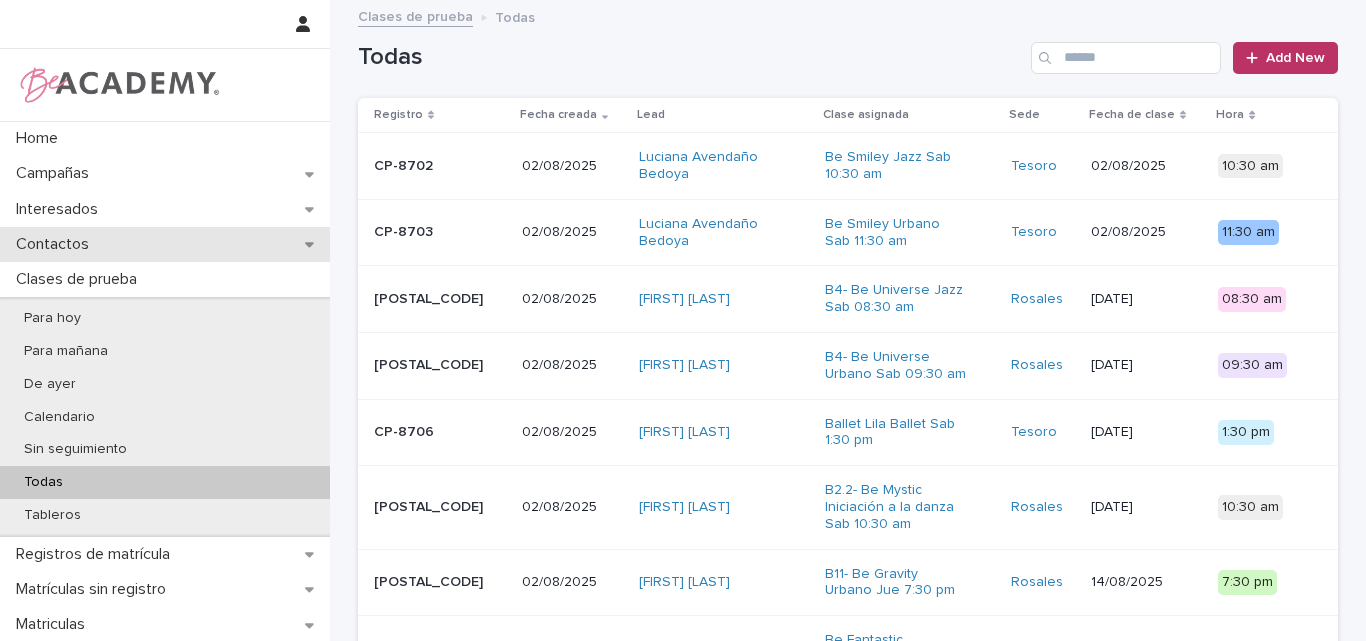 click on "Contactos" at bounding box center (56, 244) 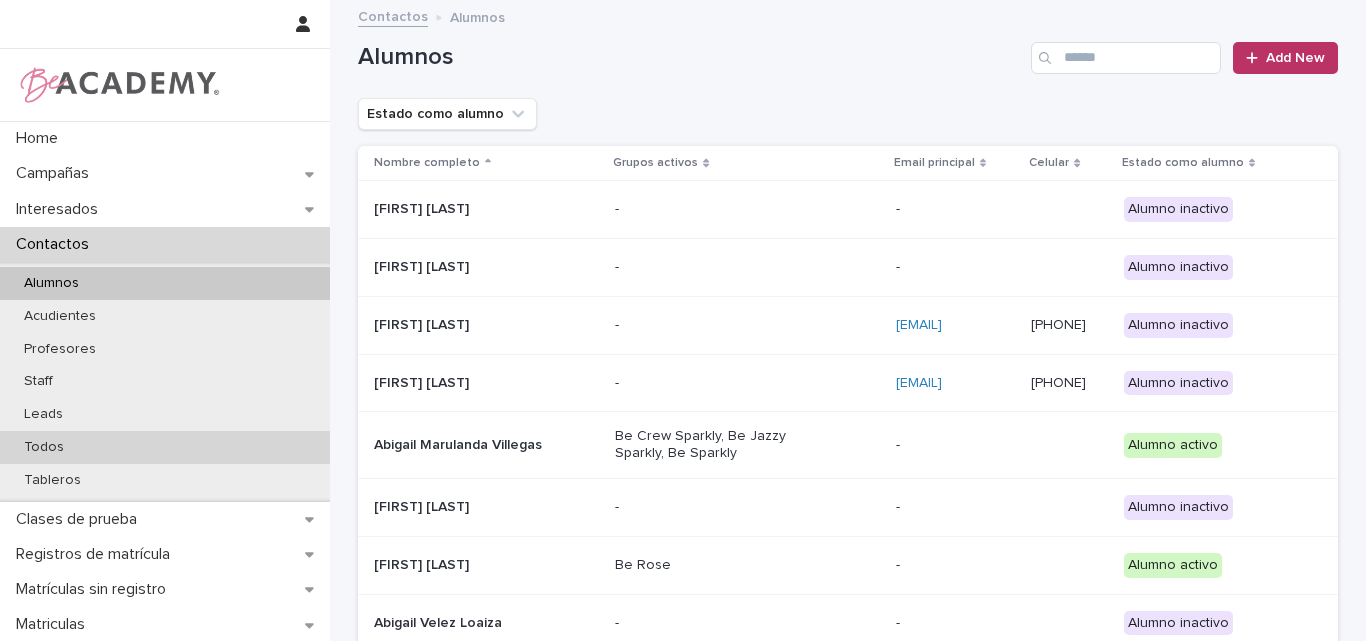click on "Todos" at bounding box center [165, 447] 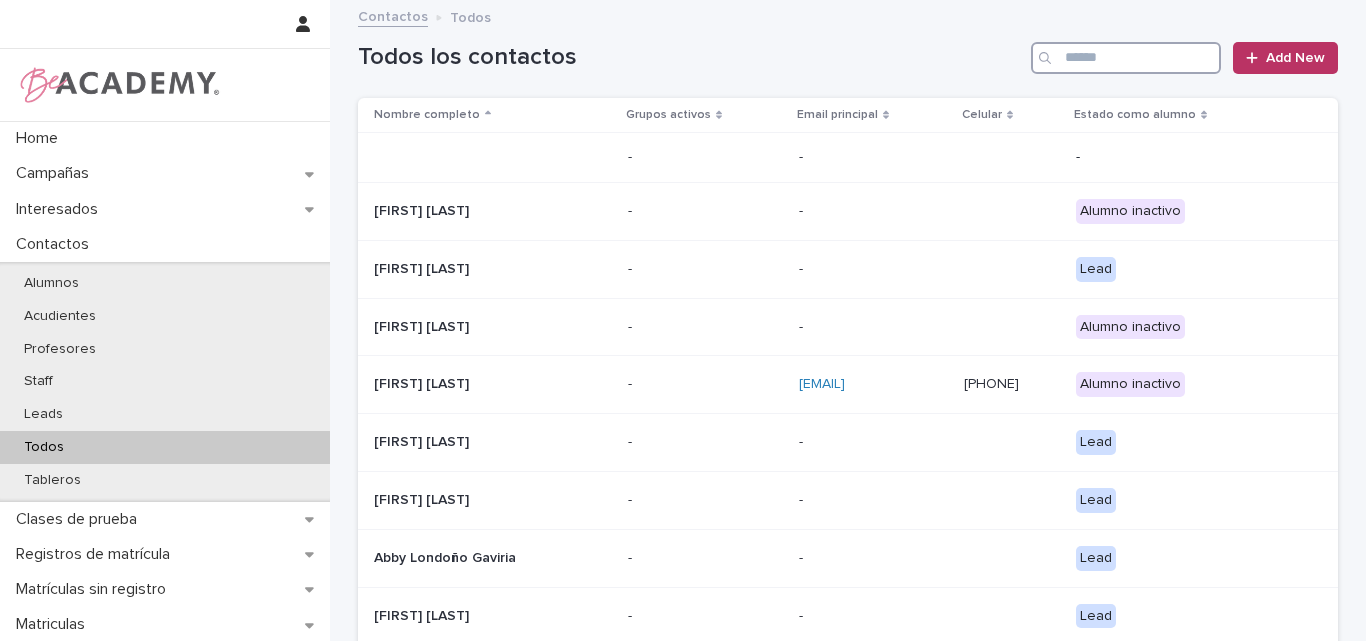 click at bounding box center (1126, 58) 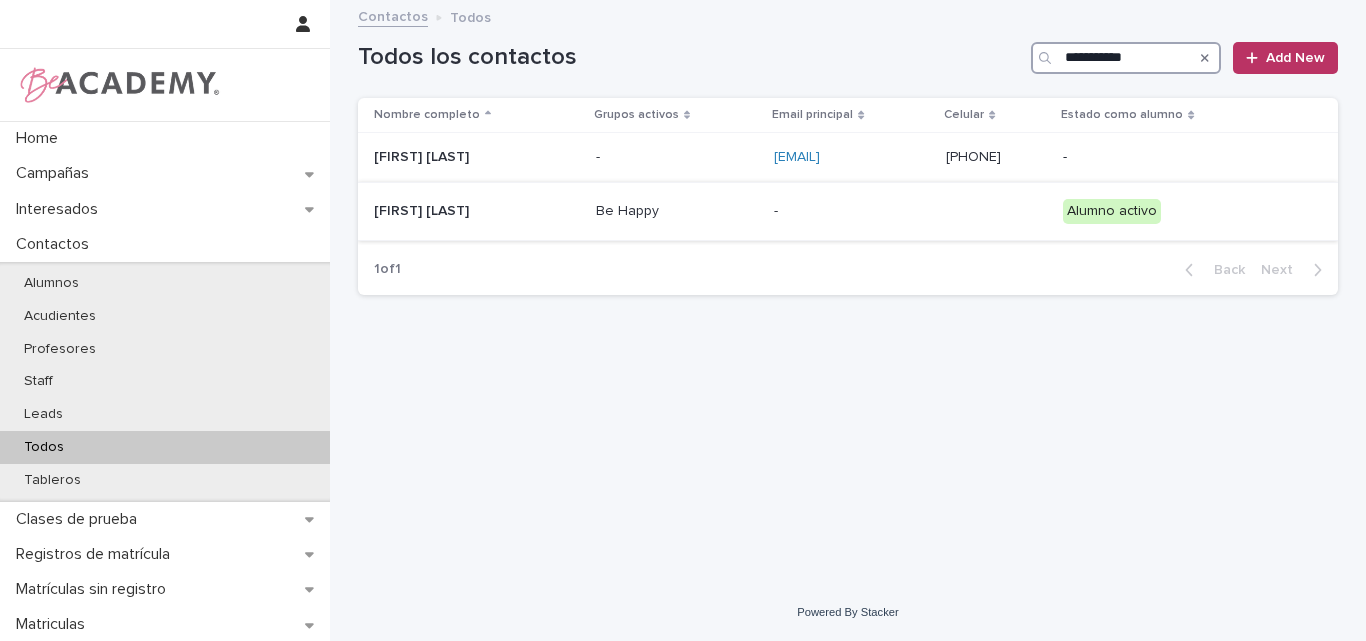 type on "**********" 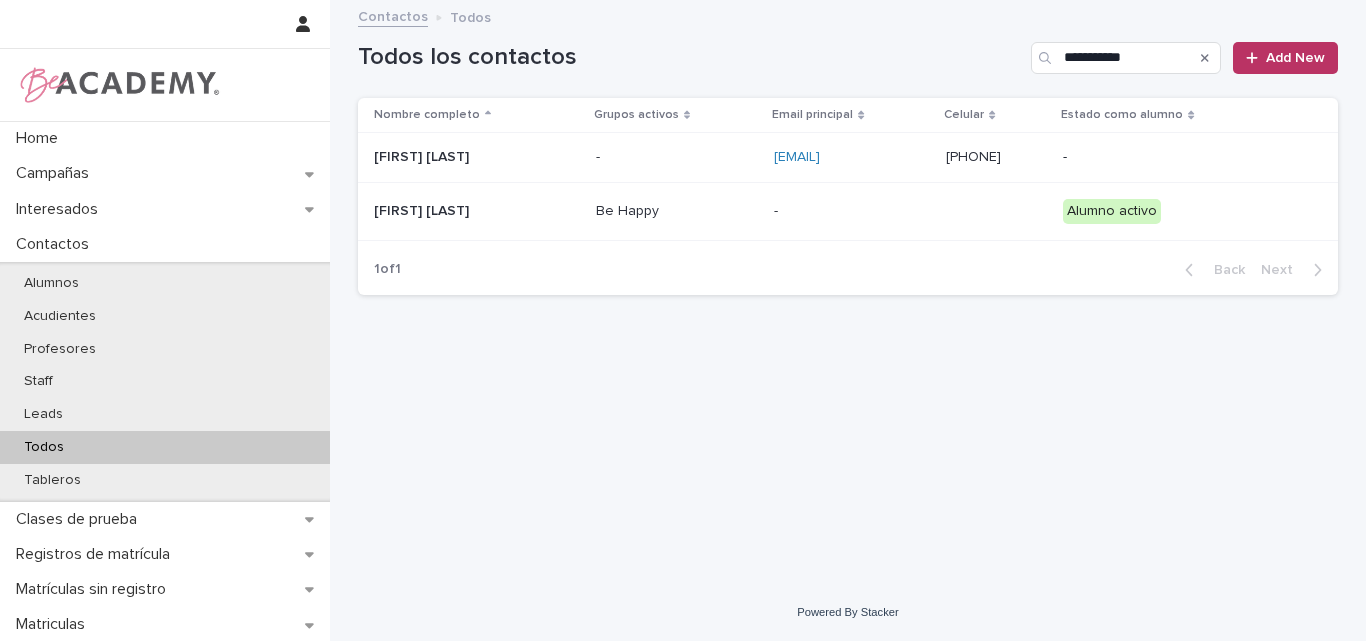 click on "Luciana Muñoz Valencia" at bounding box center [474, 211] 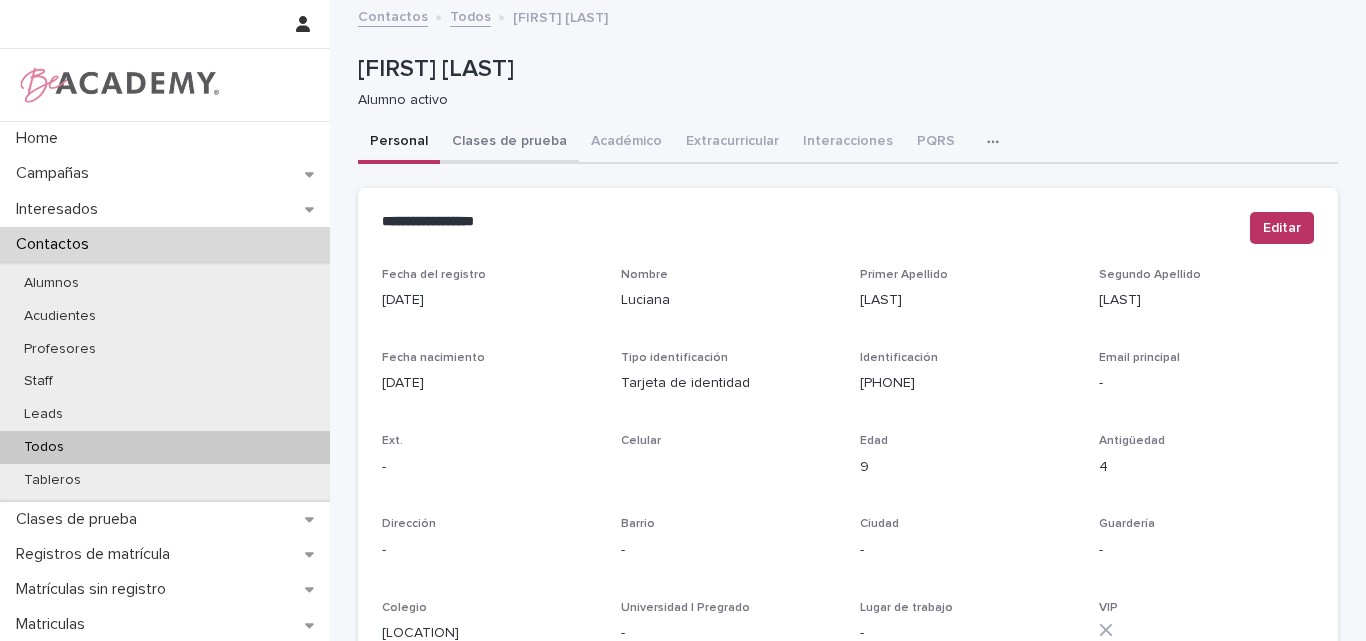 click on "Clases de prueba" at bounding box center [509, 143] 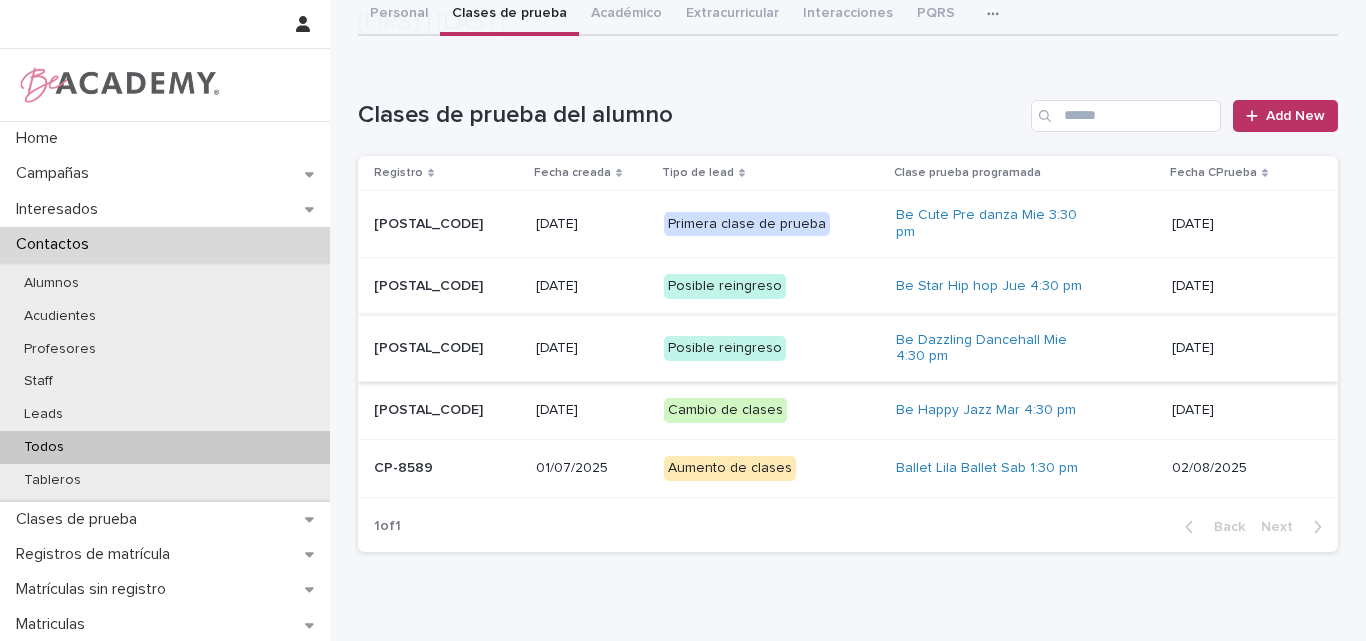 scroll, scrollTop: 203, scrollLeft: 0, axis: vertical 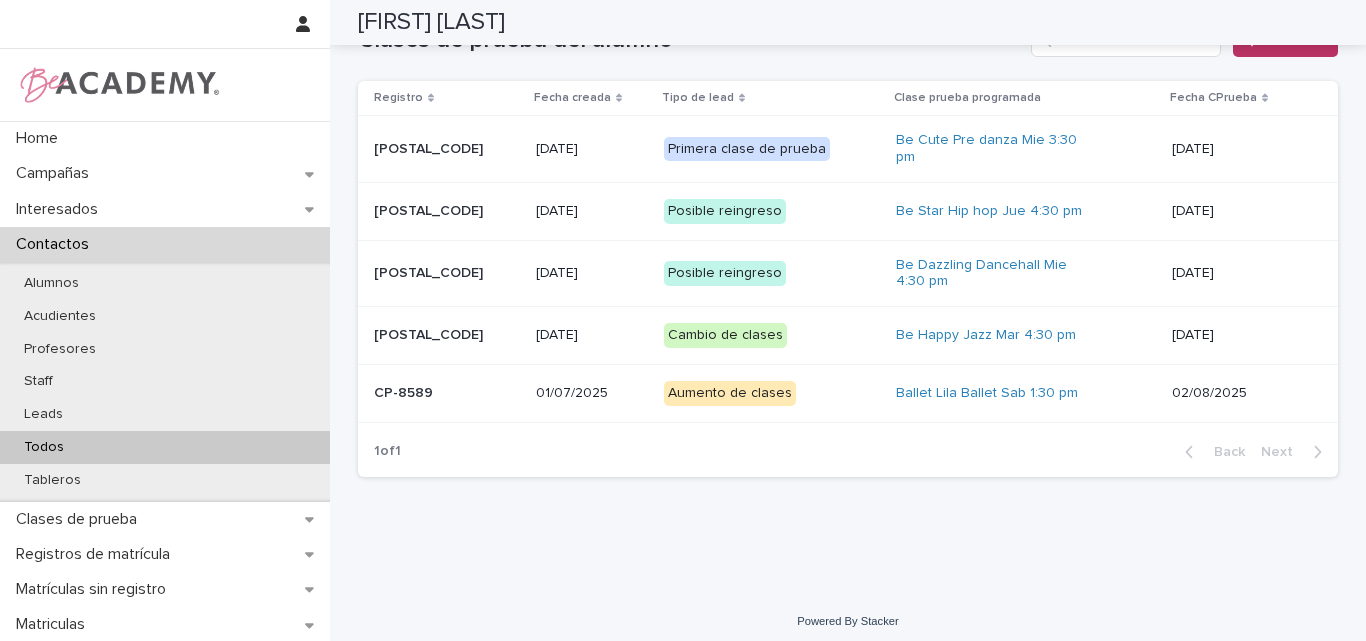 click on "CP-8589" at bounding box center [447, 393] 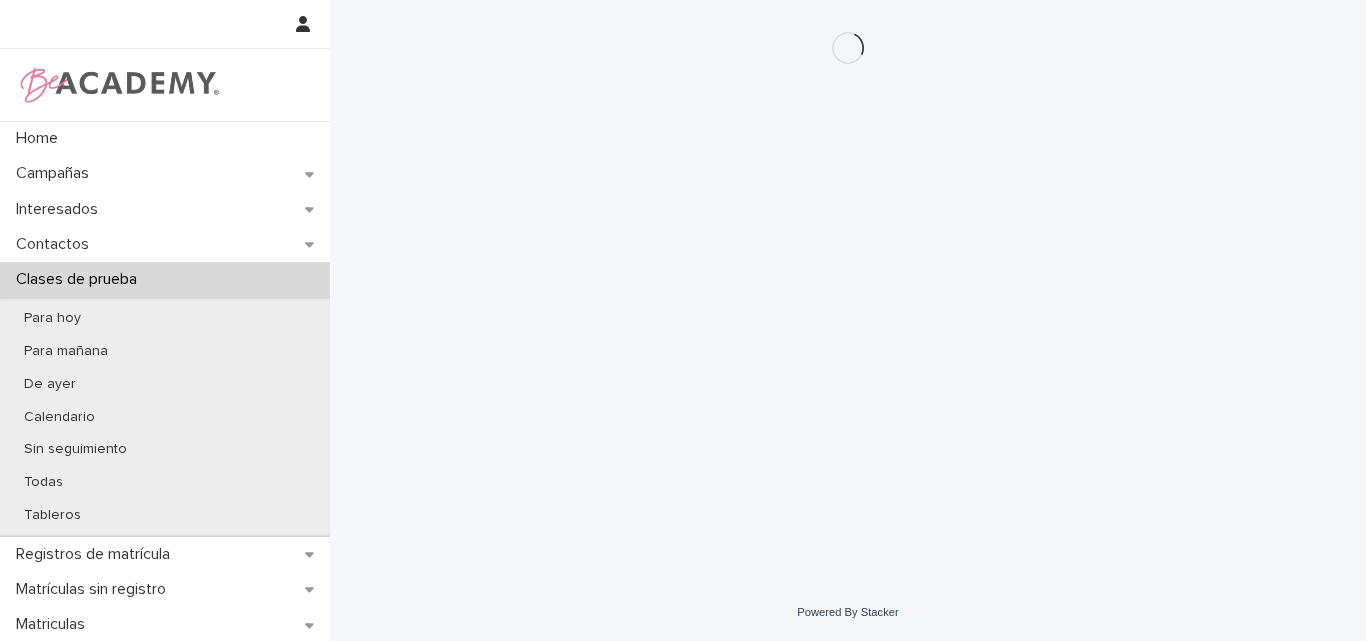 scroll, scrollTop: 0, scrollLeft: 0, axis: both 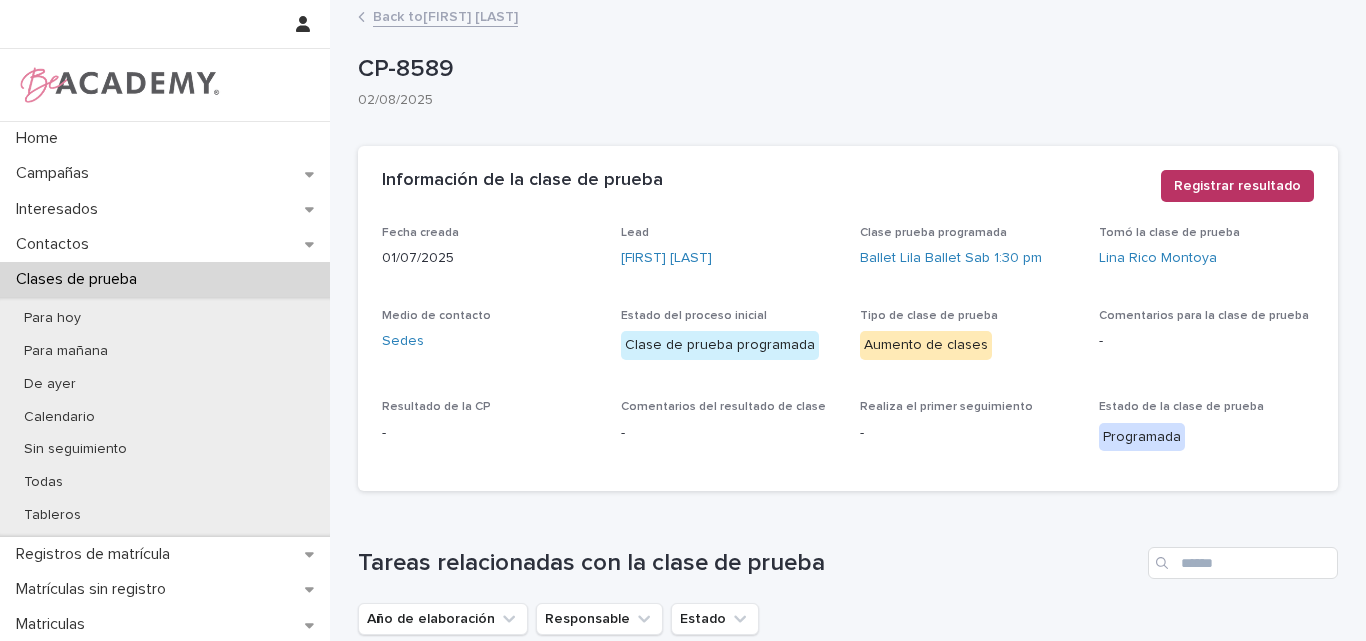 click on "Back to  Luciana Muñoz Valencia" at bounding box center (445, 15) 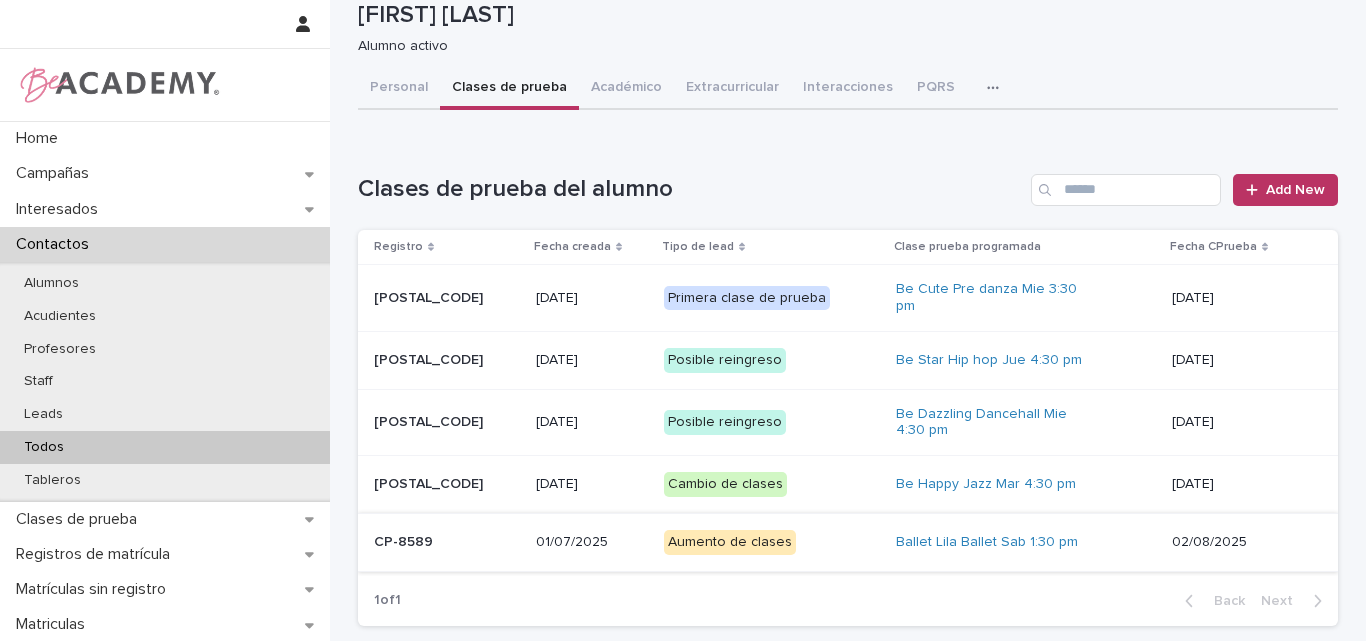 scroll, scrollTop: 100, scrollLeft: 0, axis: vertical 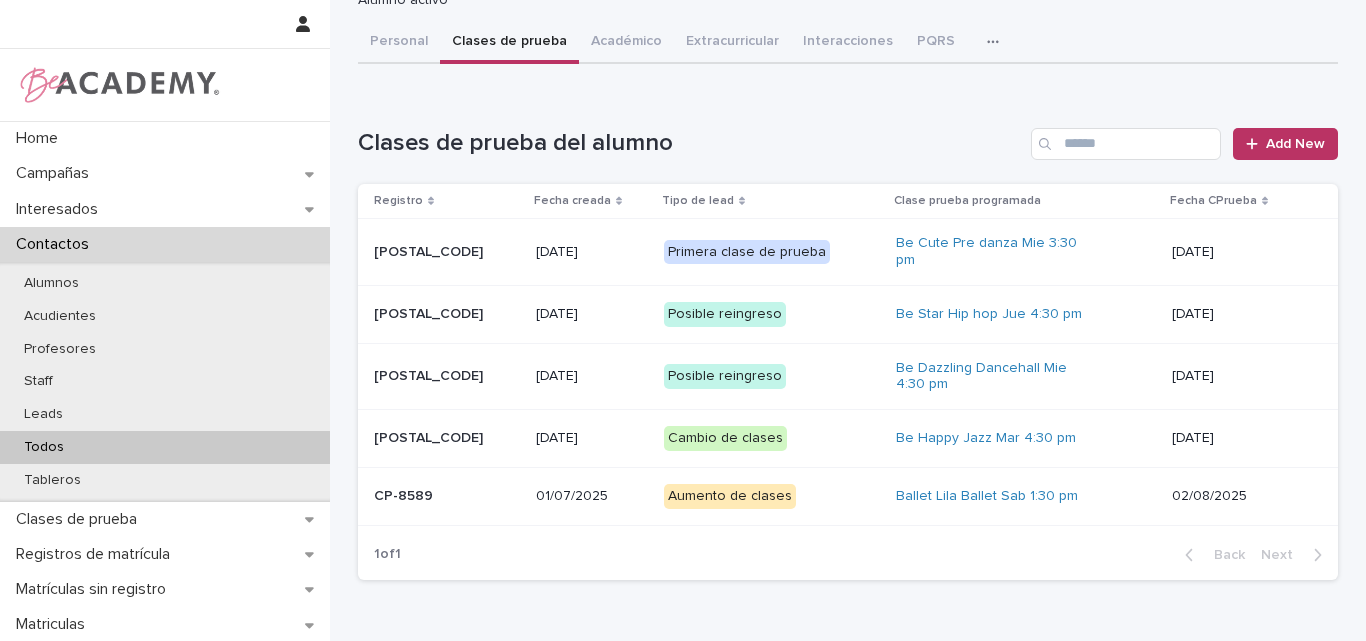 click on "CP-8589" at bounding box center [443, 496] 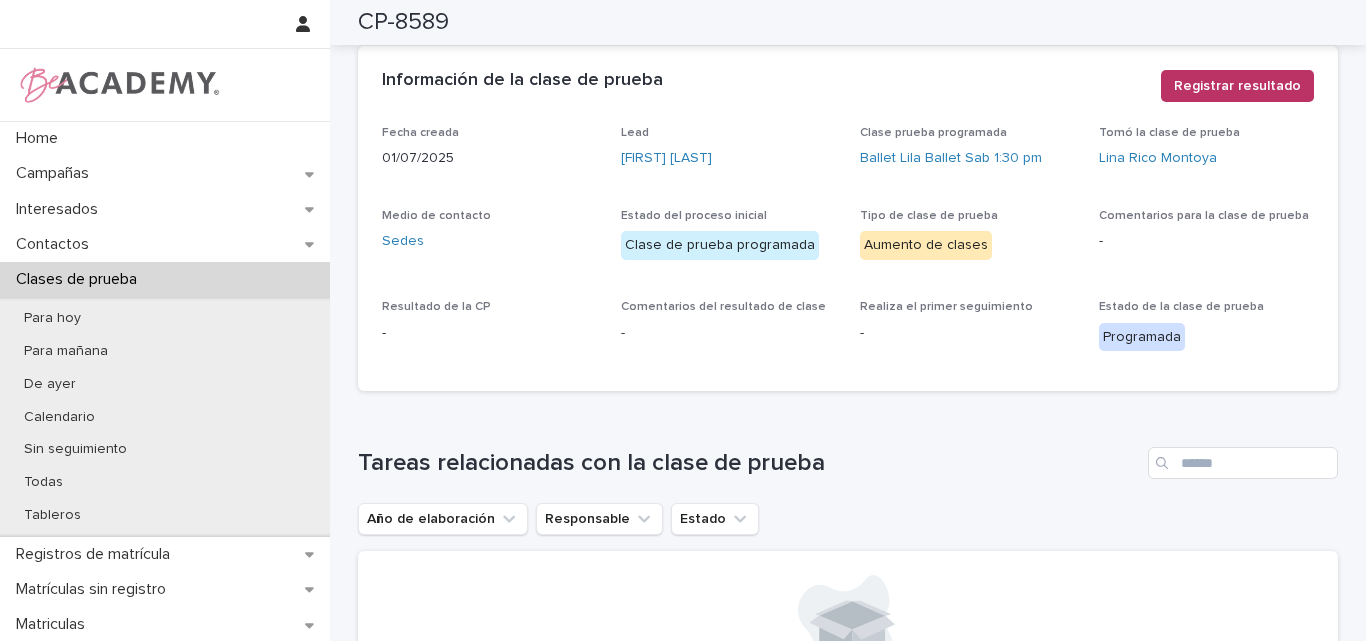 scroll, scrollTop: 102, scrollLeft: 0, axis: vertical 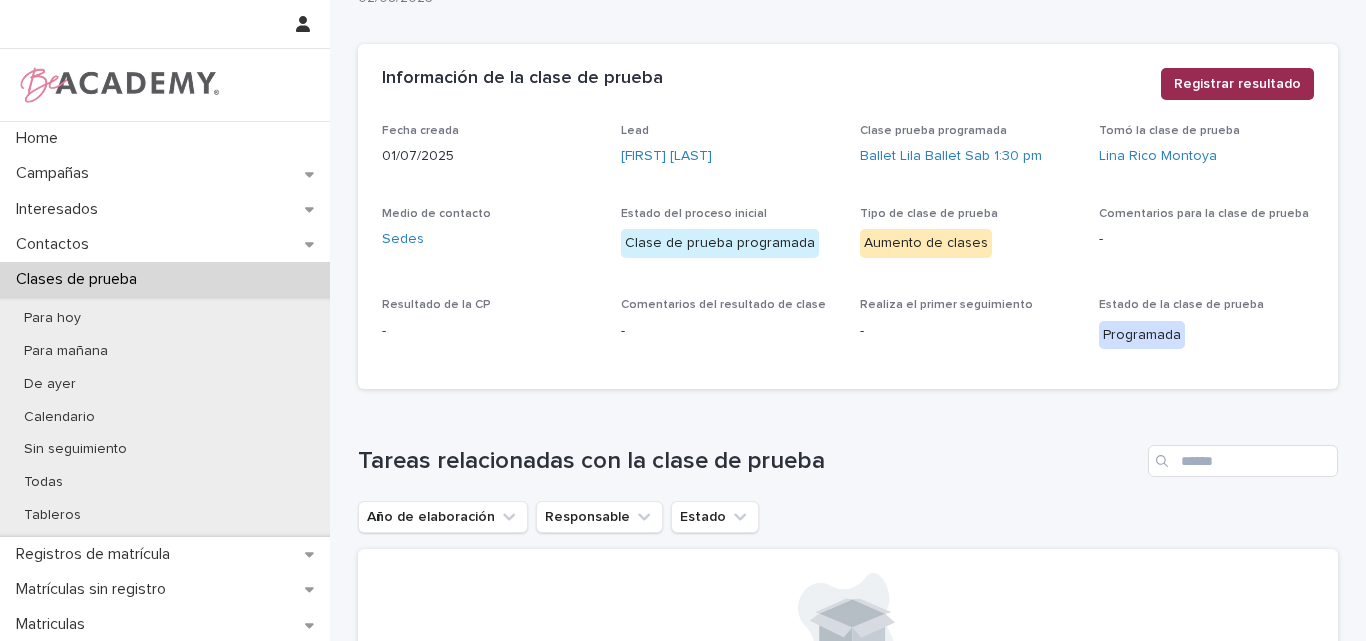 click on "Registrar resultado" at bounding box center (1237, 84) 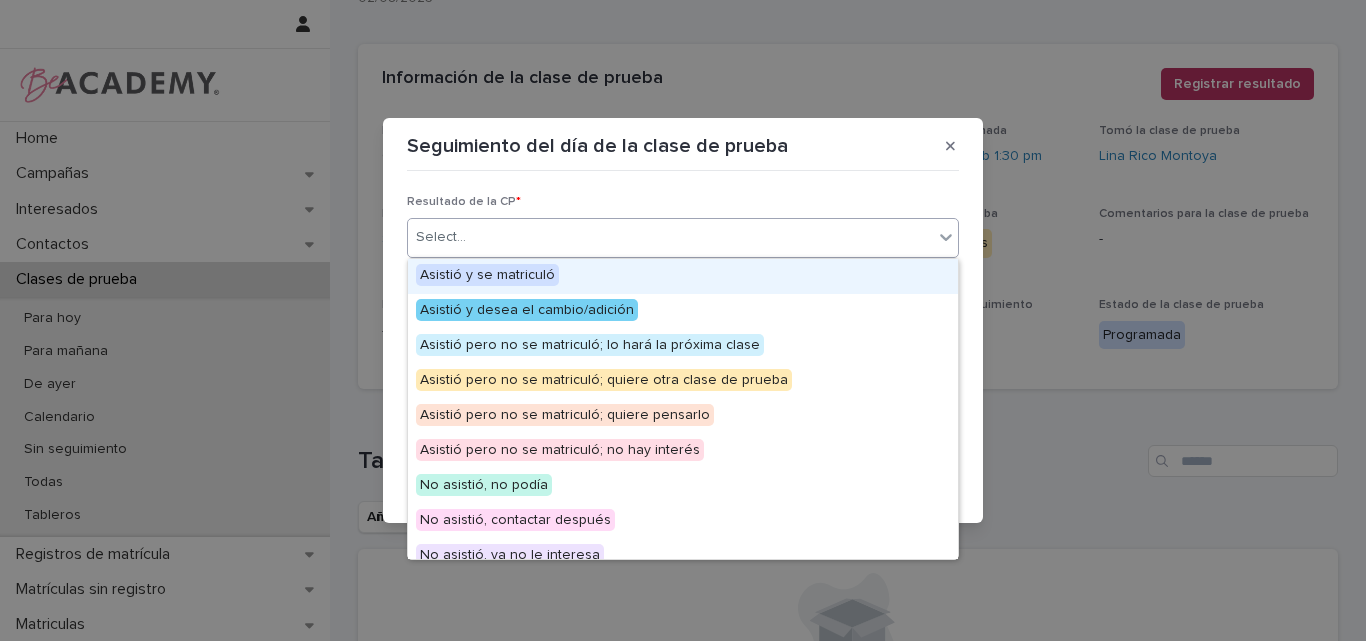 click on "Select..." at bounding box center [670, 237] 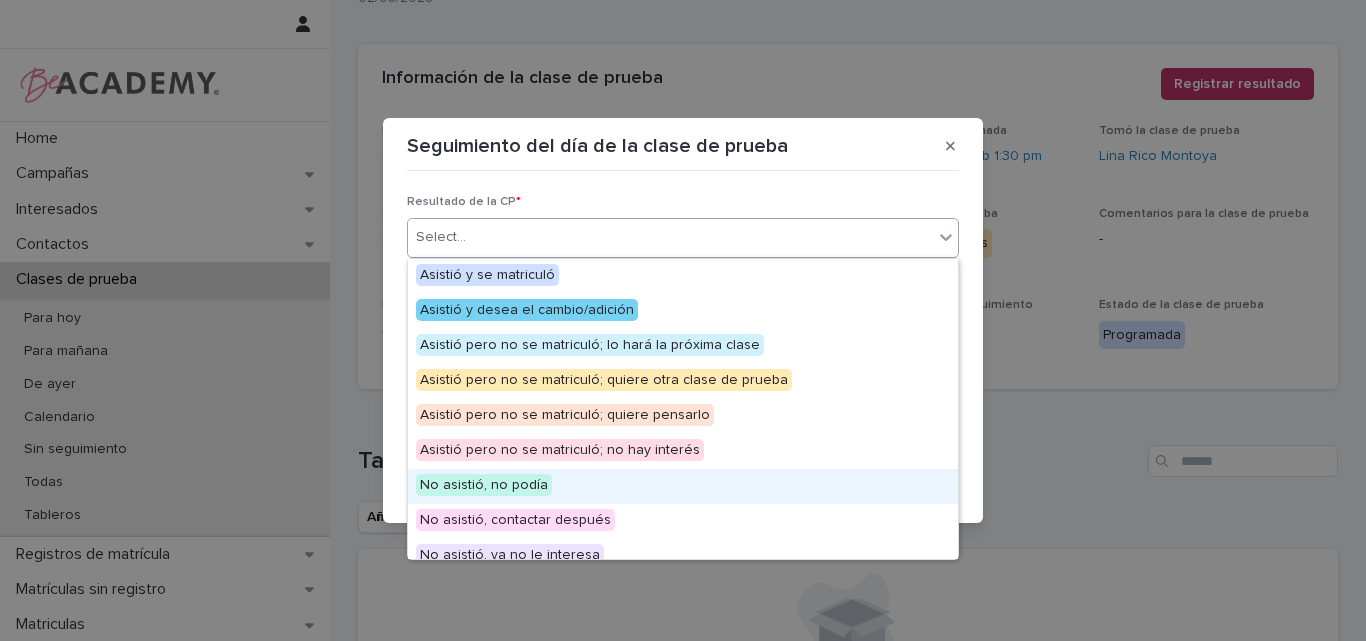 click on "No asistió, no podía" at bounding box center (484, 485) 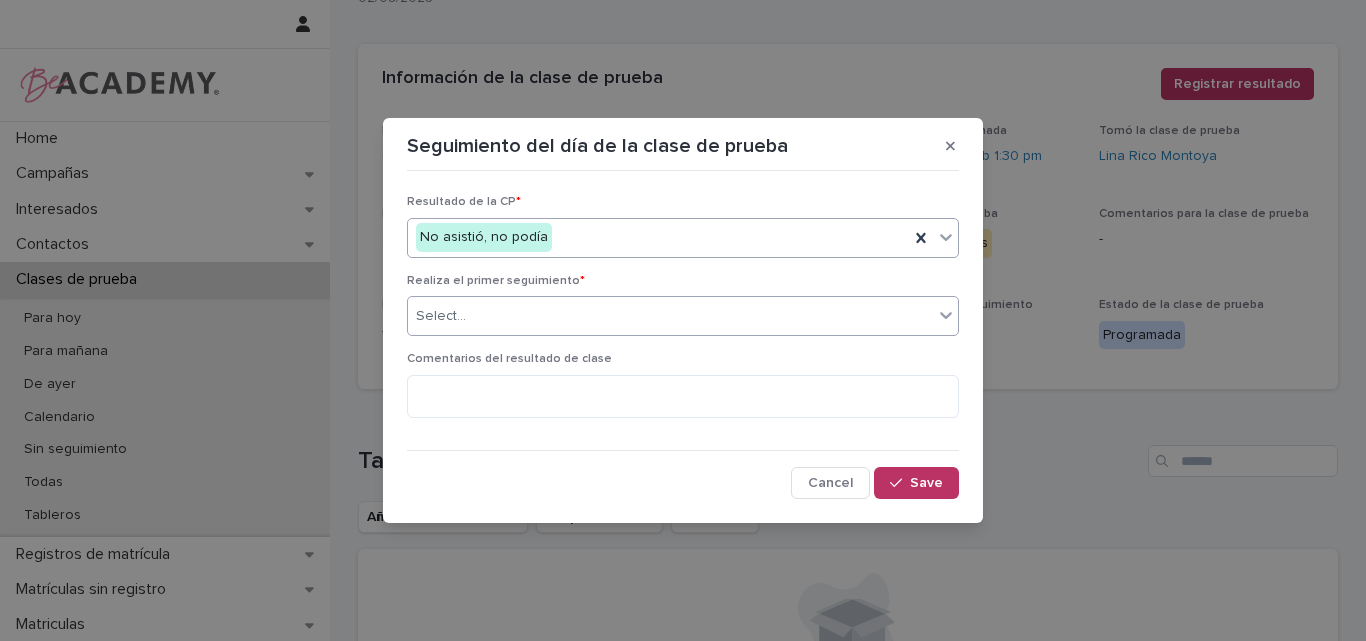 click on "Select..." at bounding box center [670, 316] 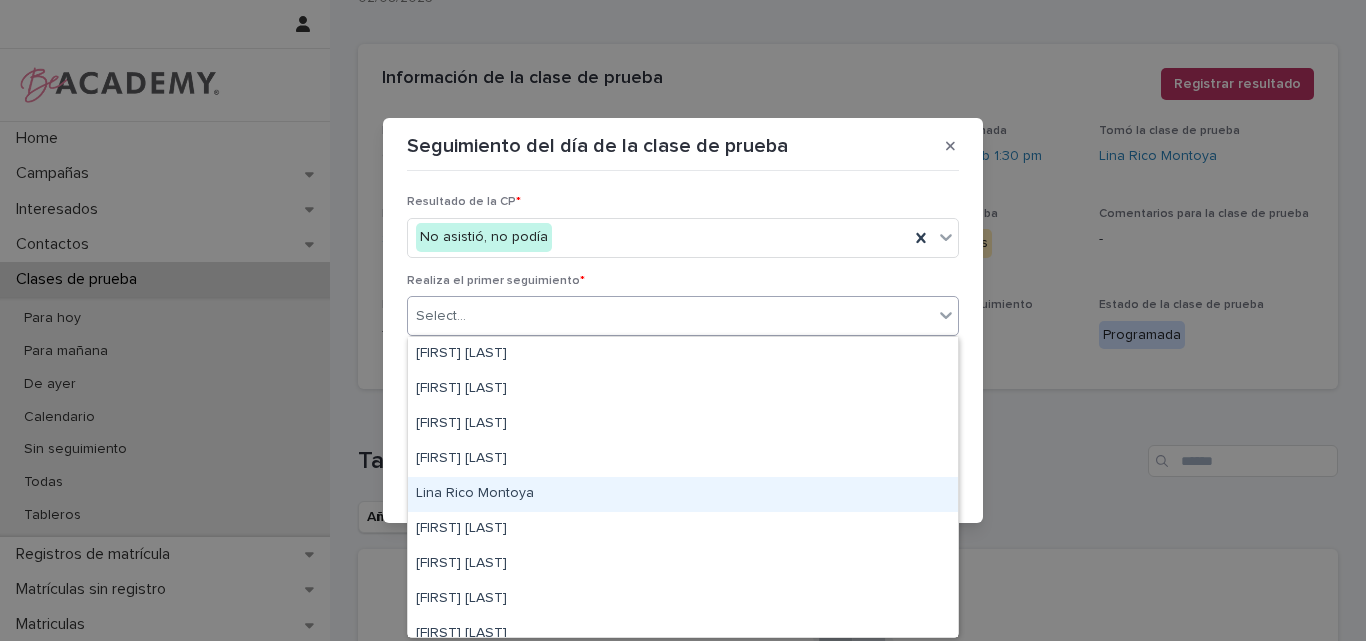 click on "Lina Rico Montoya" at bounding box center (683, 494) 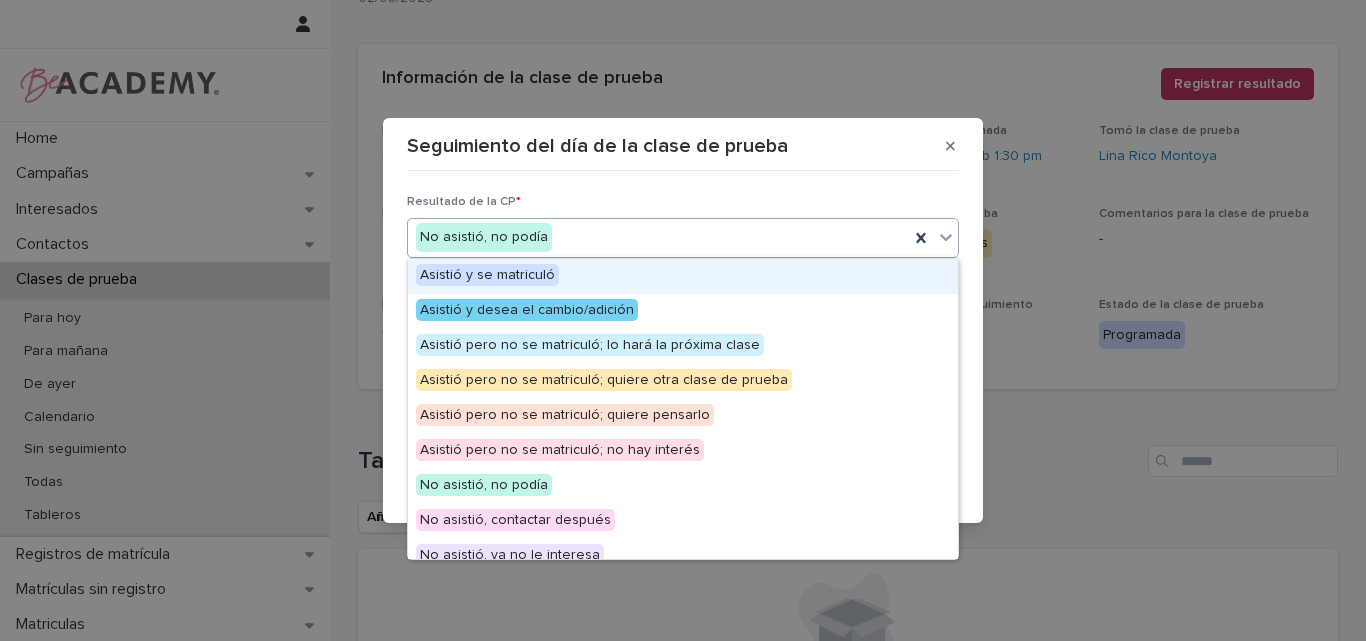 click on "No asistió, no podía" at bounding box center (658, 237) 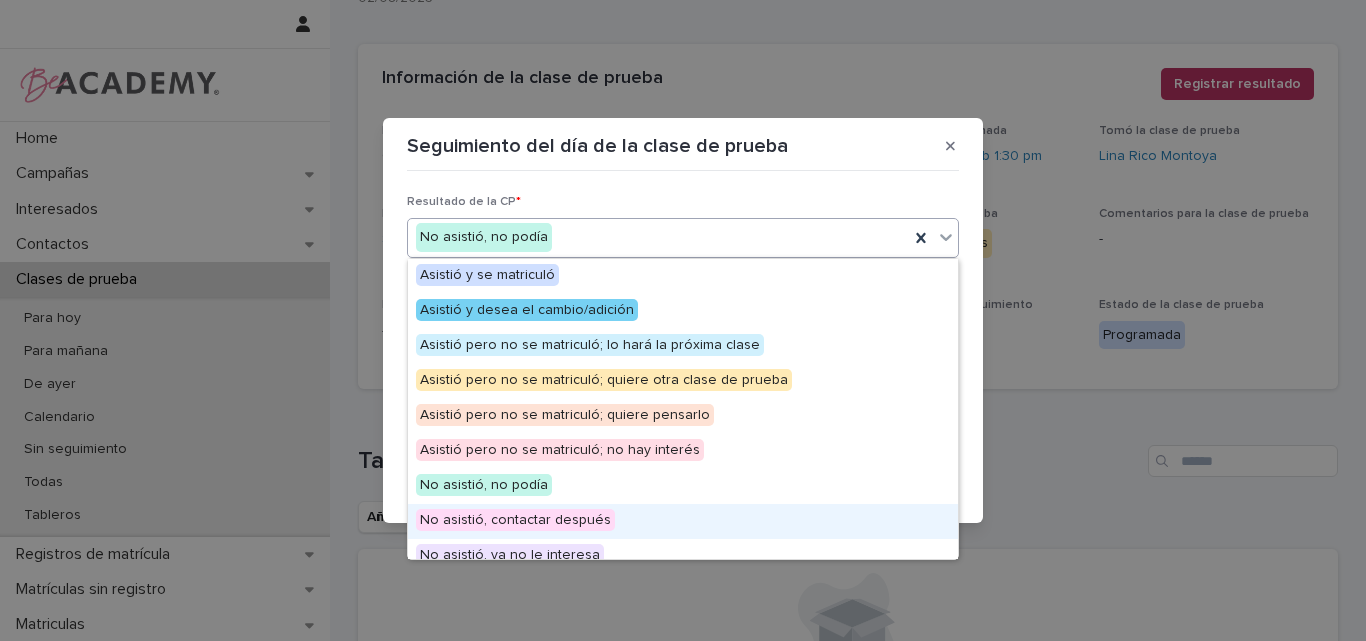click on "No asistió, contactar después" at bounding box center [515, 520] 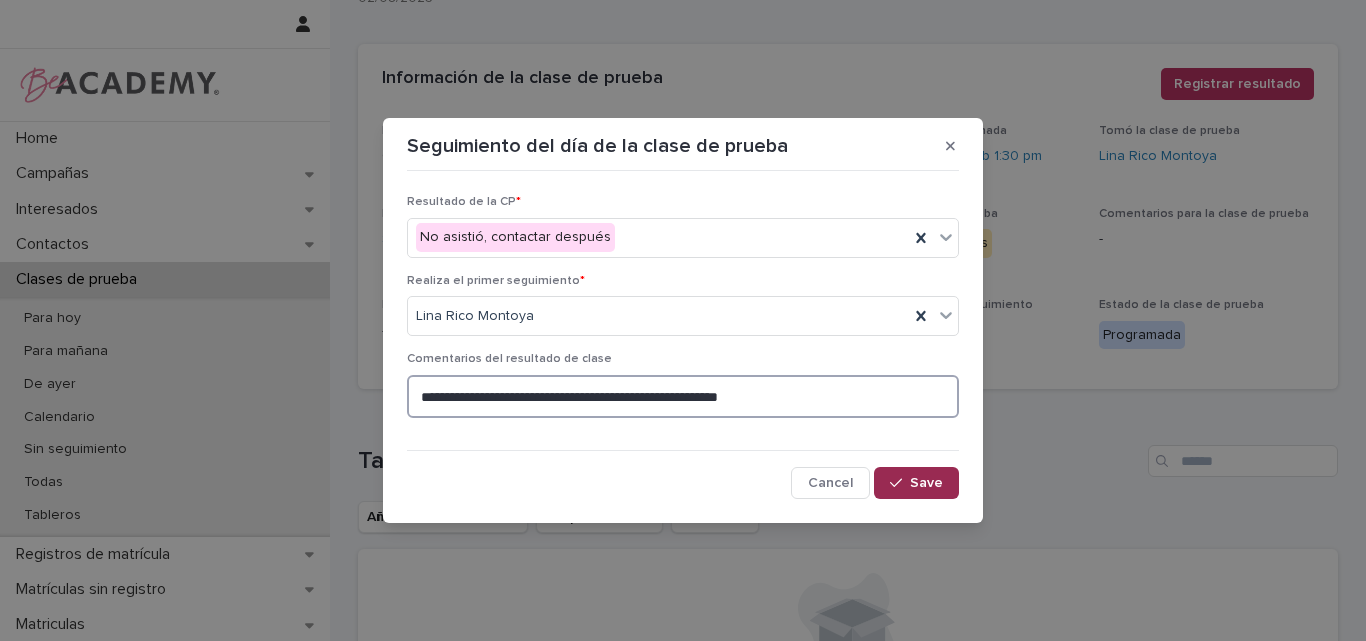 type on "**********" 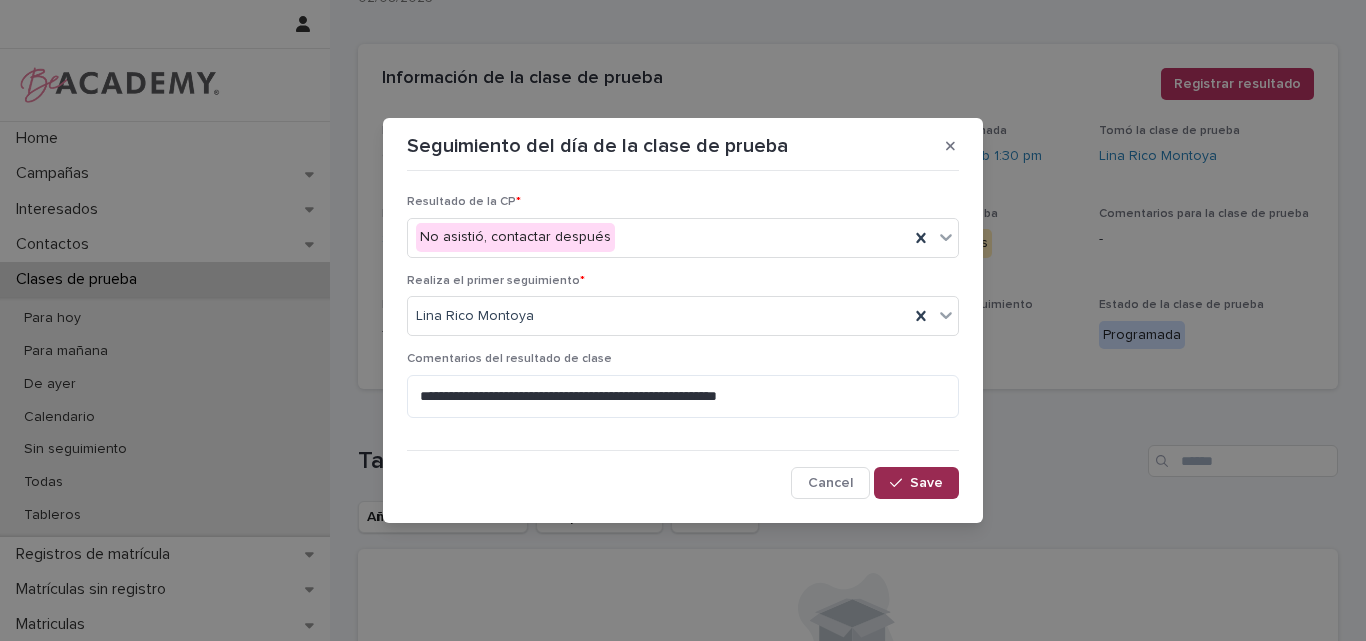 click on "Save" at bounding box center (926, 483) 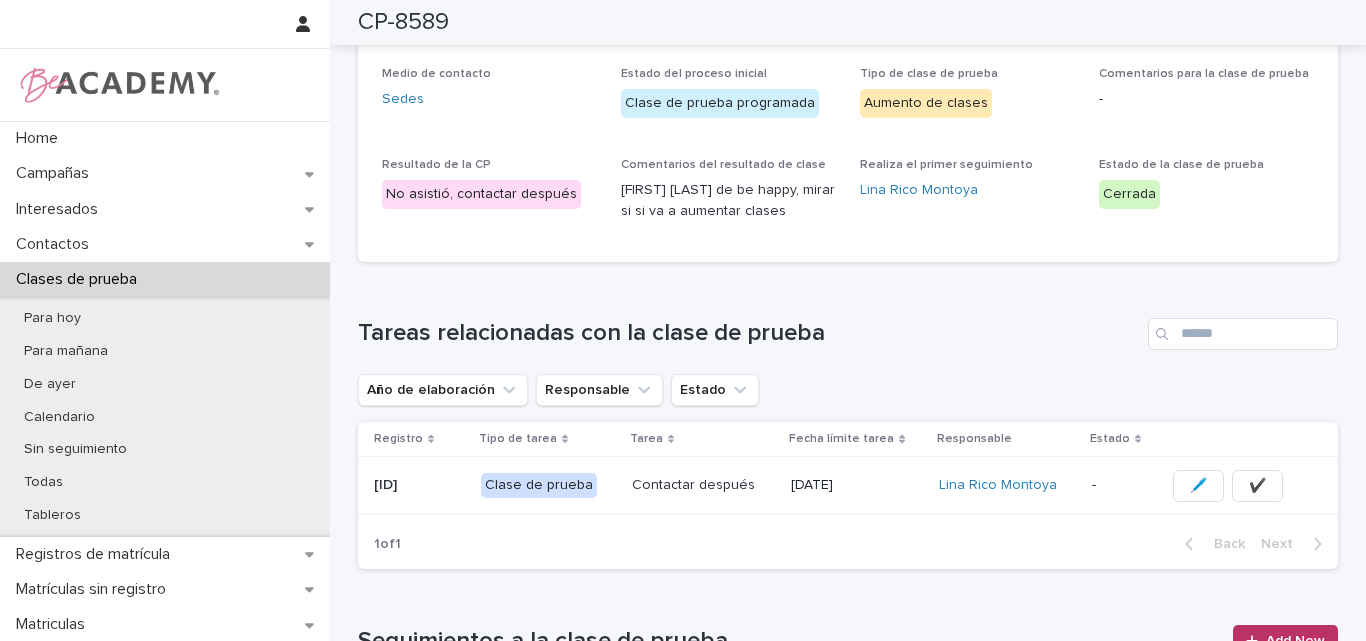 scroll, scrollTop: 233, scrollLeft: 0, axis: vertical 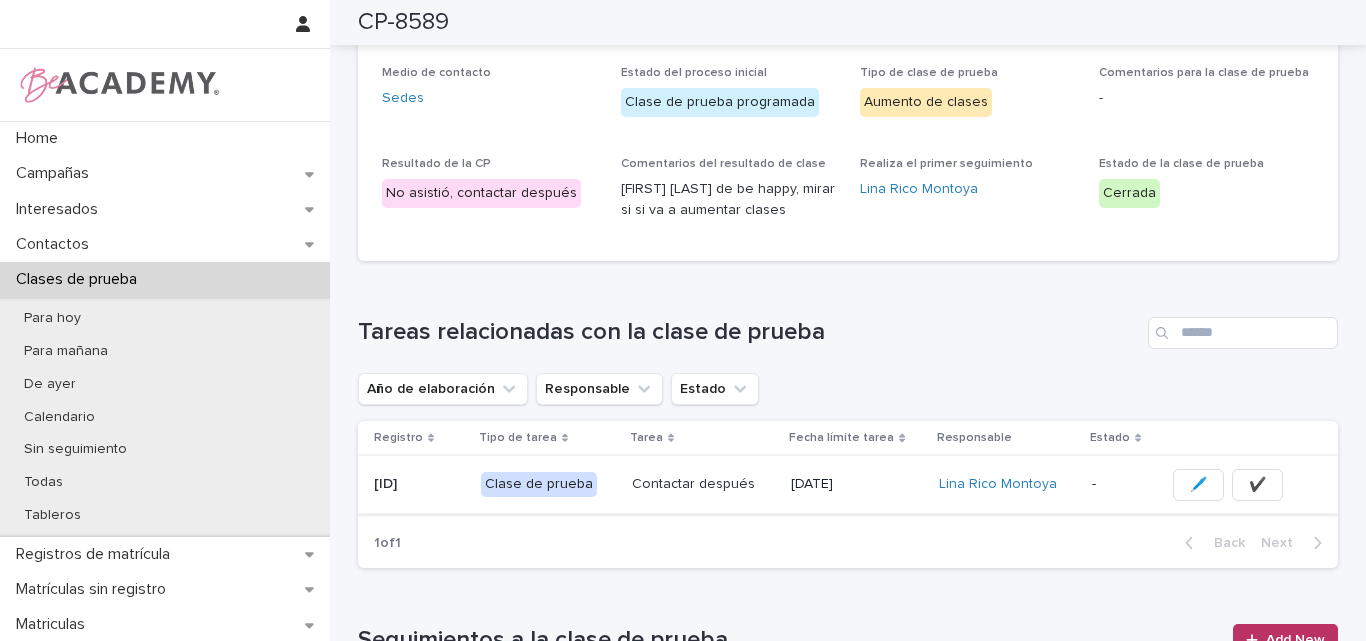 click on "✔️" at bounding box center [1257, 485] 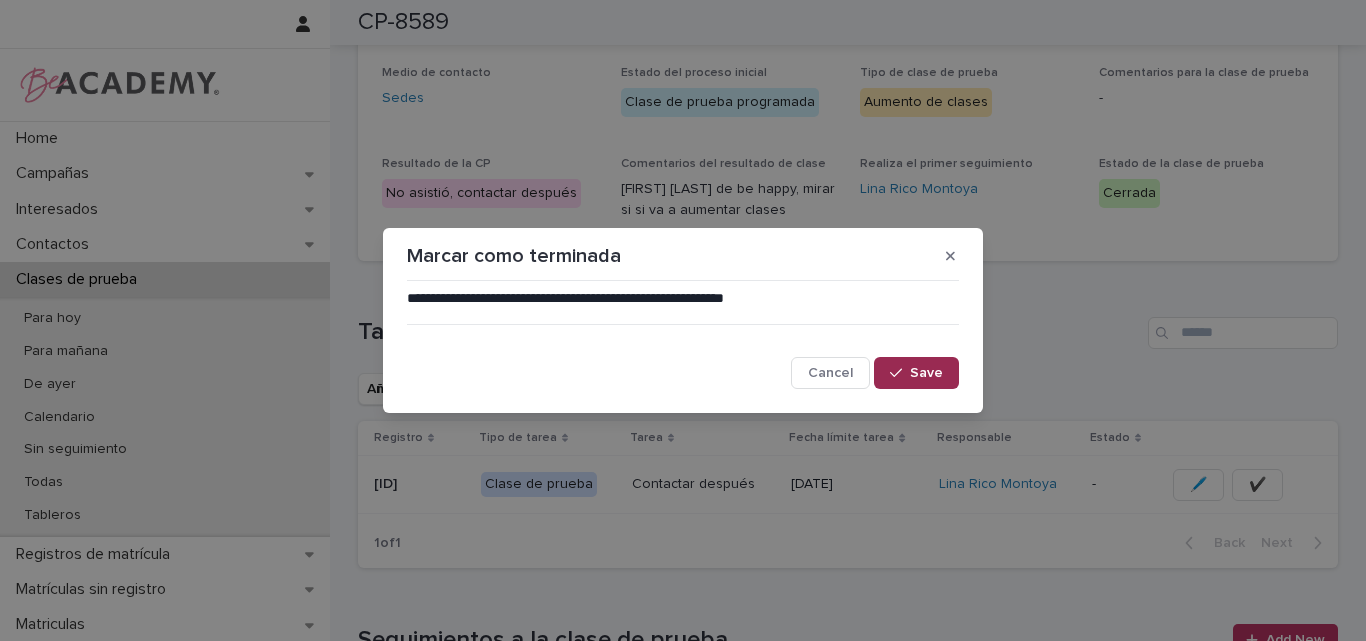 click on "Save" at bounding box center (916, 373) 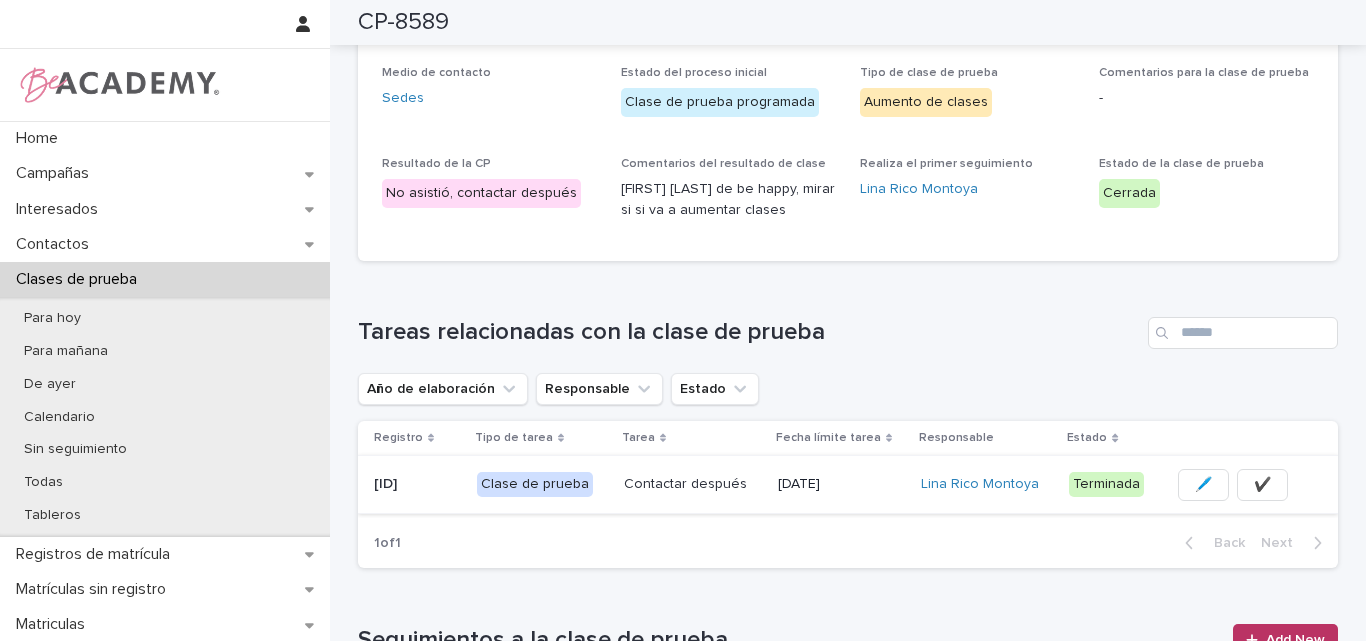 click on "🖊️" at bounding box center (1203, 485) 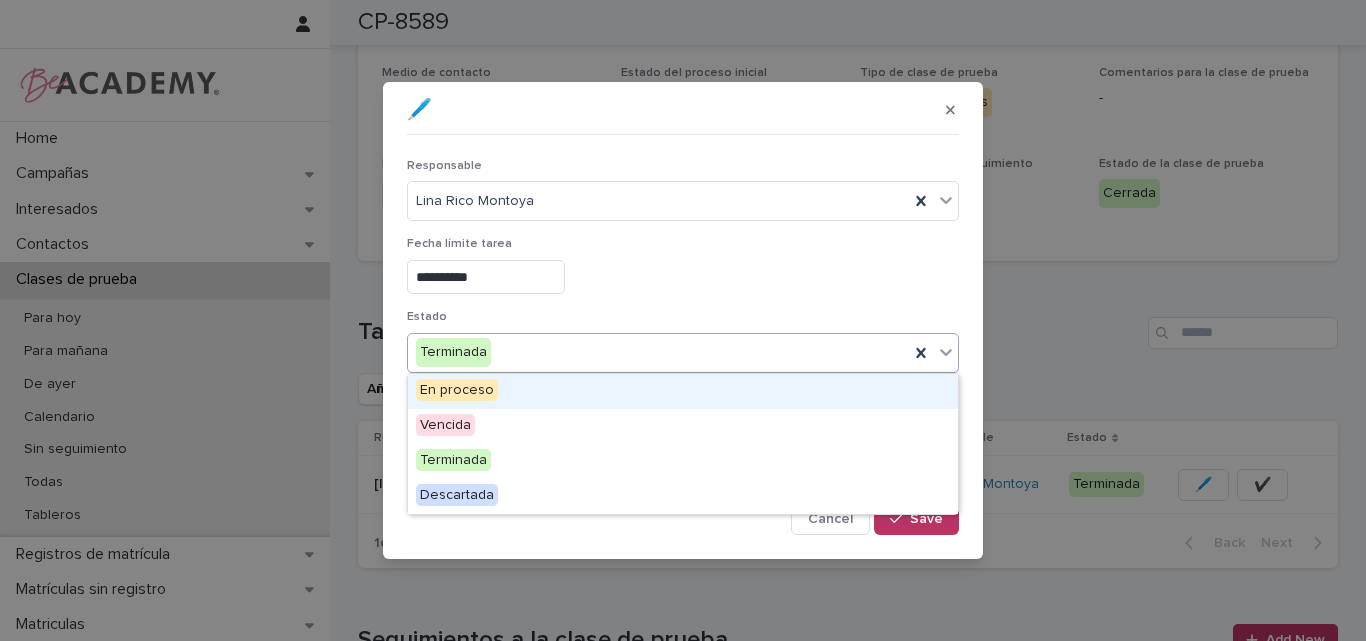 click 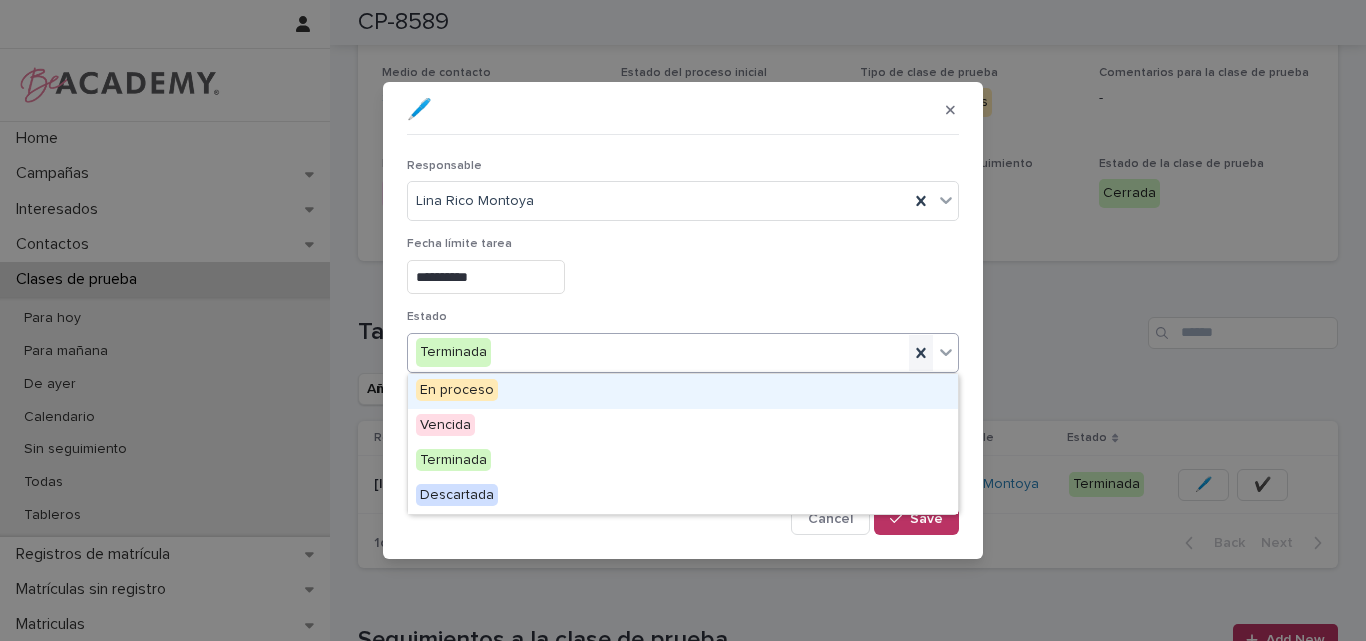 click 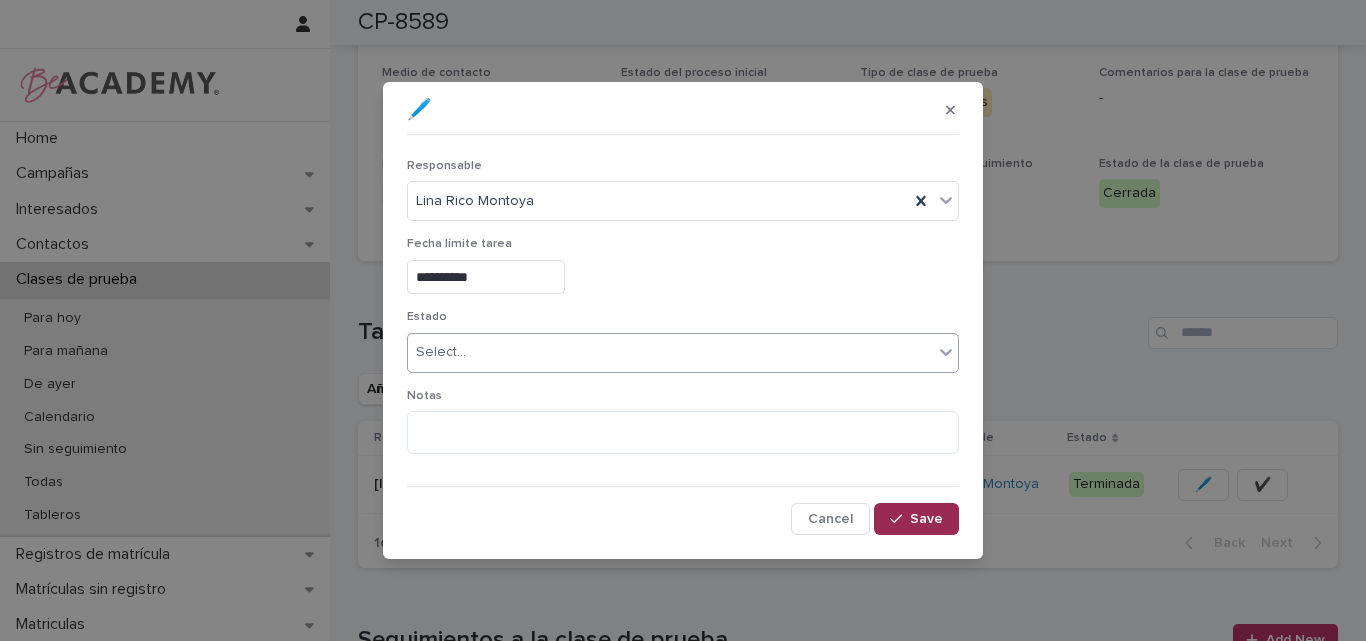 click 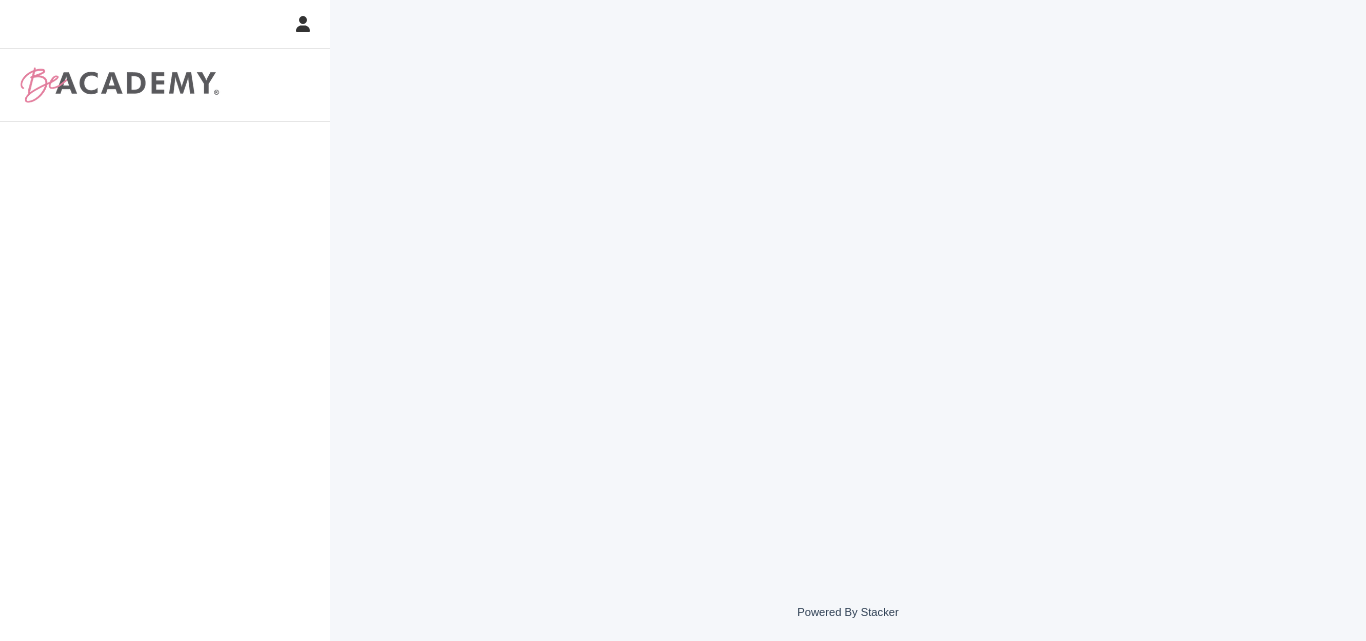 scroll, scrollTop: 0, scrollLeft: 0, axis: both 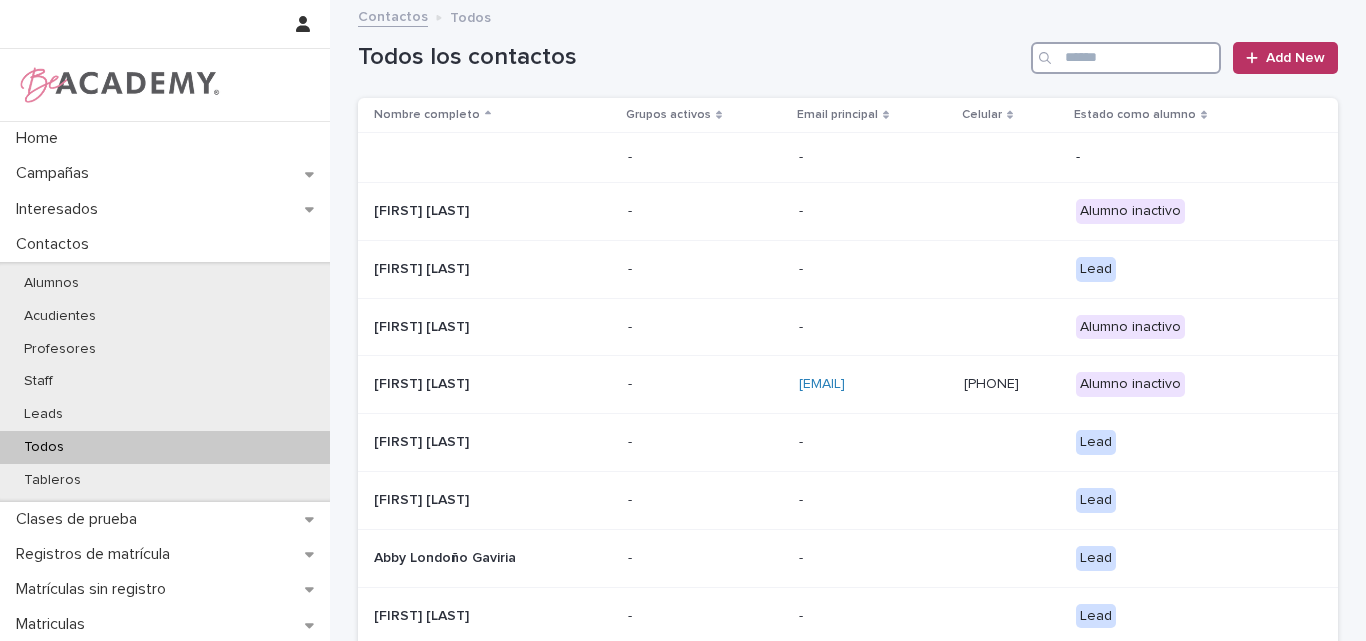 click at bounding box center [1126, 58] 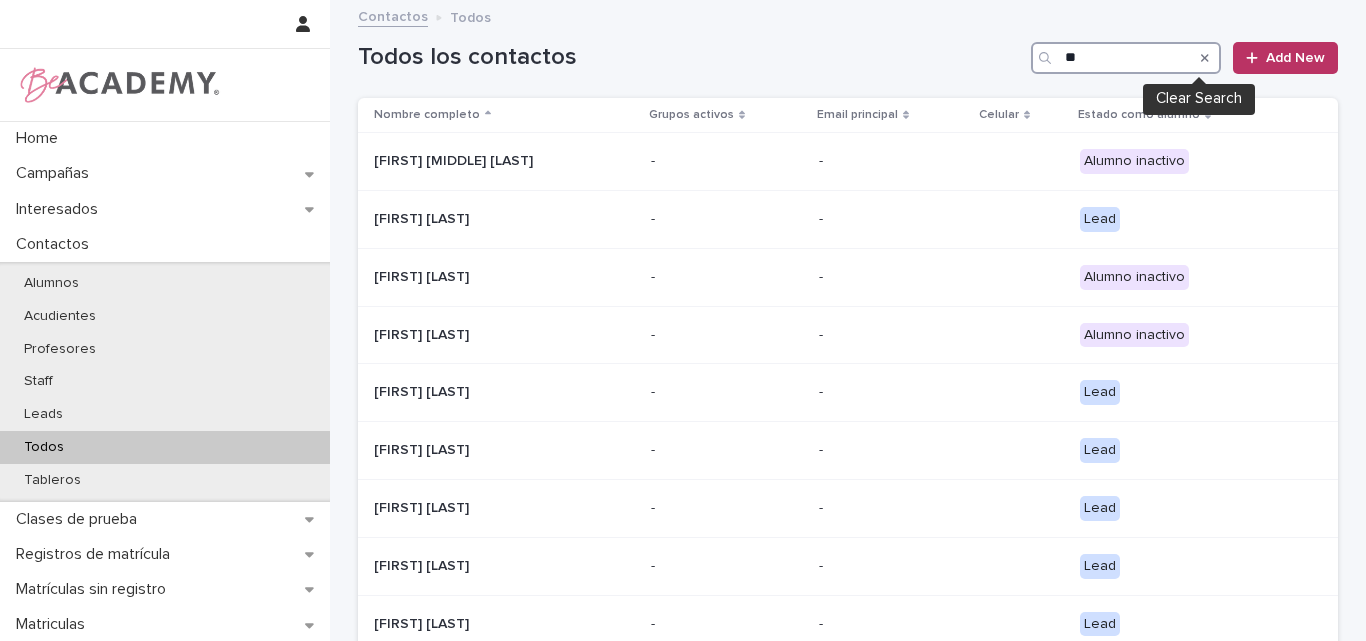 type on "*" 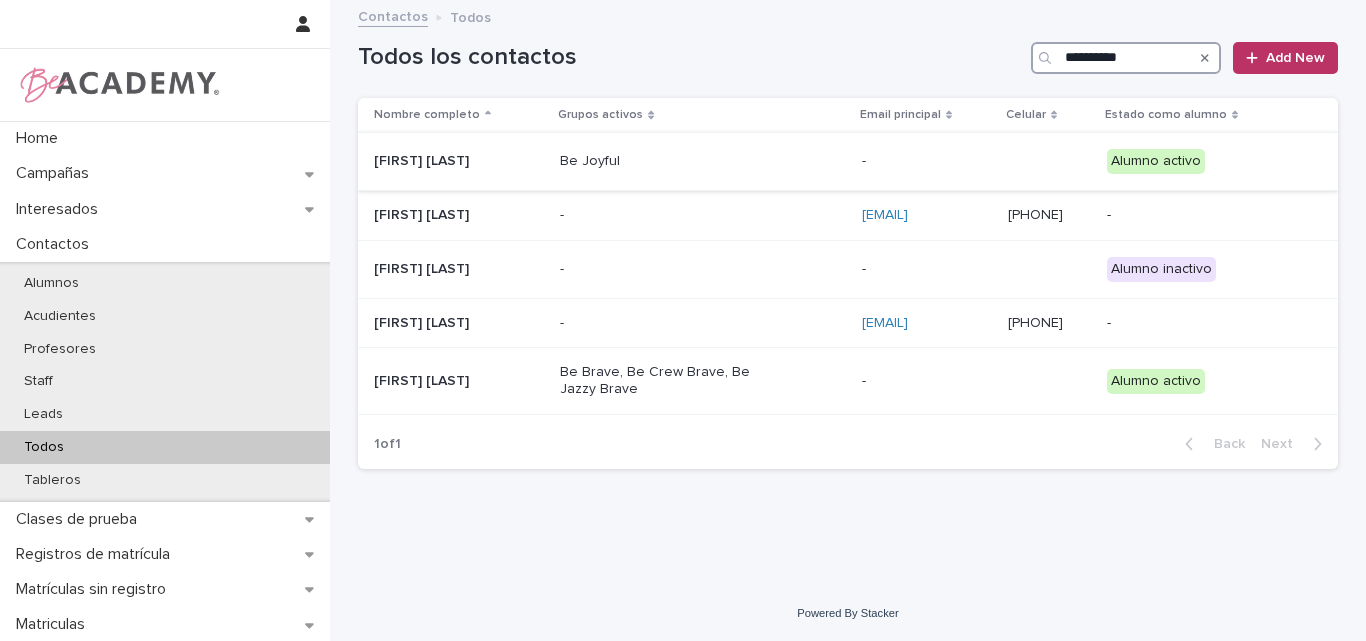 type on "**********" 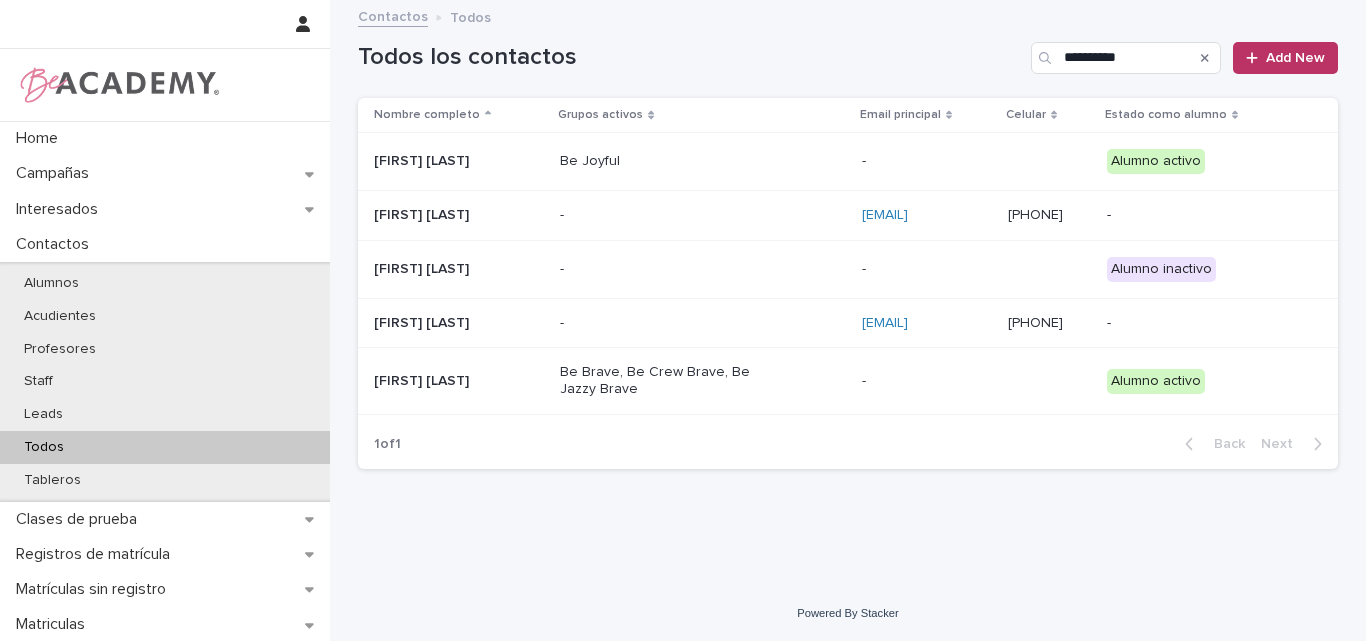 click on "[FIRST] [LAST]" at bounding box center (459, 161) 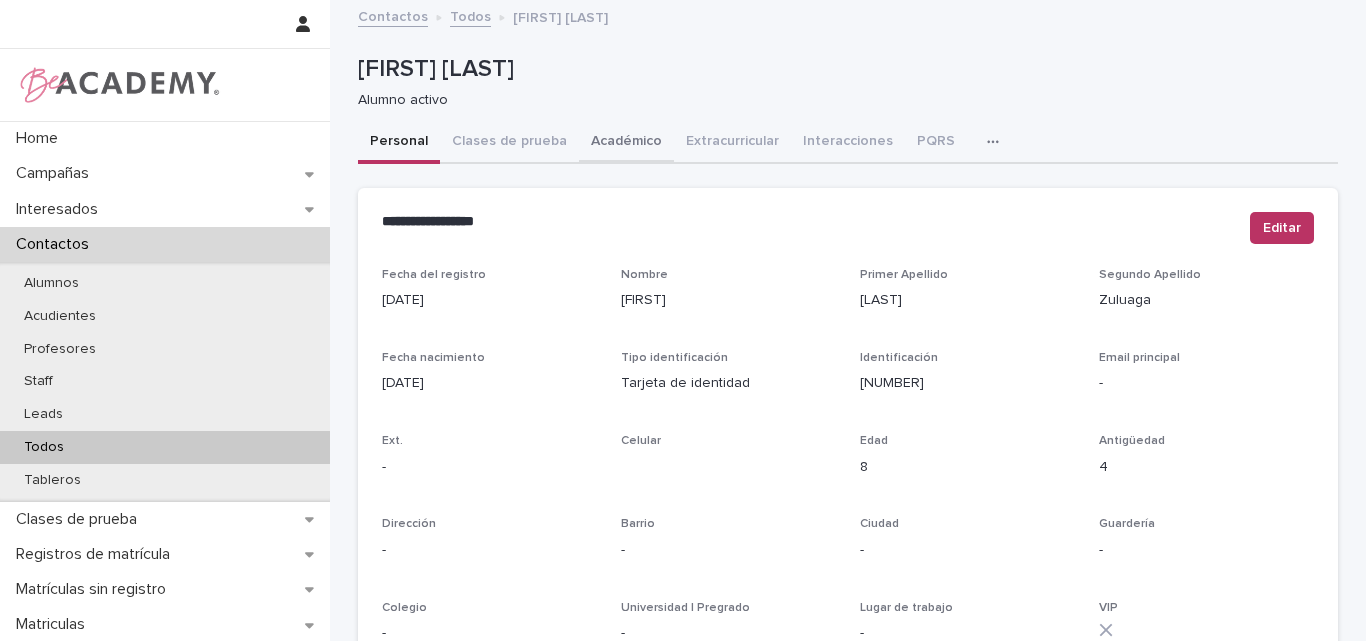 click on "Académico" at bounding box center (626, 143) 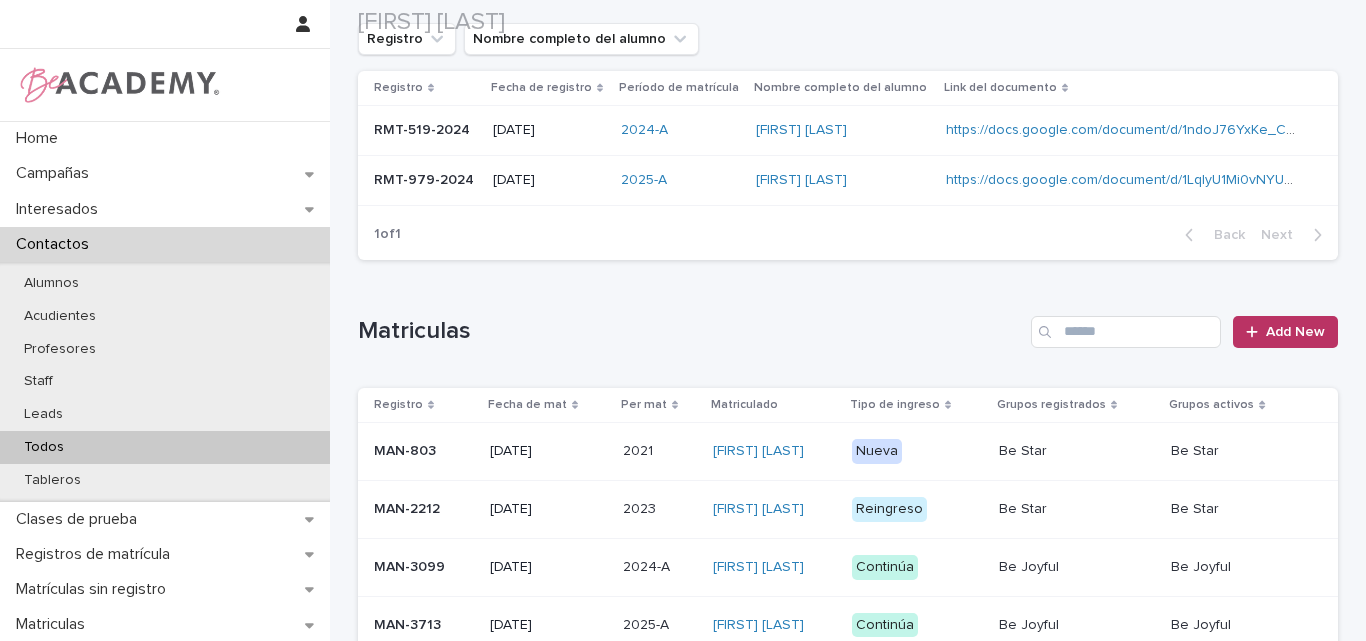 scroll, scrollTop: 800, scrollLeft: 0, axis: vertical 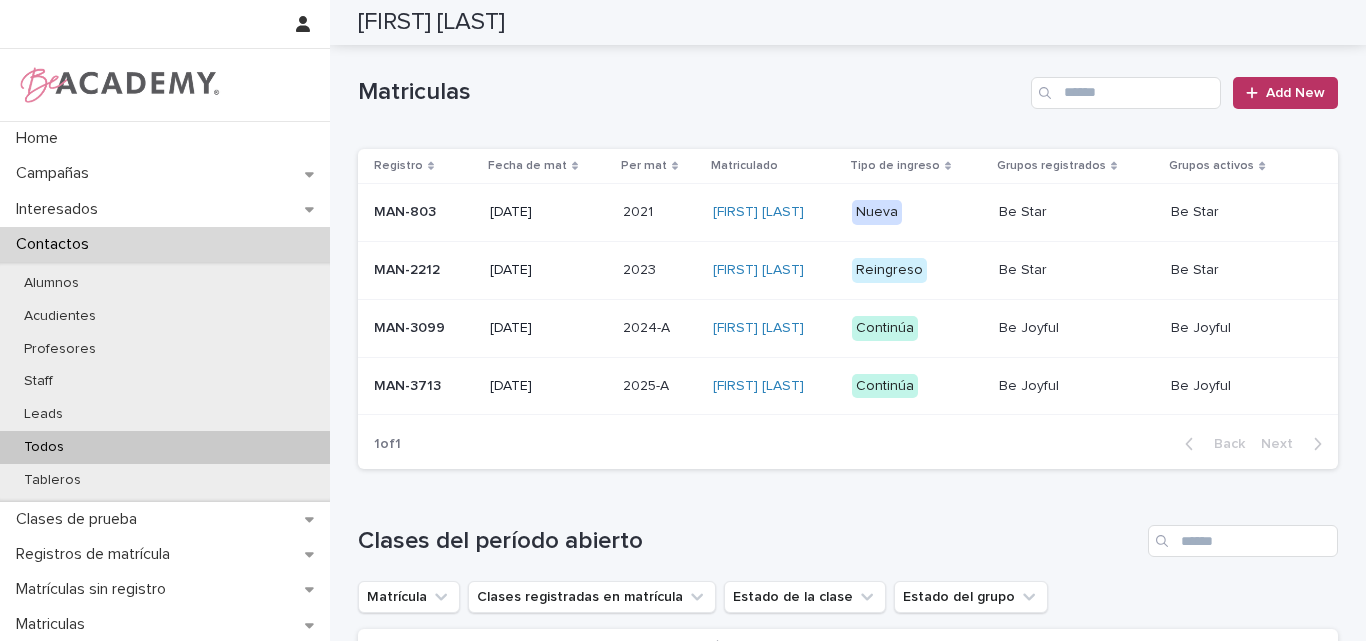 click on "MAN-3713" at bounding box center [424, 386] 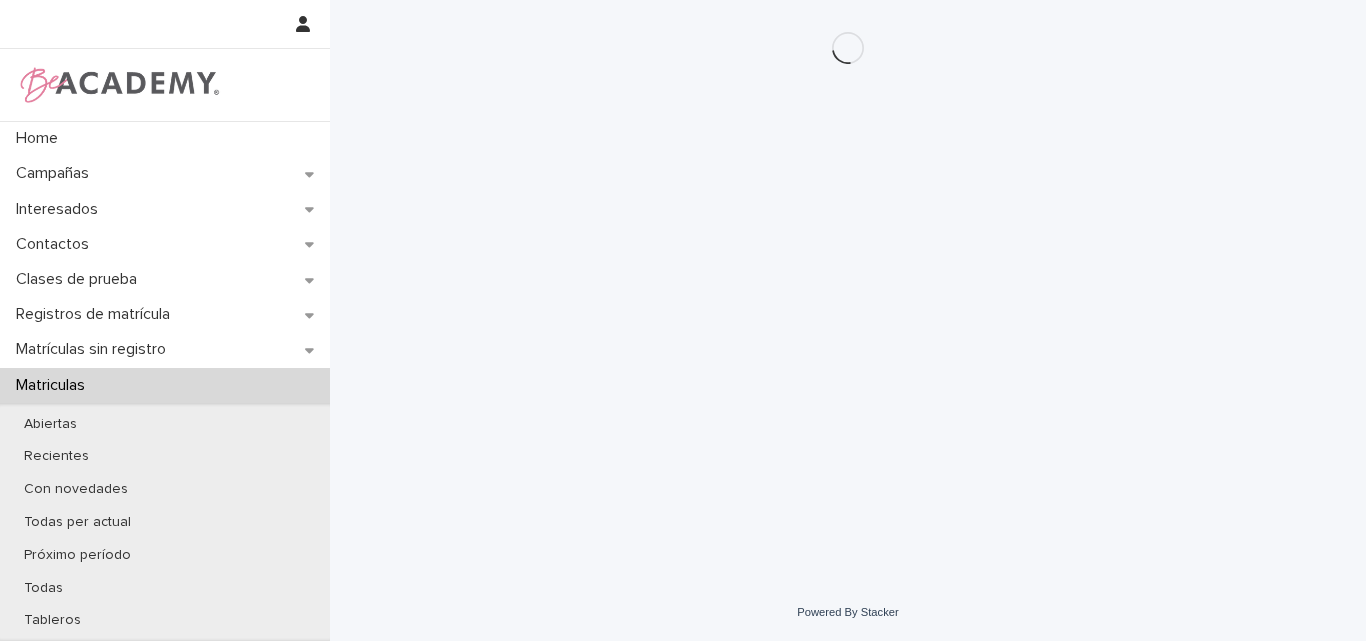 scroll, scrollTop: 0, scrollLeft: 0, axis: both 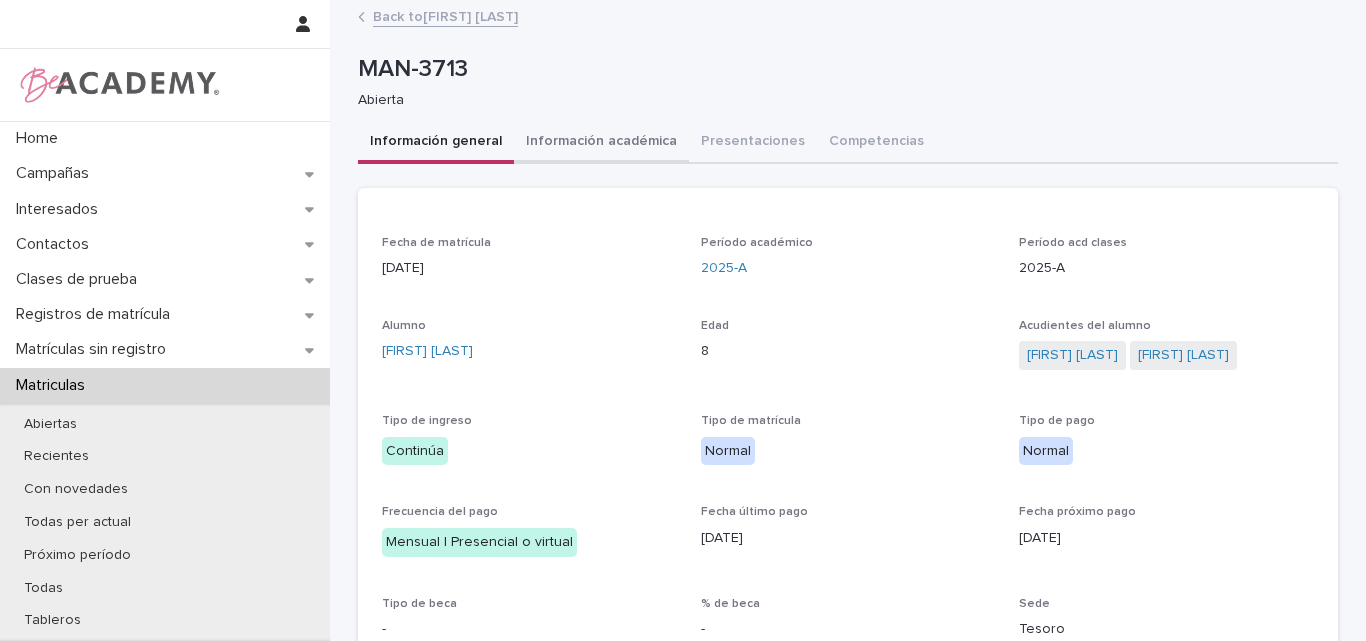 click on "Información académica" at bounding box center [601, 143] 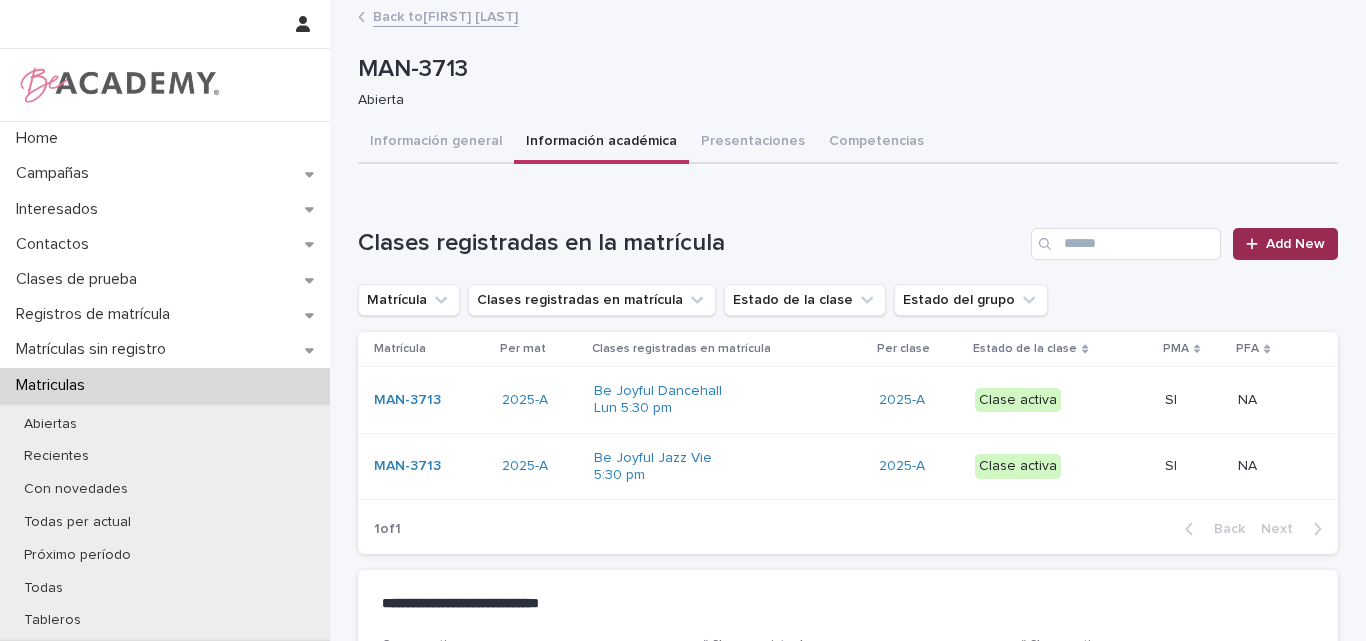 click on "Add New" at bounding box center [1295, 244] 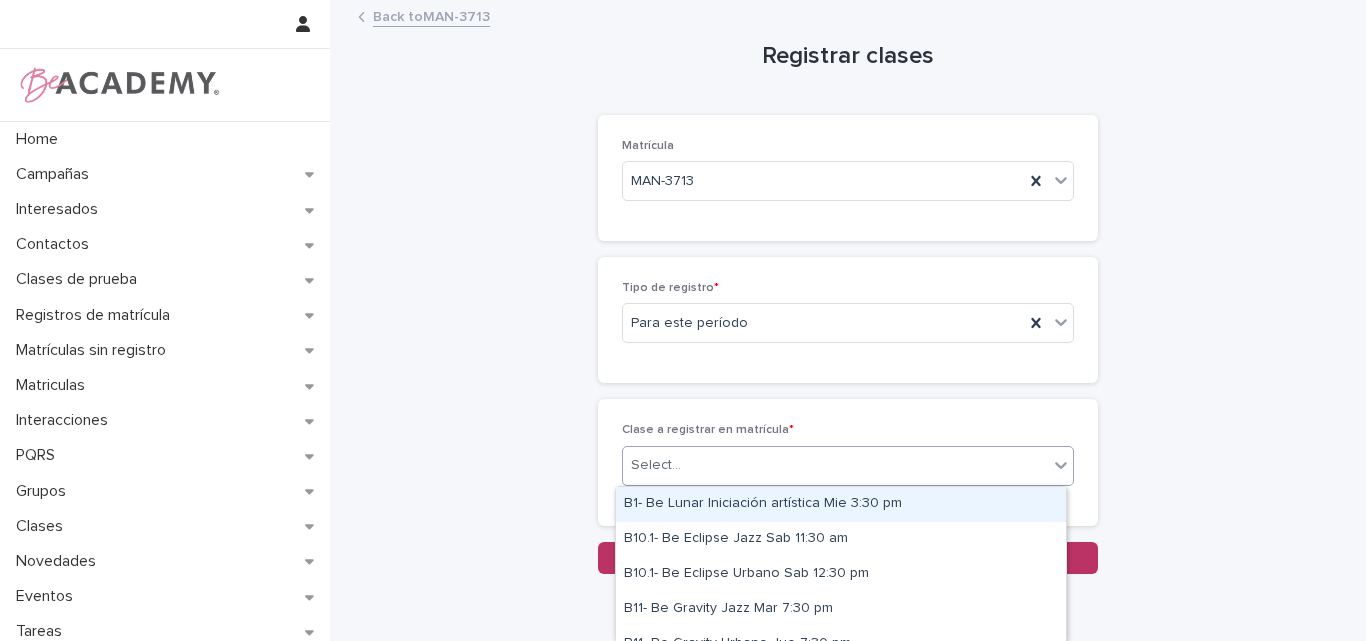 click on "Select..." at bounding box center (835, 465) 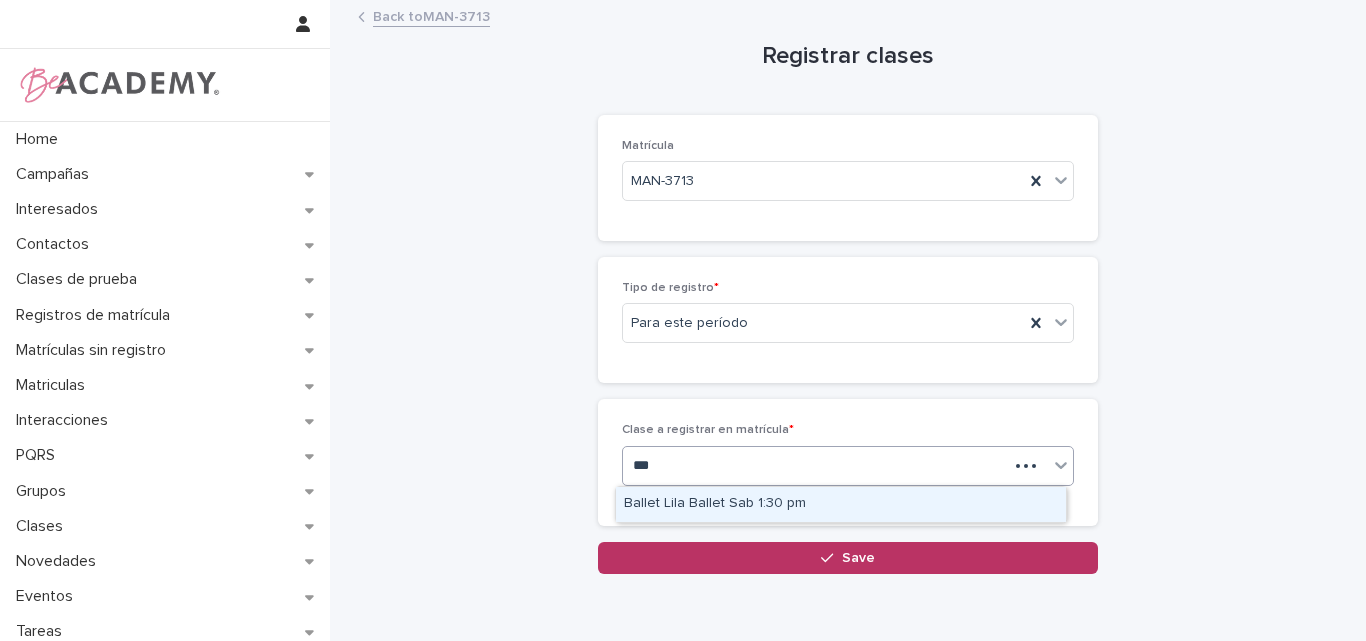 type on "****" 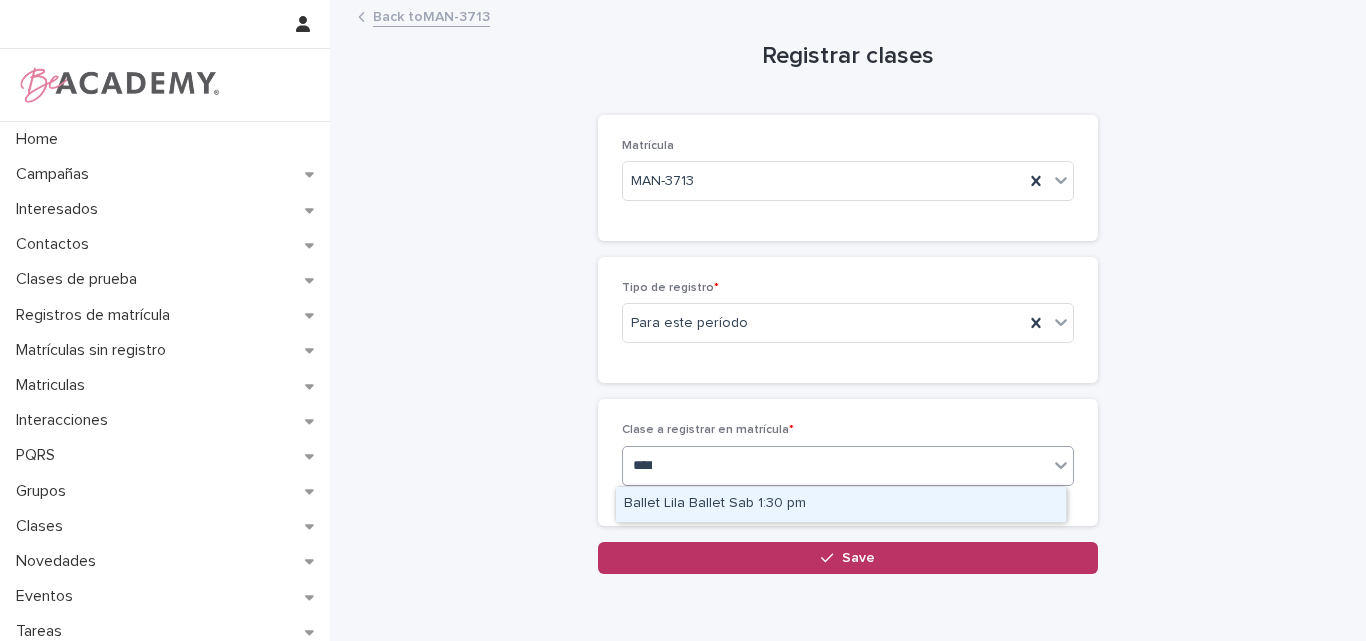 click on "Ballet Lila Ballet Sab 1:30 pm" at bounding box center (841, 504) 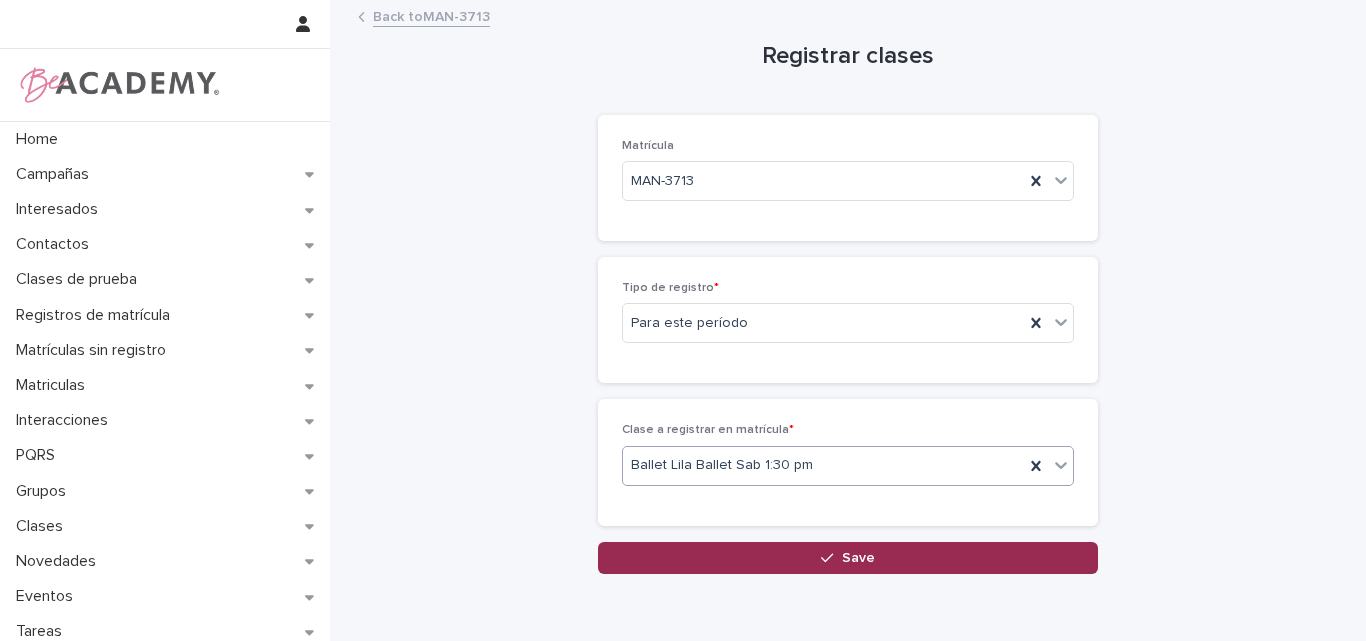 click on "Save" at bounding box center (858, 558) 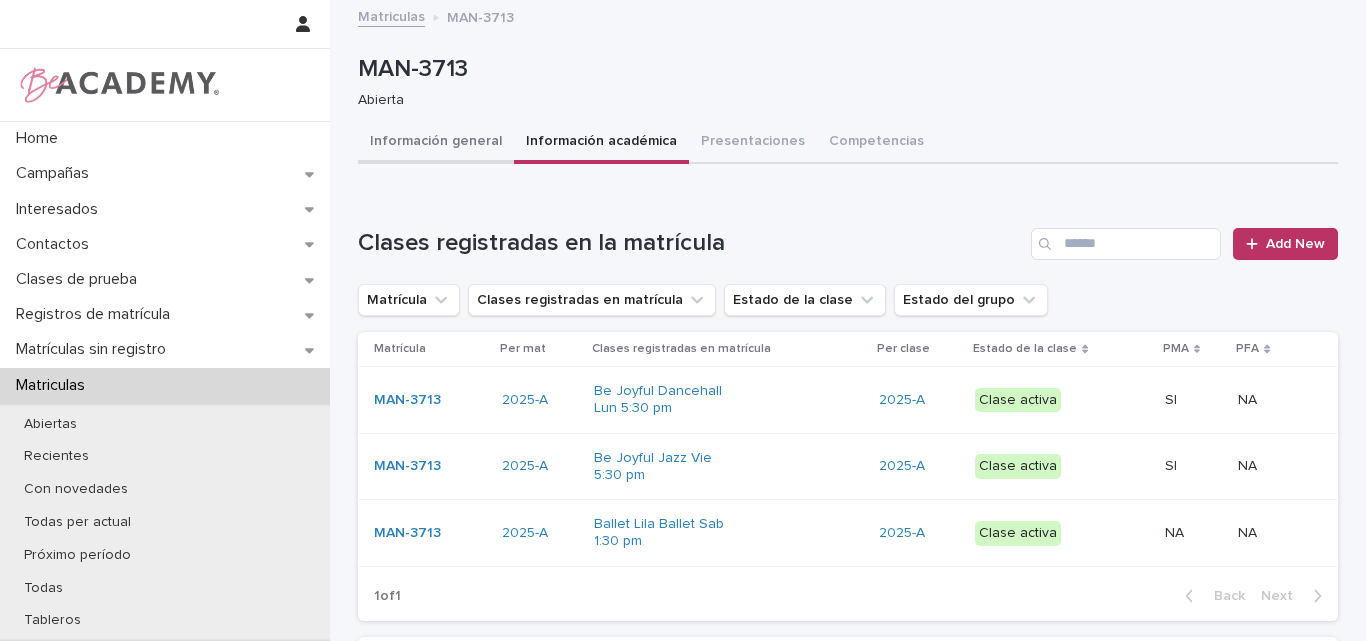 click on "Información general" at bounding box center (436, 143) 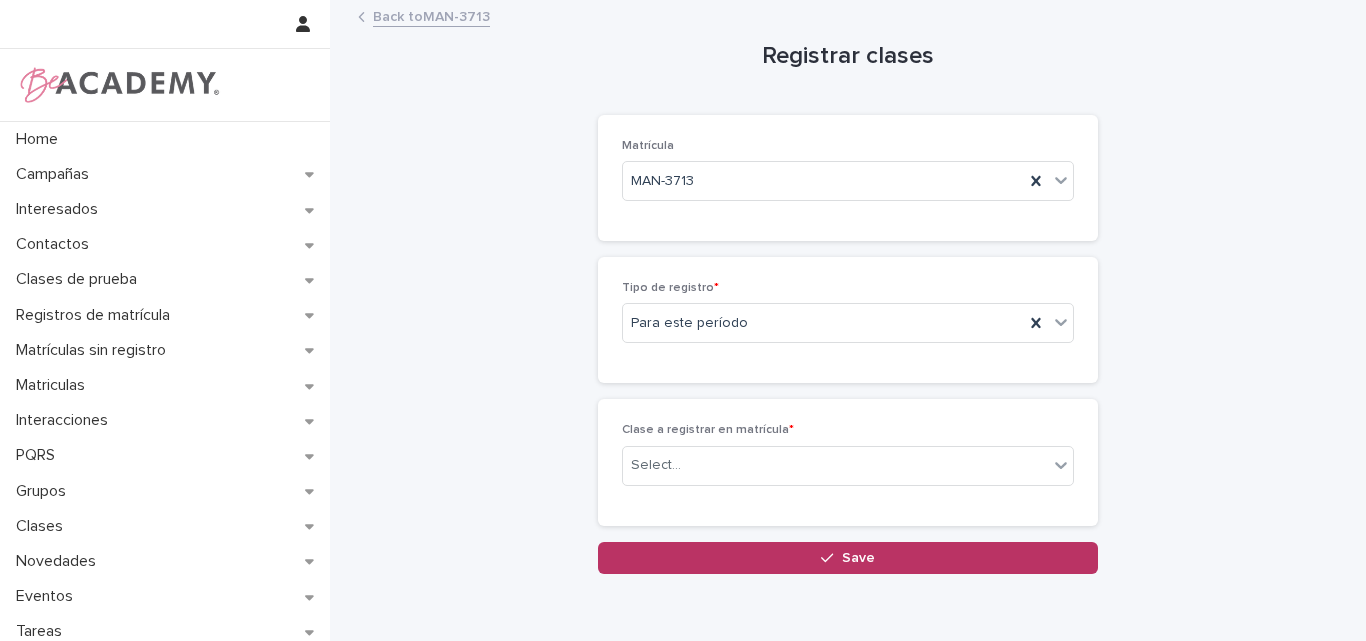 click on "Back to  MAN-3713" at bounding box center [431, 15] 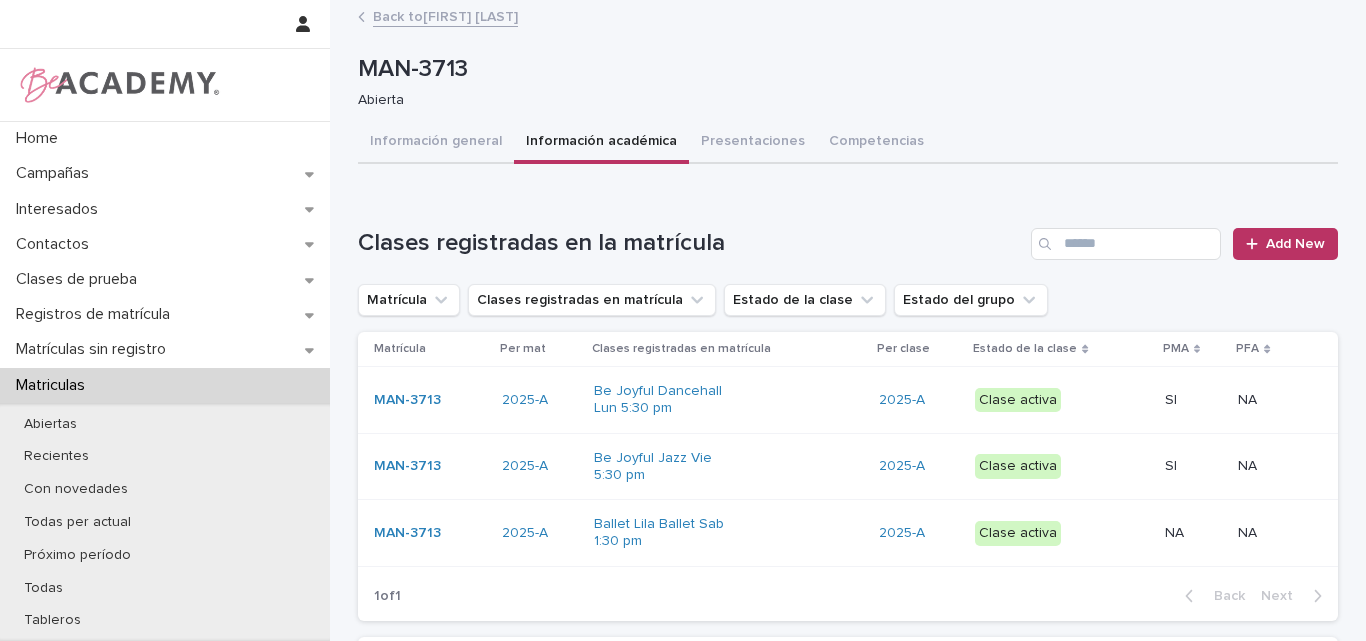 click on "Back to  Emilia Giraldo Zuluaga" at bounding box center [445, 15] 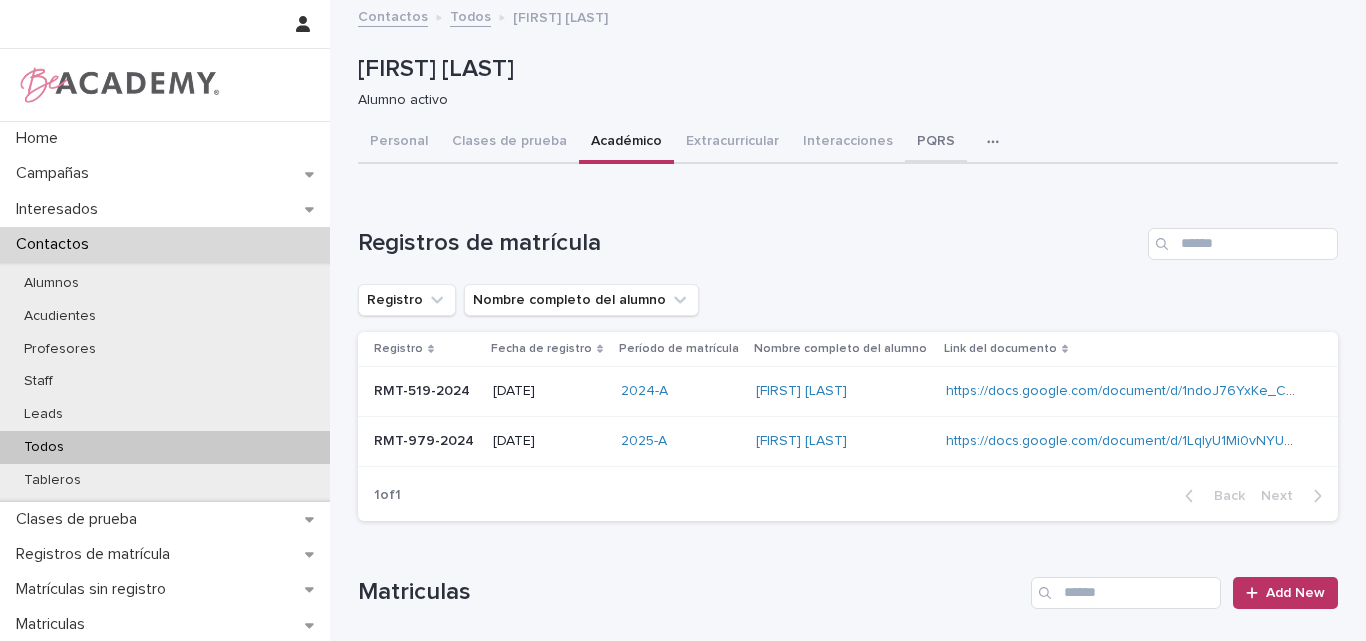 click on "PQRS" at bounding box center [936, 143] 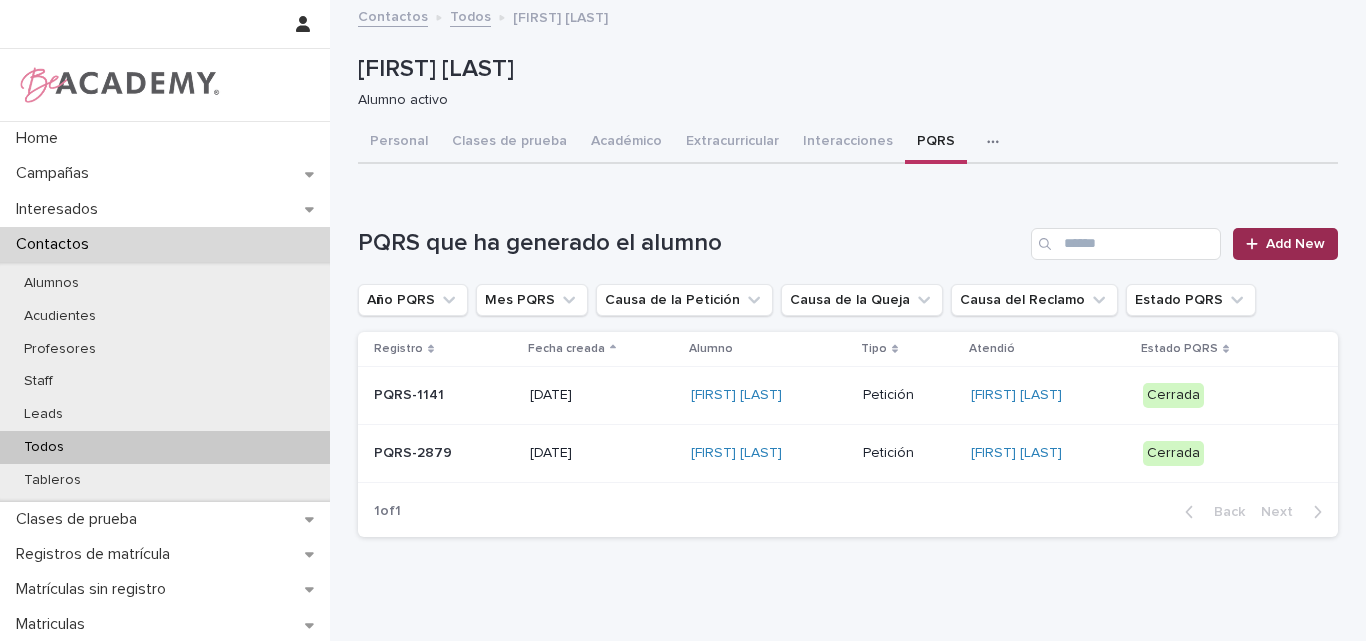 click on "Add New" at bounding box center [1285, 244] 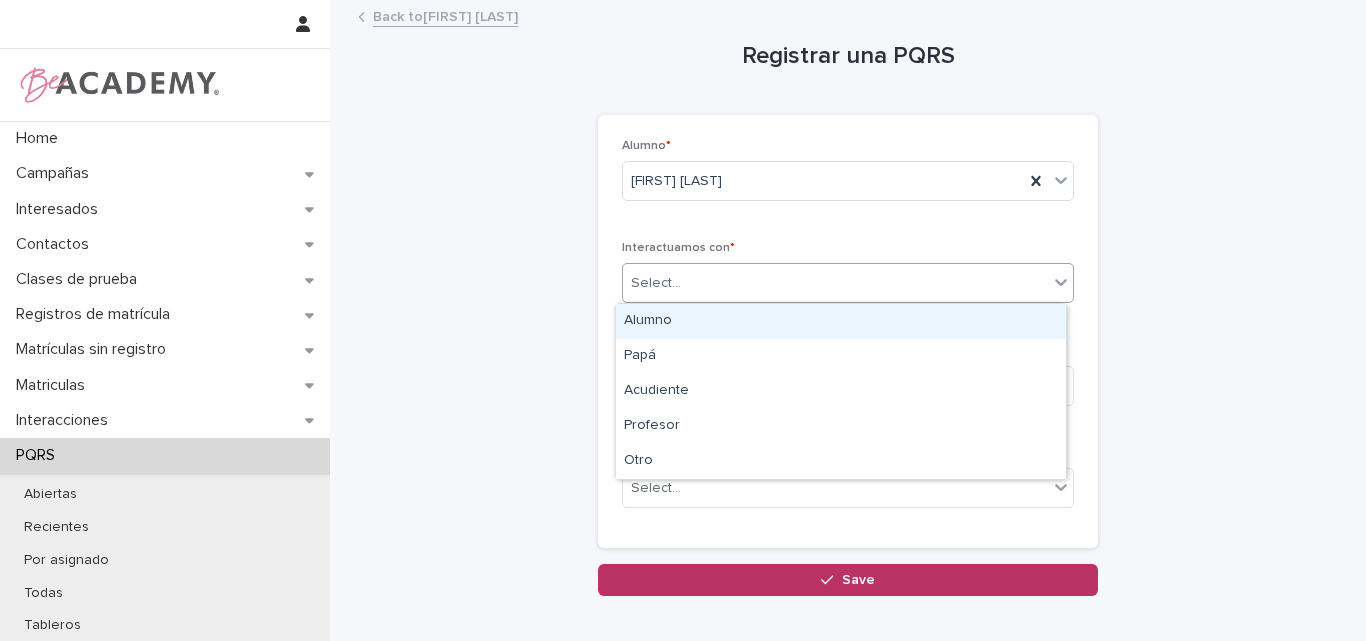 click 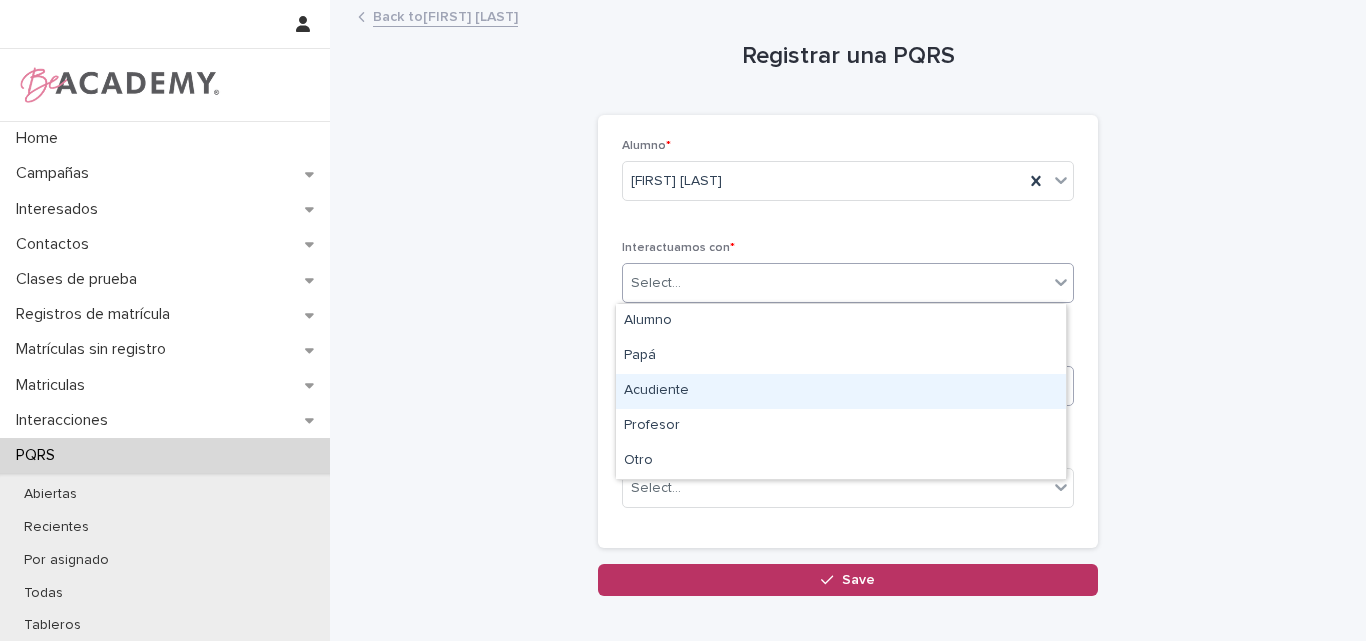 drag, startPoint x: 711, startPoint y: 368, endPoint x: 733, endPoint y: 388, distance: 29.732138 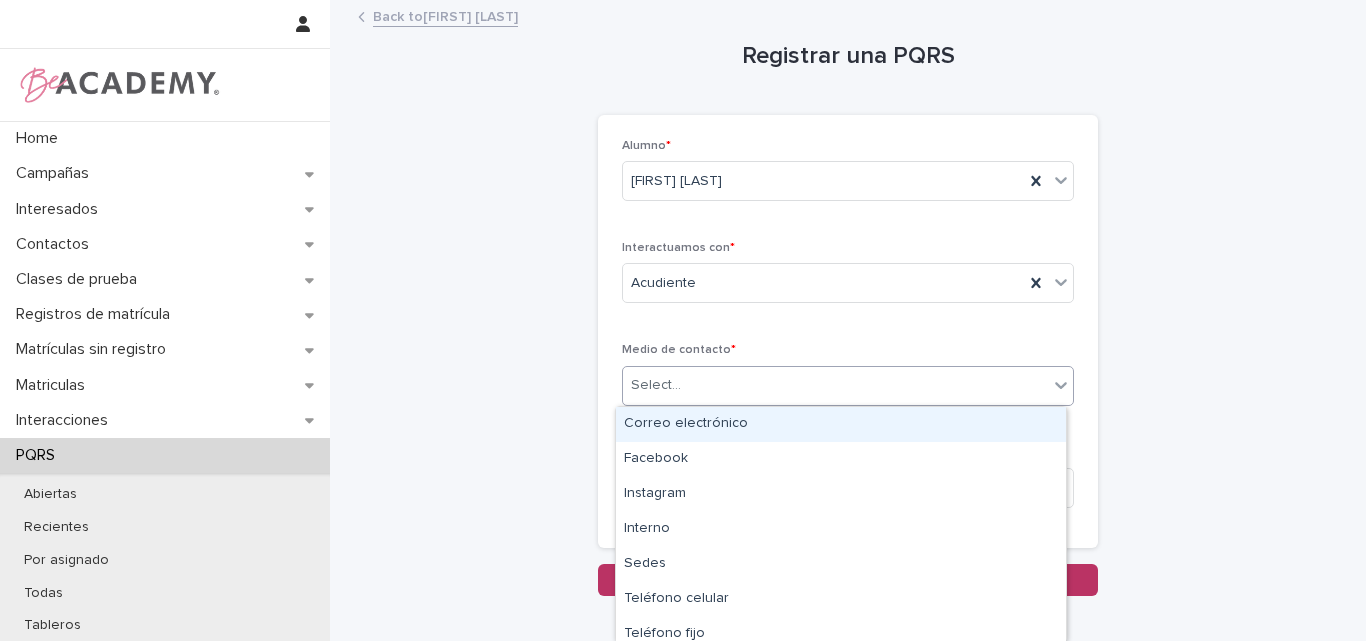 click on "Select..." at bounding box center (835, 385) 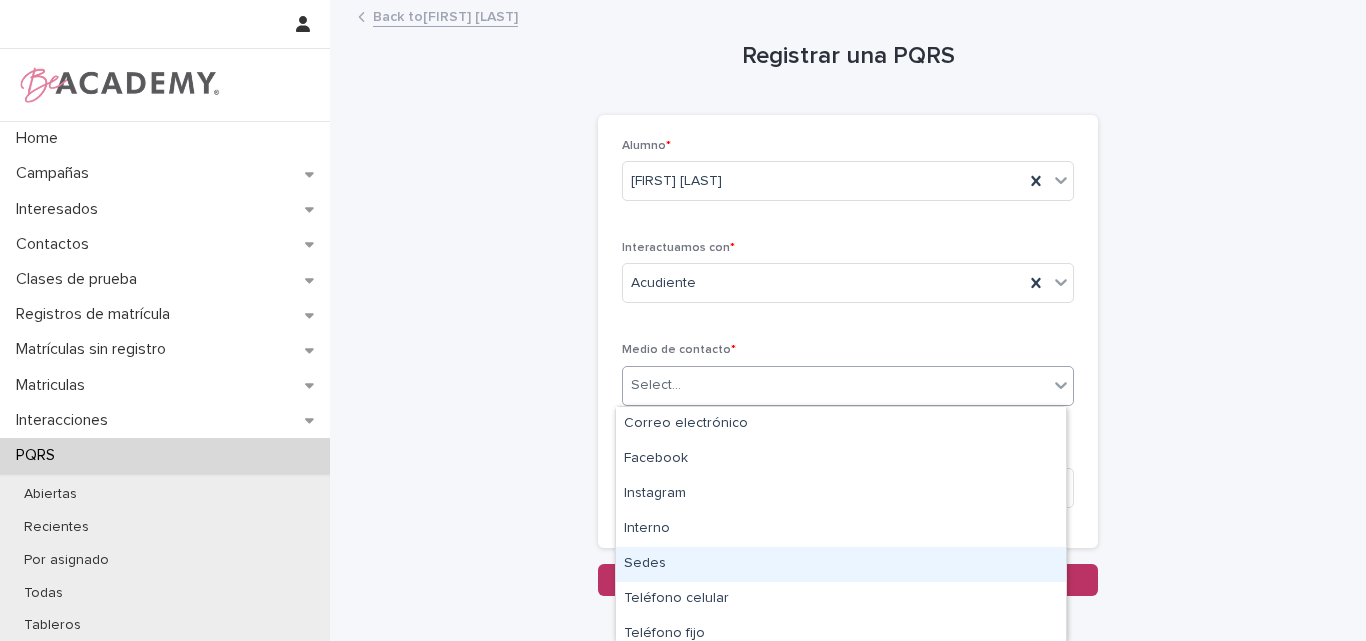 click on "Sedes" at bounding box center (841, 564) 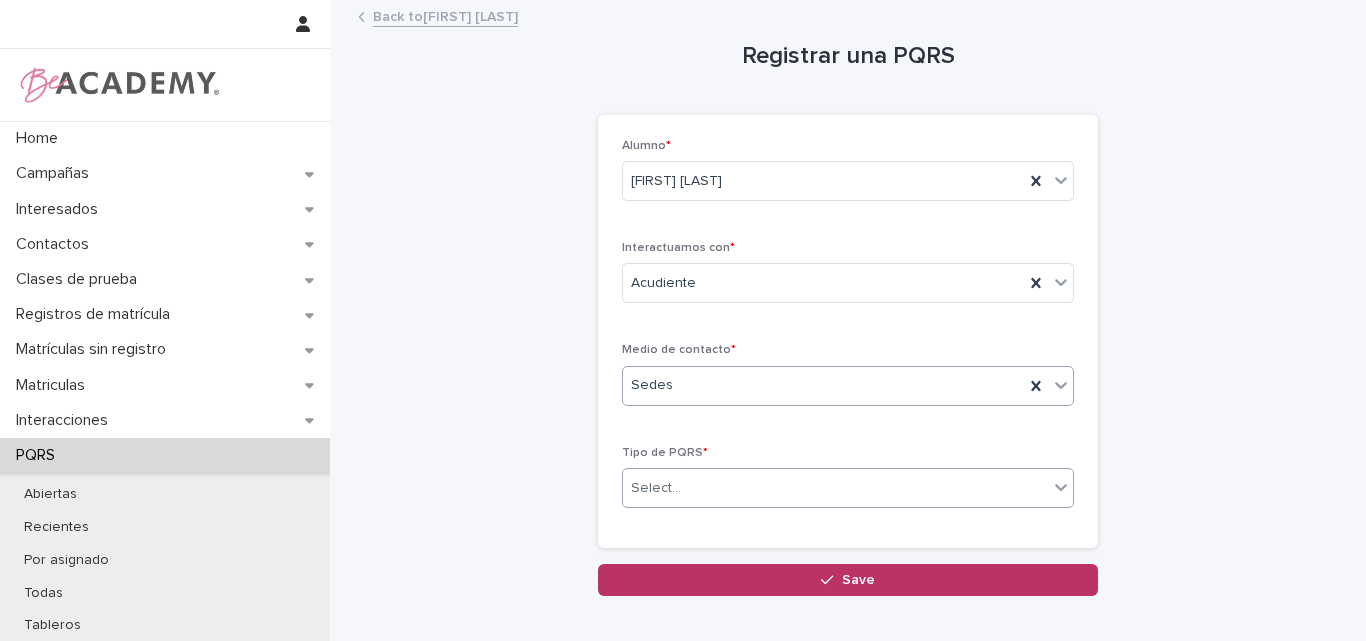 click on "Select..." at bounding box center (835, 488) 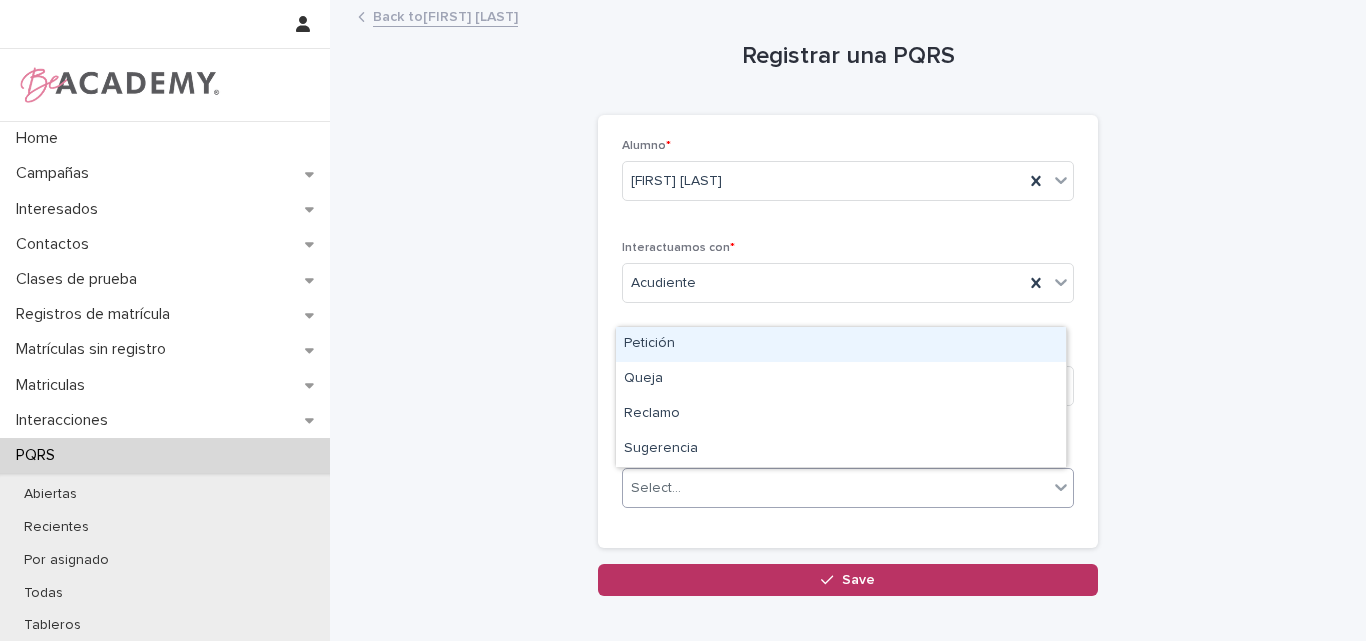 click on "Petición" at bounding box center [841, 344] 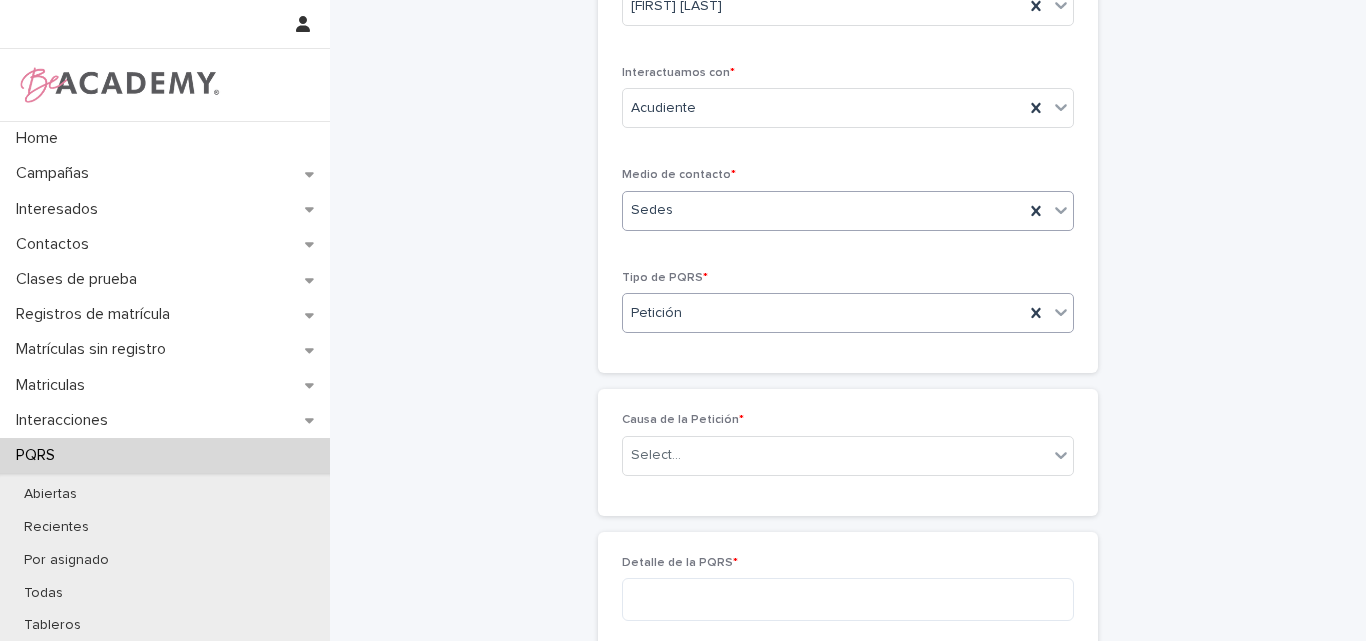 scroll, scrollTop: 200, scrollLeft: 0, axis: vertical 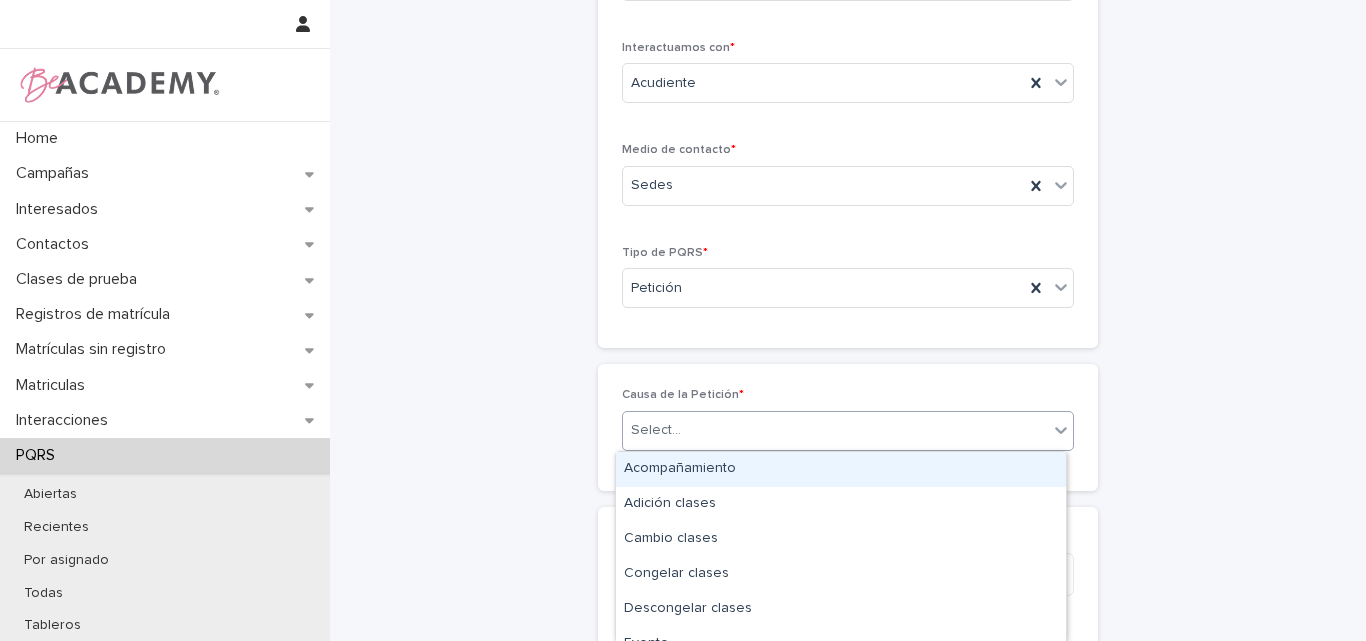click on "Select..." at bounding box center [835, 430] 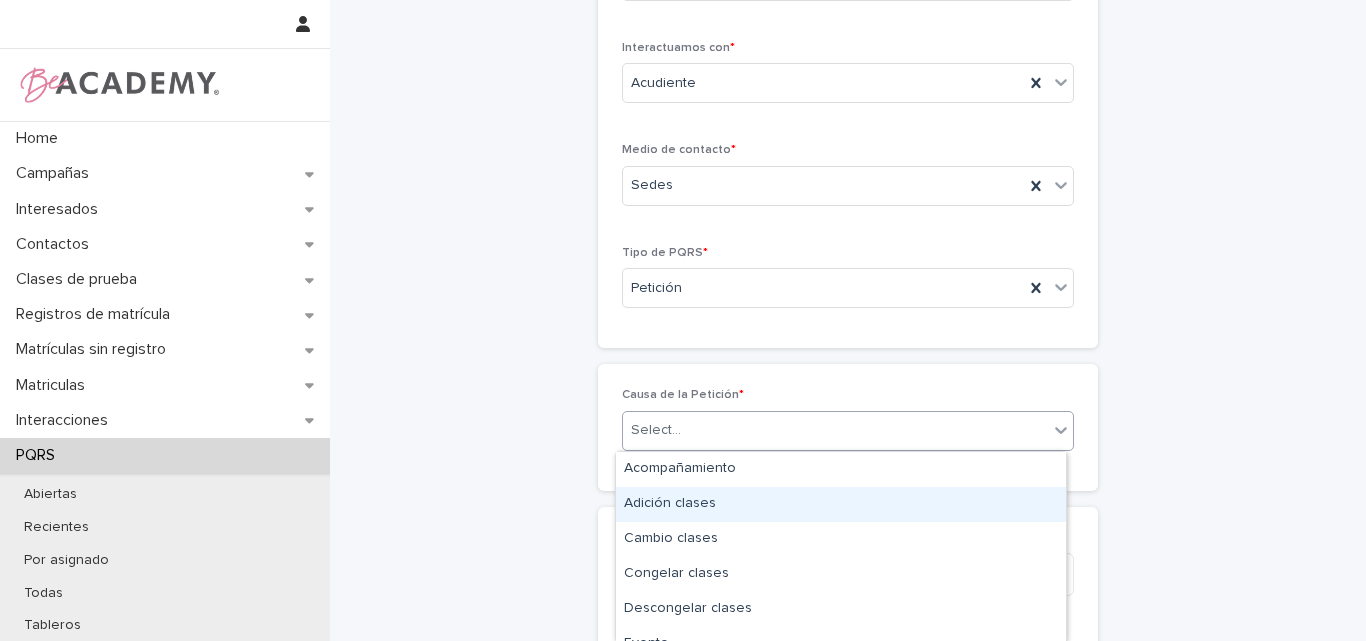 drag, startPoint x: 719, startPoint y: 508, endPoint x: 762, endPoint y: 474, distance: 54.81788 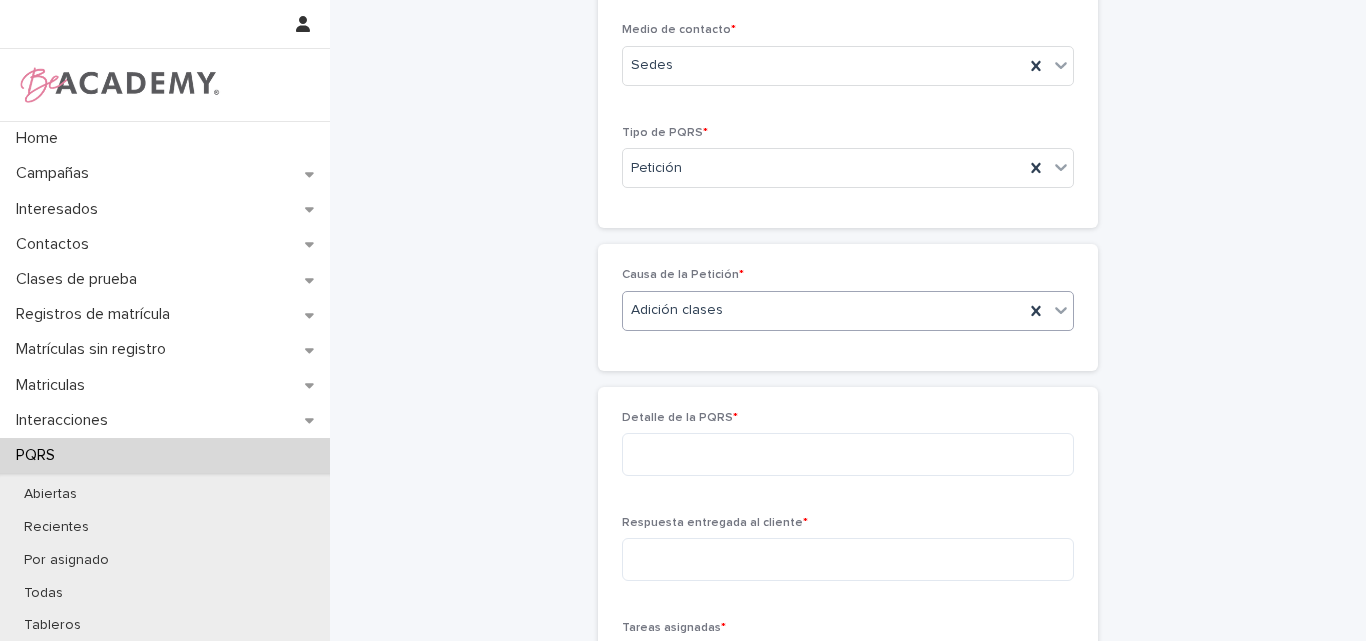 scroll, scrollTop: 400, scrollLeft: 0, axis: vertical 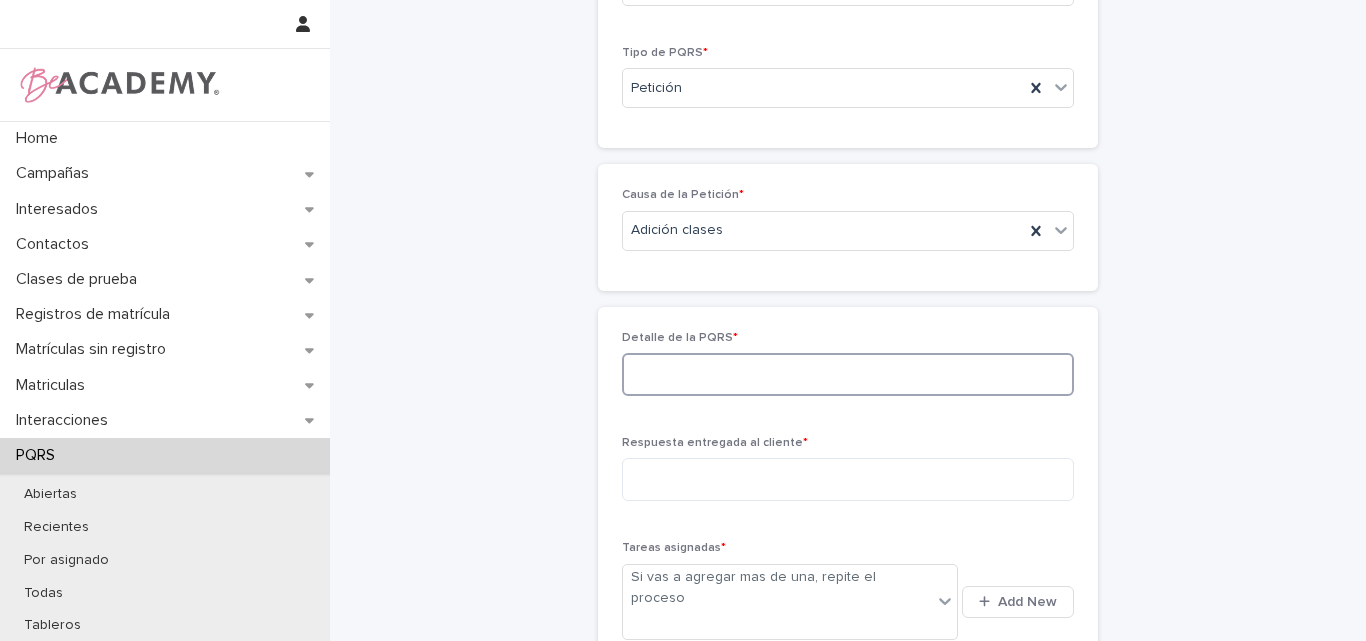 click at bounding box center (848, 374) 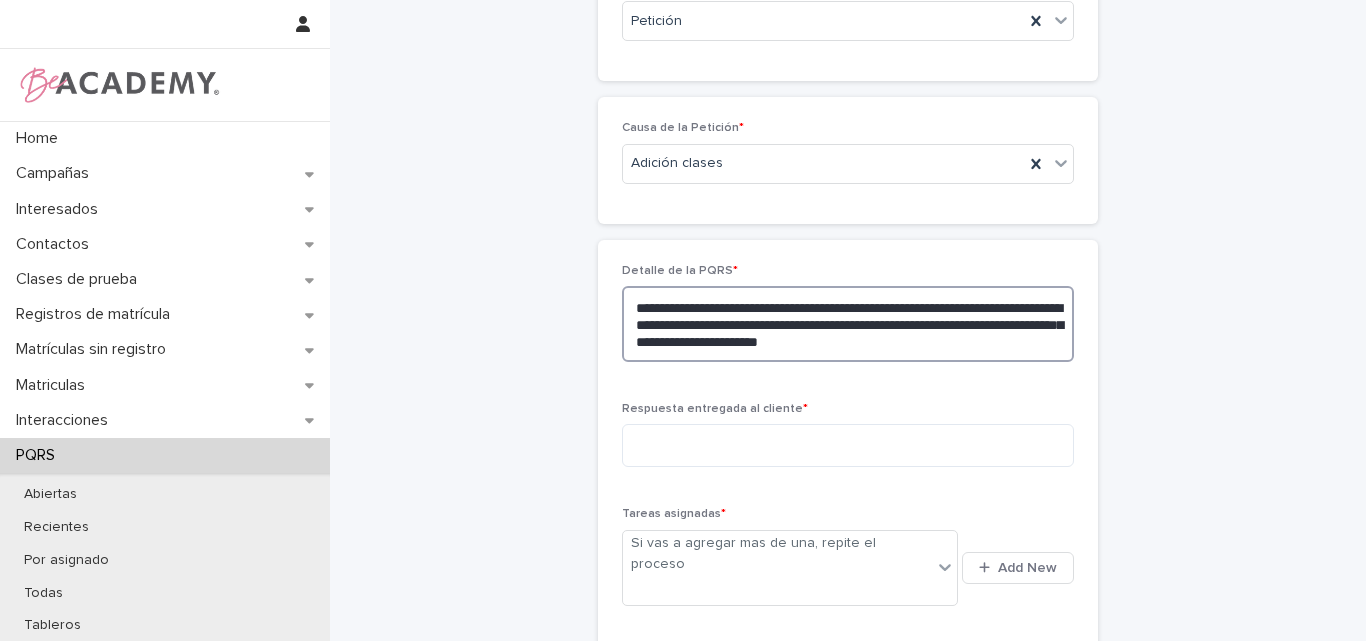 scroll, scrollTop: 500, scrollLeft: 0, axis: vertical 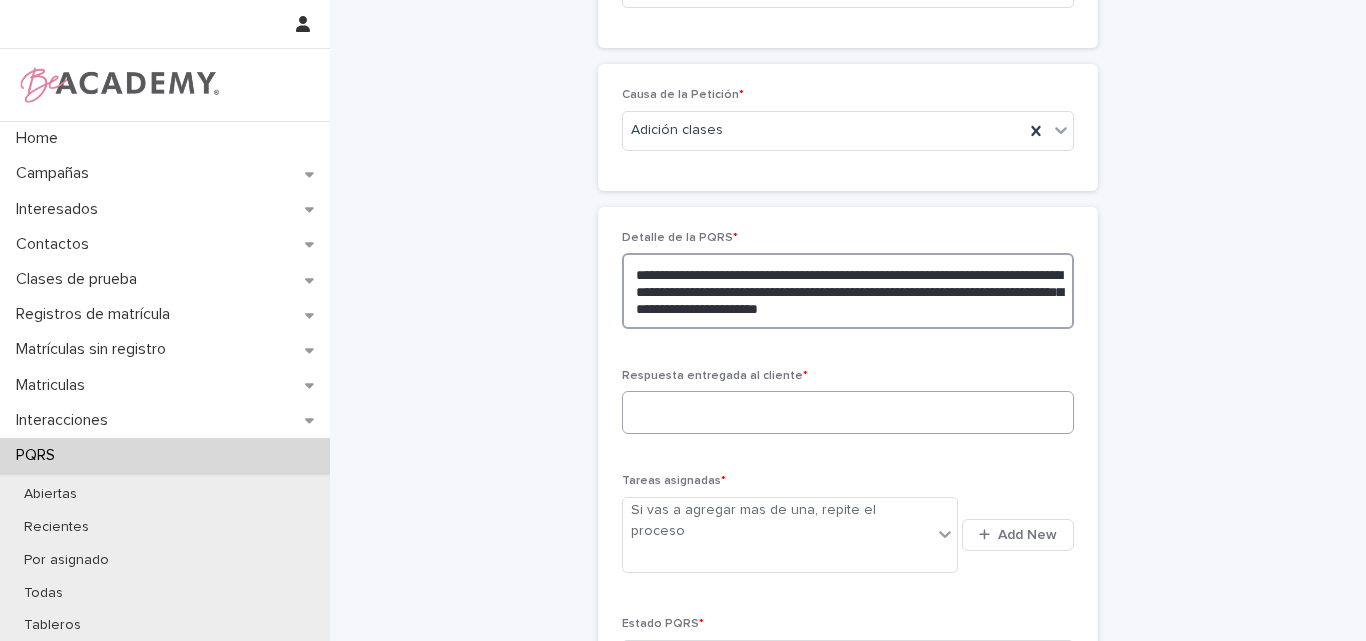 type on "**********" 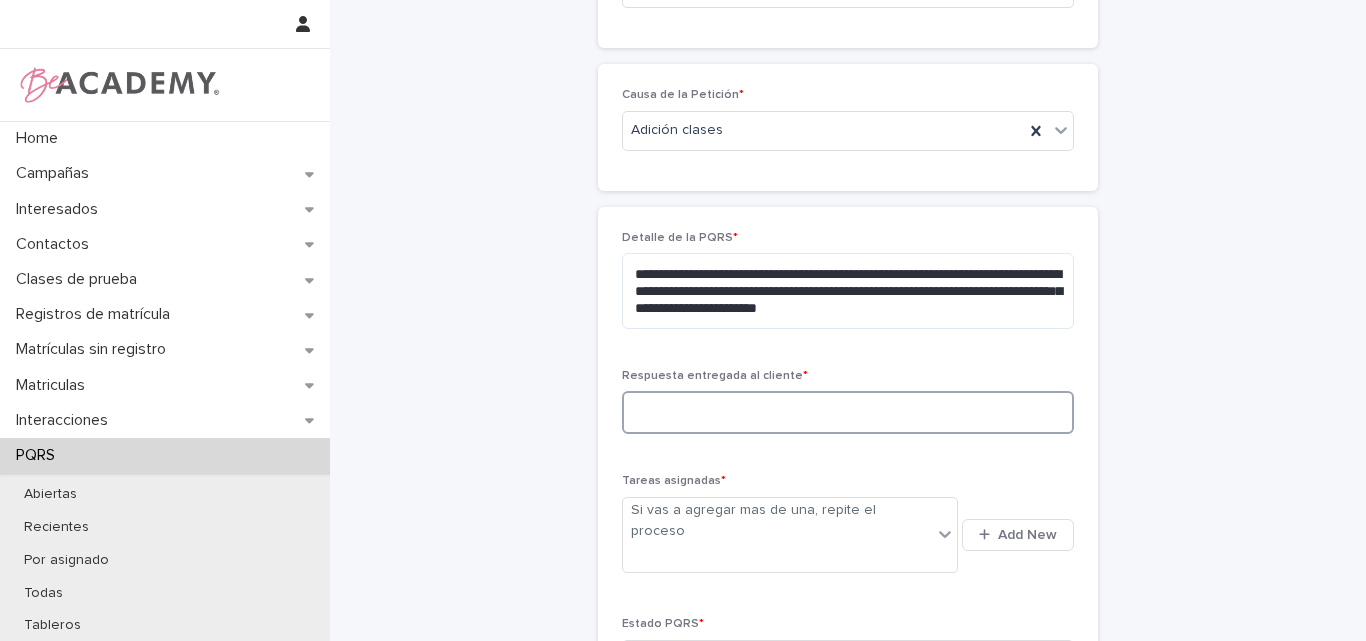 click at bounding box center [848, 412] 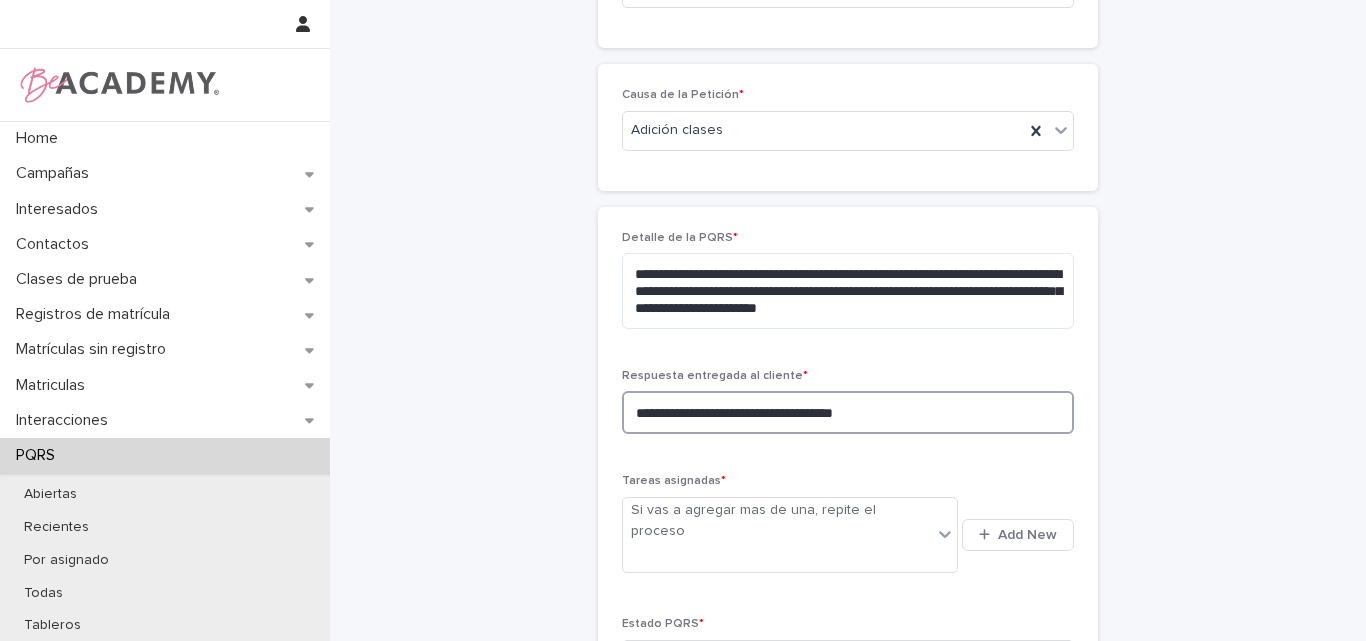 scroll, scrollTop: 600, scrollLeft: 0, axis: vertical 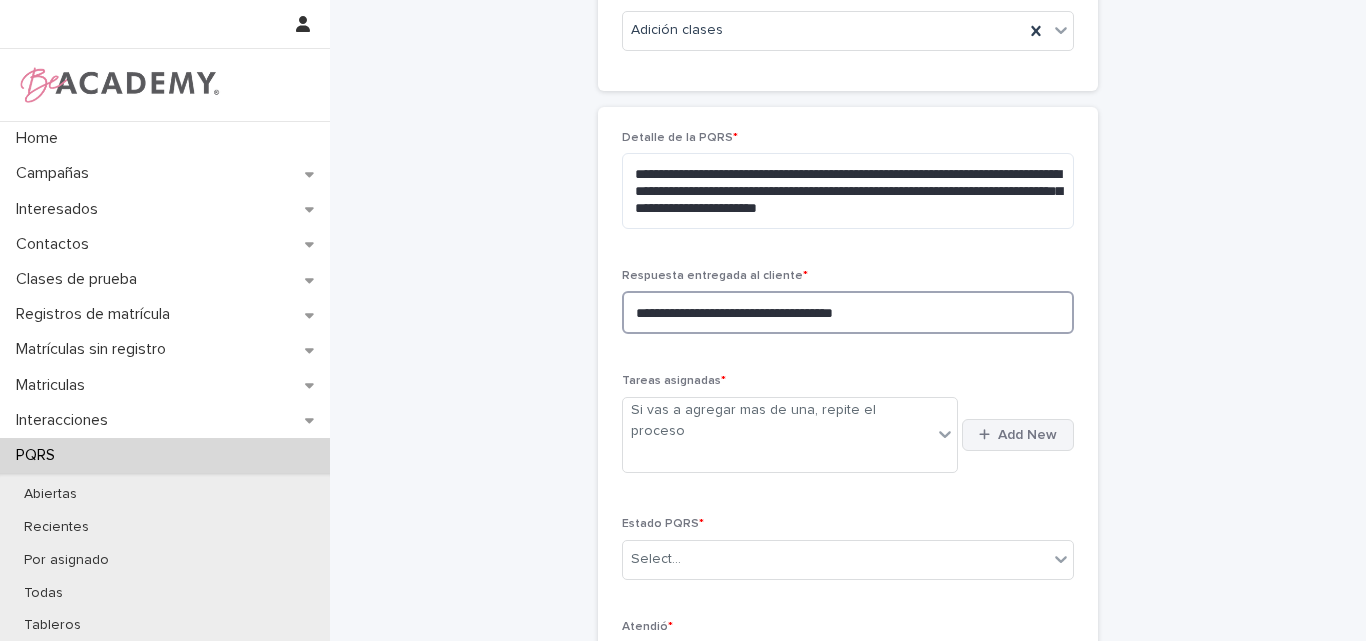 type on "**********" 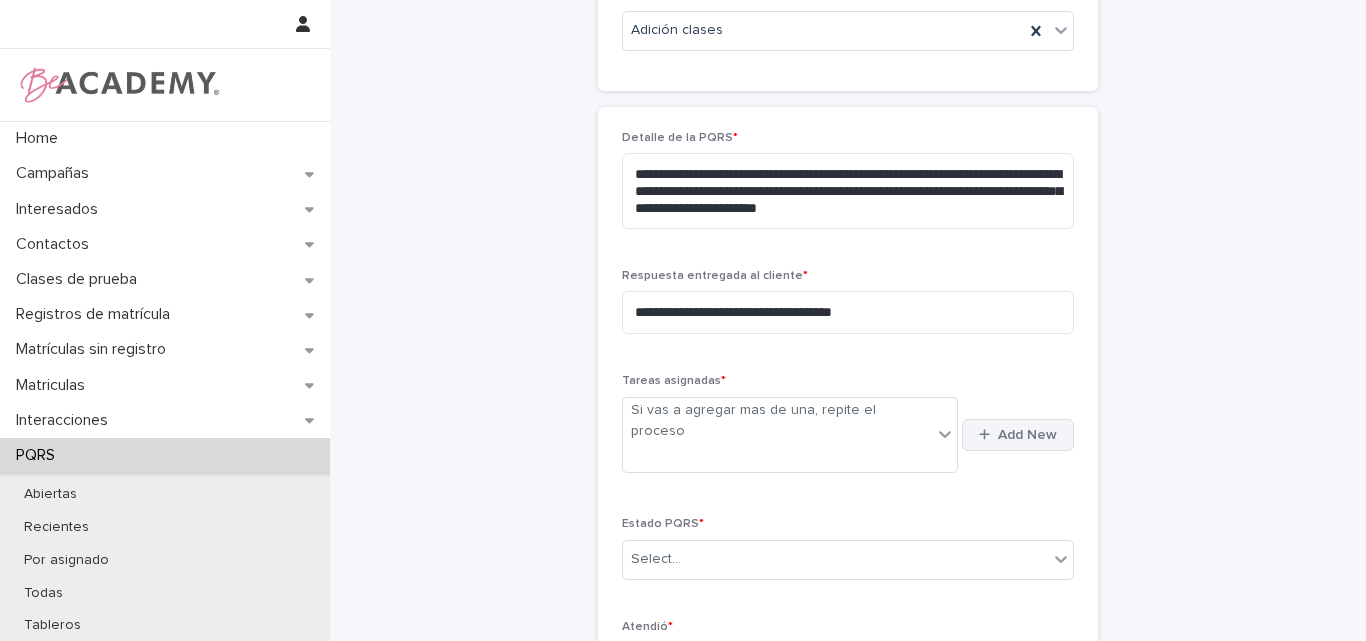 click on "Add New" at bounding box center [1027, 435] 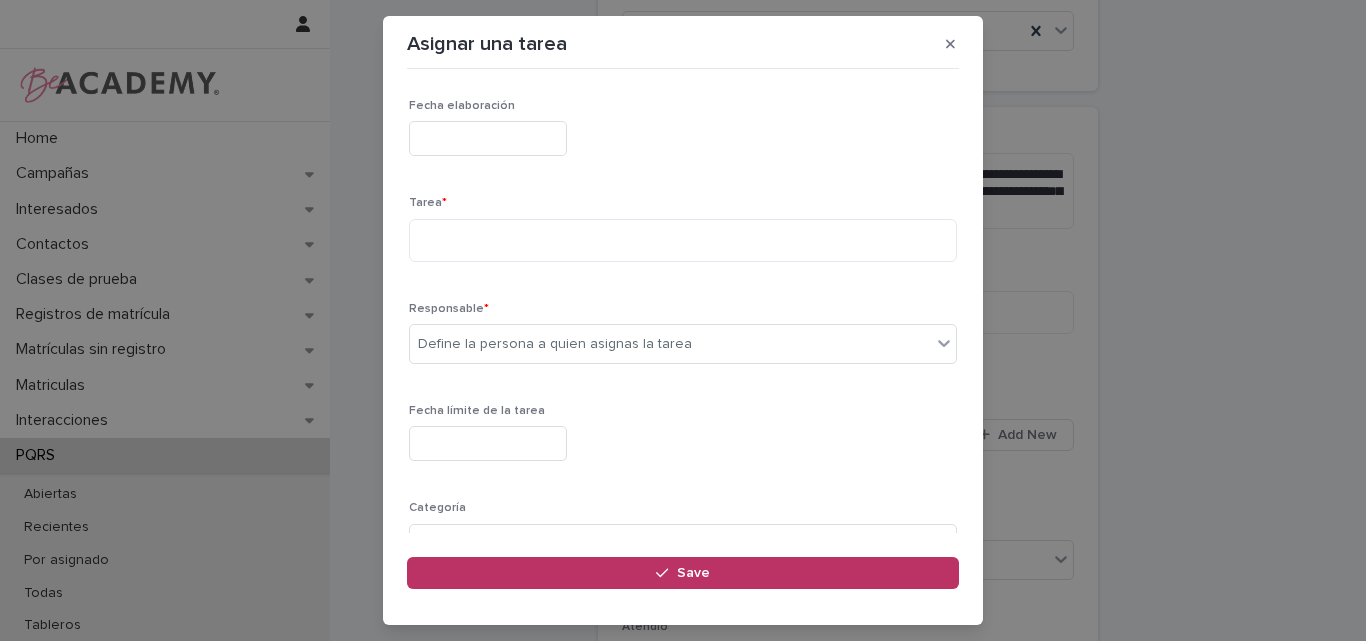 click at bounding box center (488, 138) 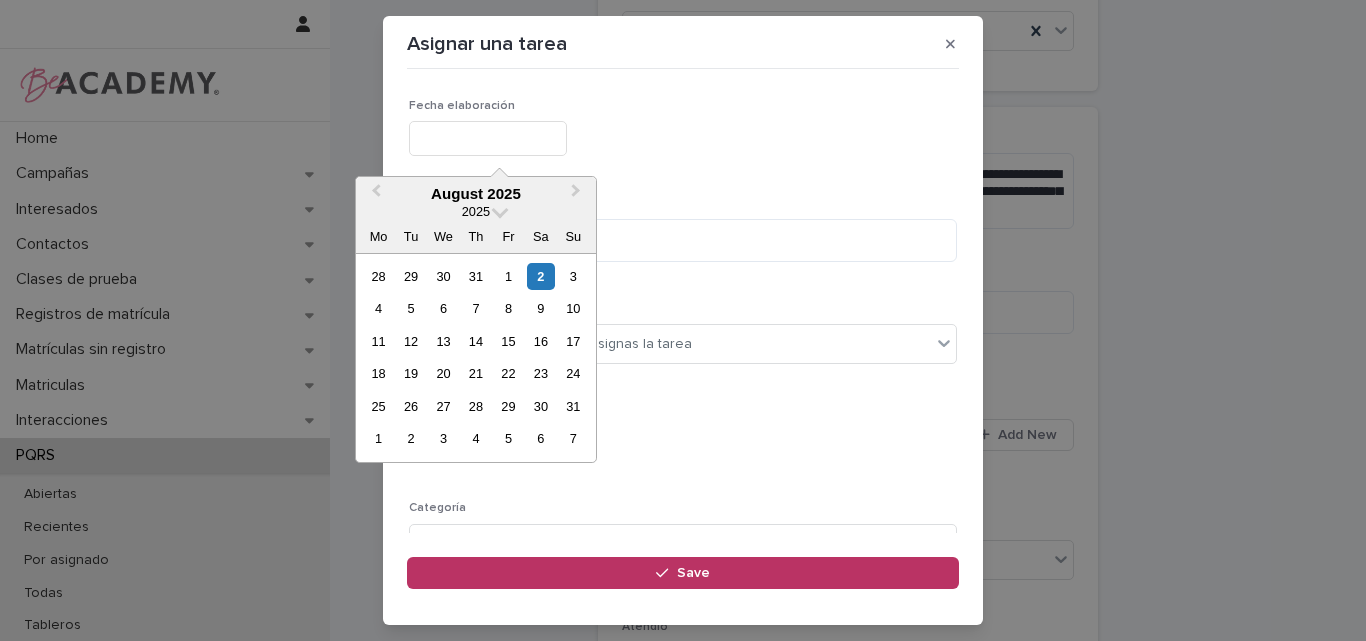 type on "**********" 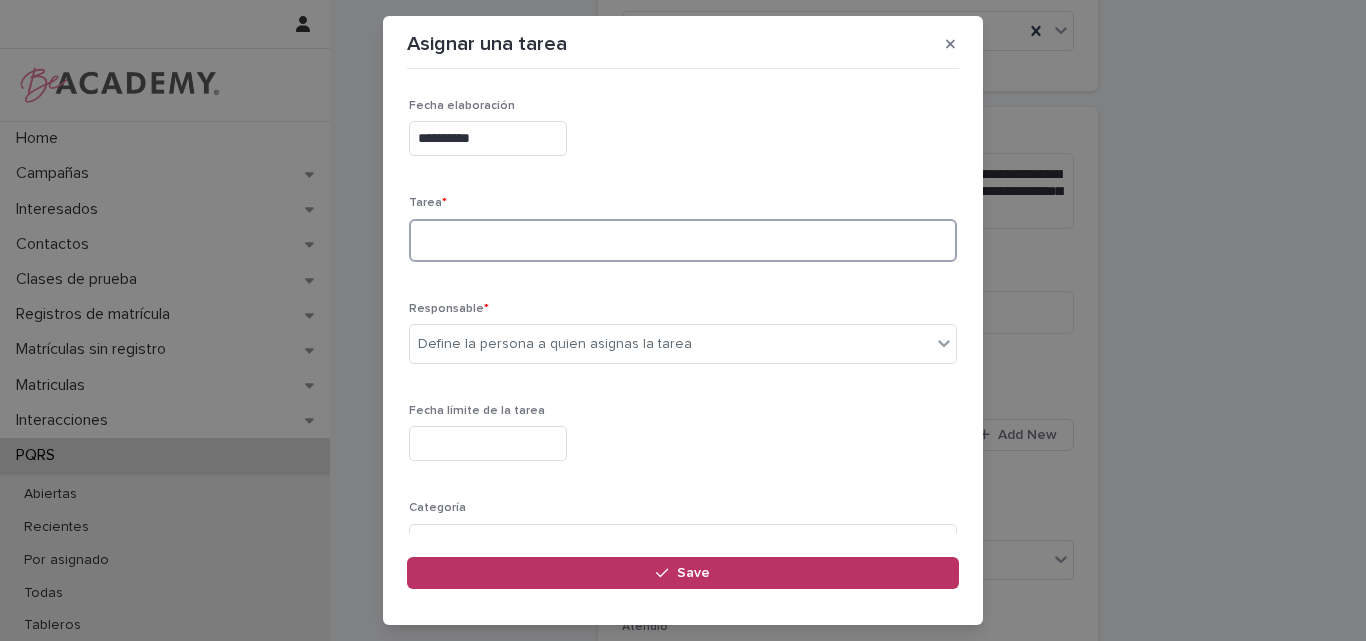 click at bounding box center [683, 240] 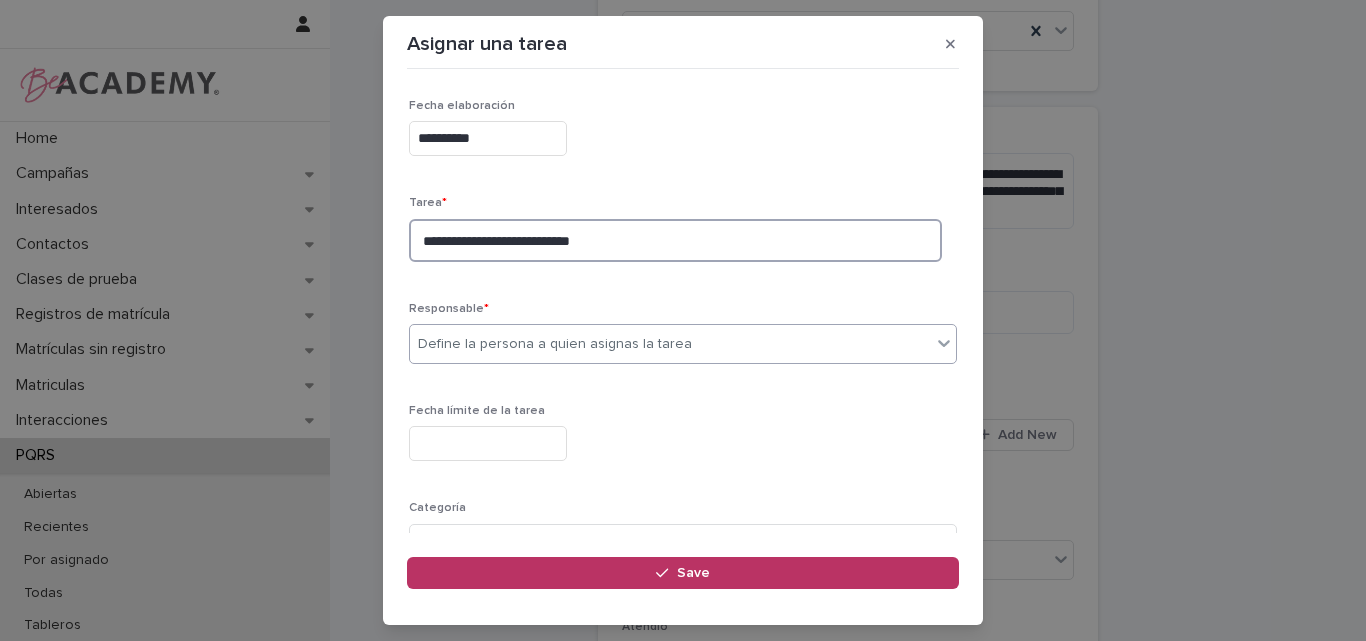 type on "**********" 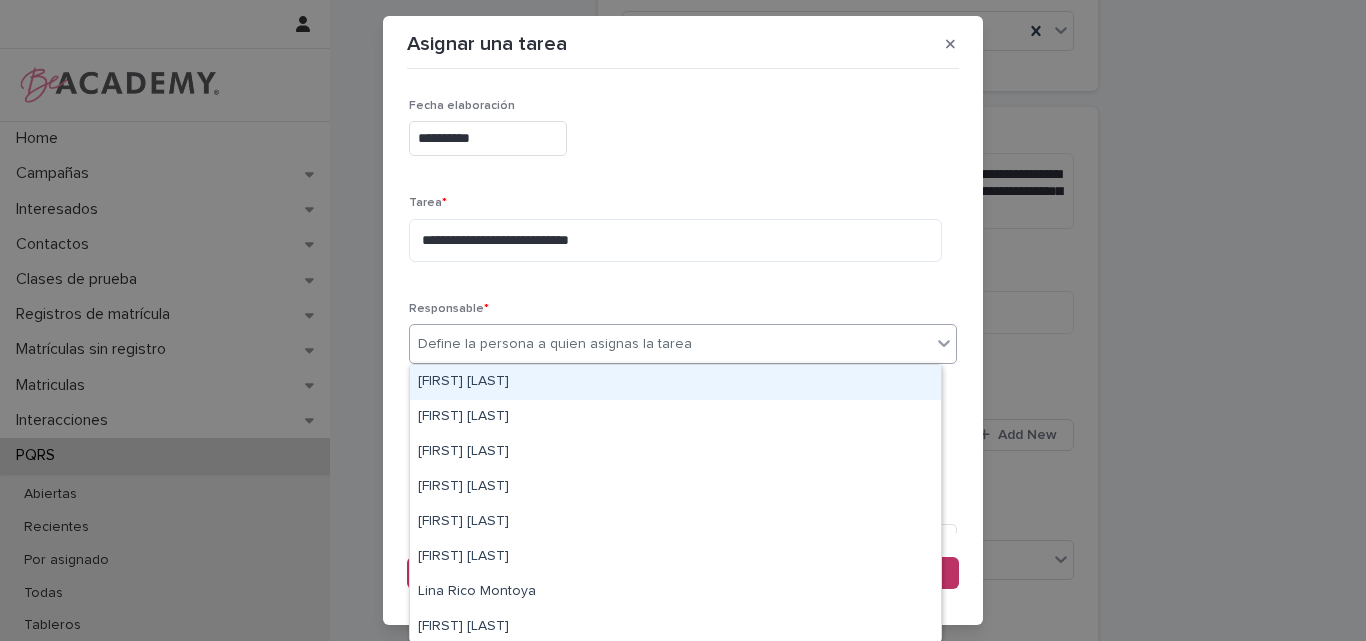click on "Define la persona a quien asignas la tarea" at bounding box center [683, 344] 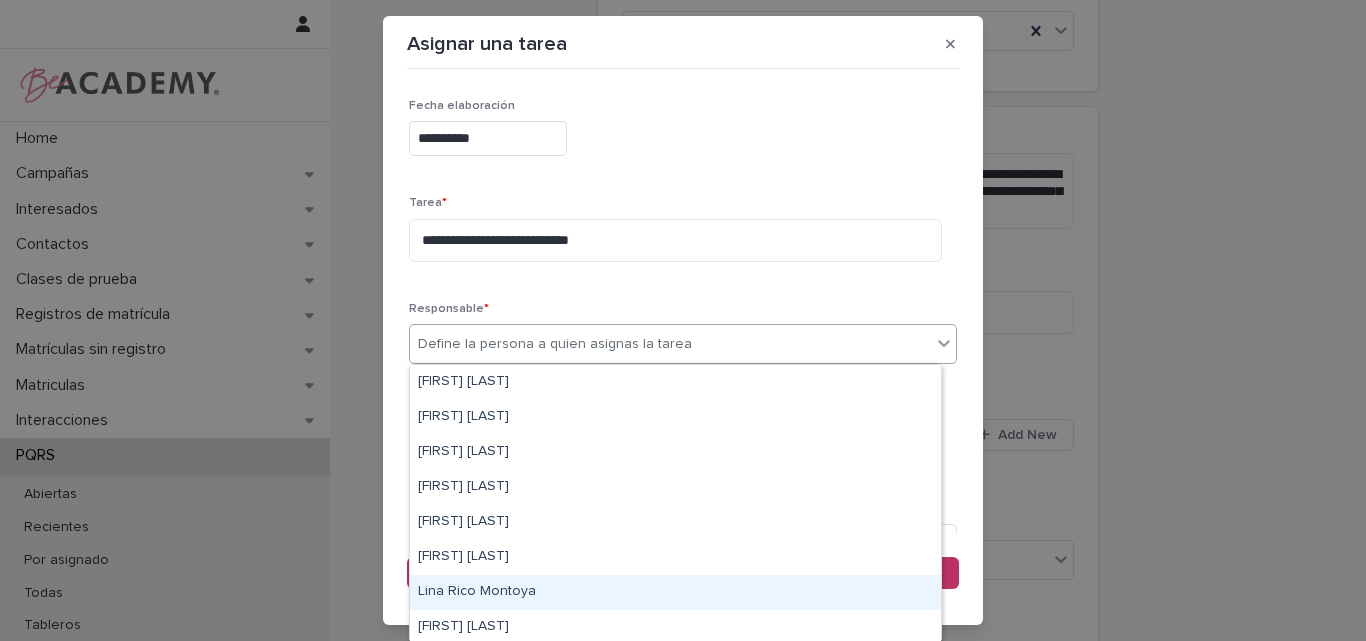 click on "Lina Rico Montoya" at bounding box center [675, 592] 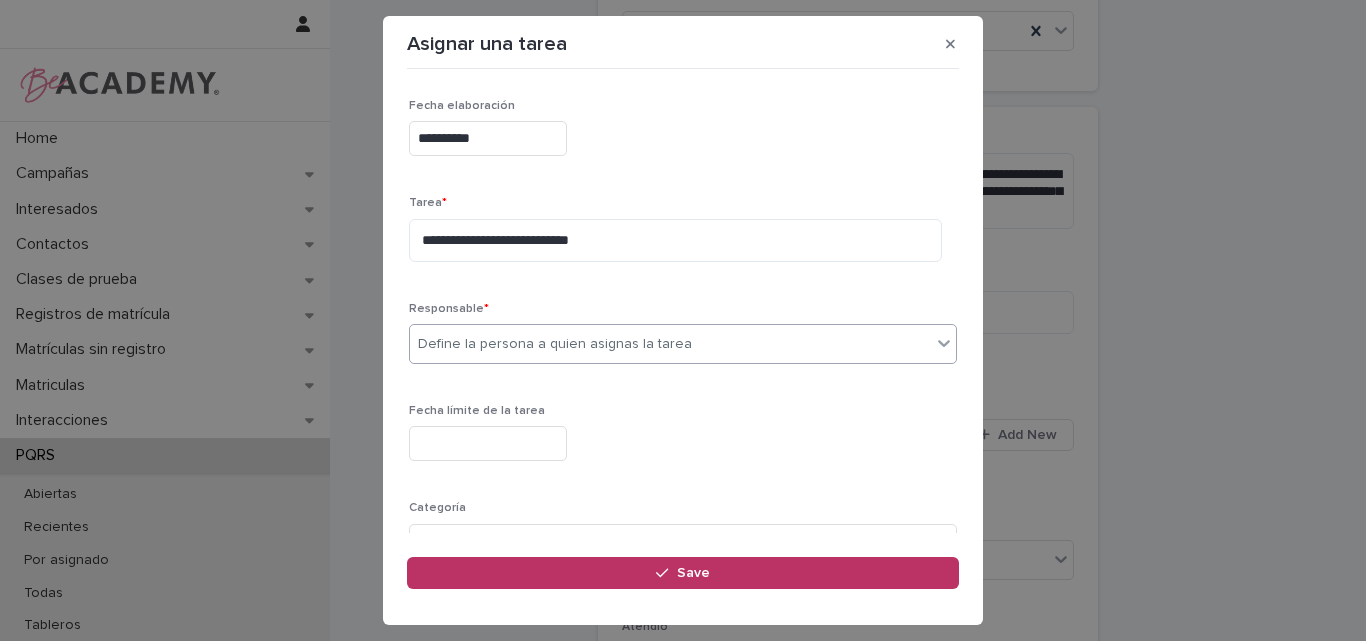 click on "Fecha límite de la tarea" at bounding box center (683, 440) 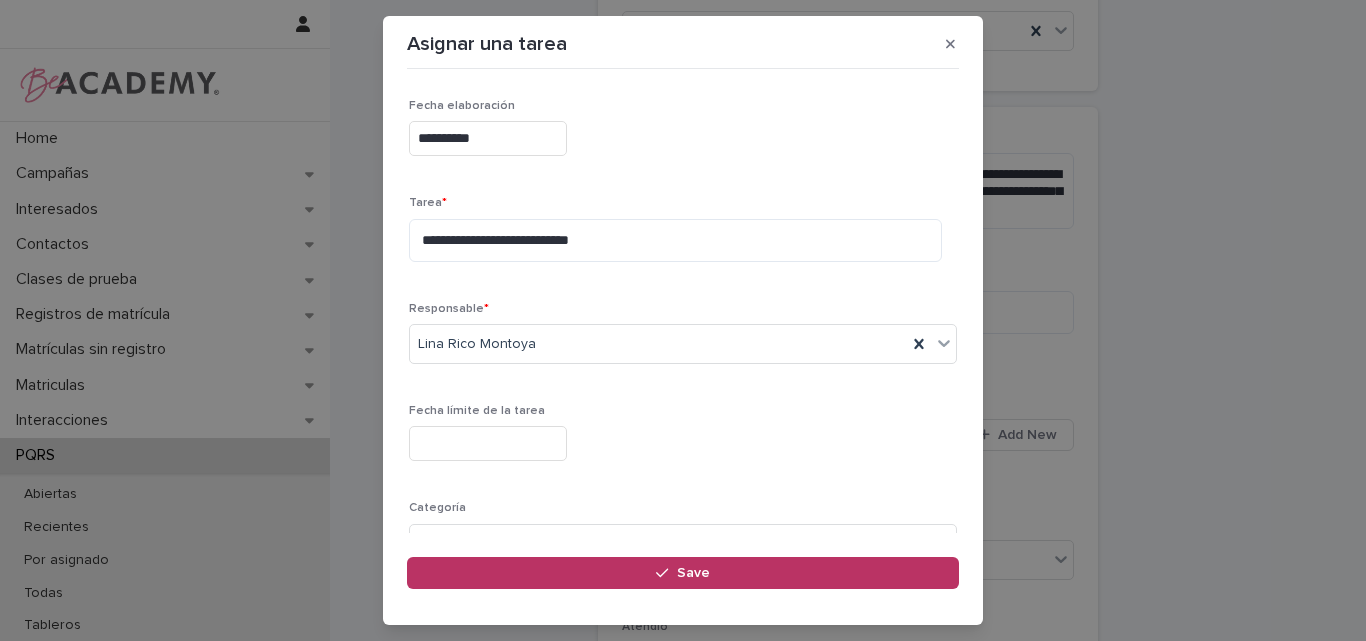 click at bounding box center [488, 443] 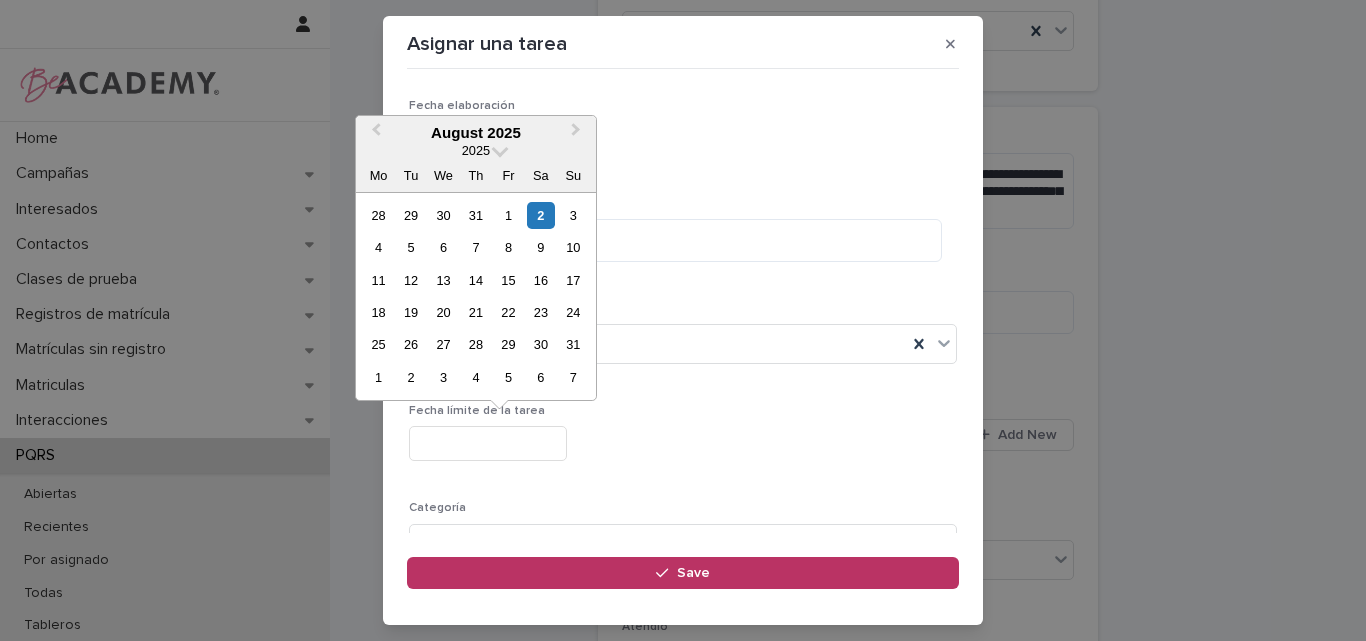 type on "**********" 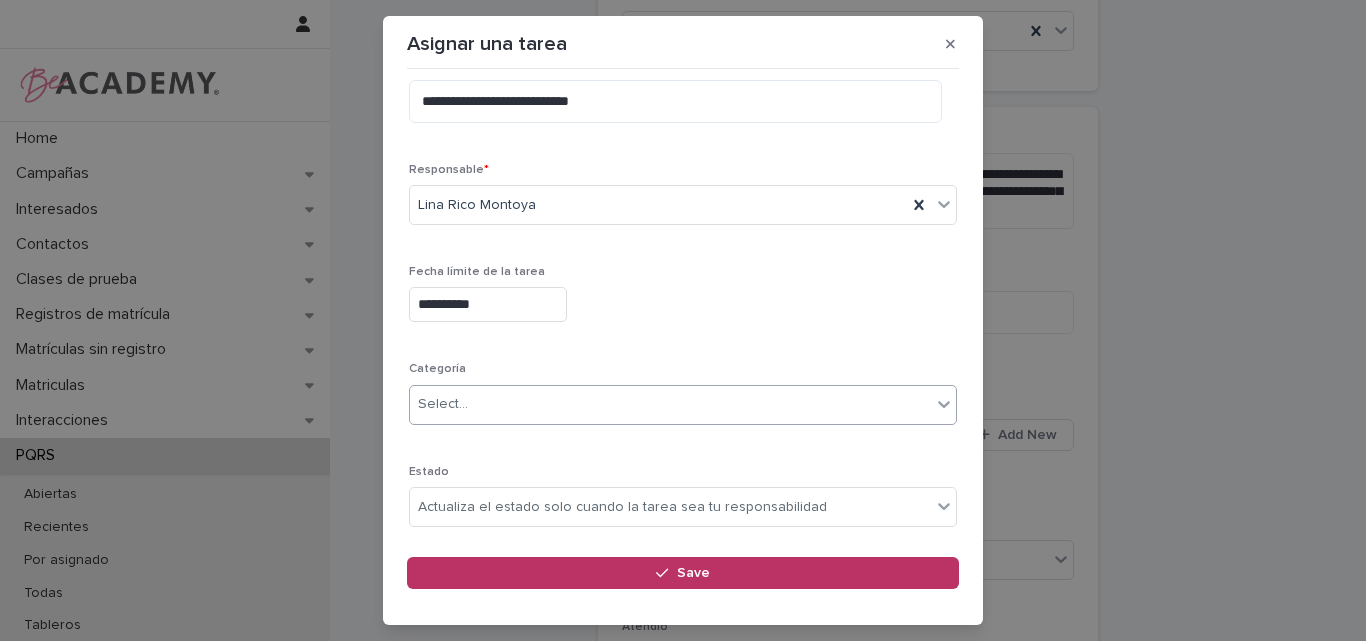 scroll, scrollTop: 195, scrollLeft: 0, axis: vertical 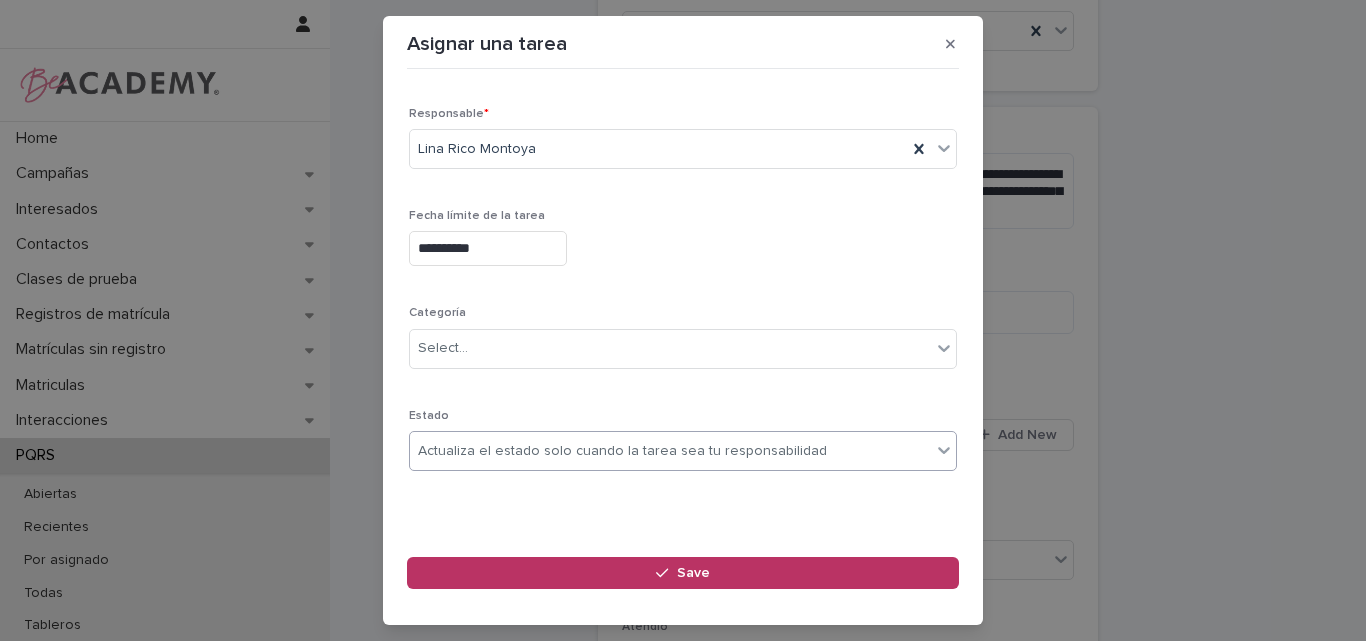click on "Actualiza el estado solo cuando la tarea sea tu responsabilidad" at bounding box center (622, 451) 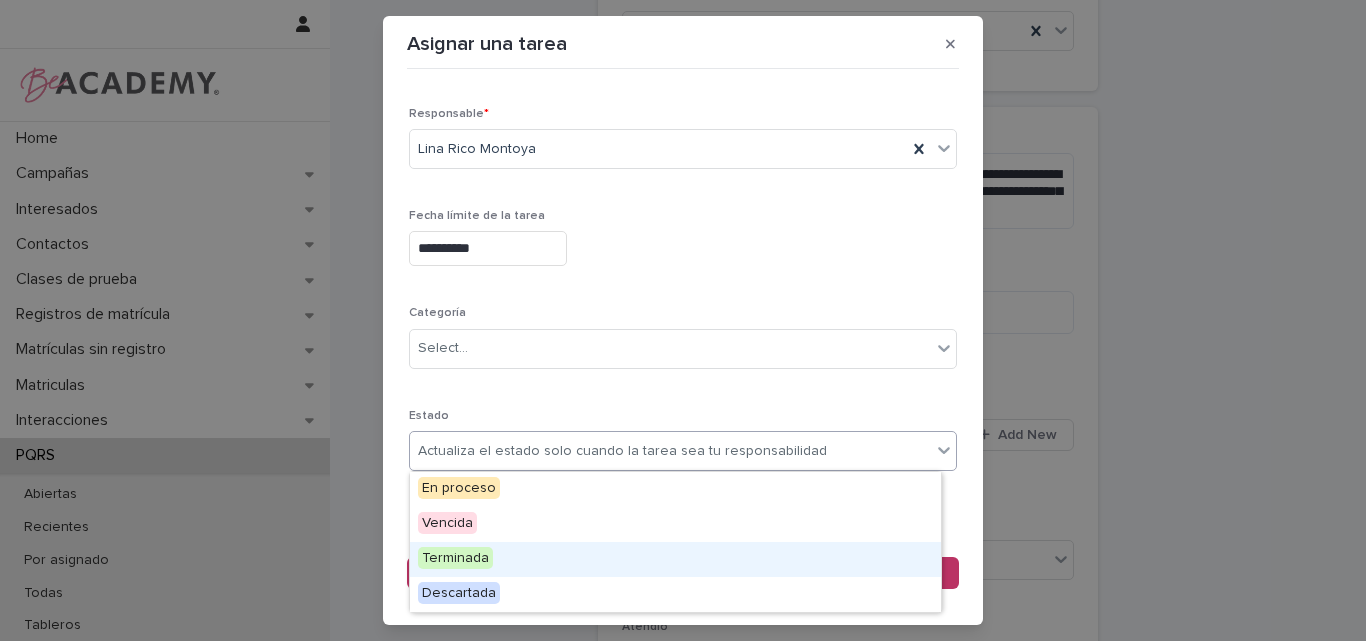 click on "Terminada" at bounding box center (675, 559) 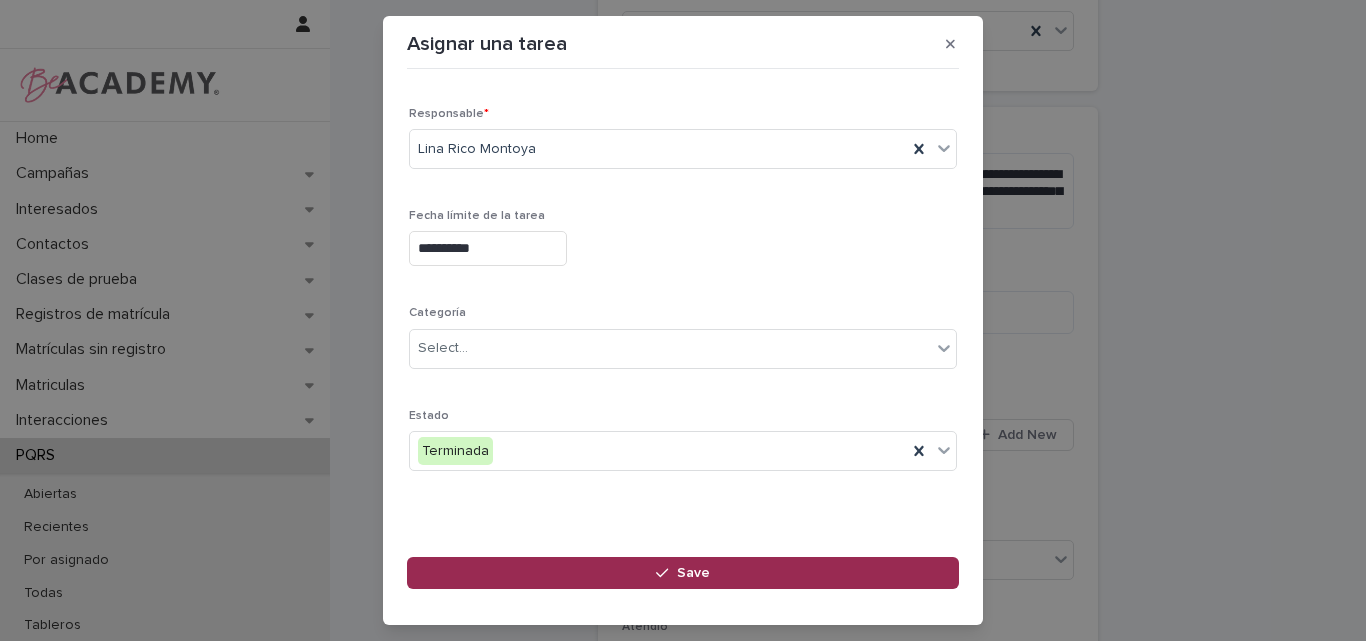 click on "Save" at bounding box center [693, 573] 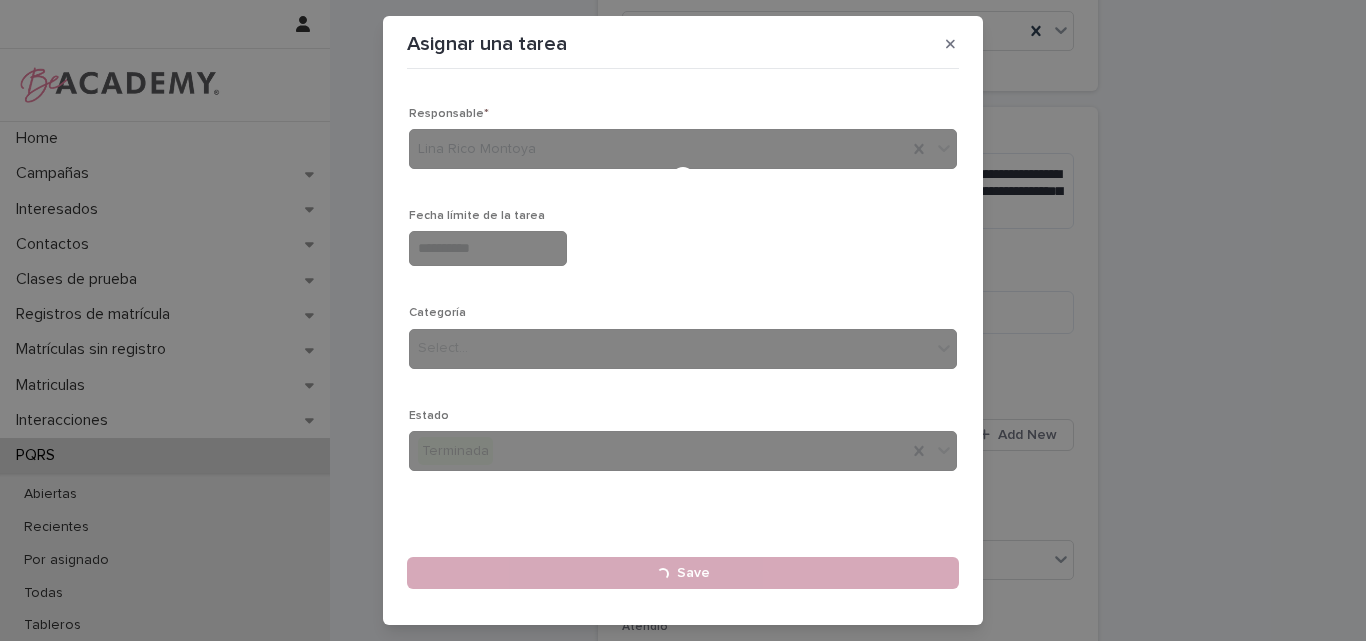type 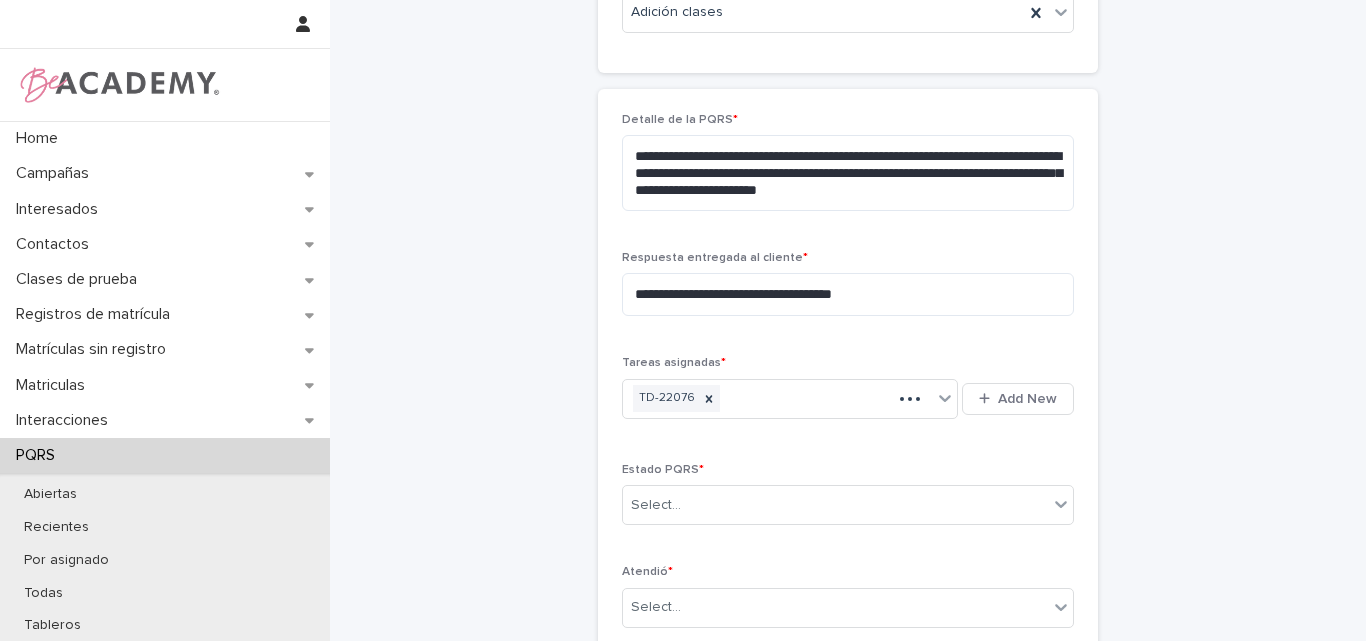 scroll, scrollTop: 600, scrollLeft: 0, axis: vertical 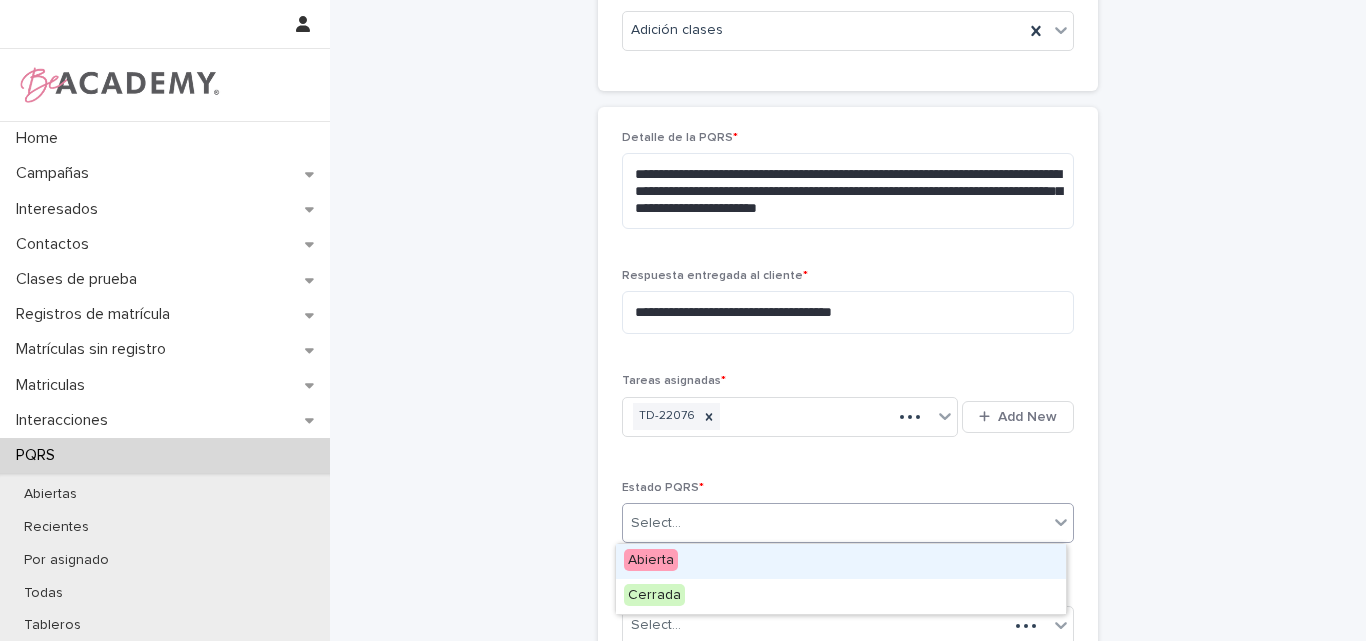 click on "Select..." at bounding box center [835, 523] 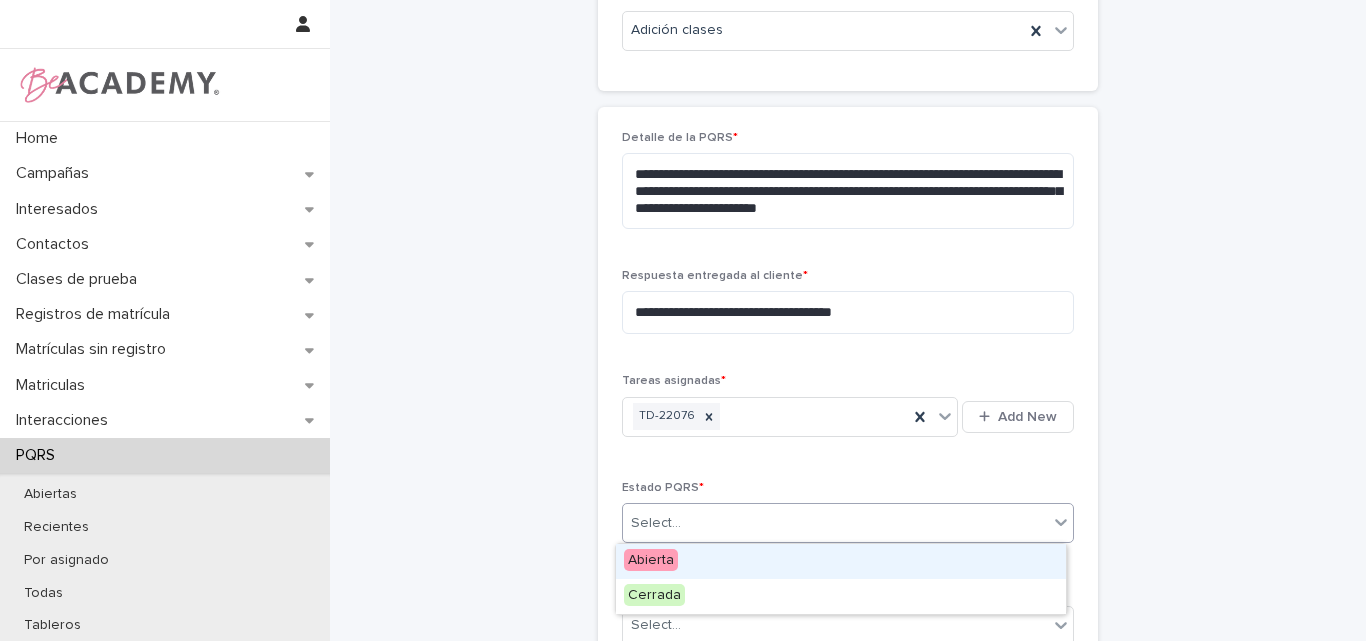 click on "Abierta" at bounding box center (841, 561) 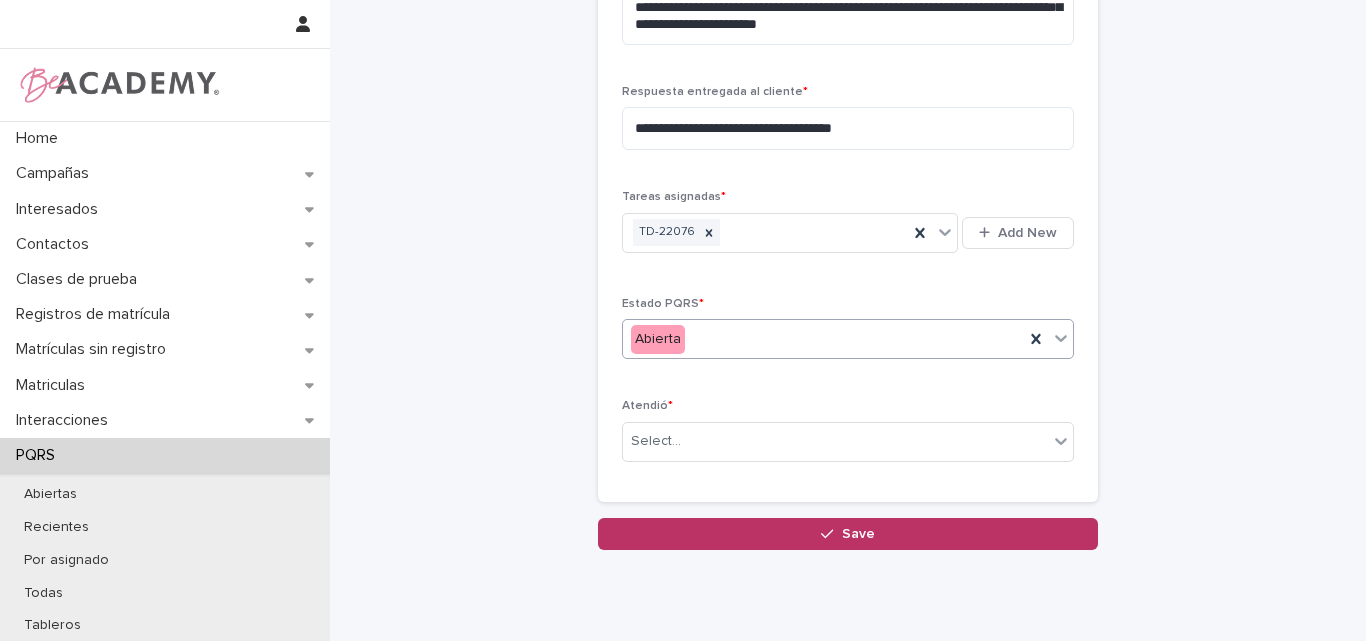 scroll, scrollTop: 849, scrollLeft: 0, axis: vertical 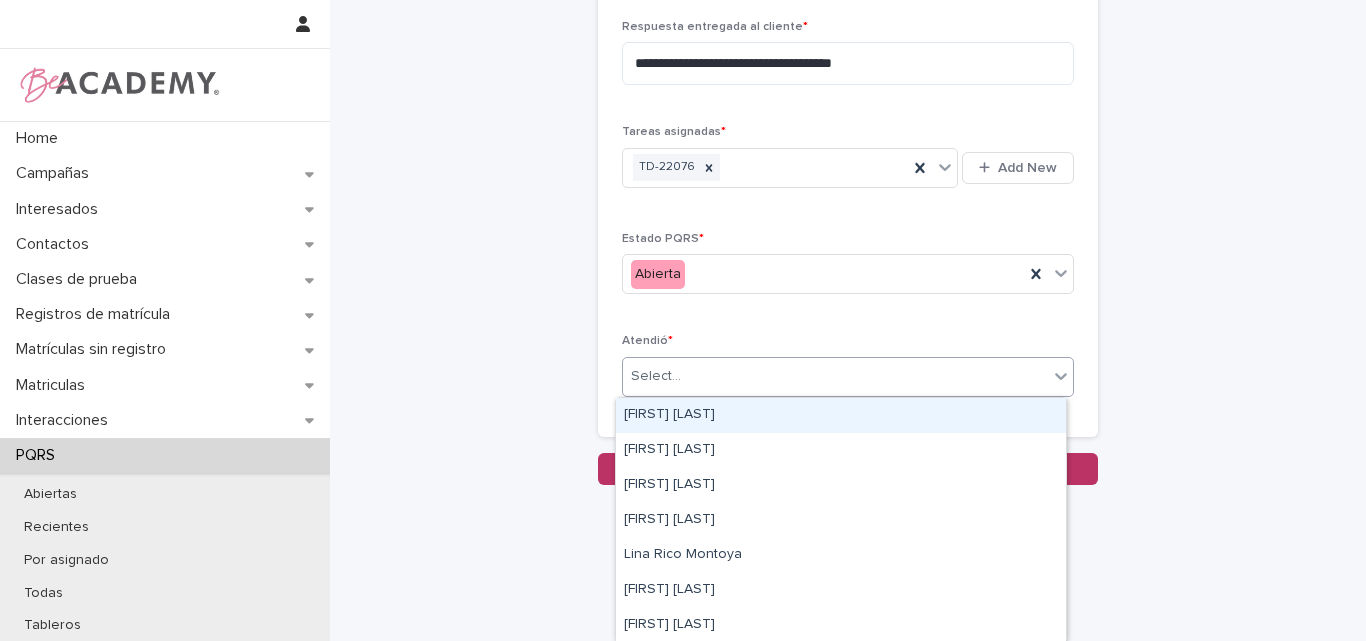 click on "Select..." at bounding box center (848, 377) 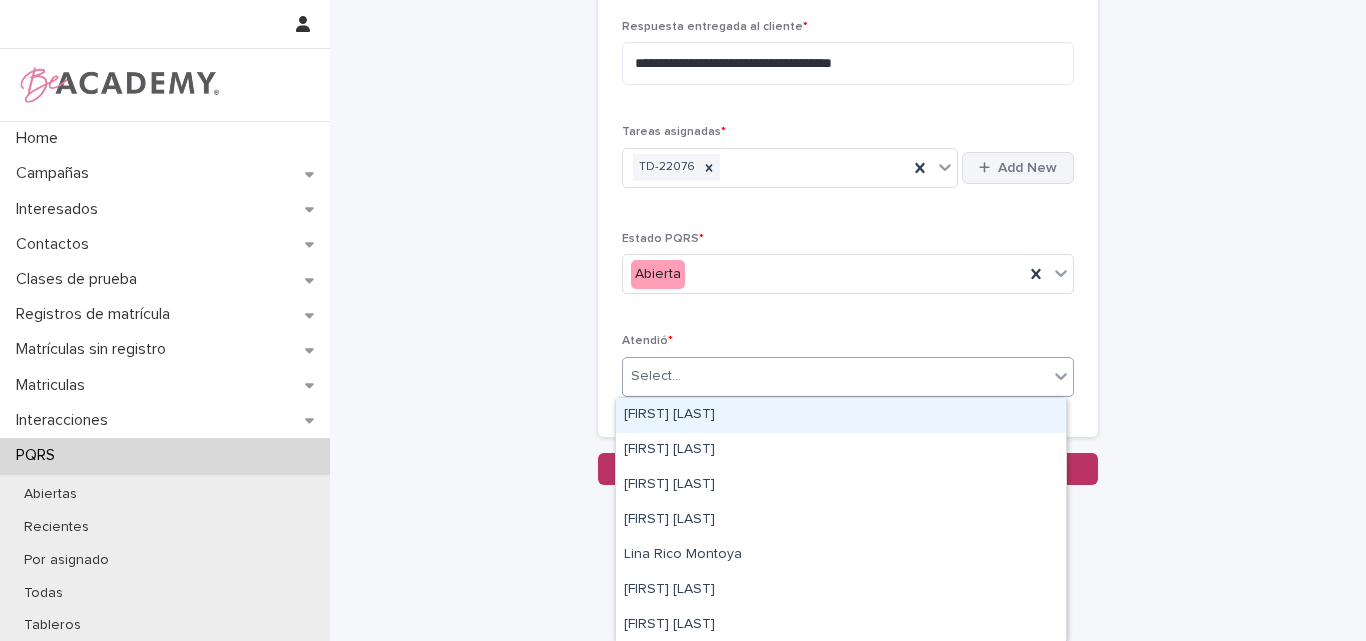 click on "Add New" at bounding box center [1027, 168] 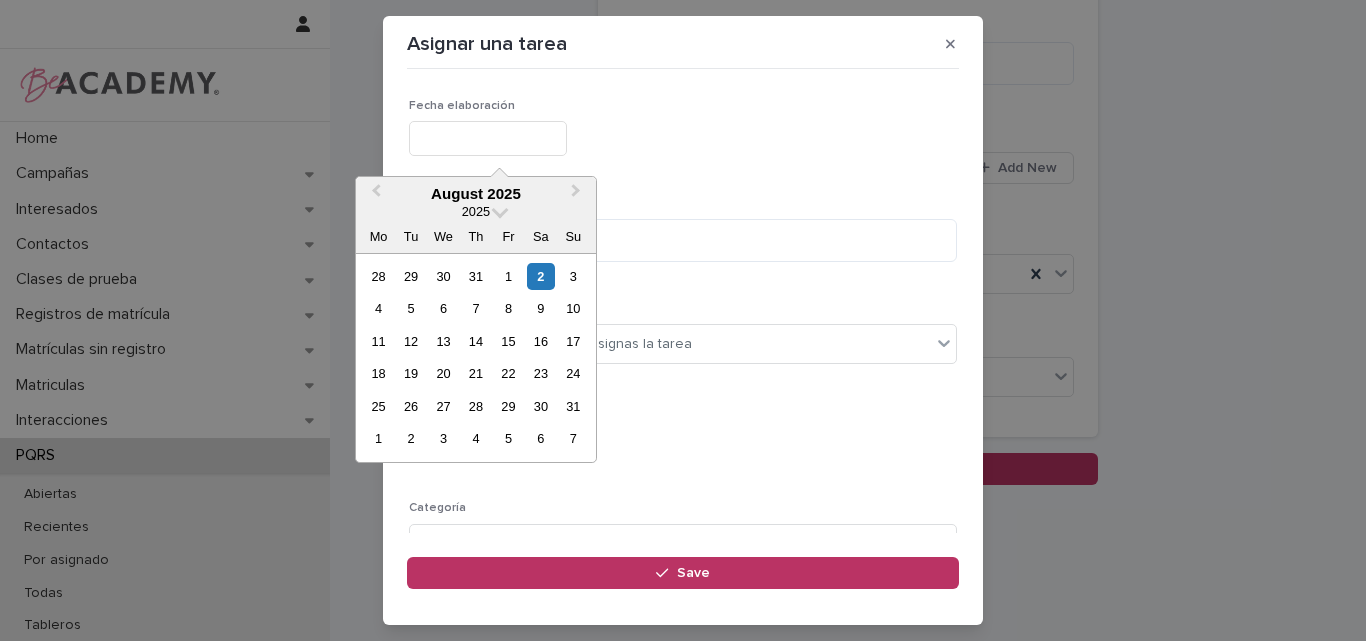 click at bounding box center (488, 138) 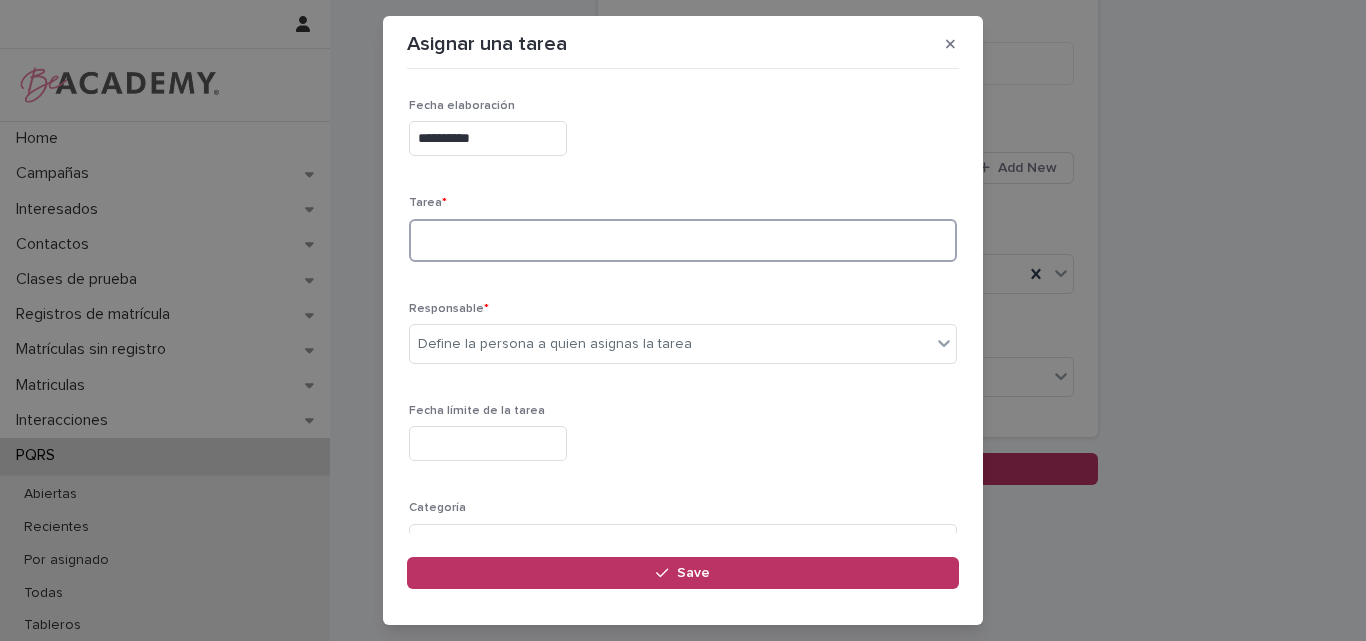click at bounding box center [683, 240] 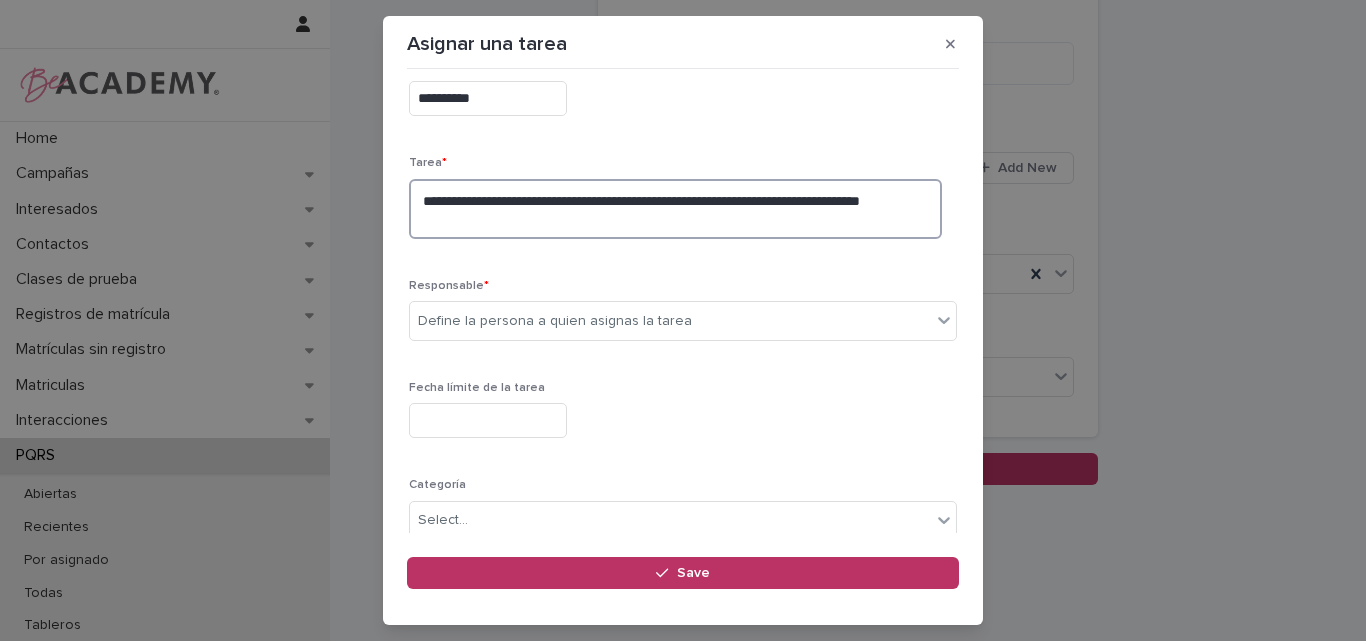 scroll, scrollTop: 100, scrollLeft: 0, axis: vertical 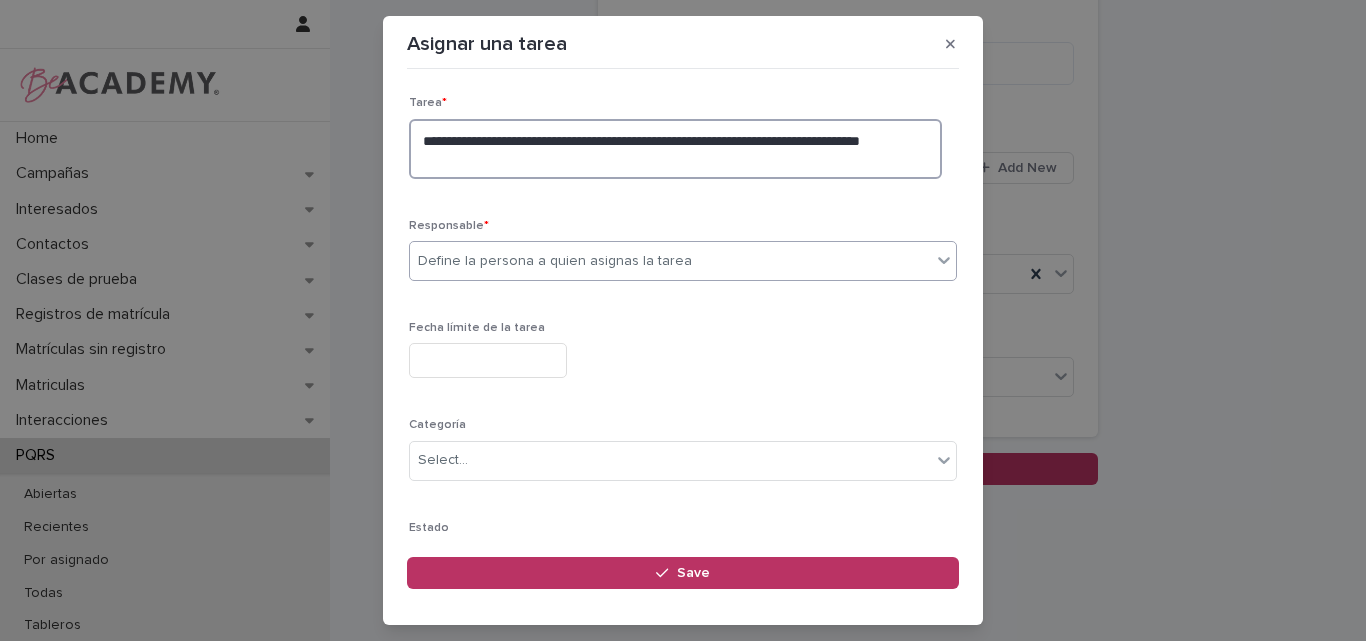 type on "**********" 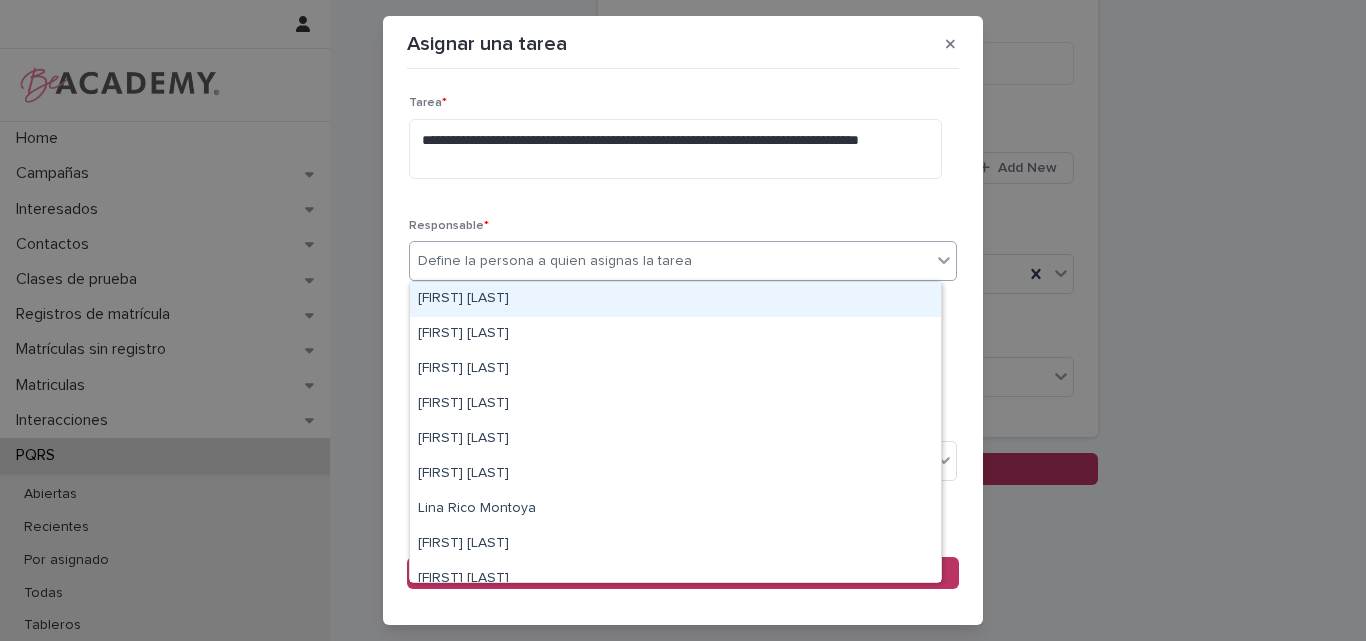 drag, startPoint x: 575, startPoint y: 255, endPoint x: 566, endPoint y: 299, distance: 44.911022 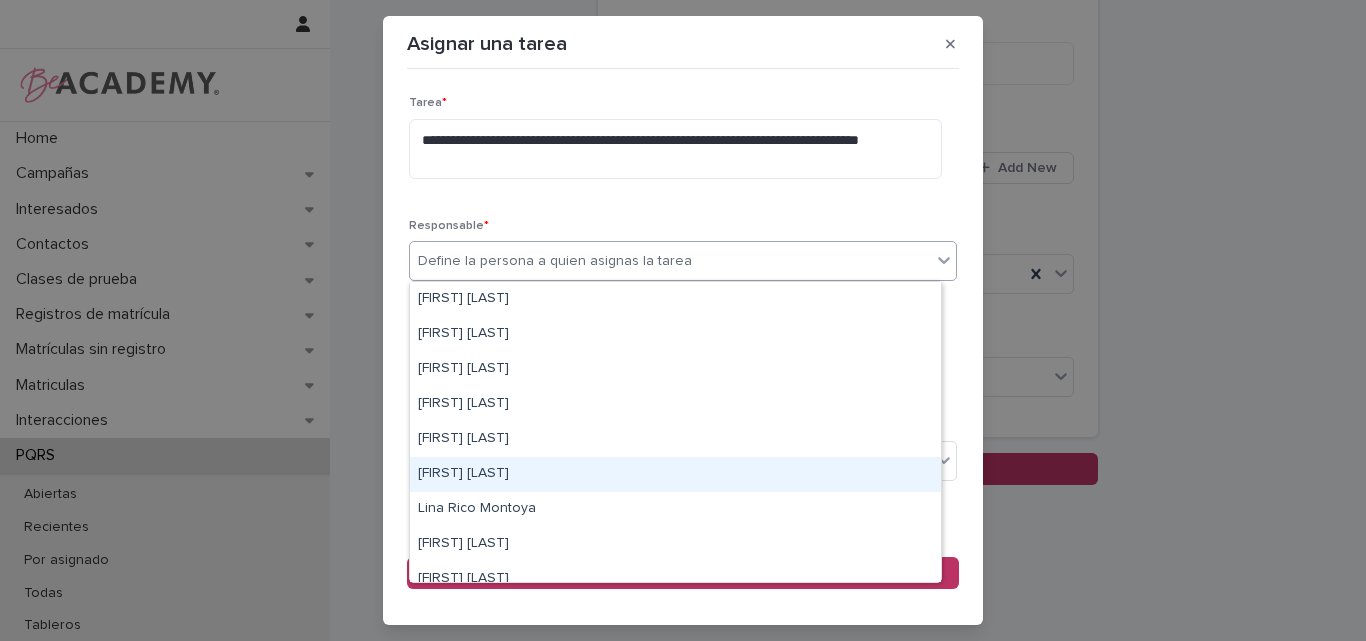 click on "[FIRST] [LAST]" at bounding box center [675, 474] 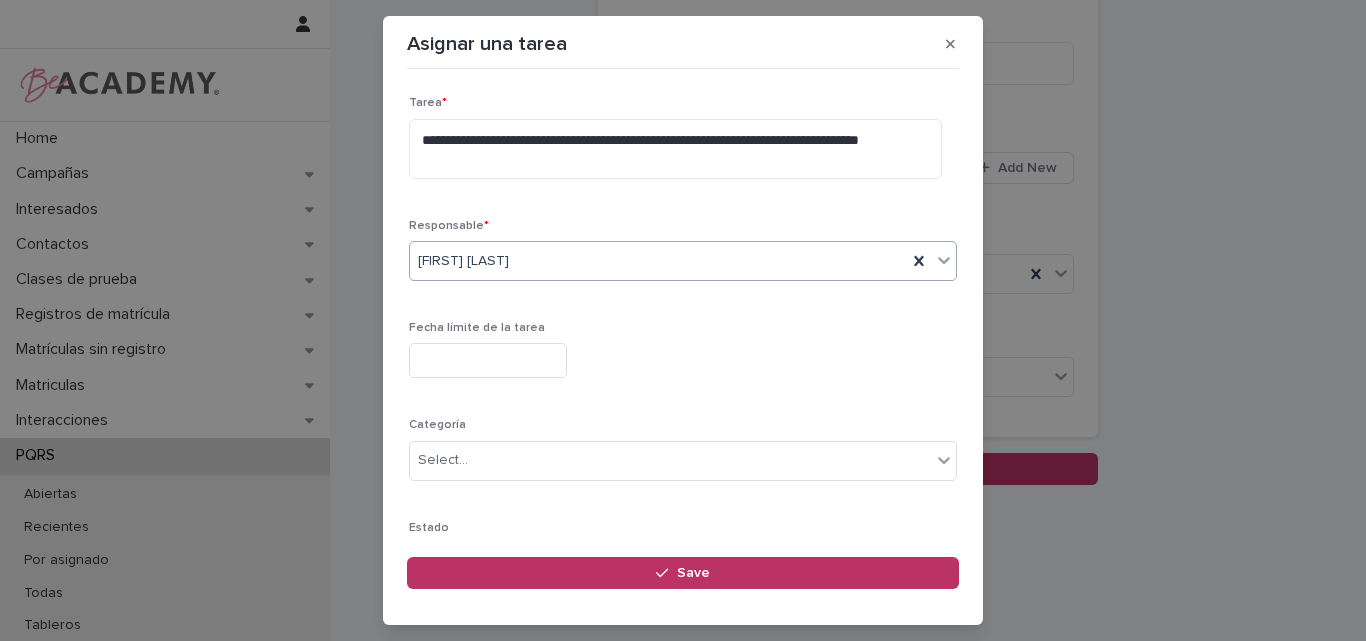 click at bounding box center (488, 360) 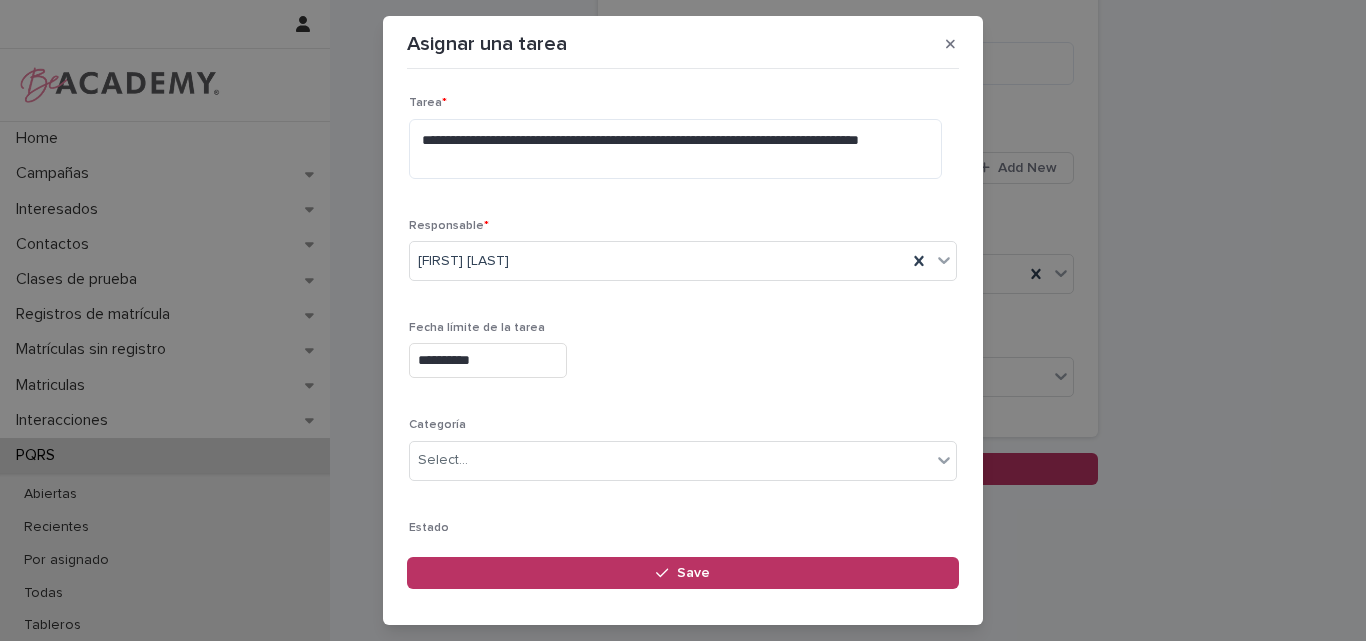 click on "**********" at bounding box center (488, 360) 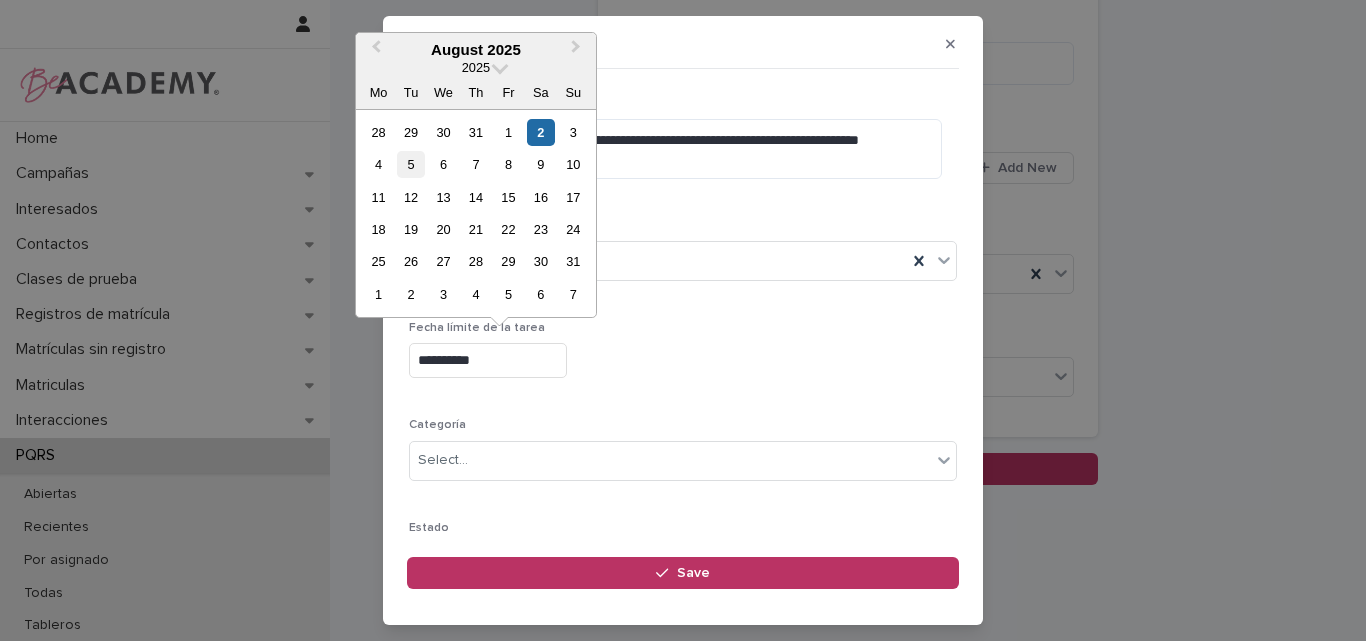 click on "5" at bounding box center [410, 164] 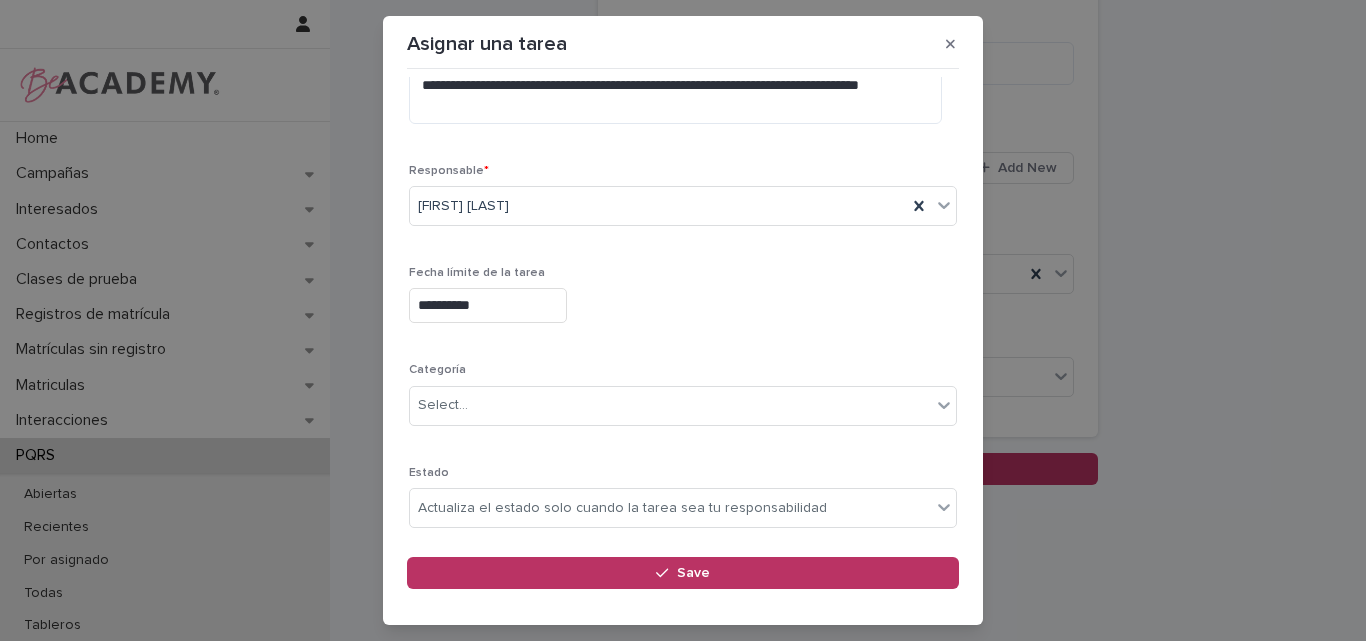 scroll, scrollTop: 200, scrollLeft: 0, axis: vertical 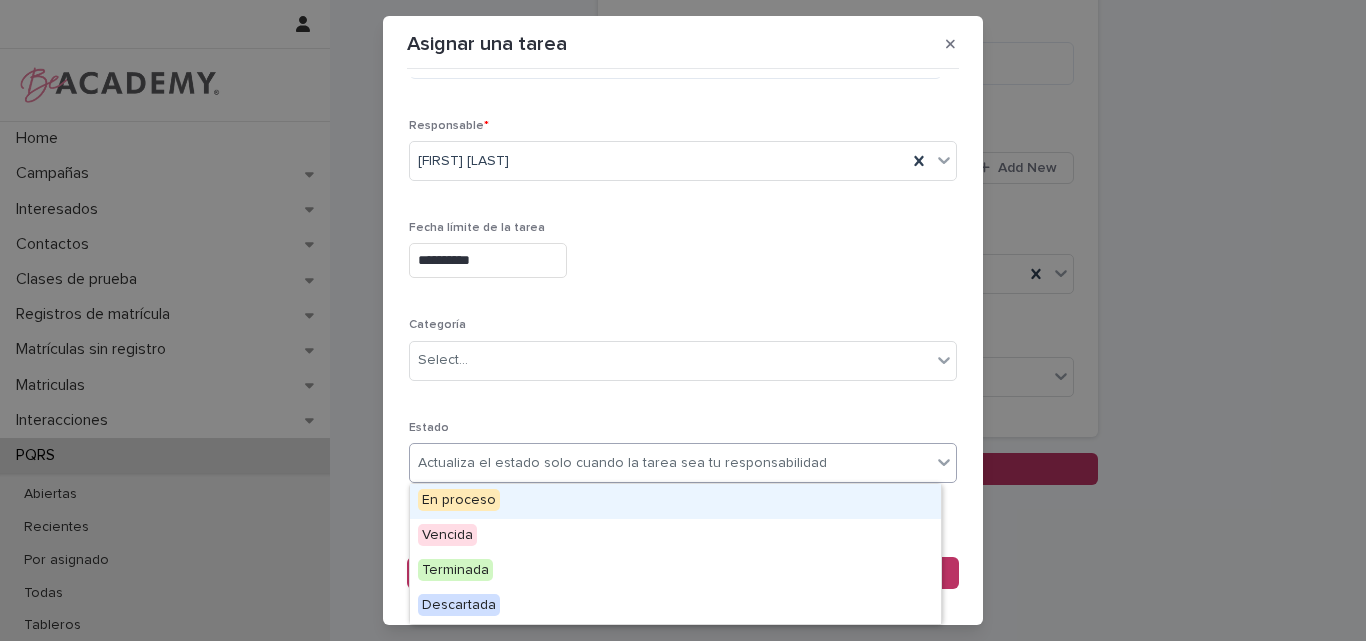 click on "Actualiza el estado solo cuando la tarea sea tu responsabilidad" at bounding box center [670, 463] 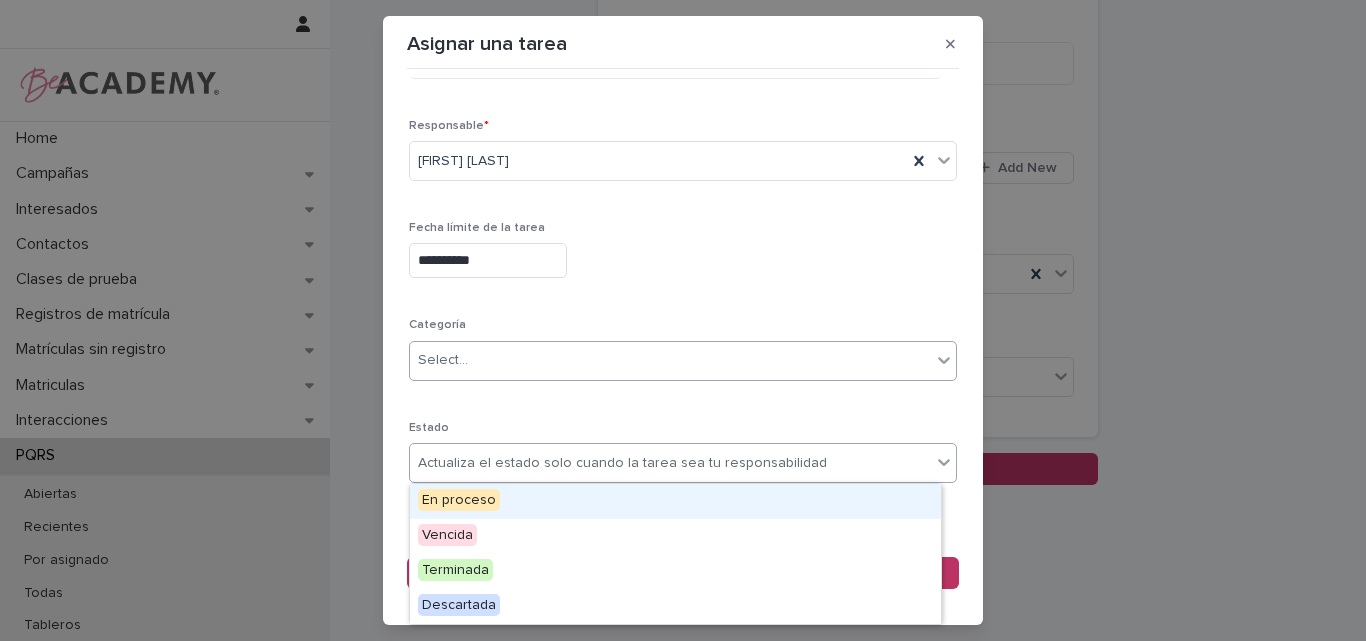 click on "Select..." at bounding box center [683, 361] 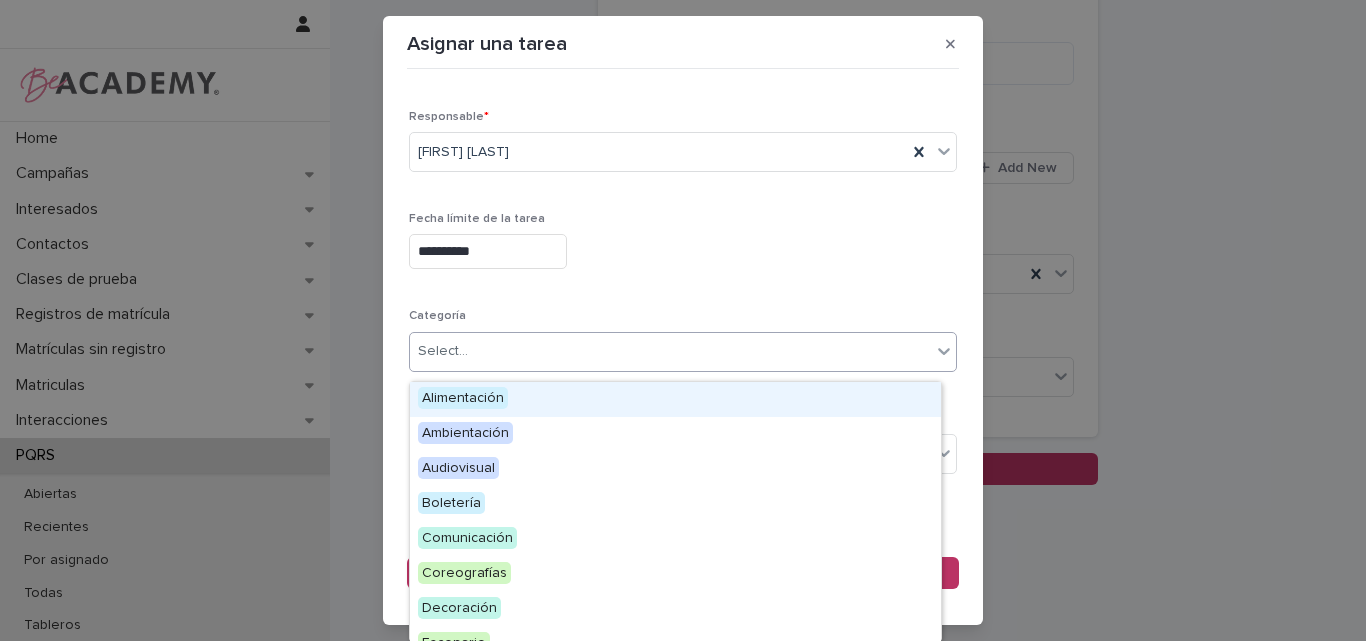 scroll, scrollTop: 212, scrollLeft: 0, axis: vertical 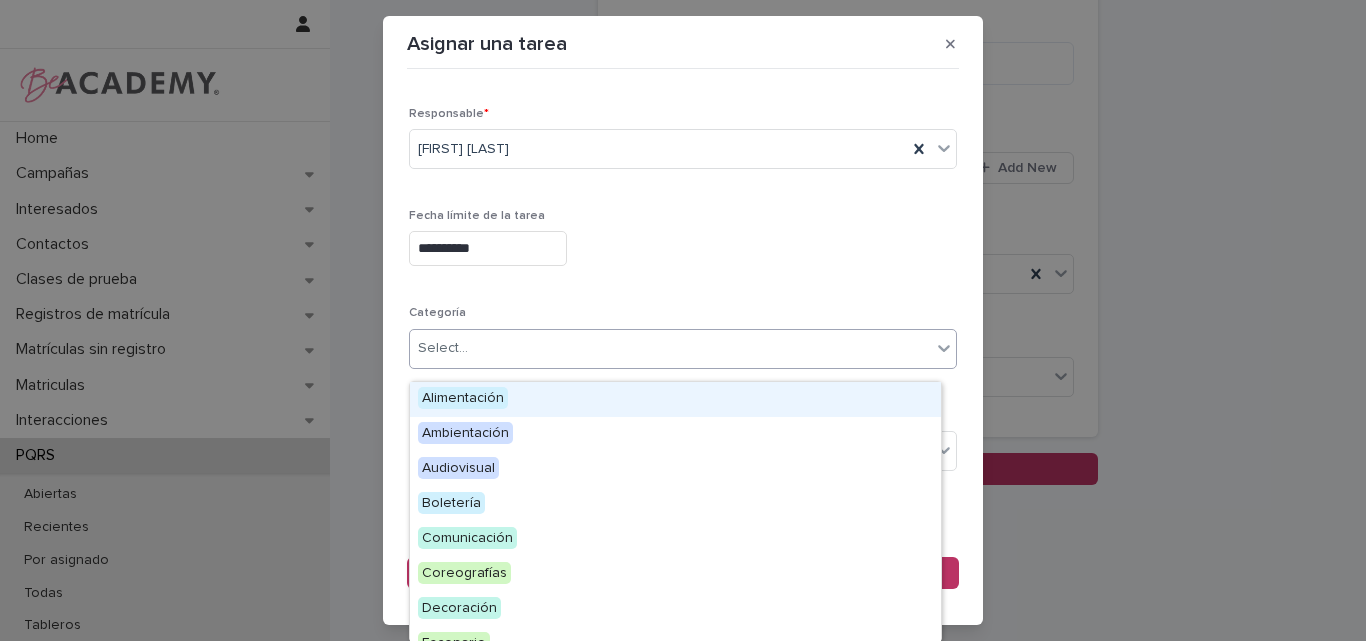 click on "**********" at bounding box center [683, 320] 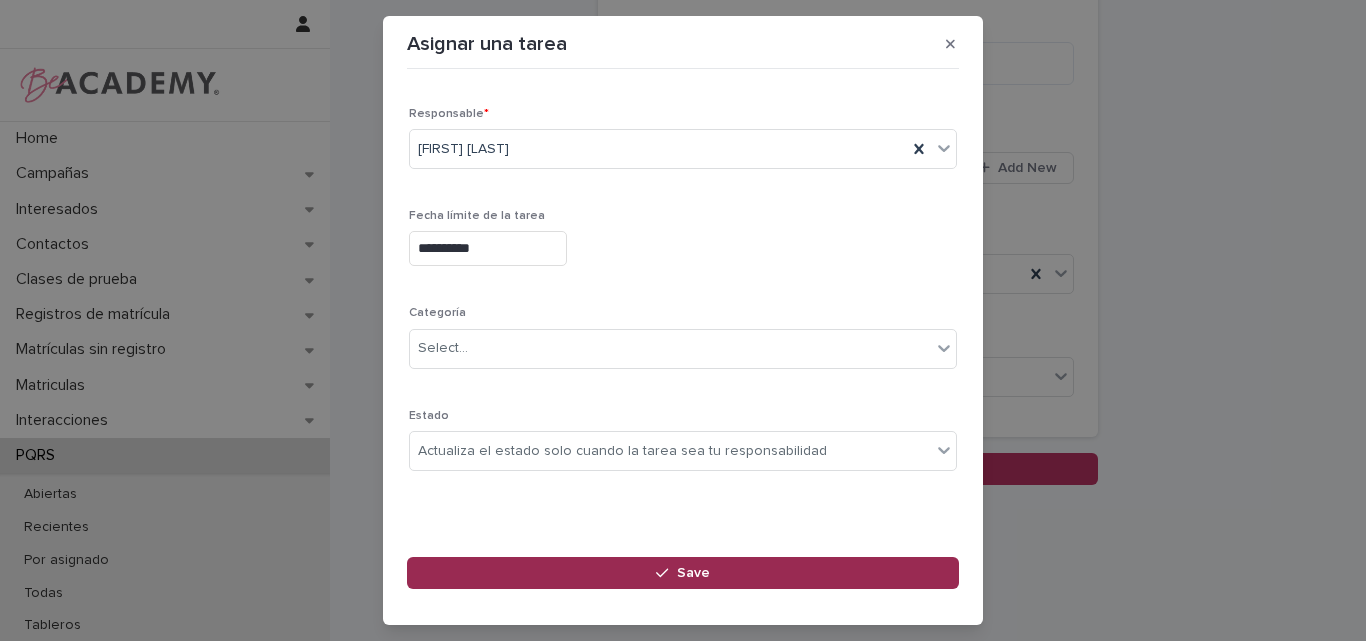 click on "Save" at bounding box center (693, 573) 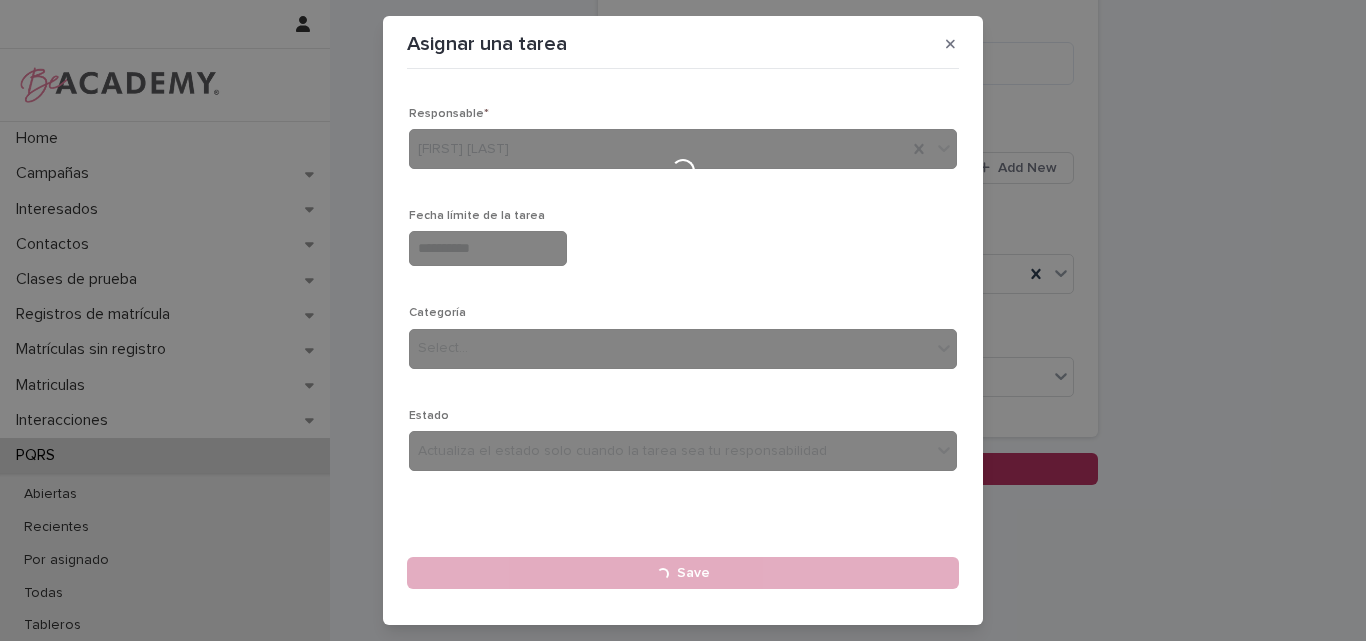 type 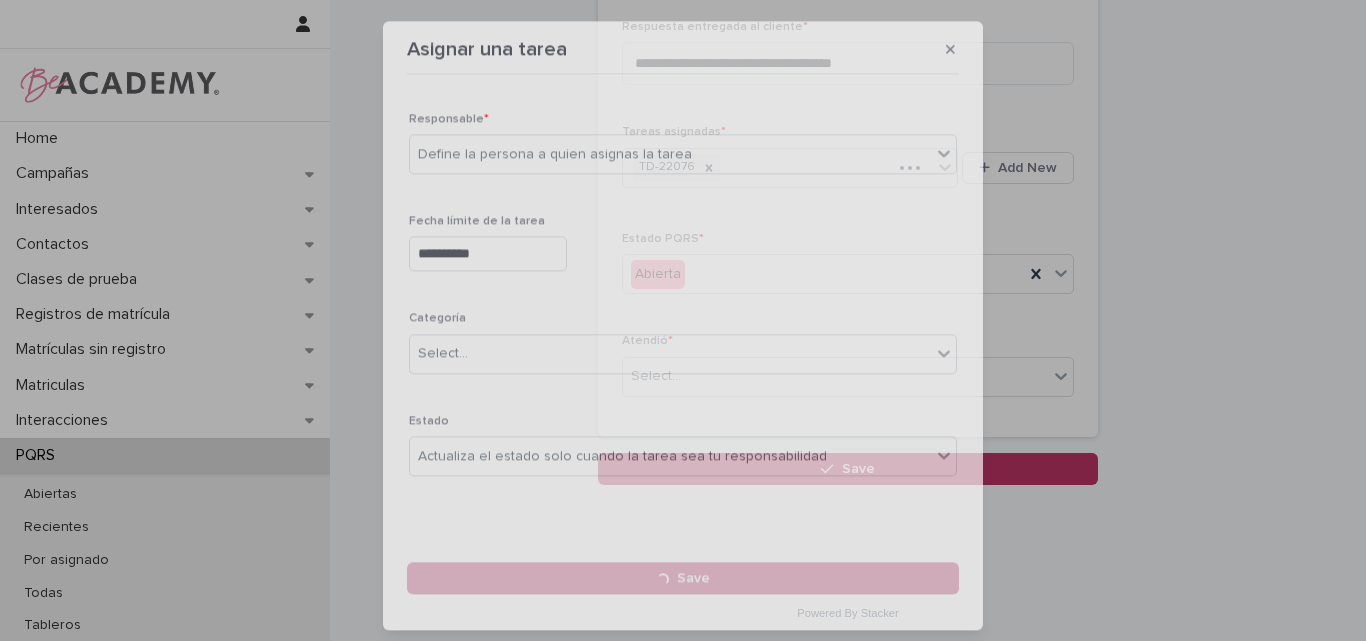 scroll, scrollTop: 0, scrollLeft: 0, axis: both 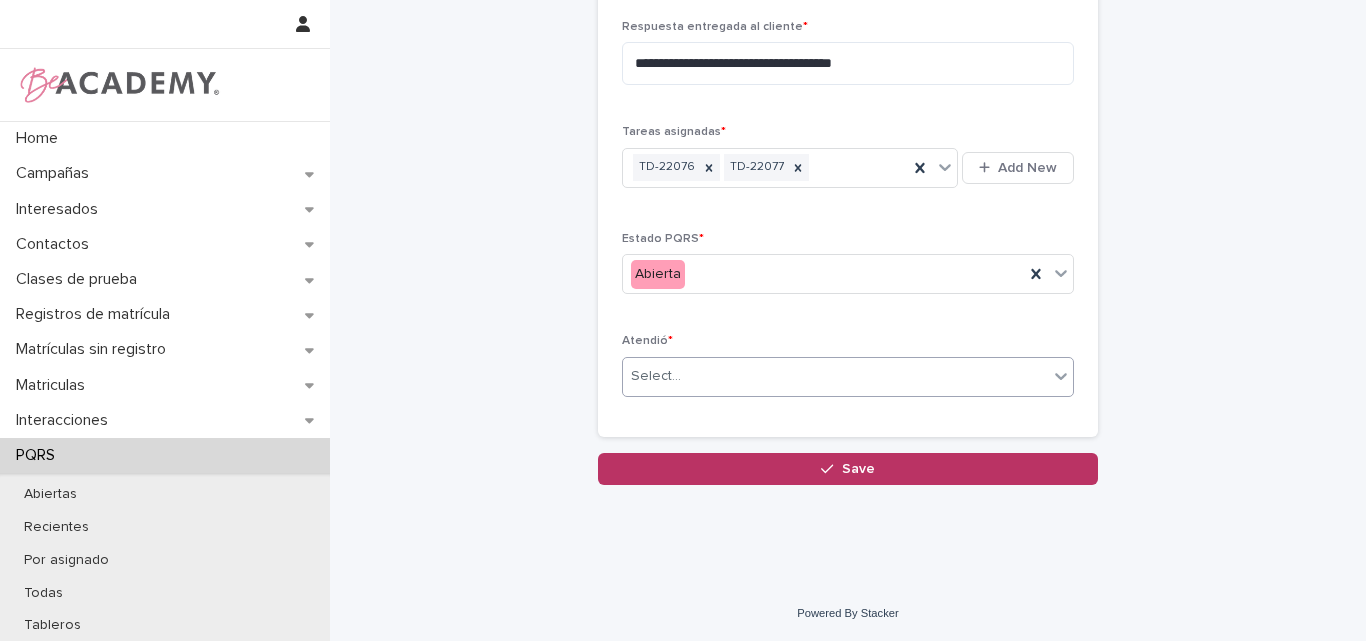 click on "Select..." at bounding box center (835, 376) 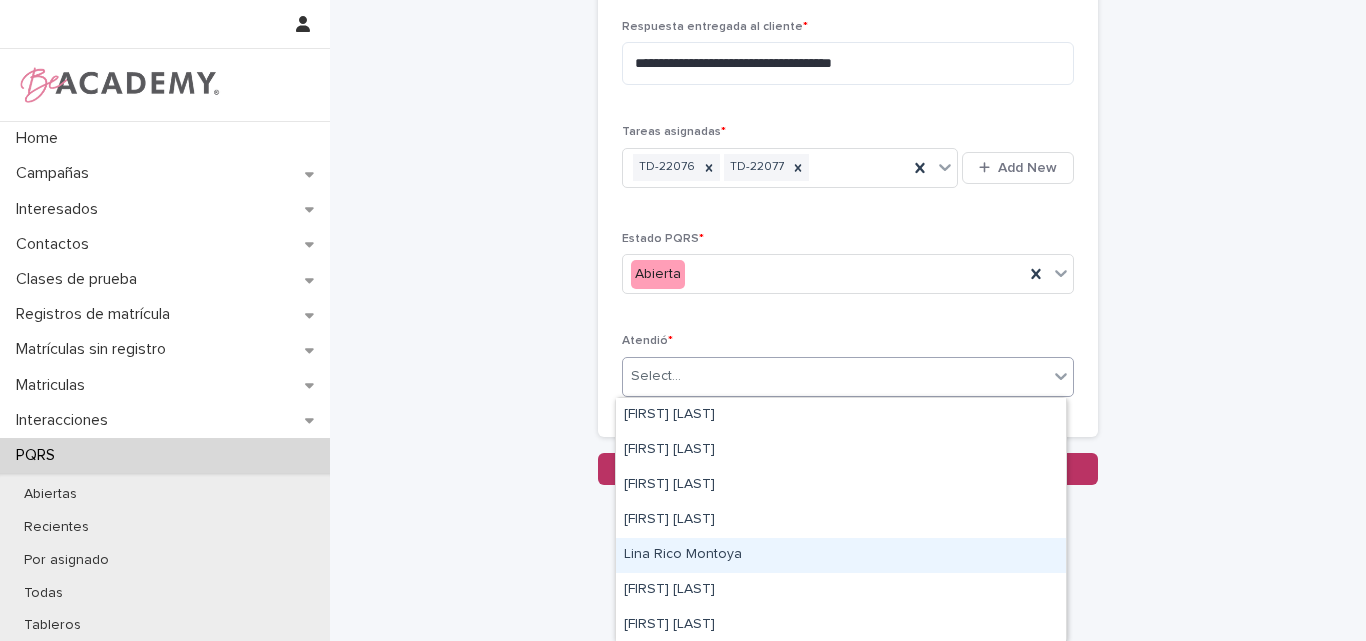 click on "Lina Rico Montoya" at bounding box center (841, 555) 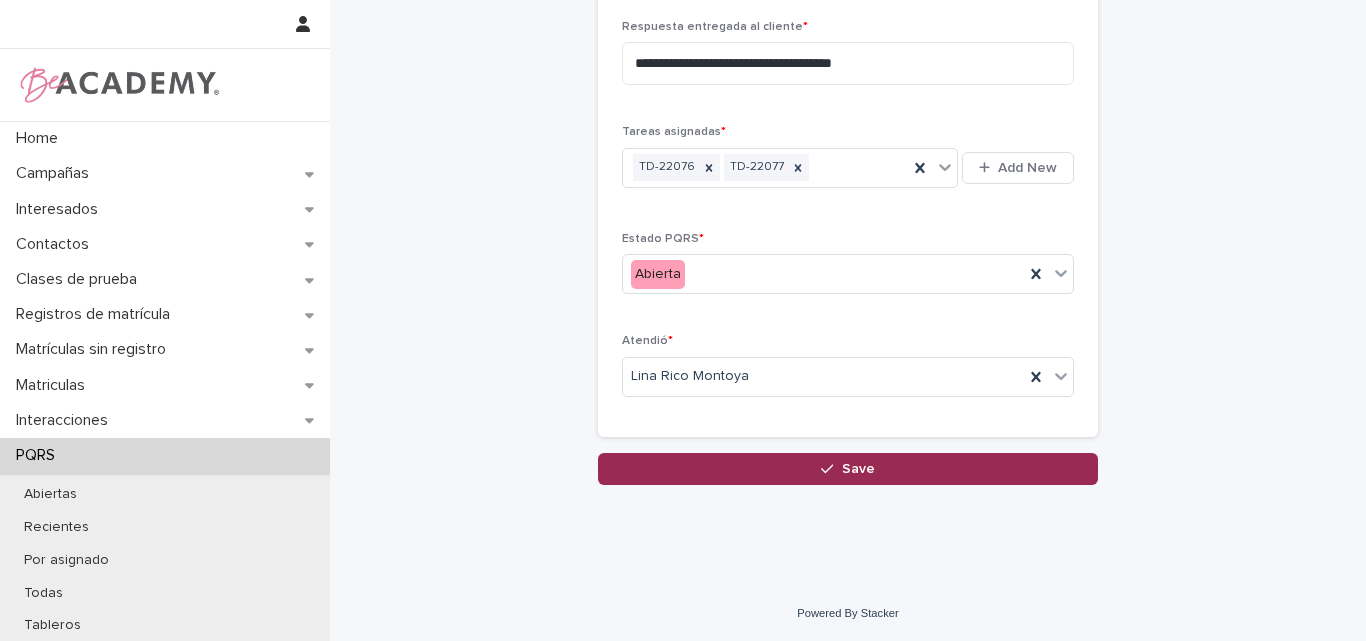 click at bounding box center [831, 469] 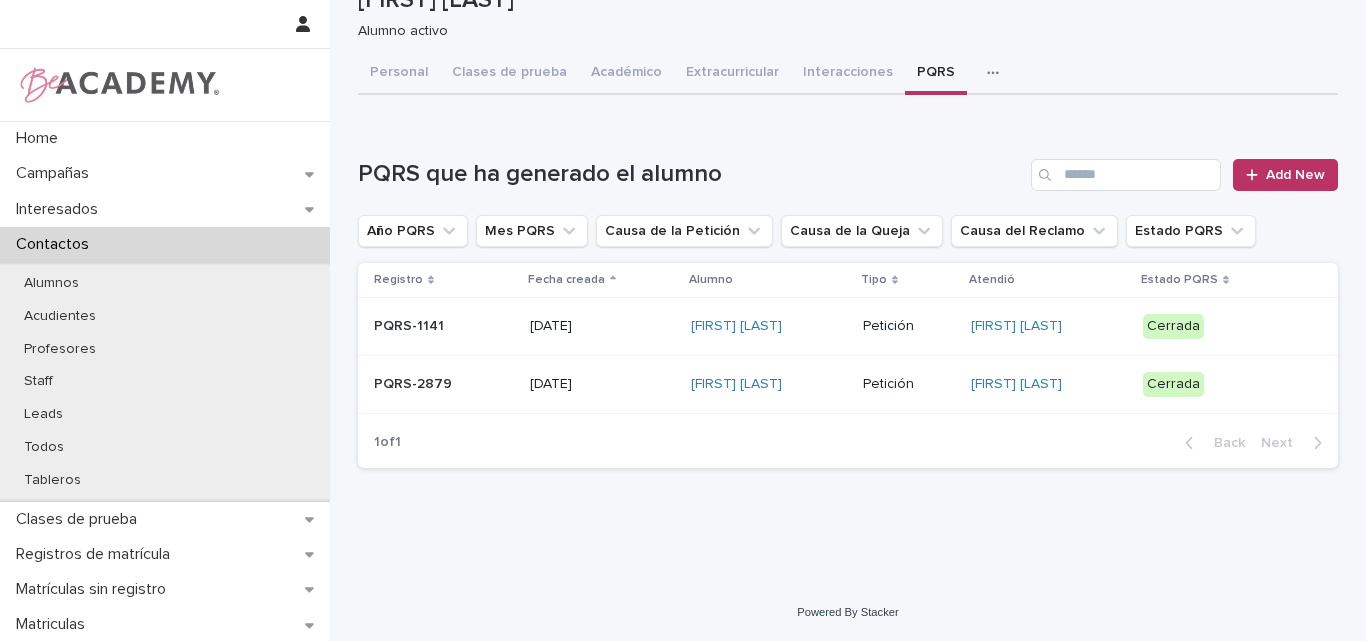 scroll, scrollTop: 0, scrollLeft: 0, axis: both 